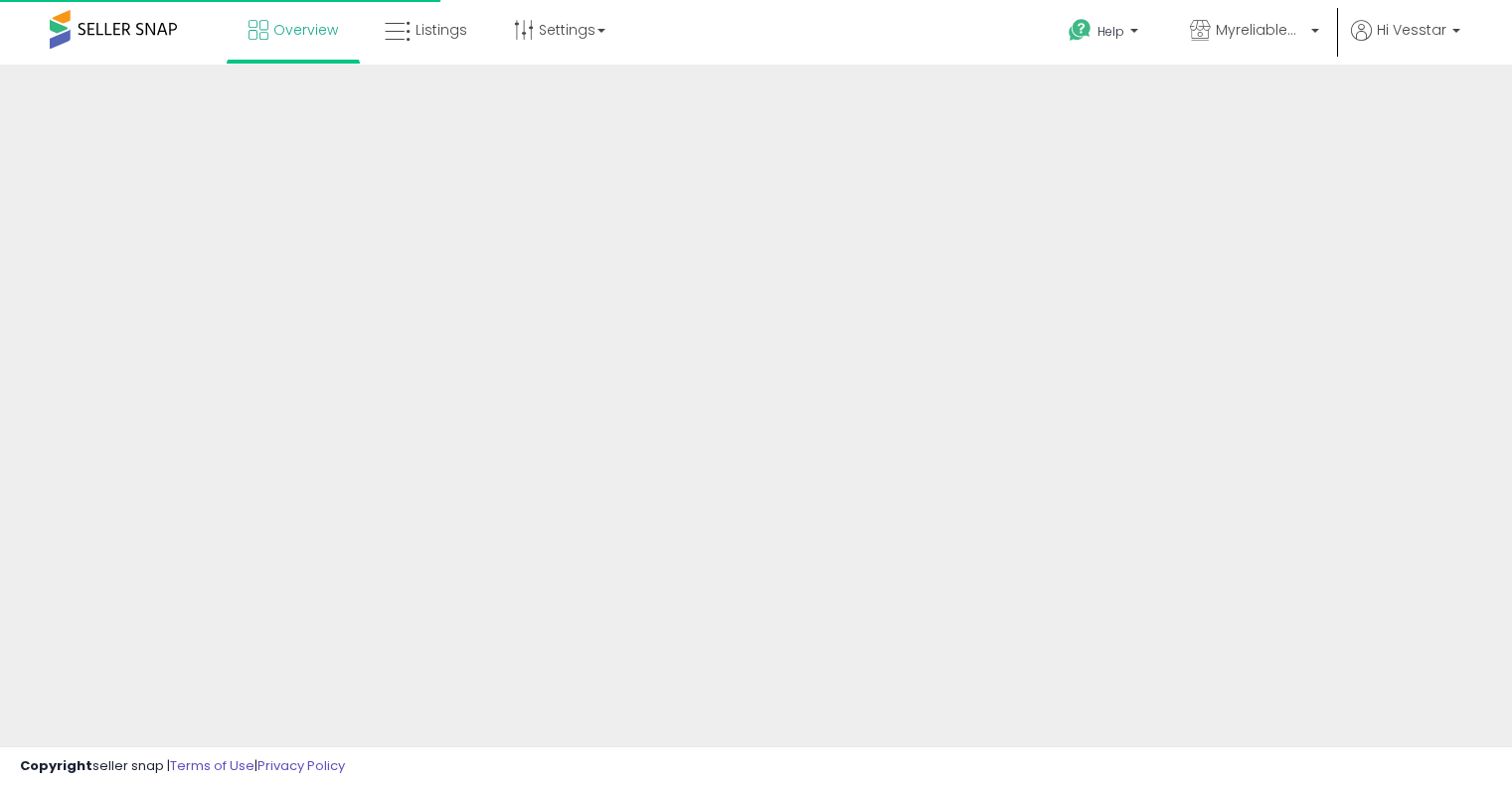 scroll, scrollTop: 0, scrollLeft: 0, axis: both 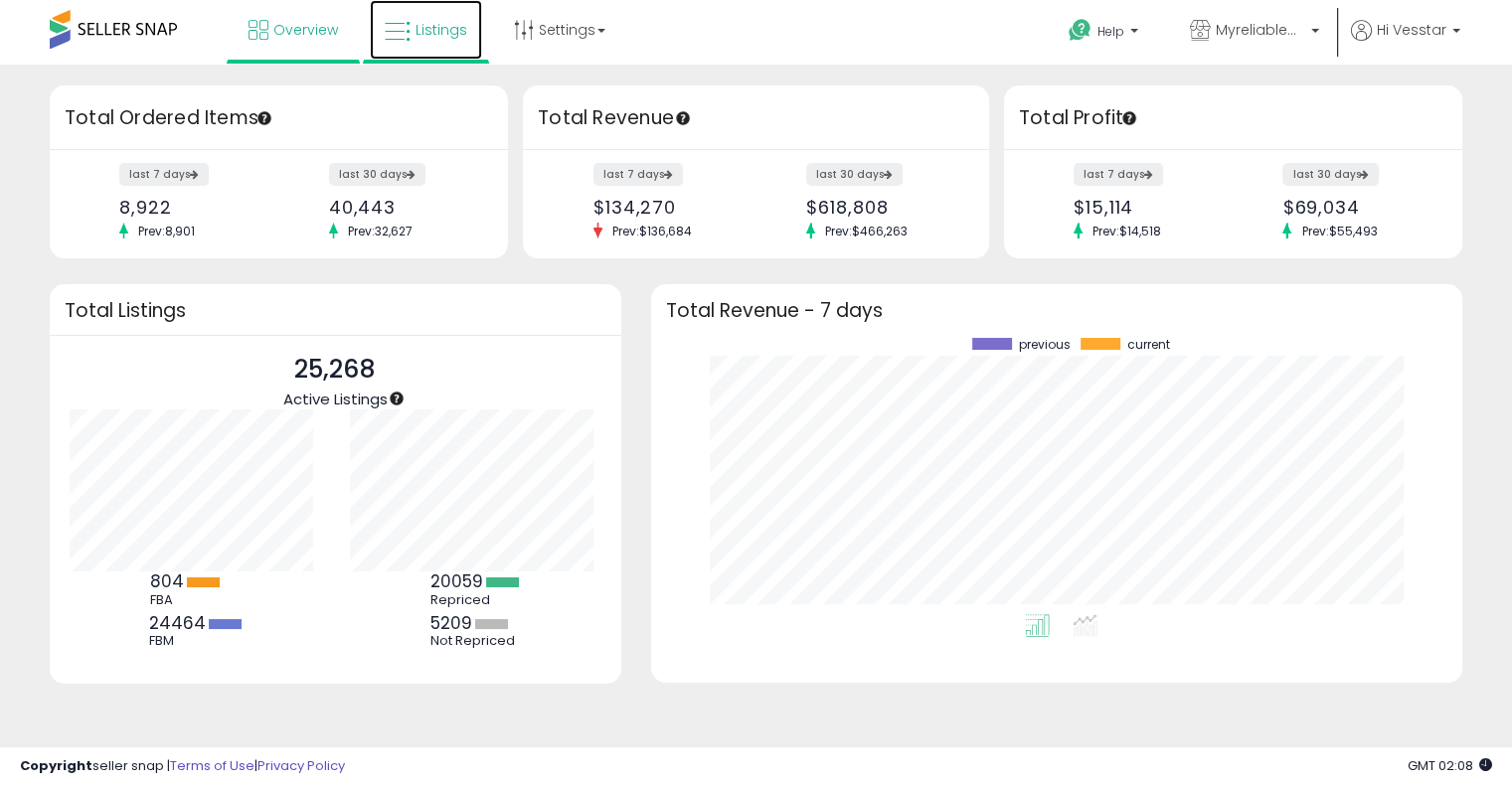 click on "Listings" at bounding box center [441, 30] 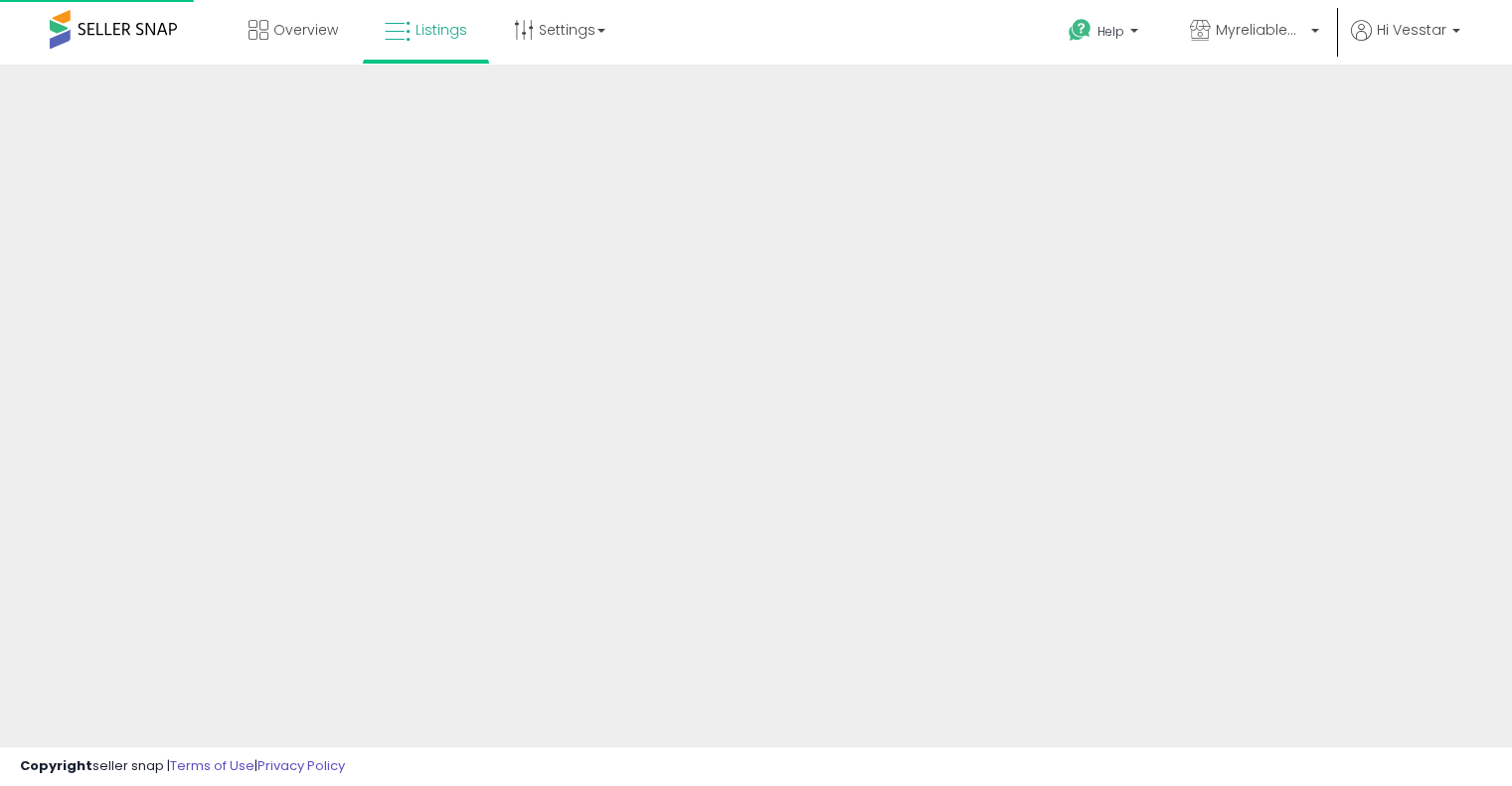 scroll, scrollTop: 0, scrollLeft: 0, axis: both 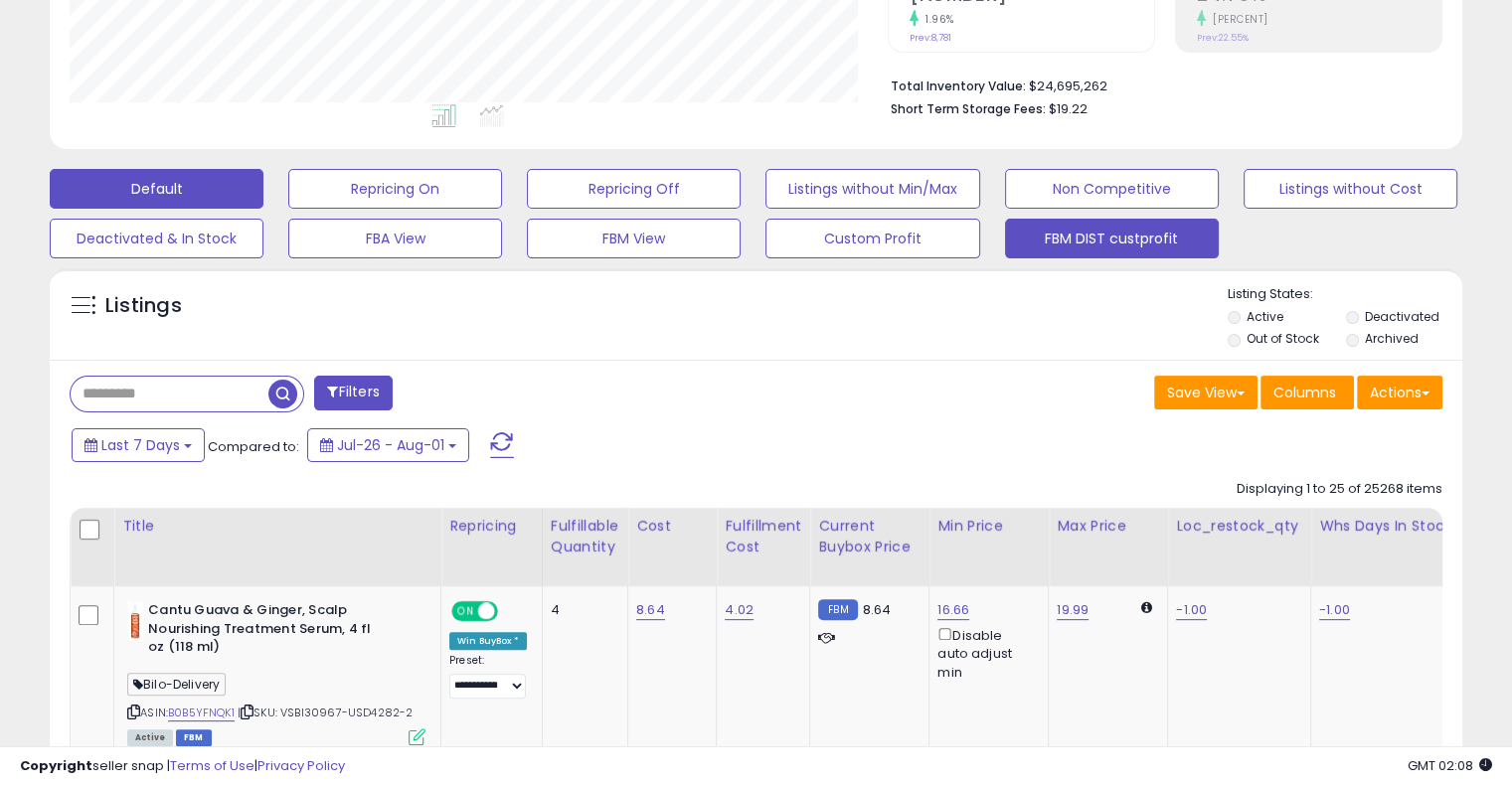 click on "FBM DIST custprofit" at bounding box center [395, 189] 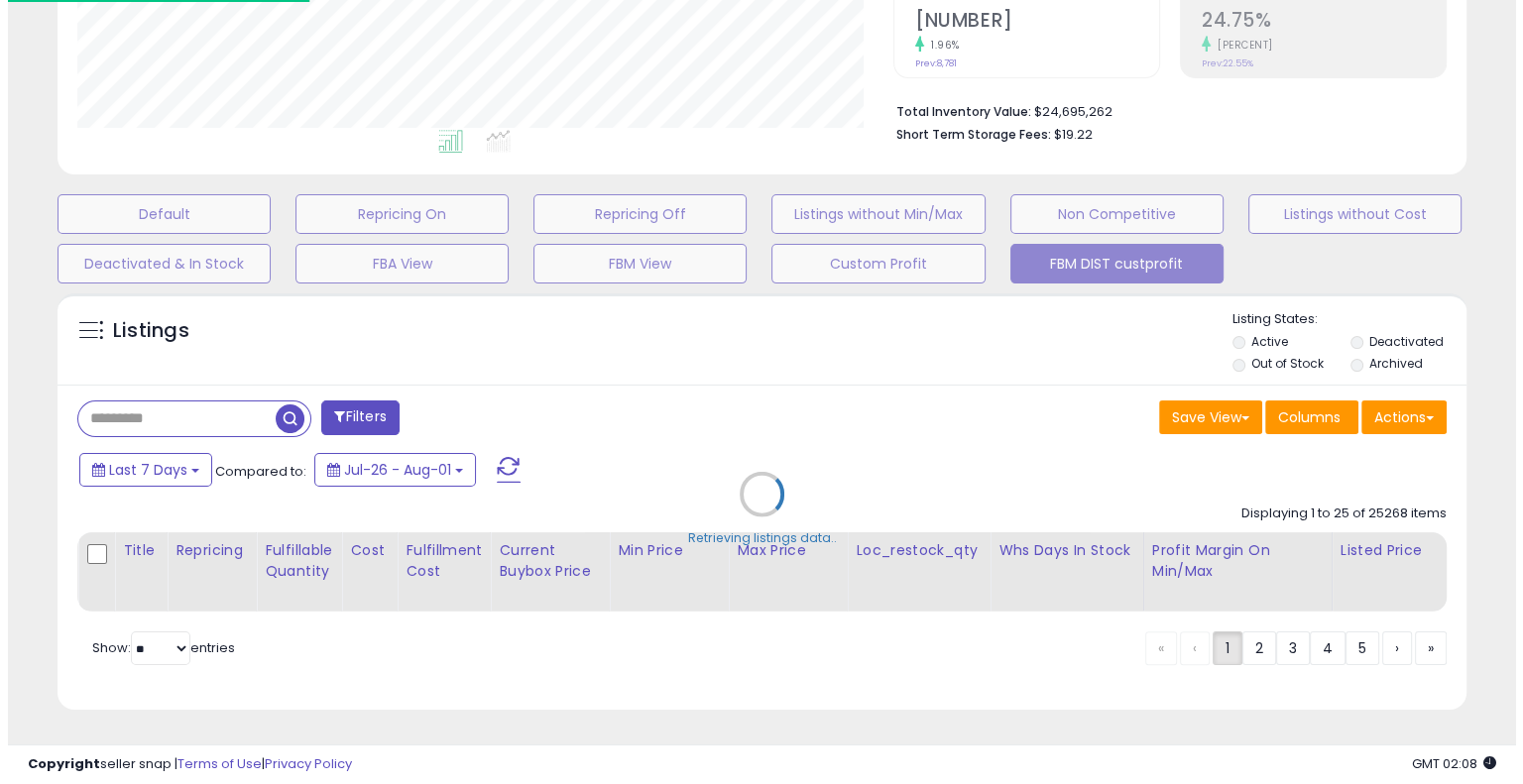 scroll, scrollTop: 444, scrollLeft: 0, axis: vertical 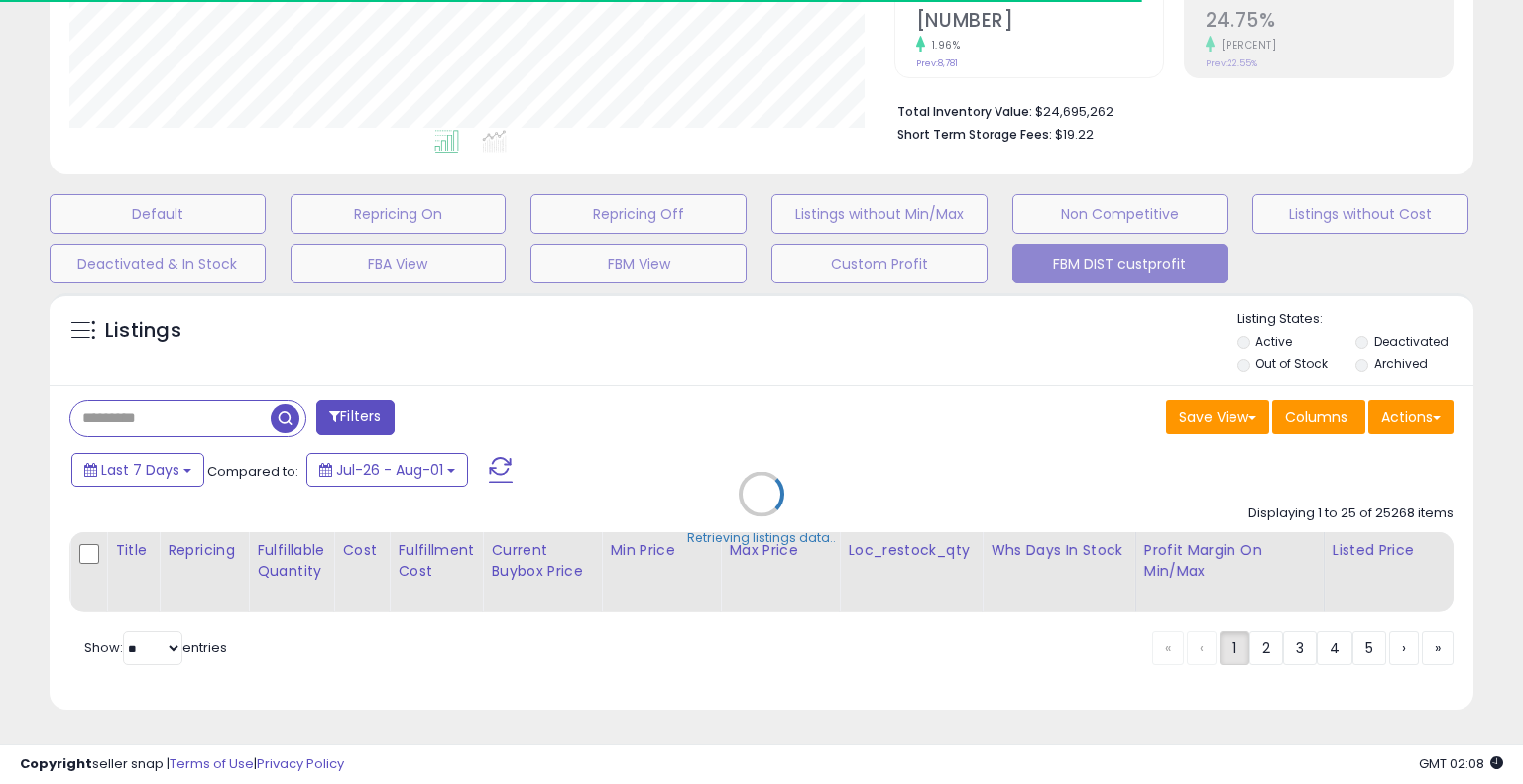 select on "**" 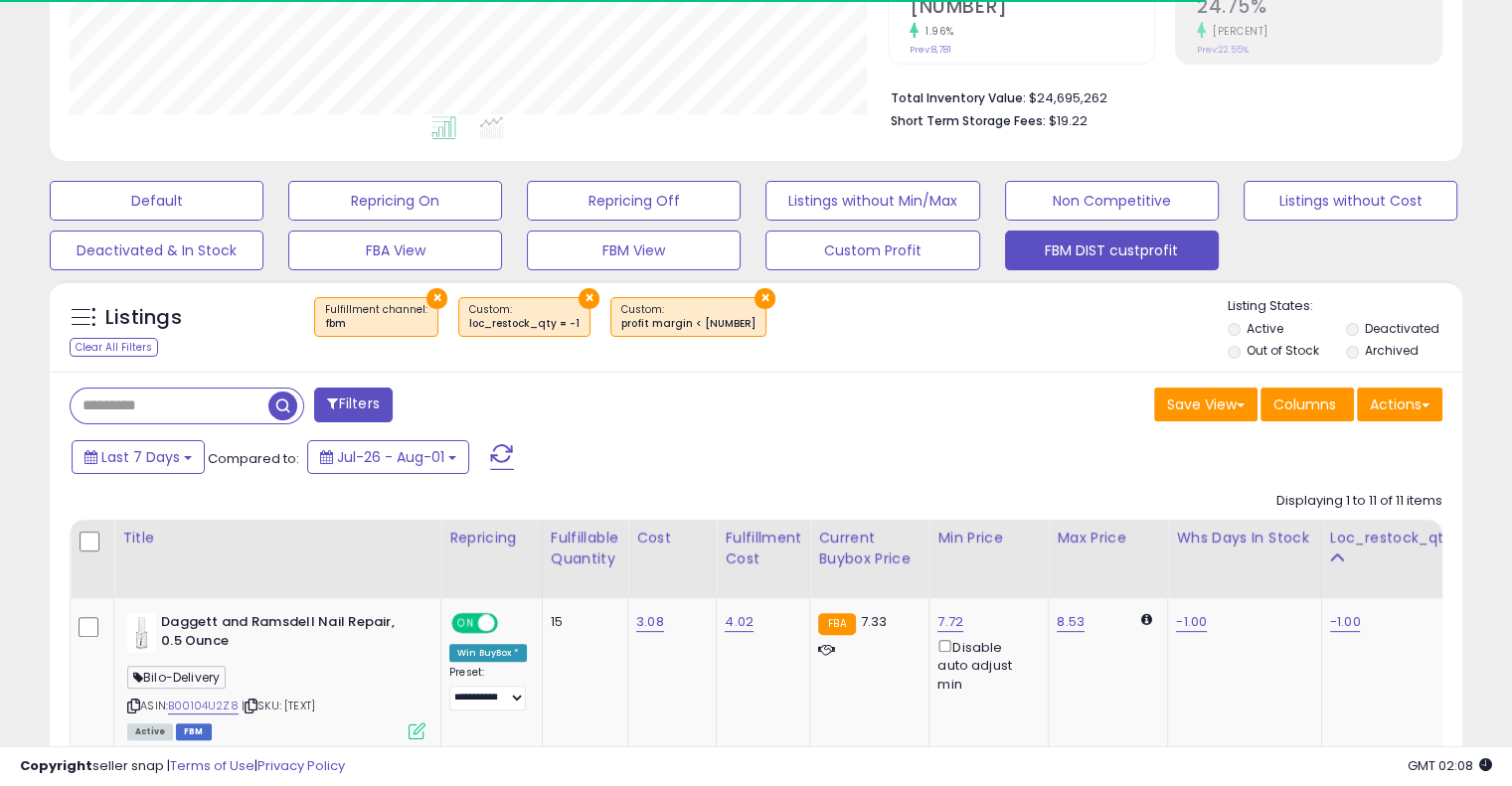 scroll, scrollTop: 406, scrollLeft: 817, axis: both 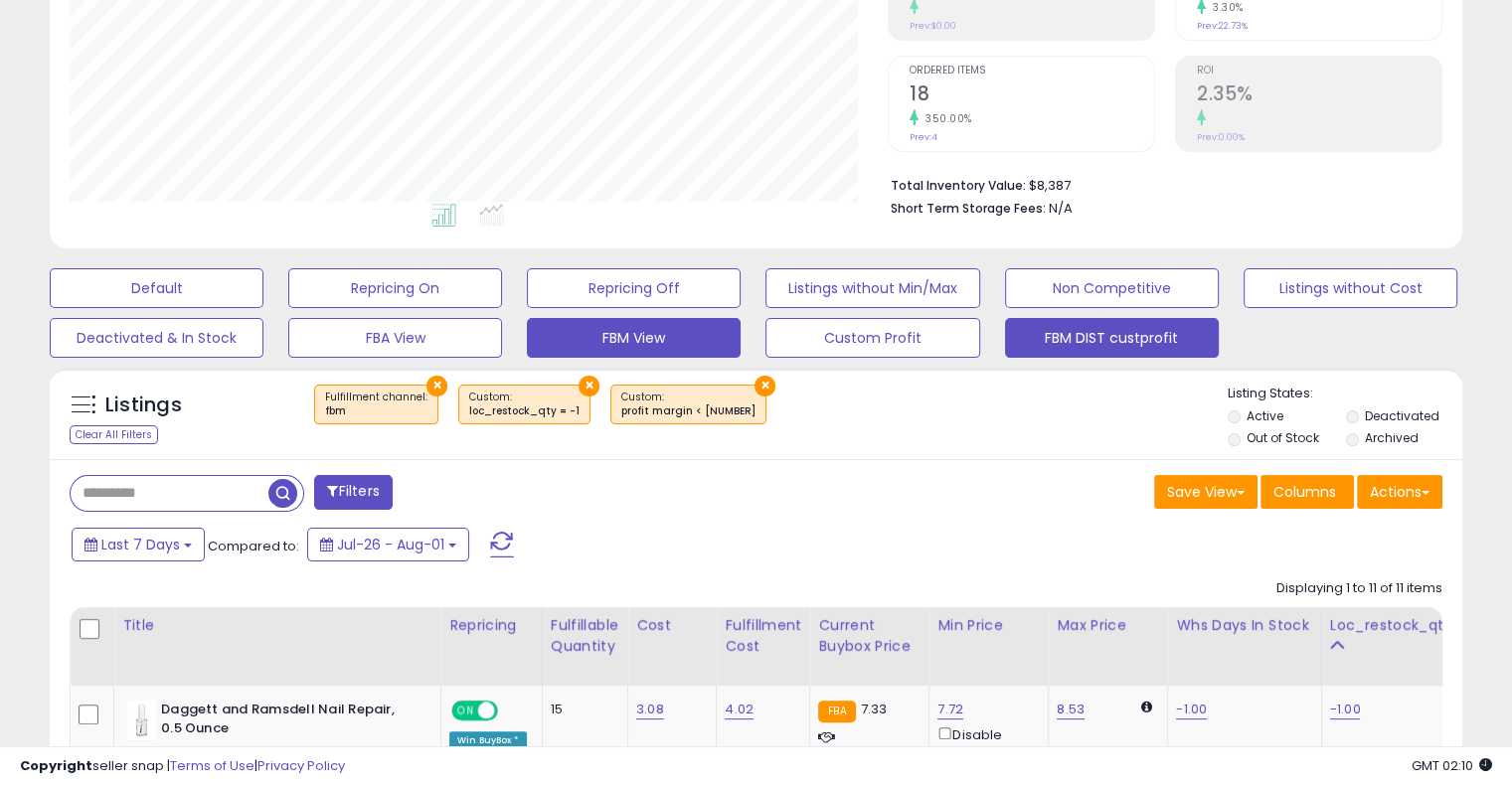 click on "FBM View" at bounding box center [156, 288] 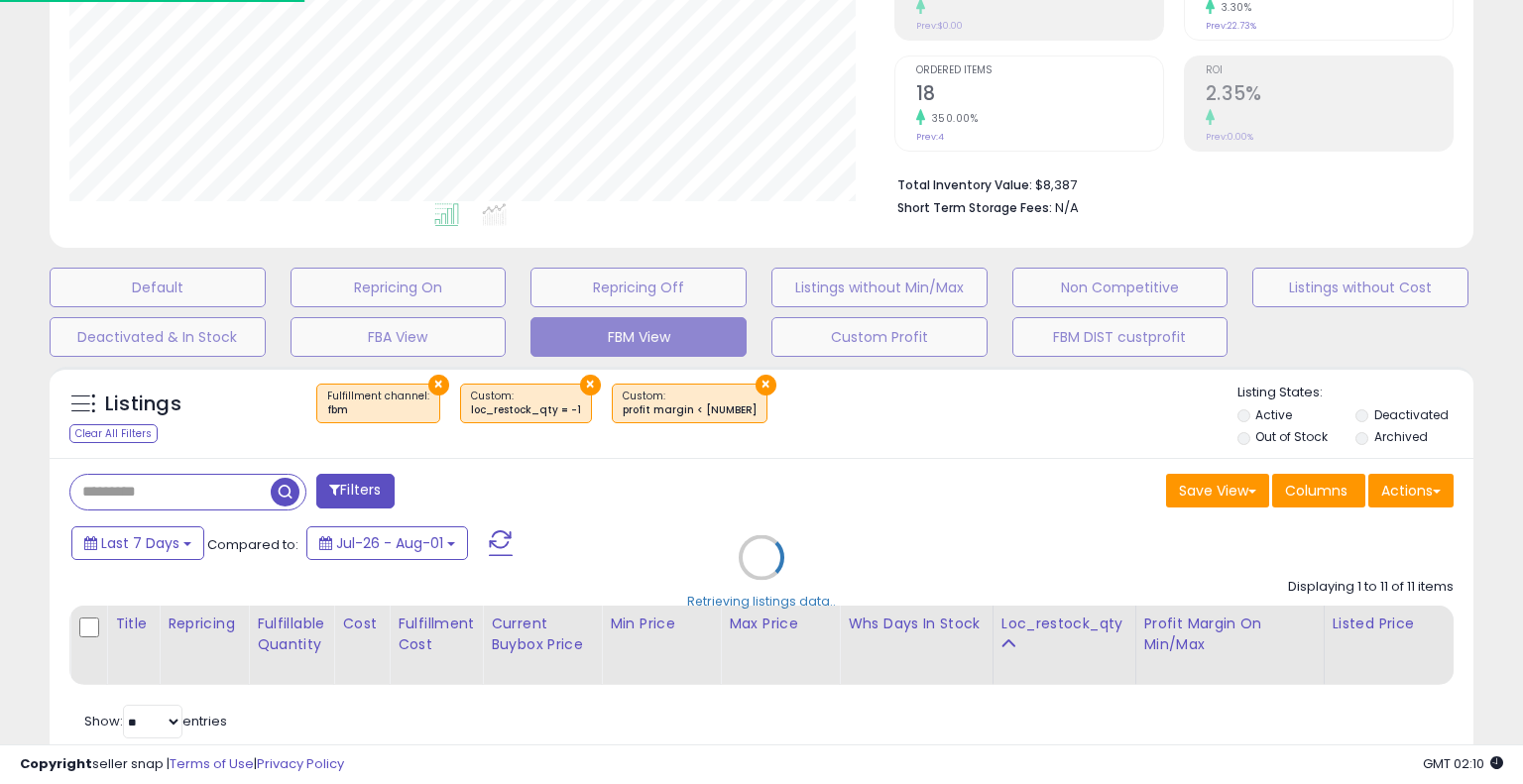 scroll, scrollTop: 990743, scrollLeft: 990712, axis: both 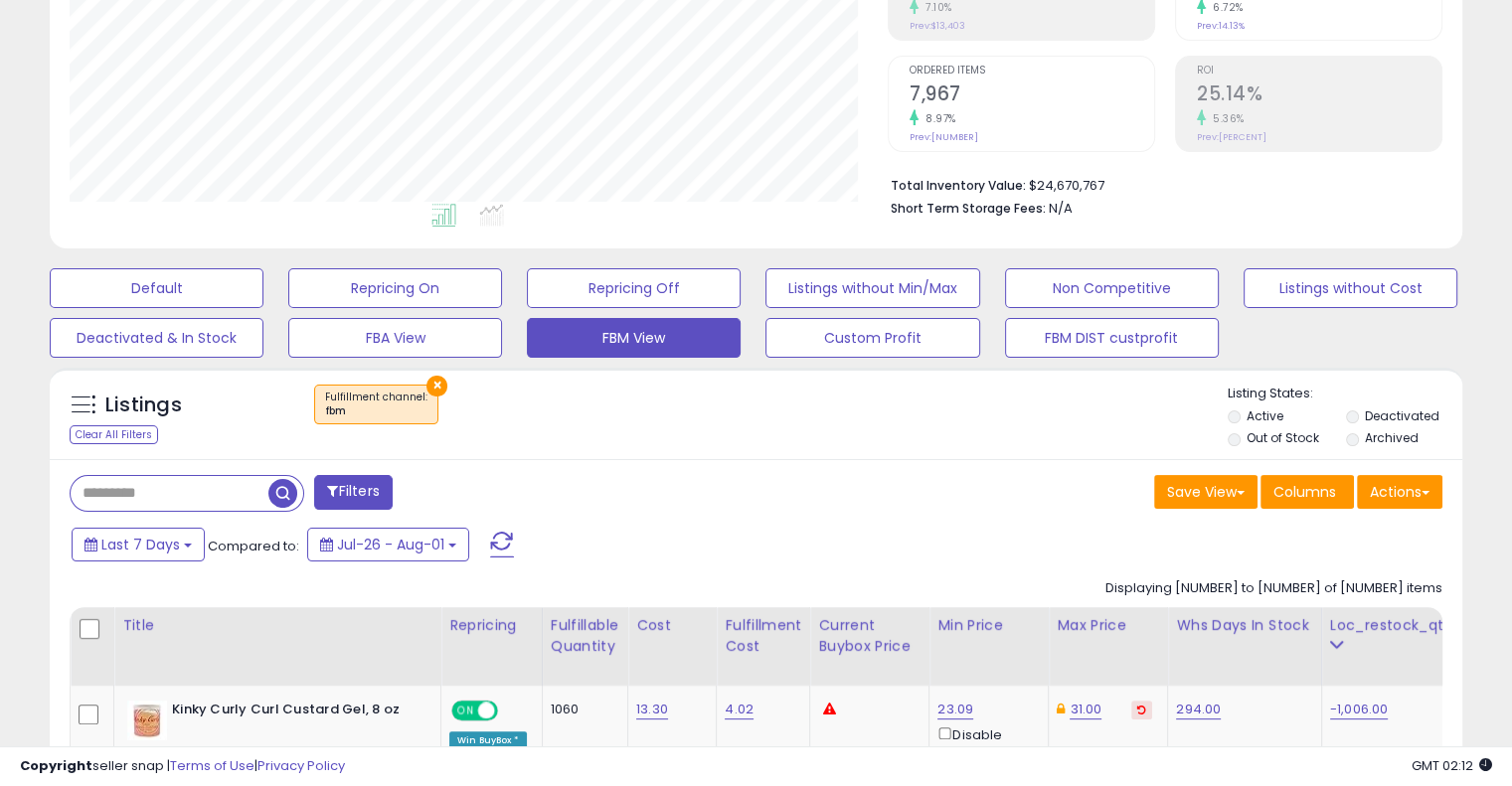 click on "**********" at bounding box center (756, 4402) 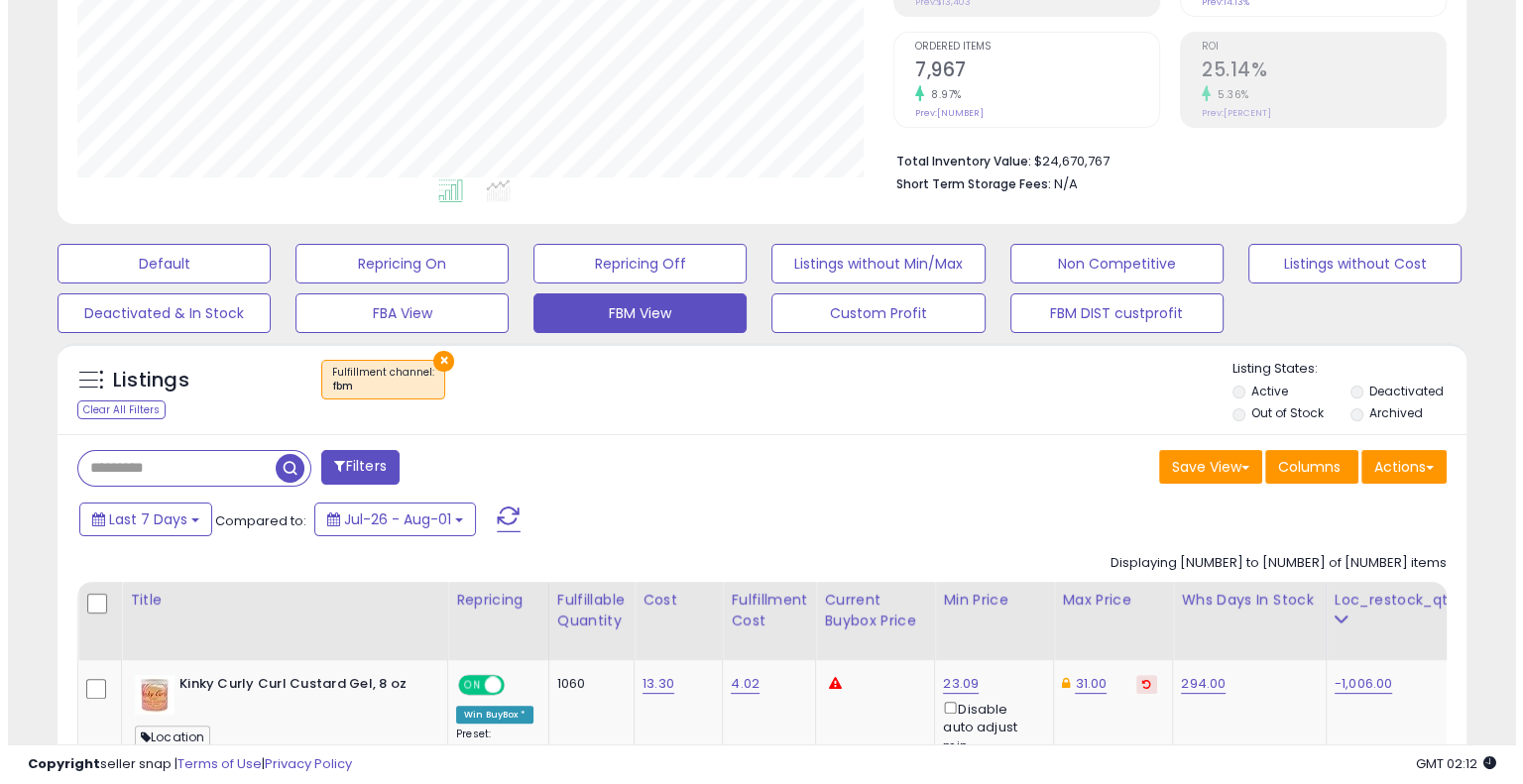 scroll, scrollTop: 365, scrollLeft: 0, axis: vertical 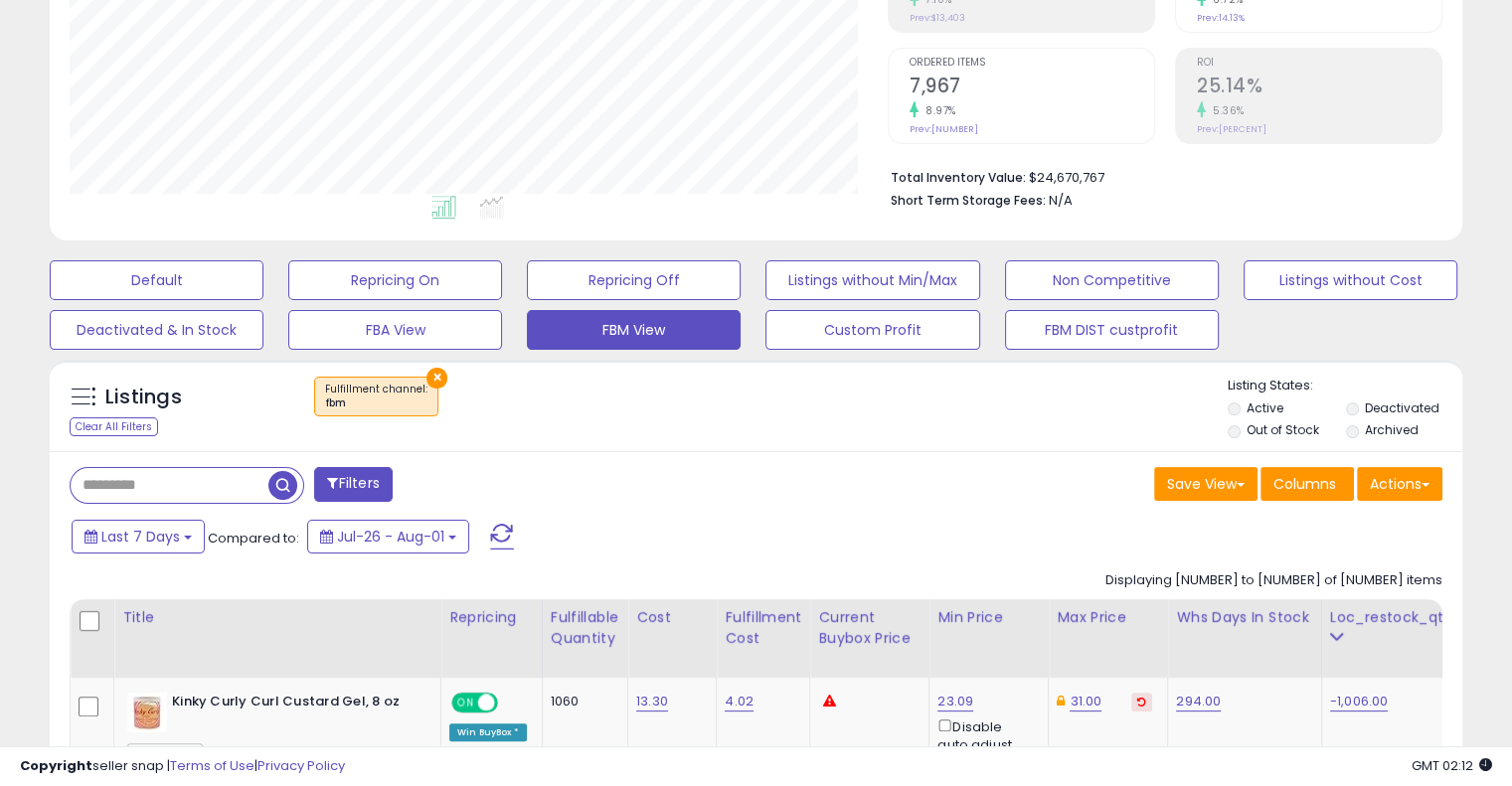 click on "Filters" at bounding box center (353, 484) 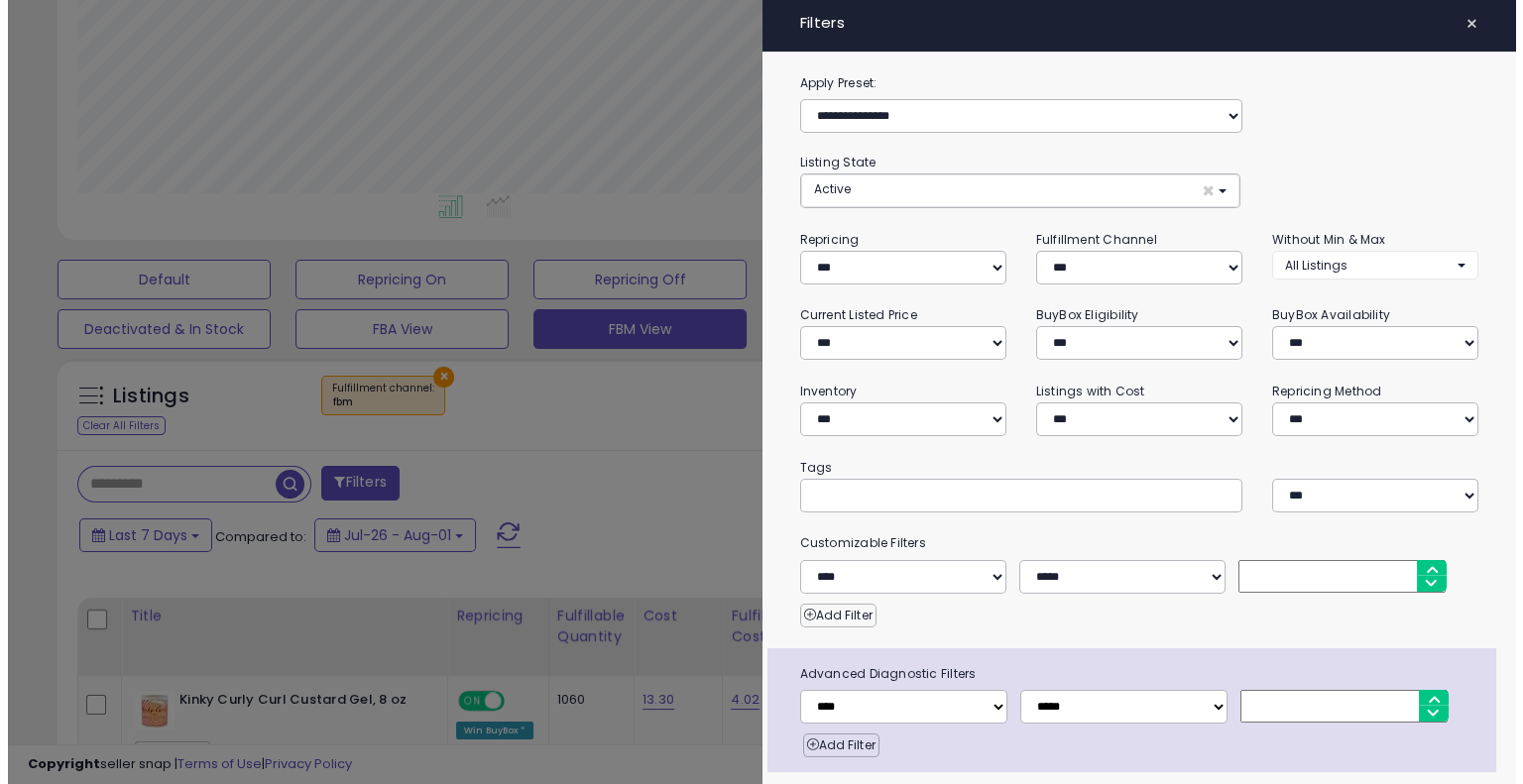 scroll, scrollTop: 990743, scrollLeft: 990712, axis: both 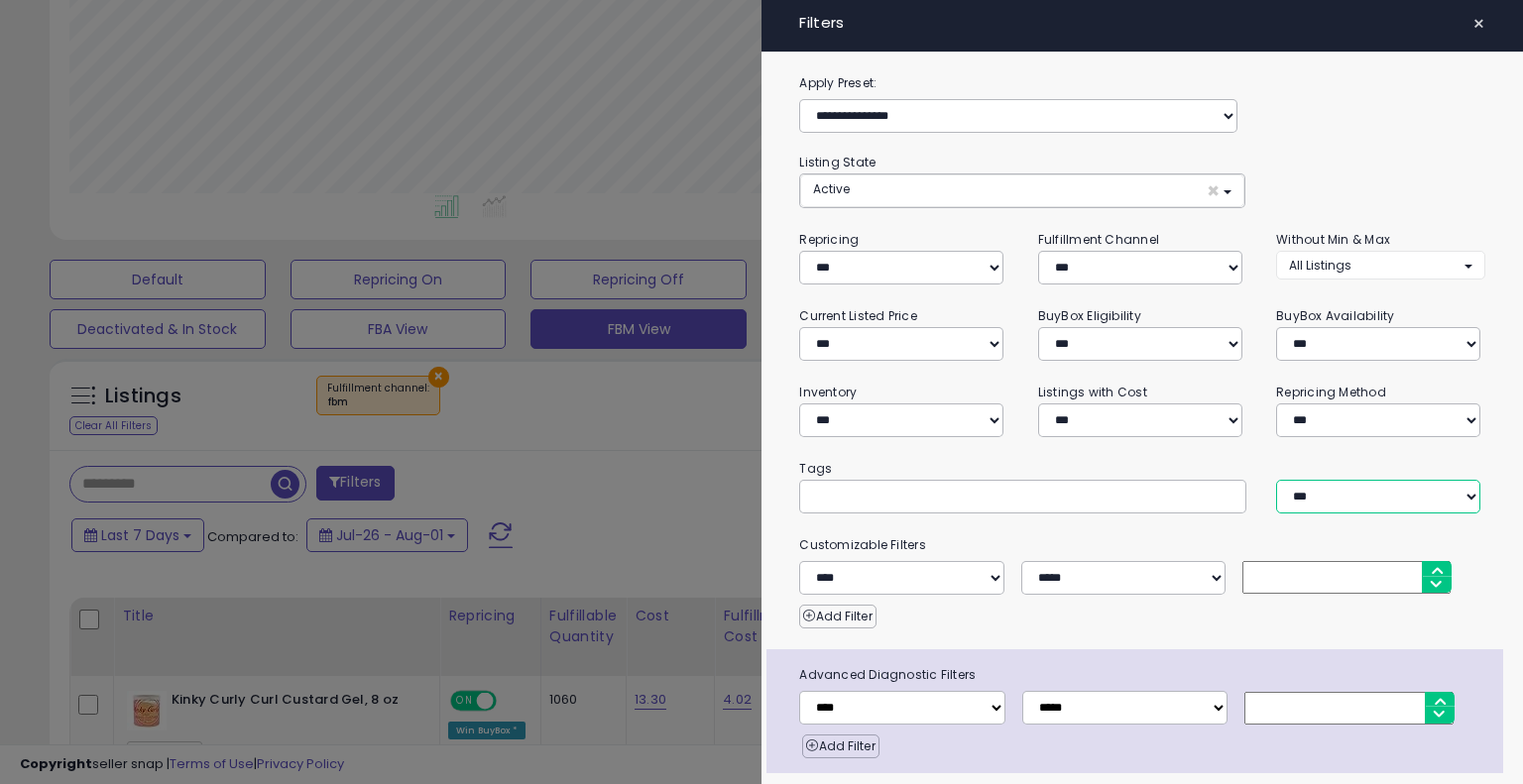 click on "***
***
****" at bounding box center (1378, 497) 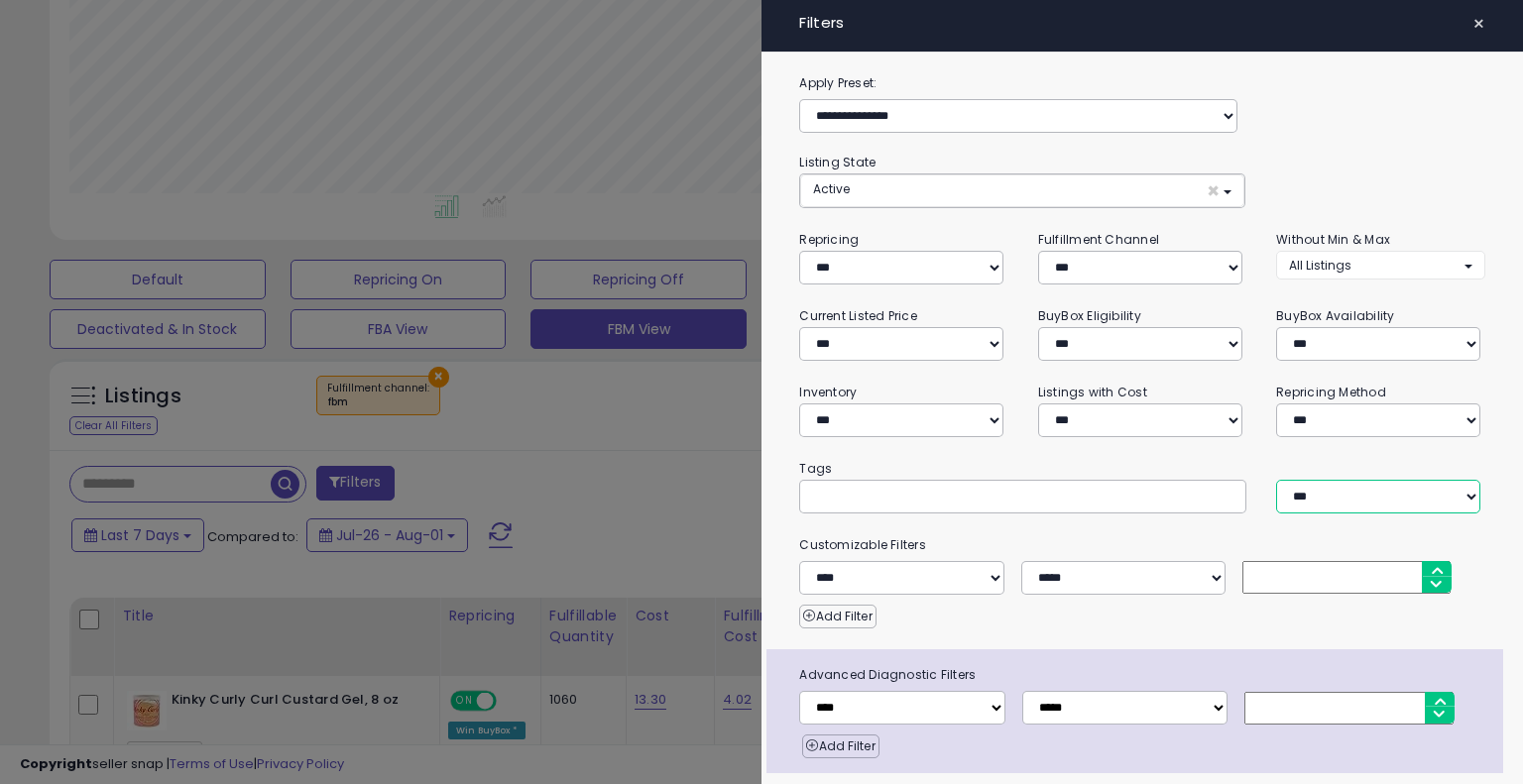 select on "****" 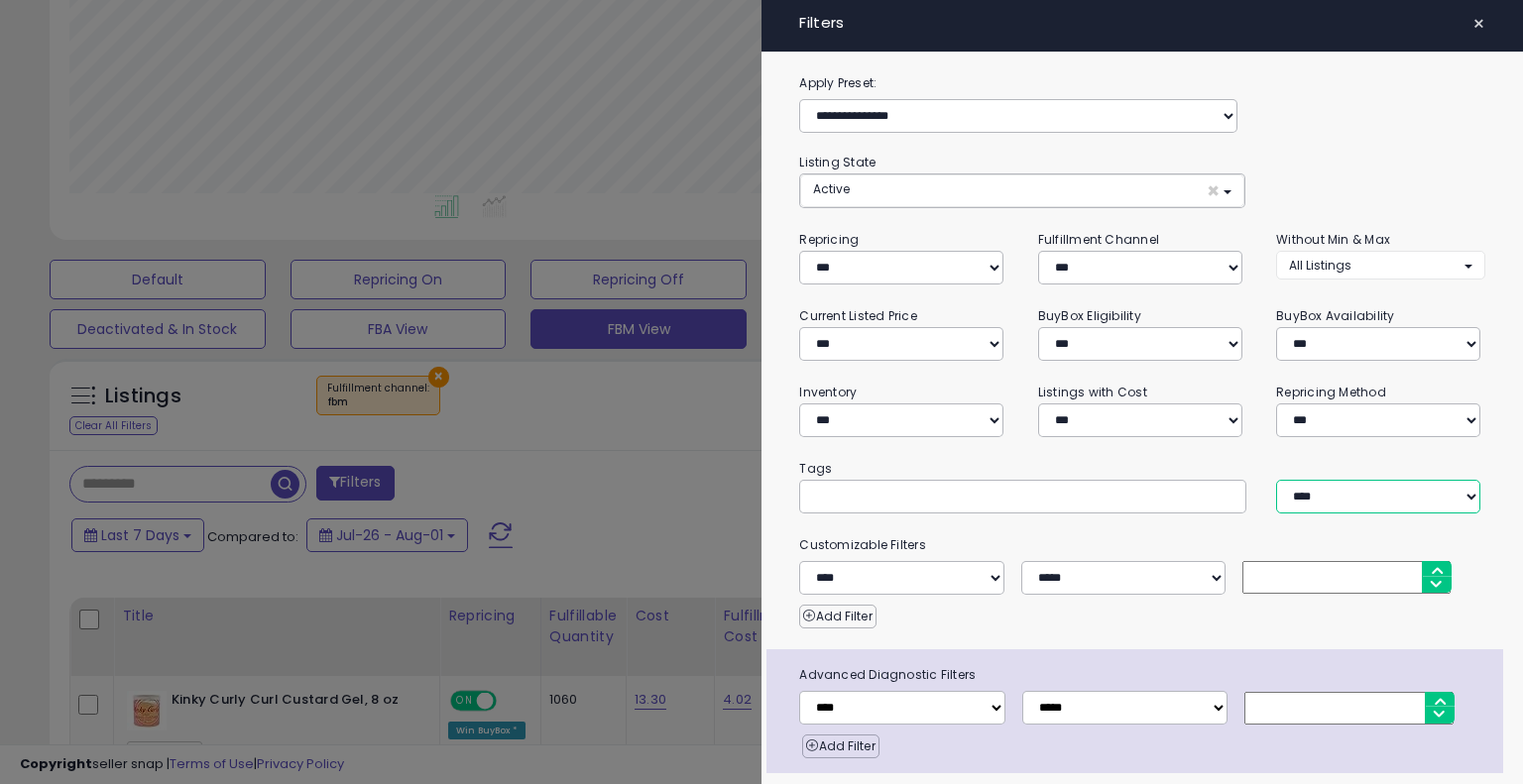 click on "***
***
****" at bounding box center (1378, 497) 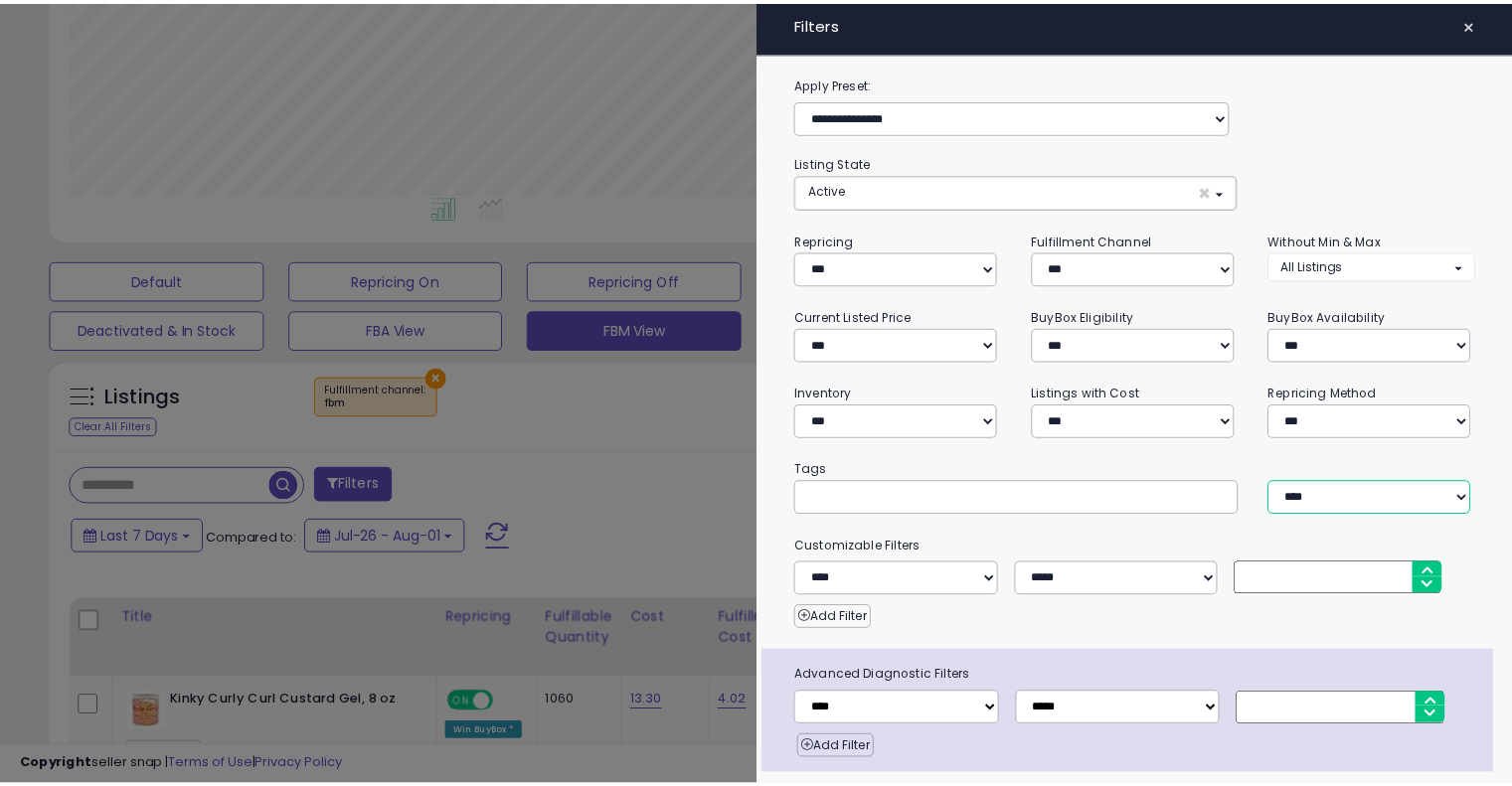 scroll, scrollTop: 58, scrollLeft: 0, axis: vertical 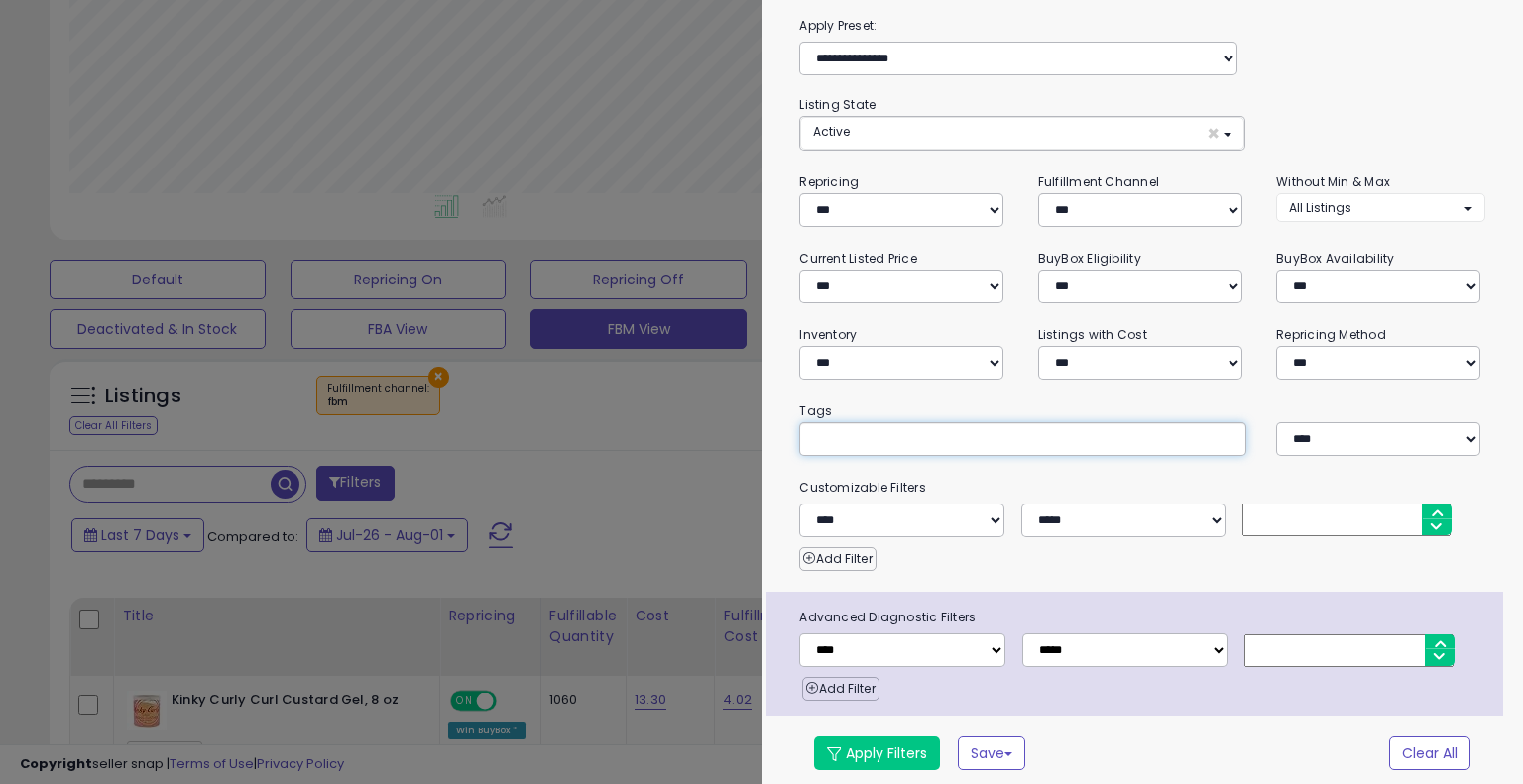 click at bounding box center [961, 438] 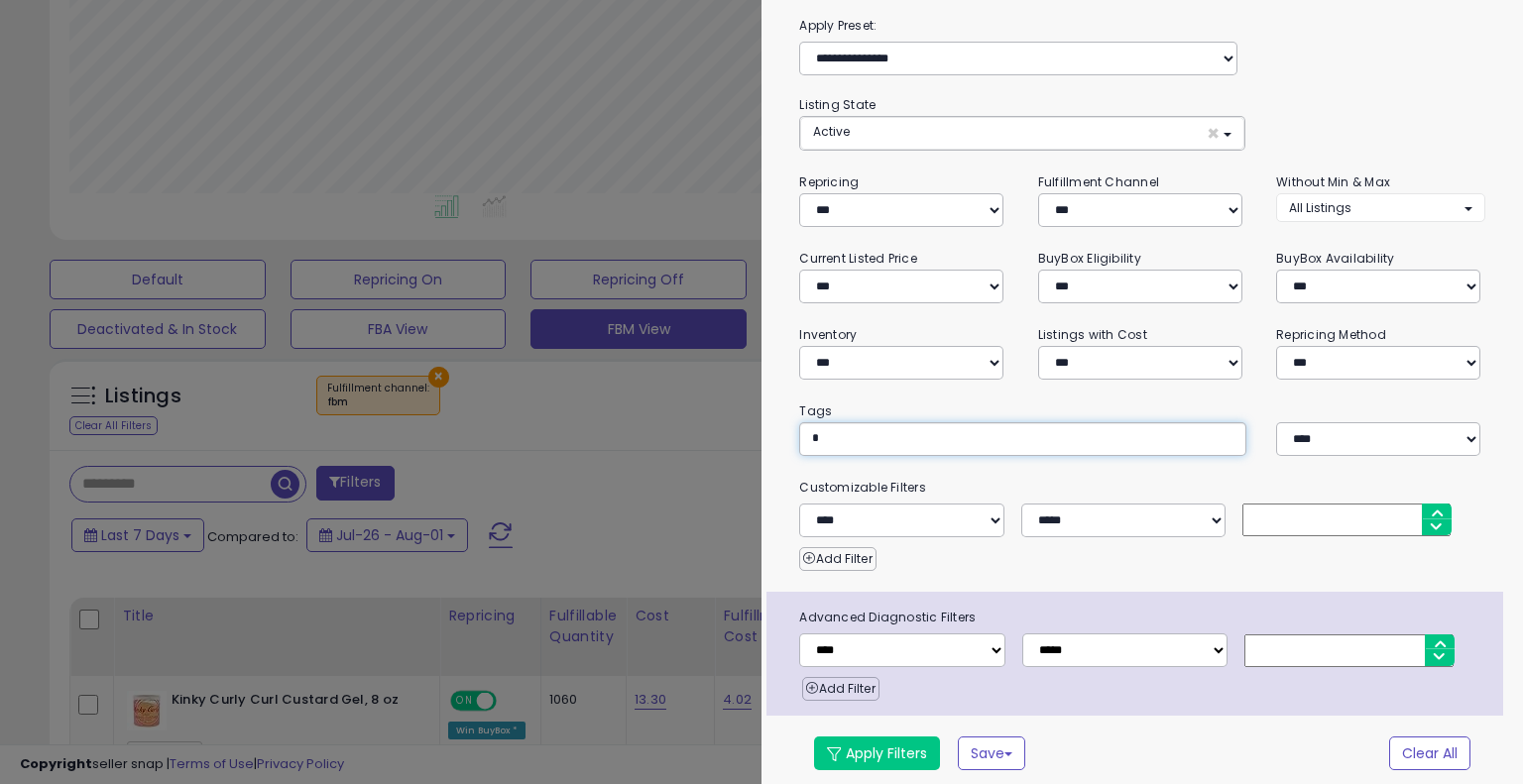 type on "**" 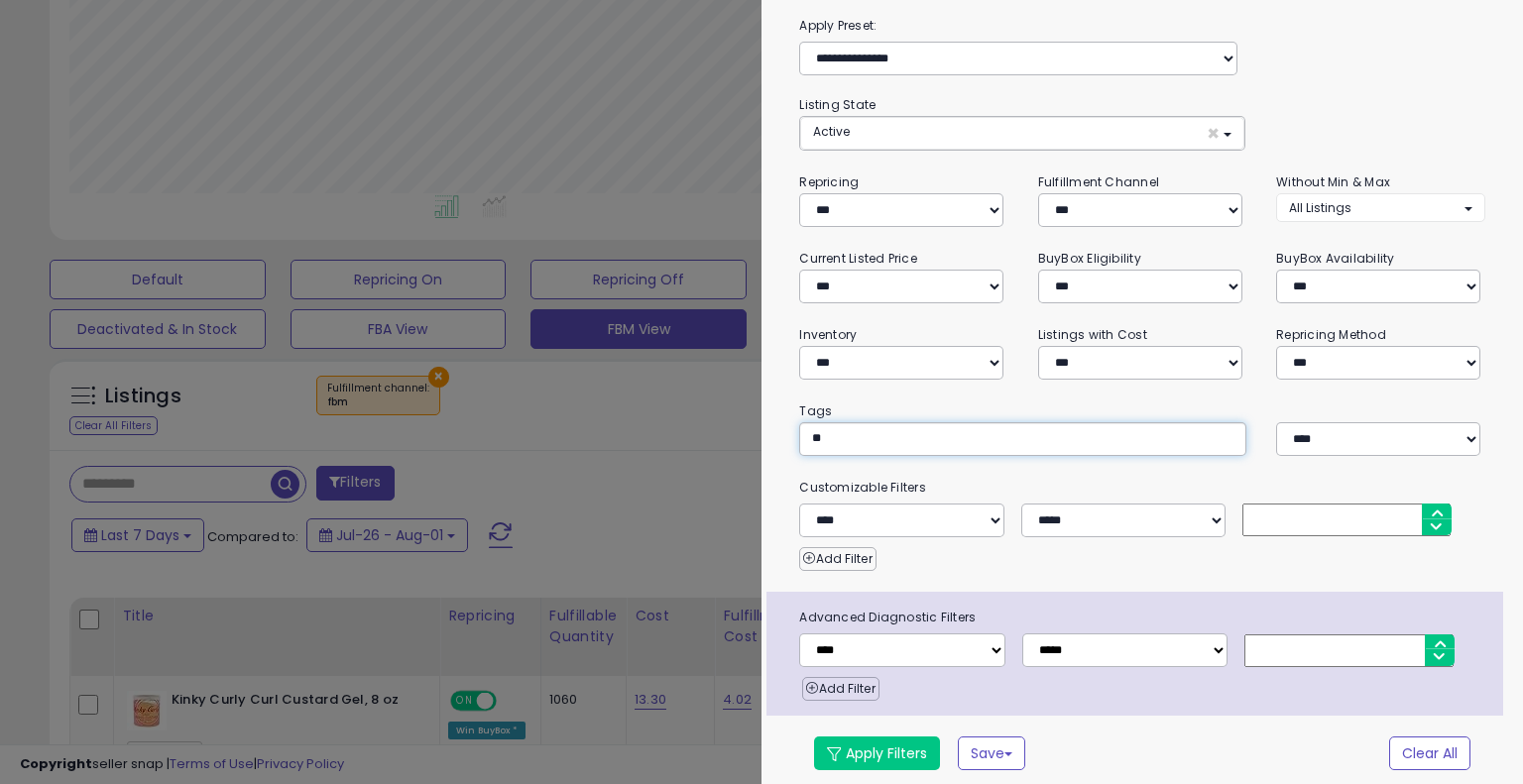 type 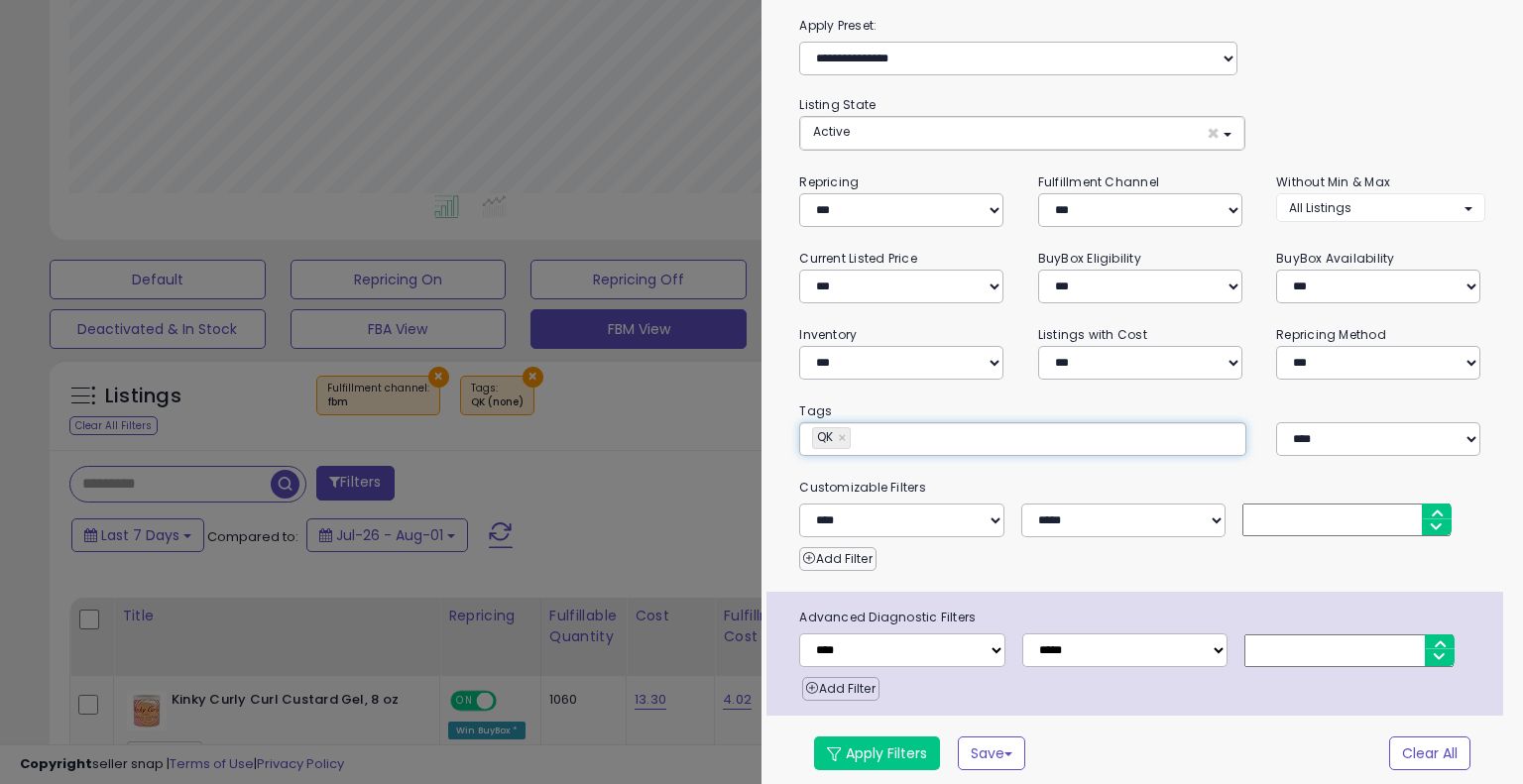 type on "**" 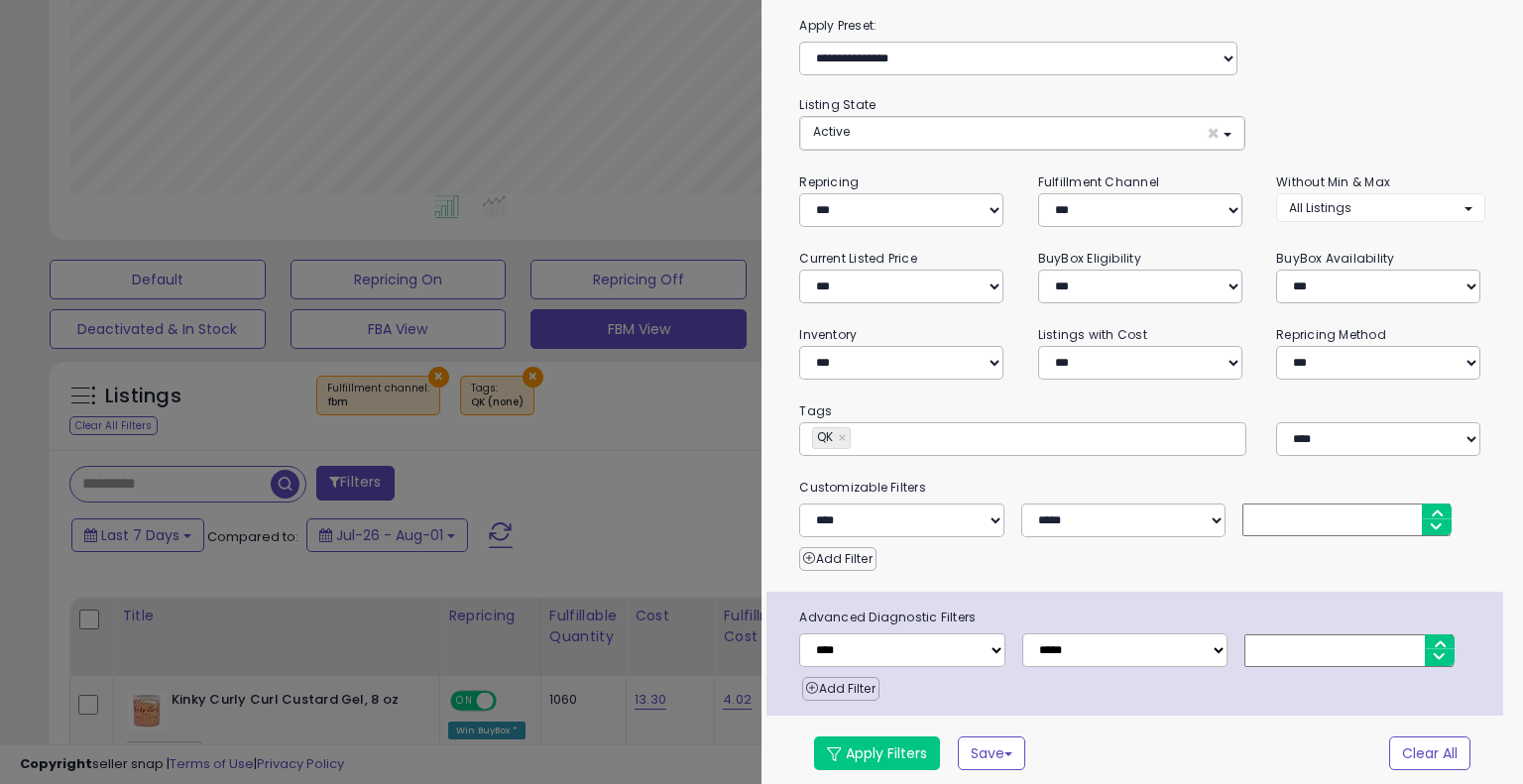 click at bounding box center [762, 392] 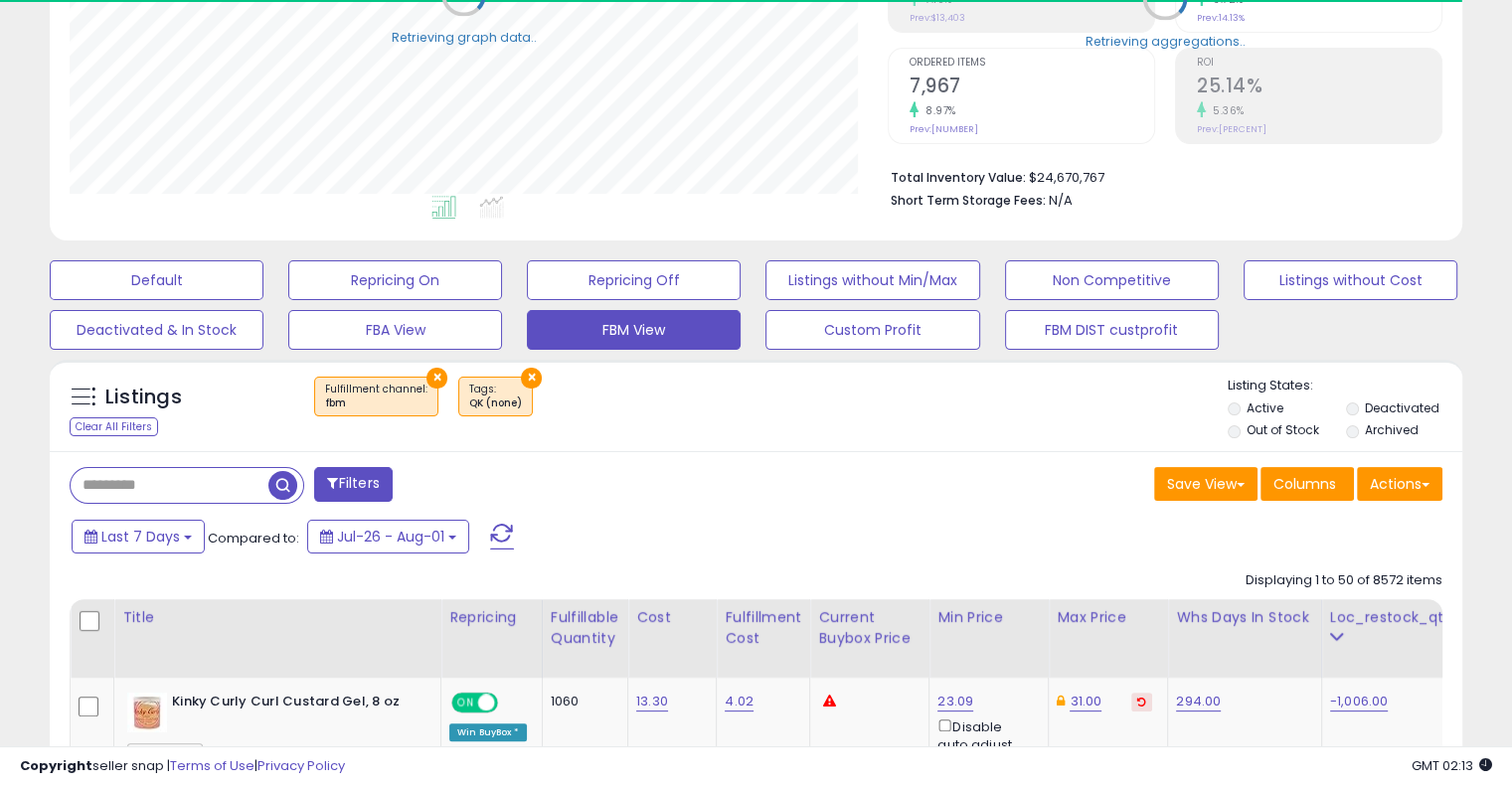 scroll, scrollTop: 406, scrollLeft: 817, axis: both 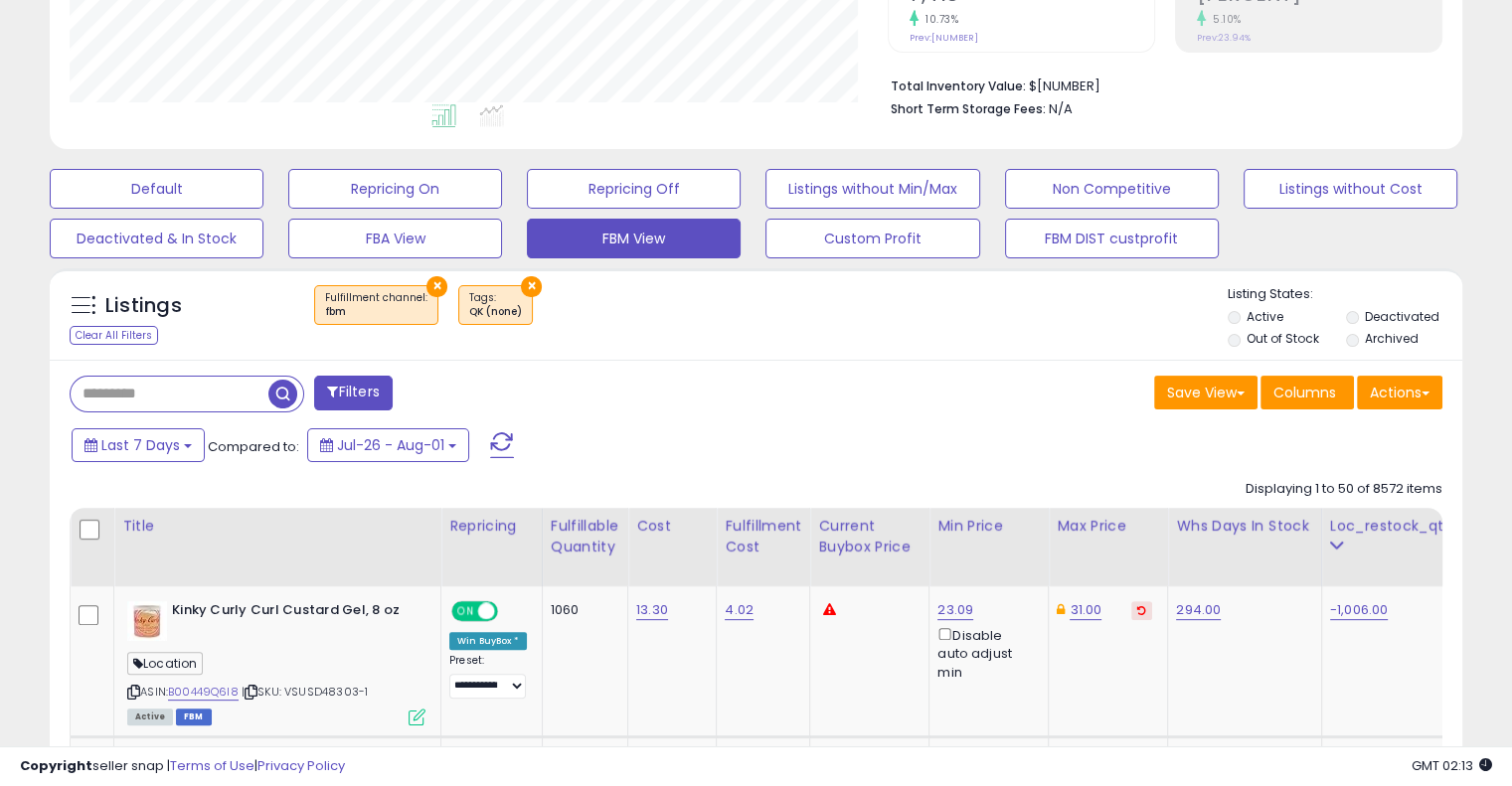 click on "Filters" at bounding box center (353, 393) 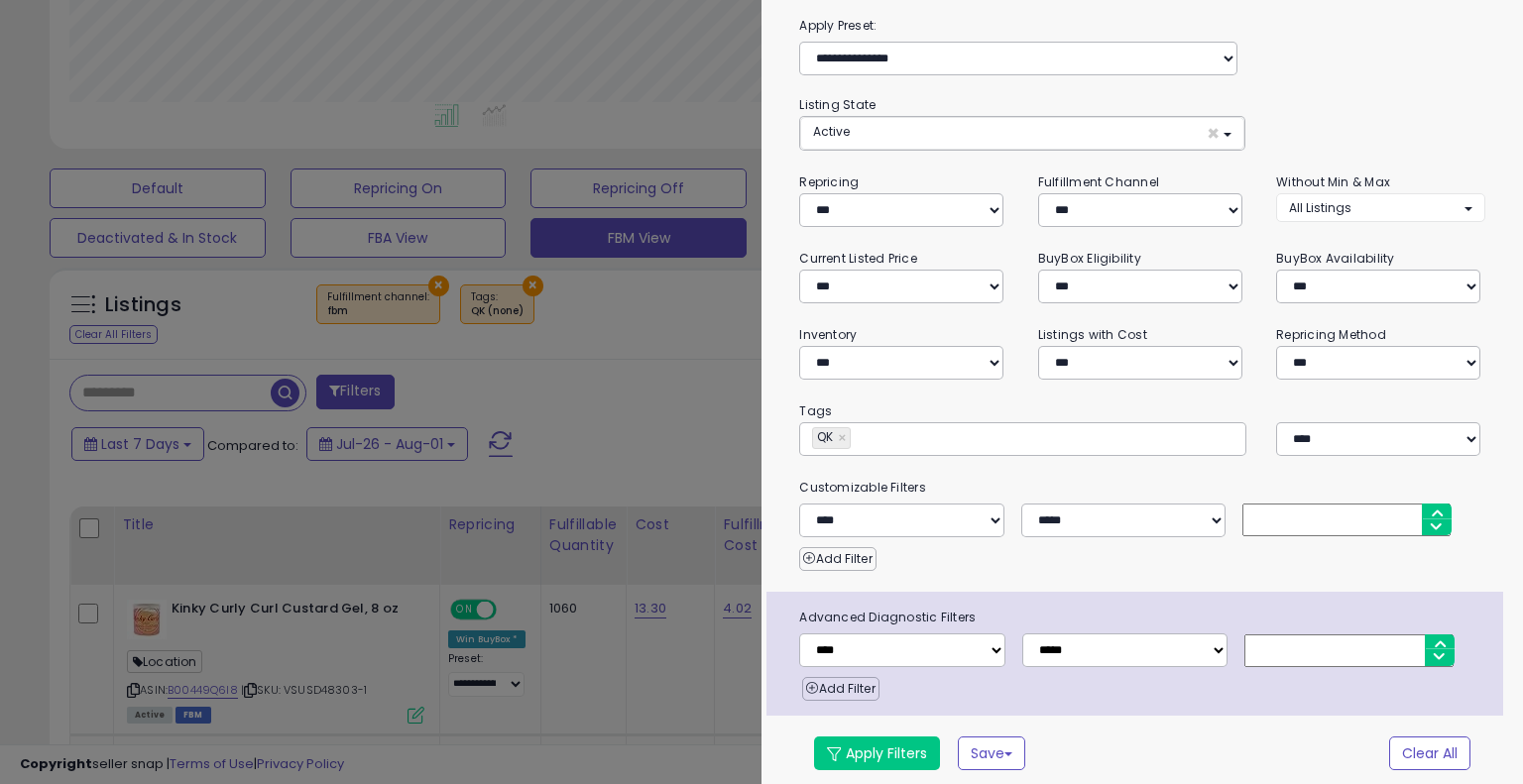 scroll, scrollTop: 56, scrollLeft: 0, axis: vertical 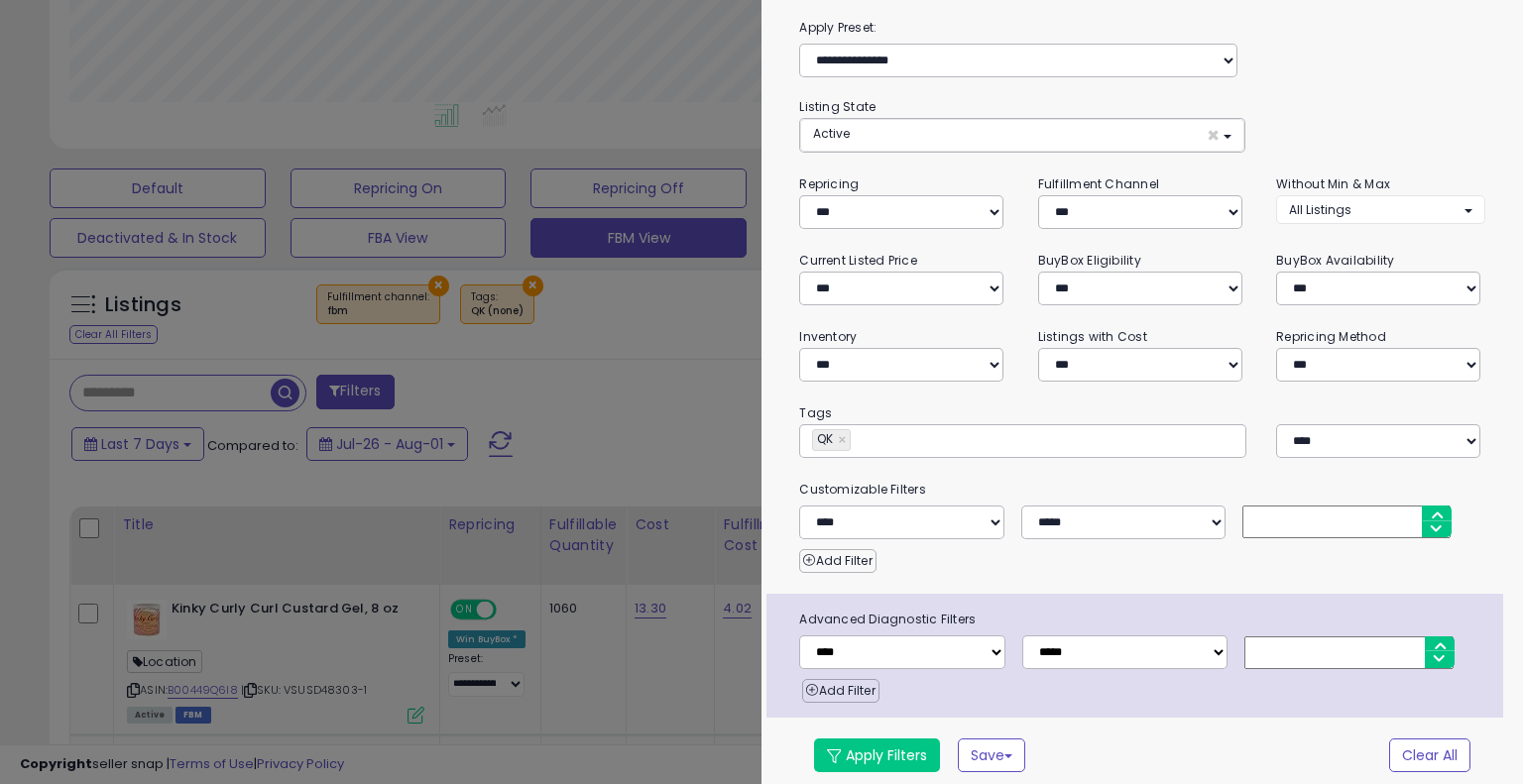 click at bounding box center (1004, 440) 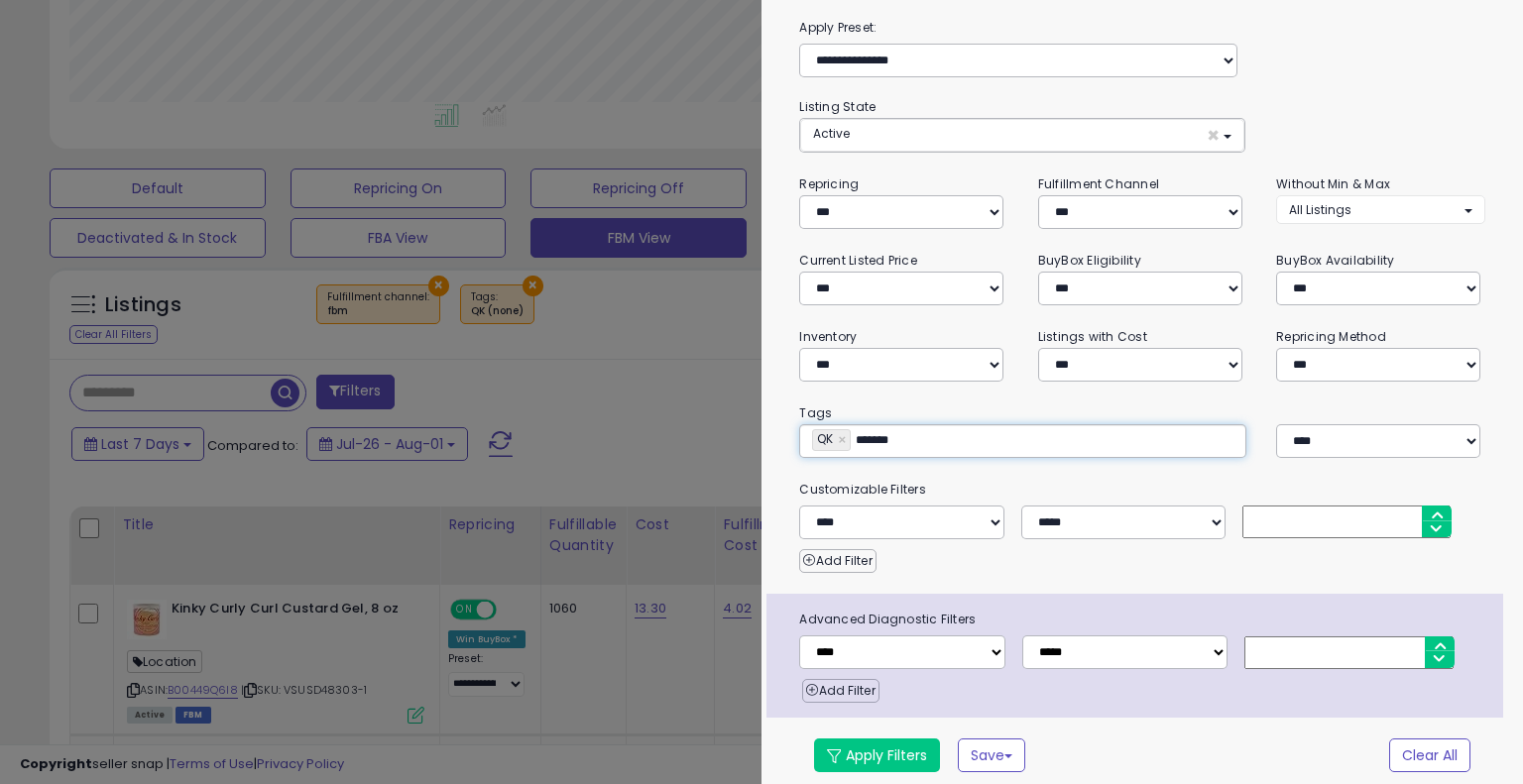 type on "********" 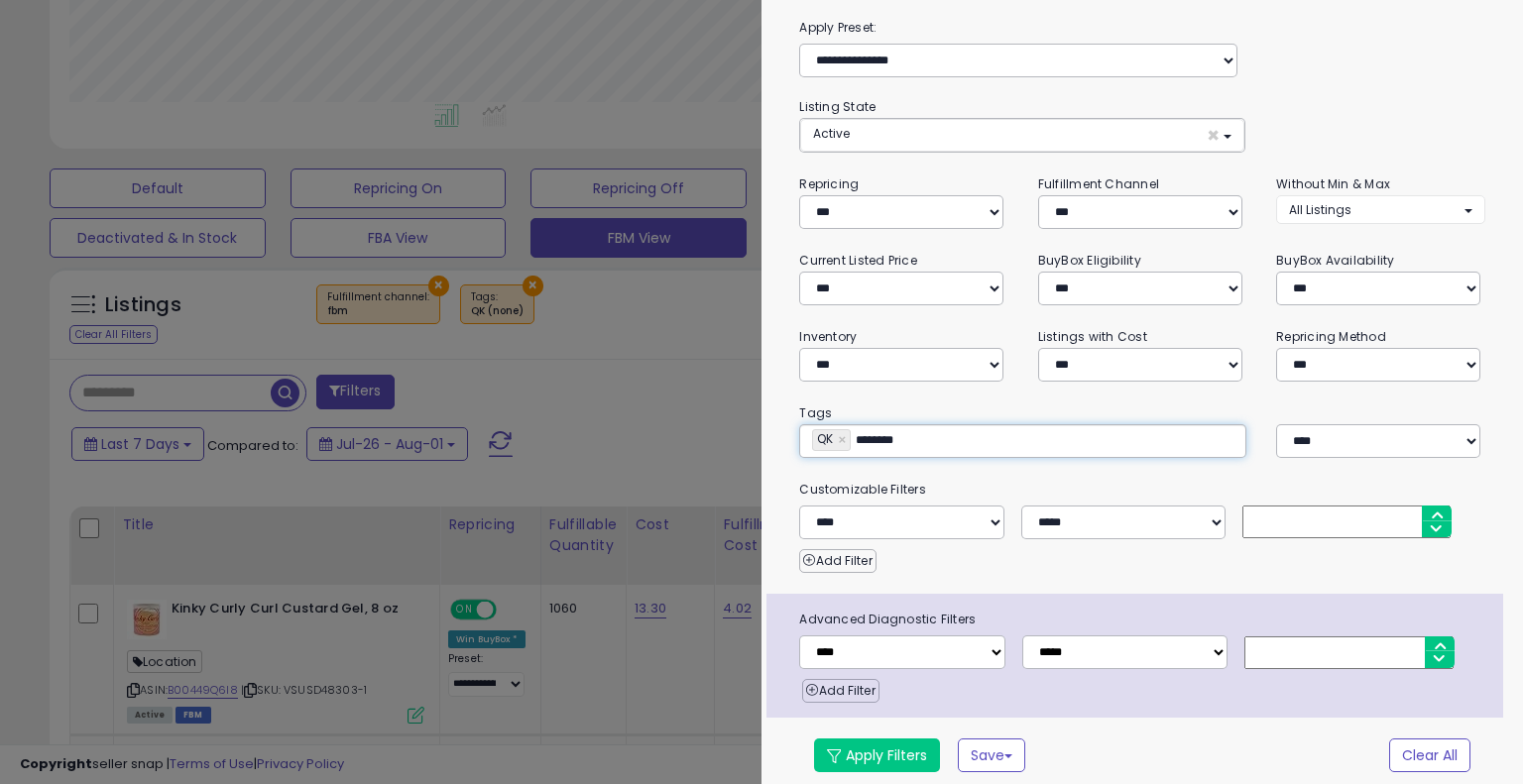 type on "**********" 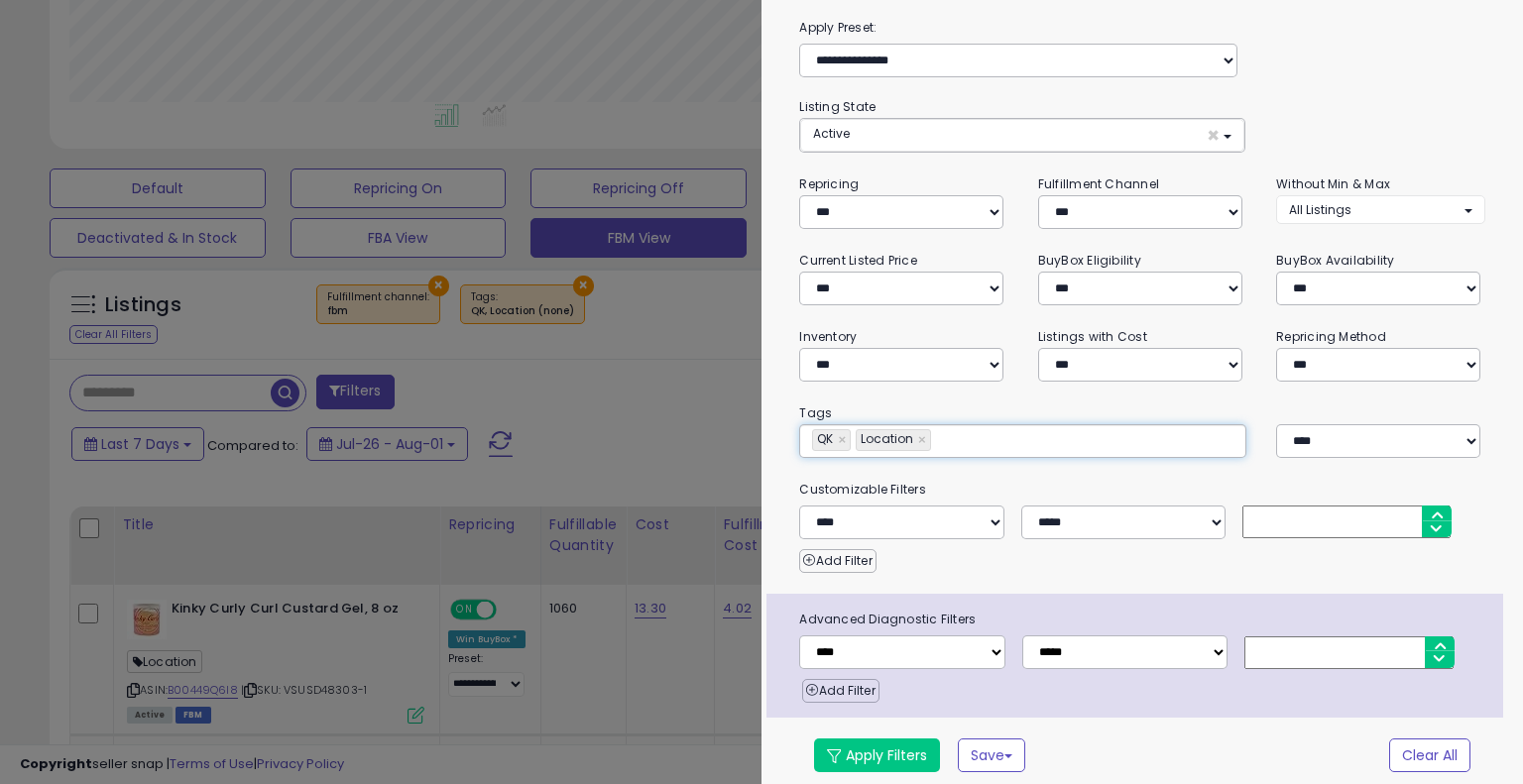 click on "**********" at bounding box center (1022, 441) 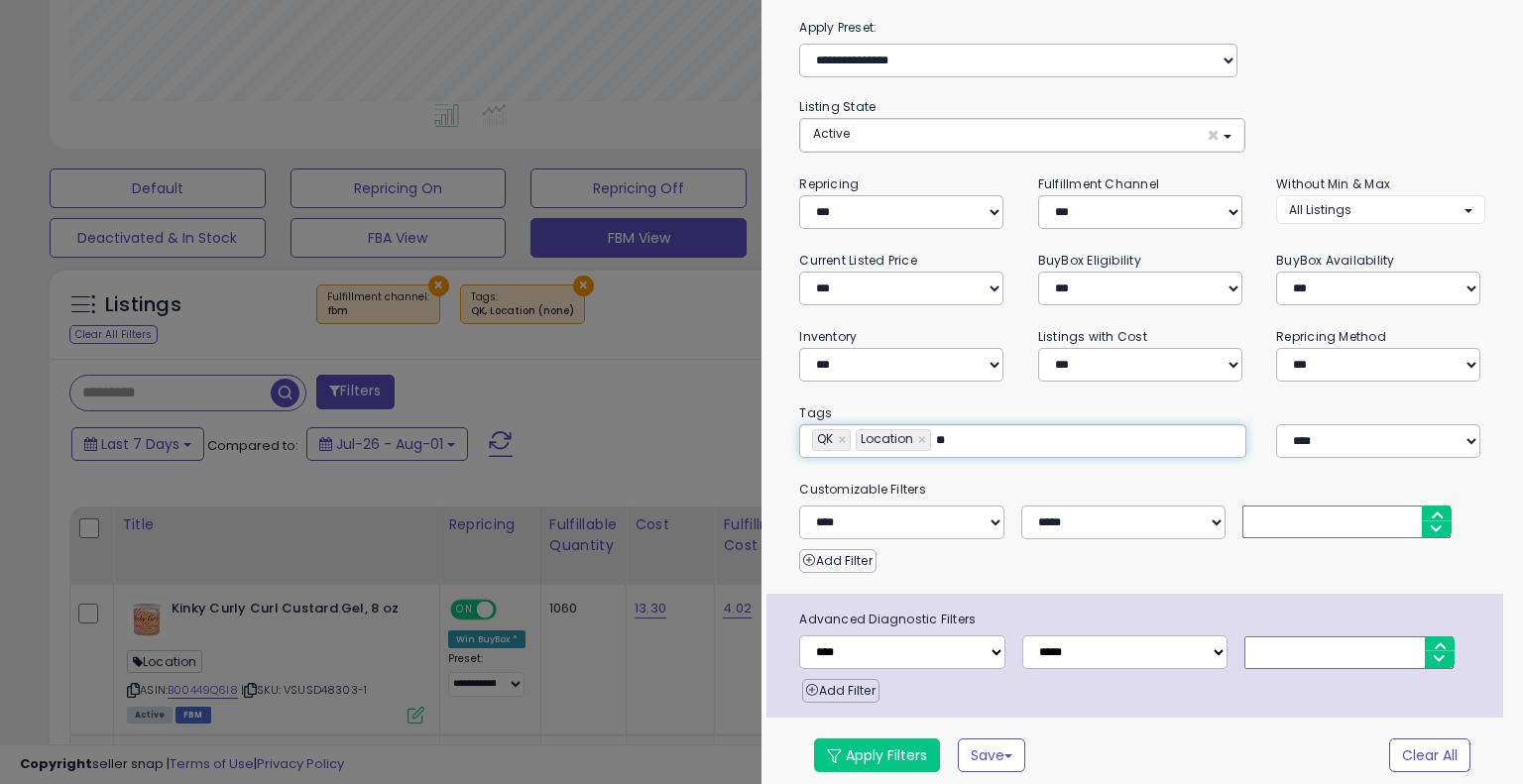 type on "***" 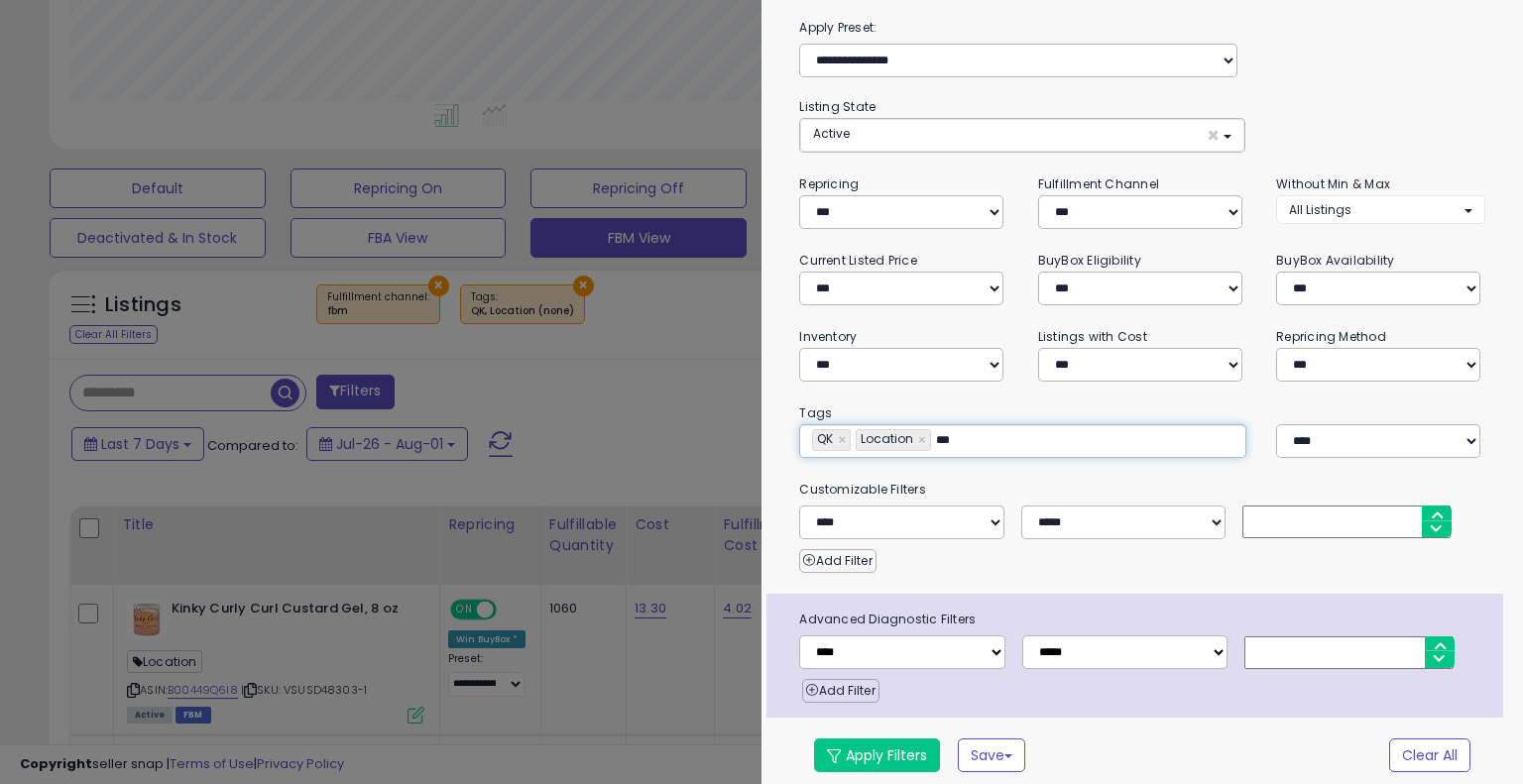 type on "**********" 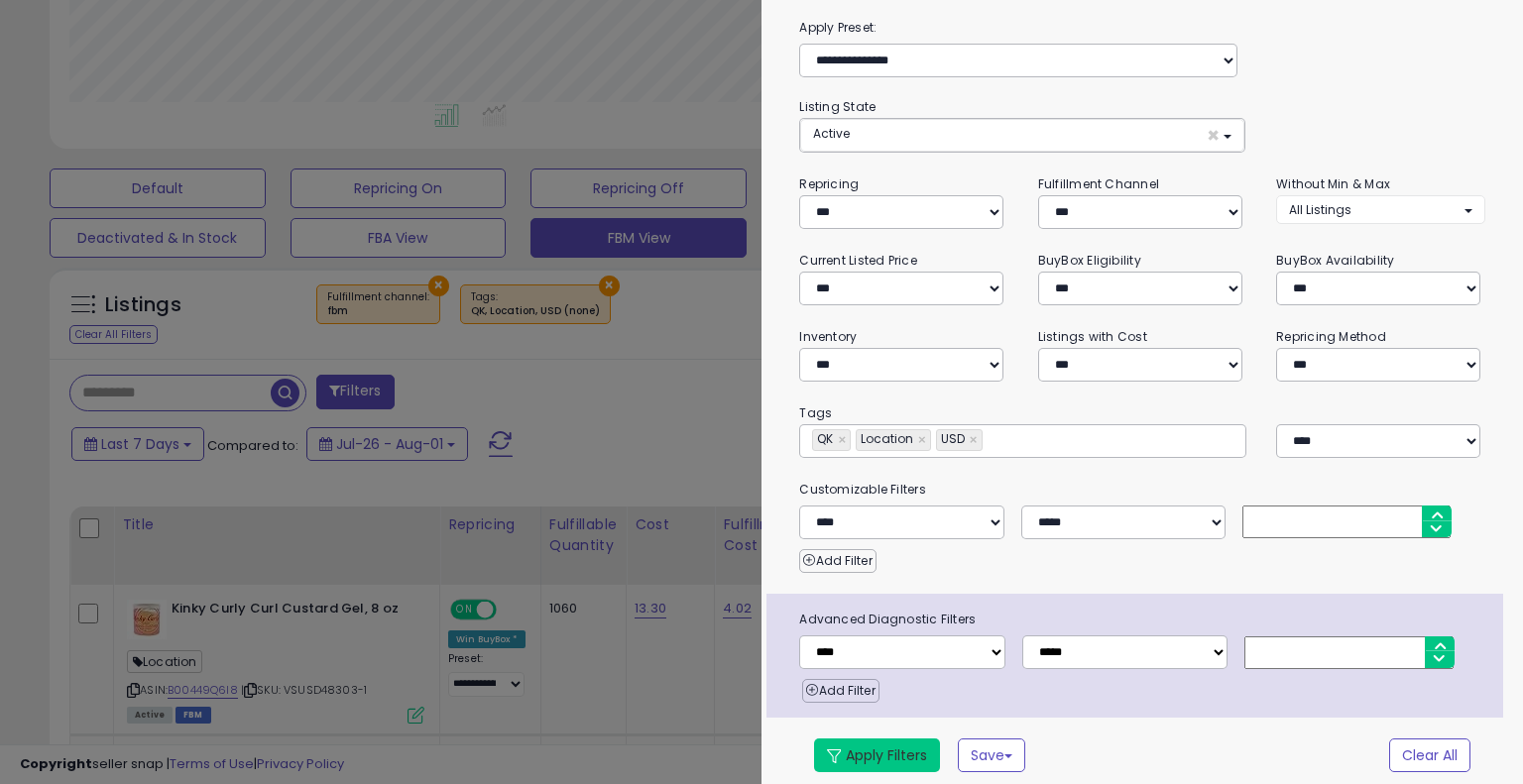 click on "Apply Filters" at bounding box center (877, 755) 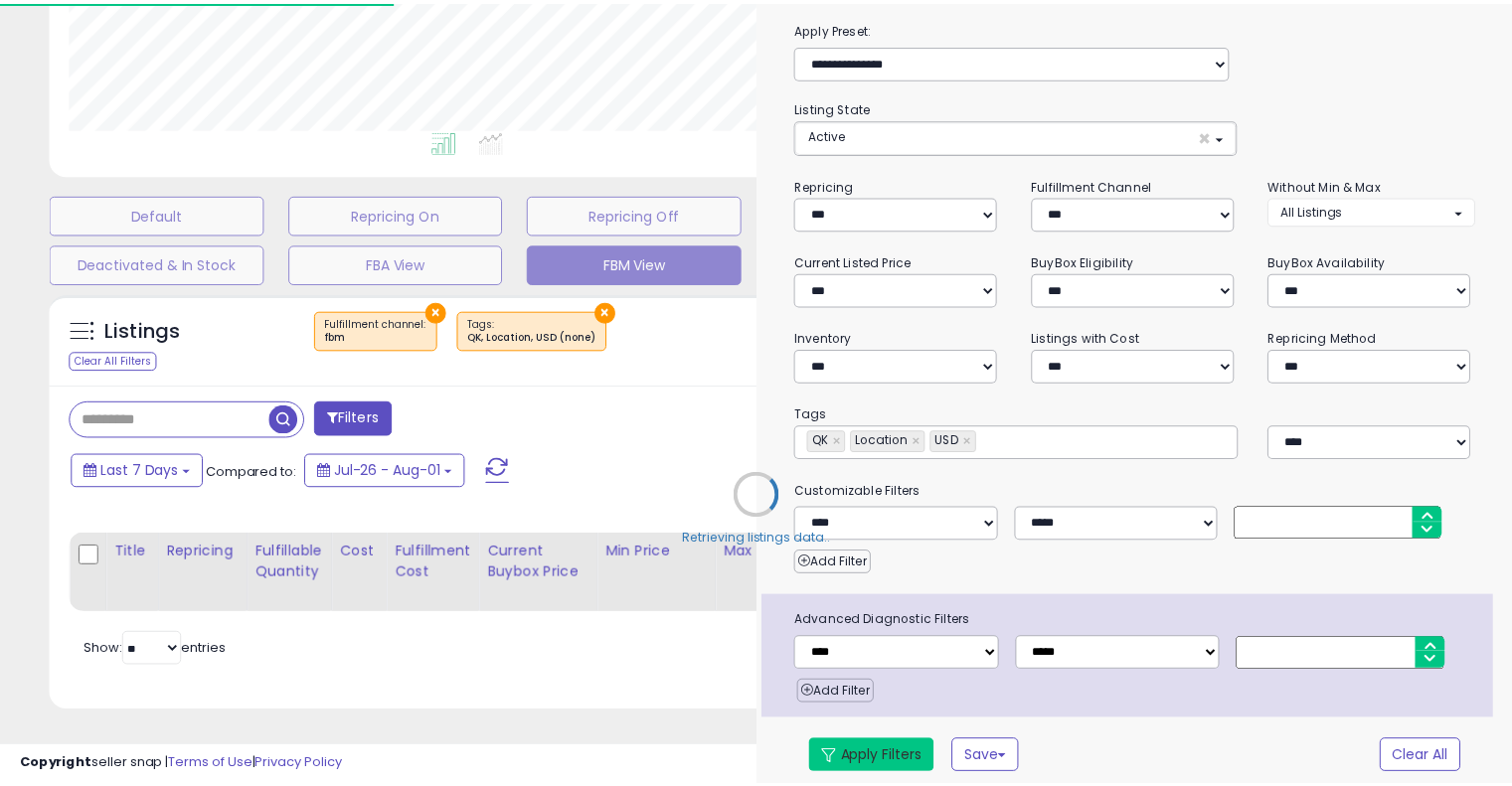 scroll, scrollTop: 445, scrollLeft: 0, axis: vertical 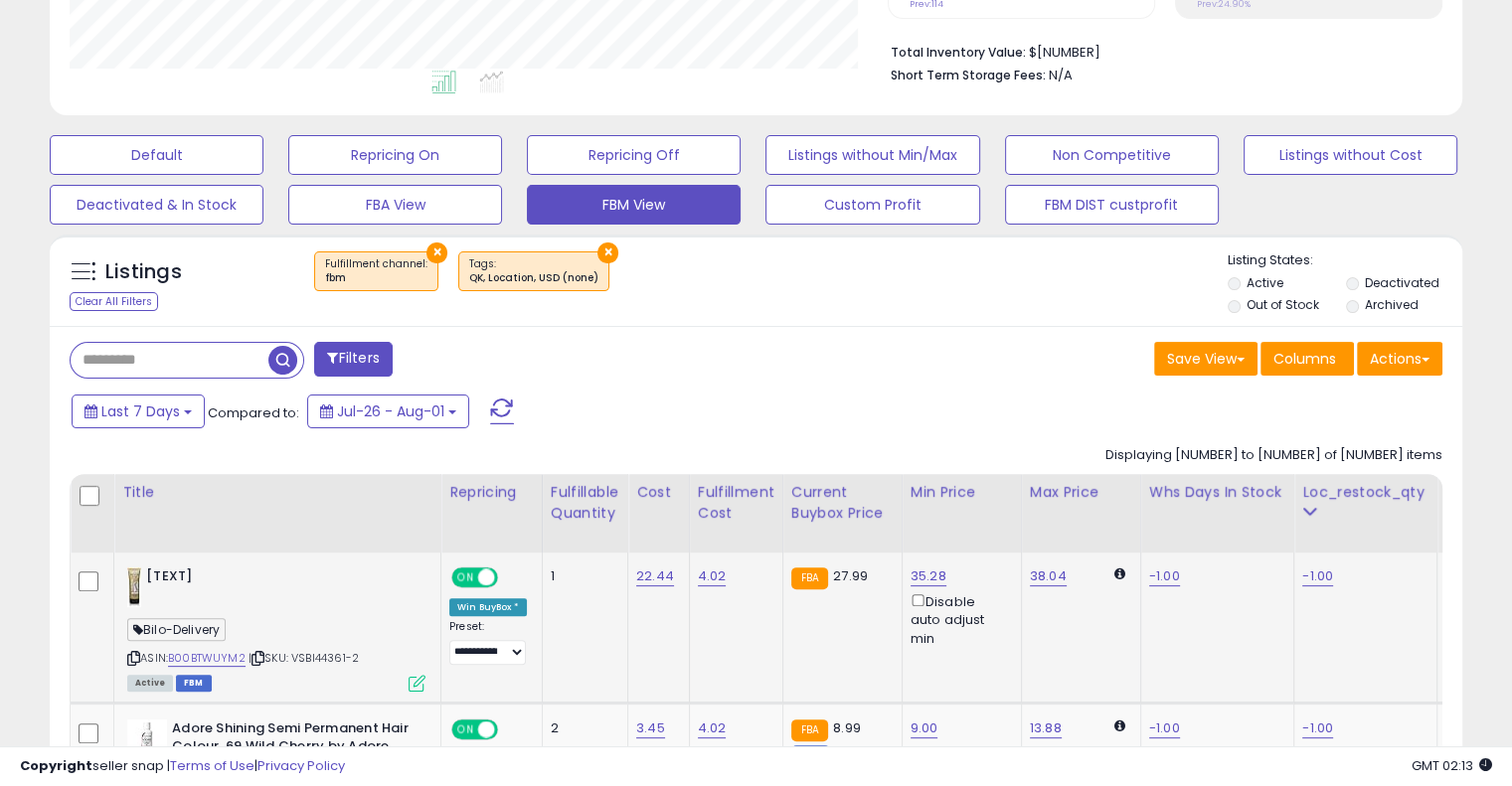 click on "Bilo-Delivery" at bounding box center (176, 629) 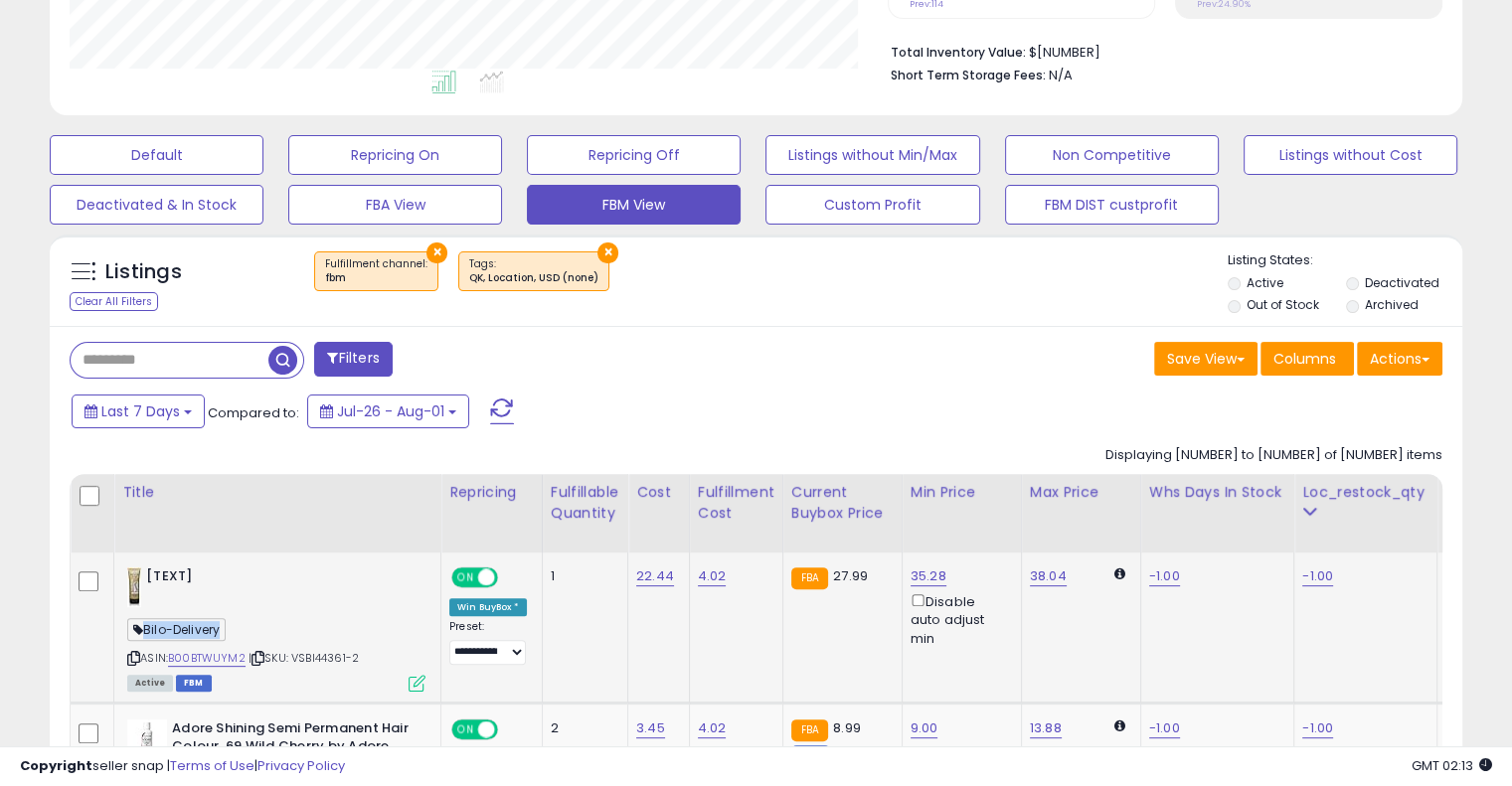 click on "Bilo-Delivery" at bounding box center (176, 629) 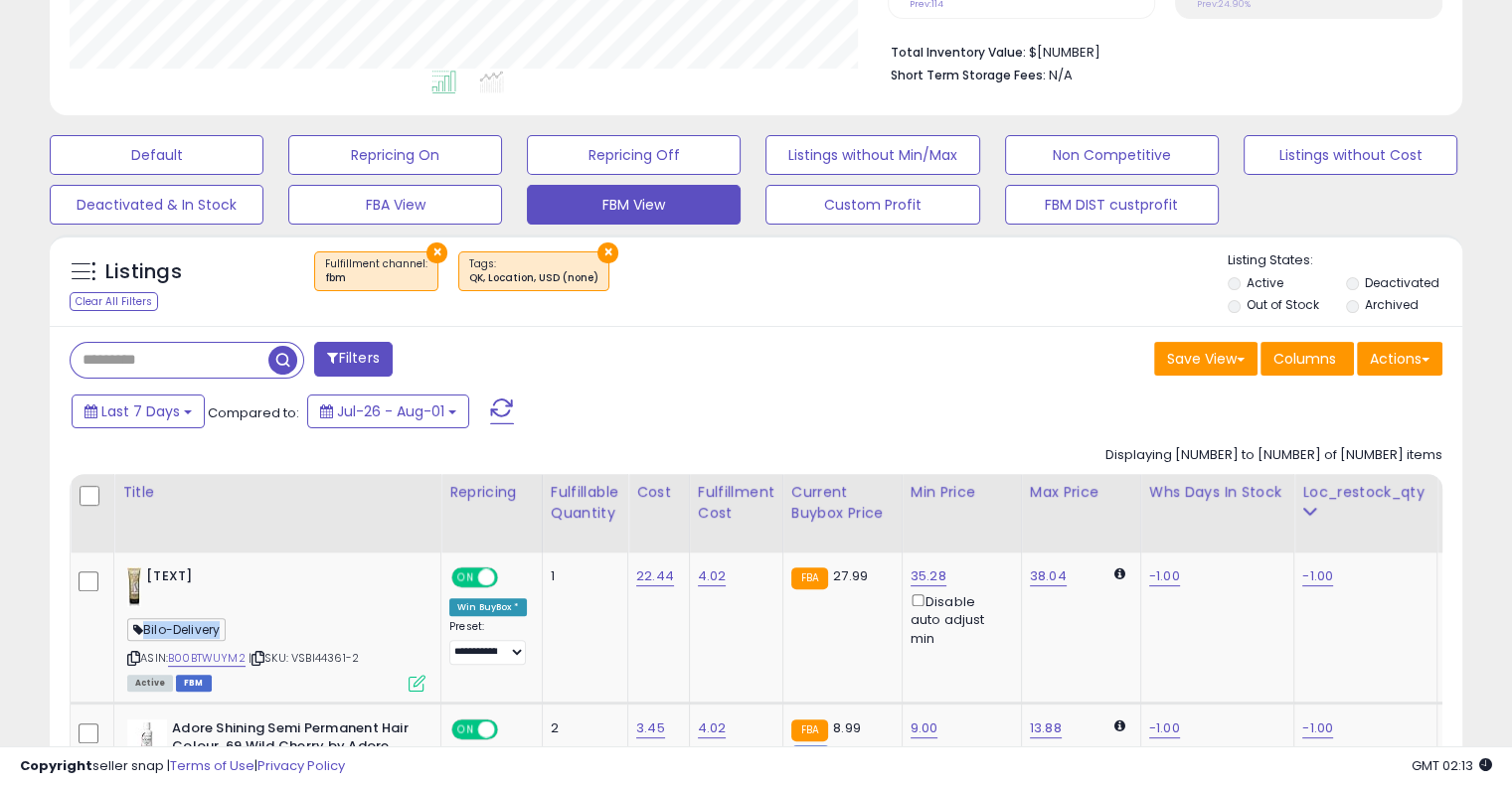 click on "Filters" at bounding box center (353, 359) 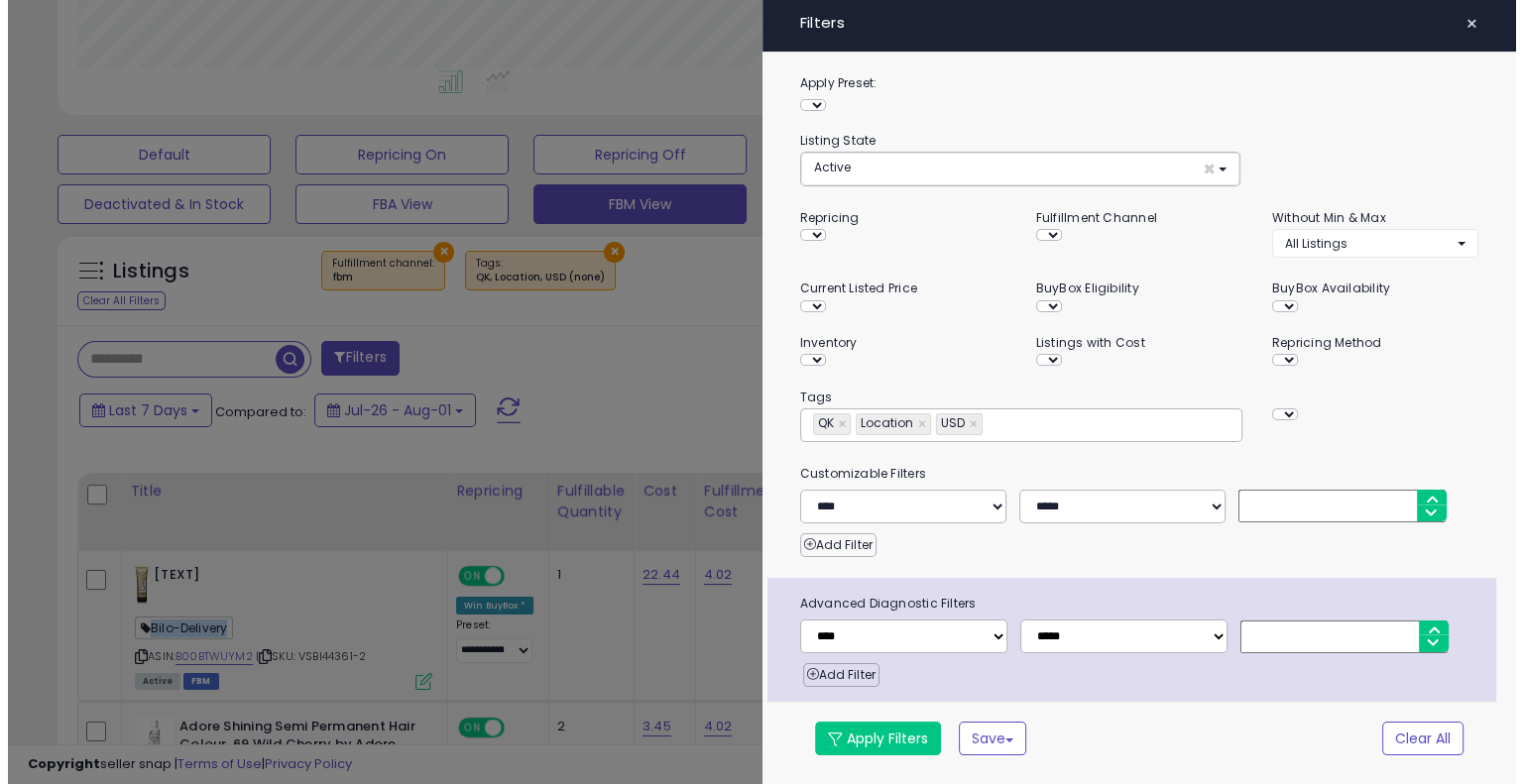 scroll, scrollTop: 990743, scrollLeft: 990712, axis: both 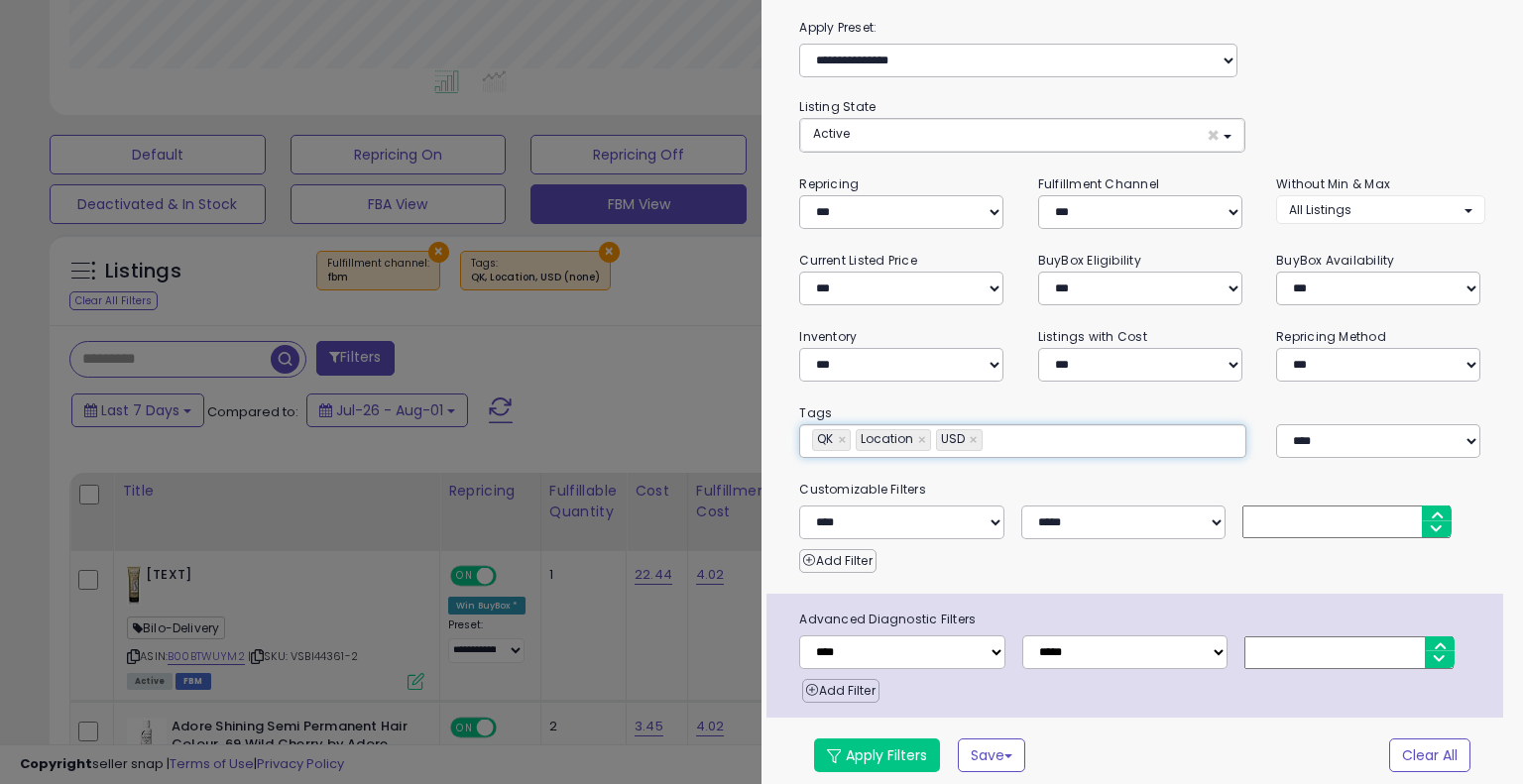click on "**********" at bounding box center [1022, 441] 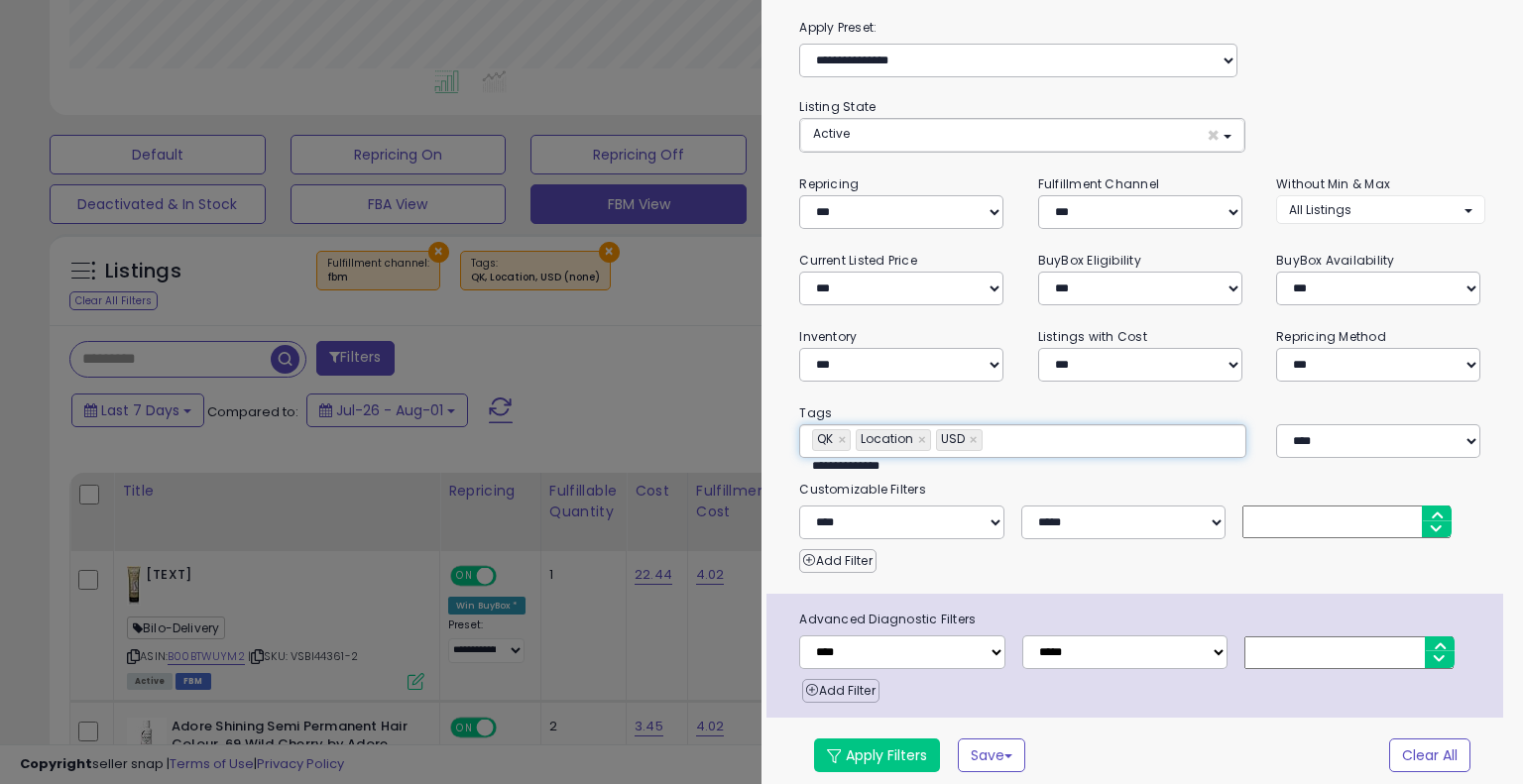 type on "**********" 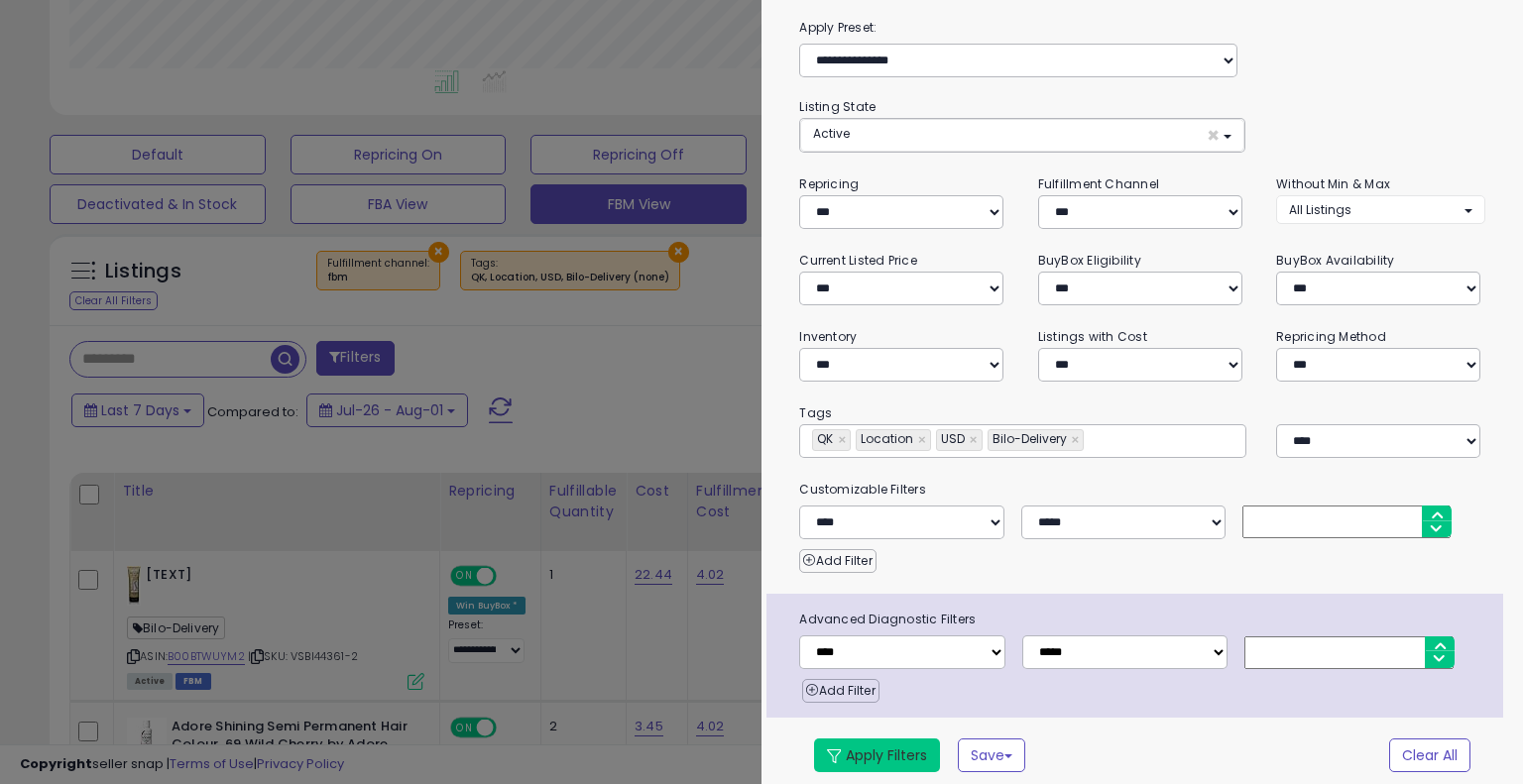click on "Apply Filters" at bounding box center [877, 755] 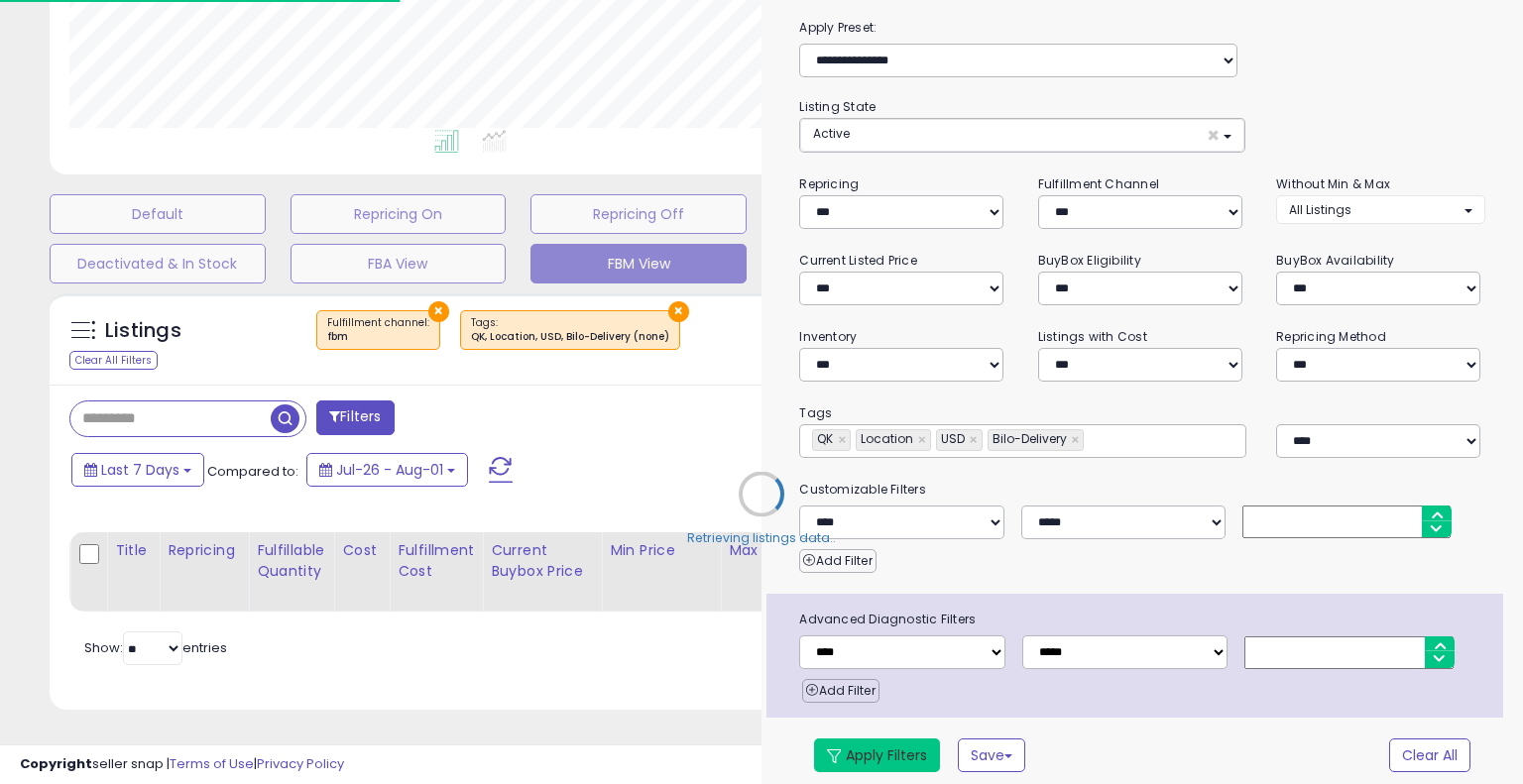 type on "**********" 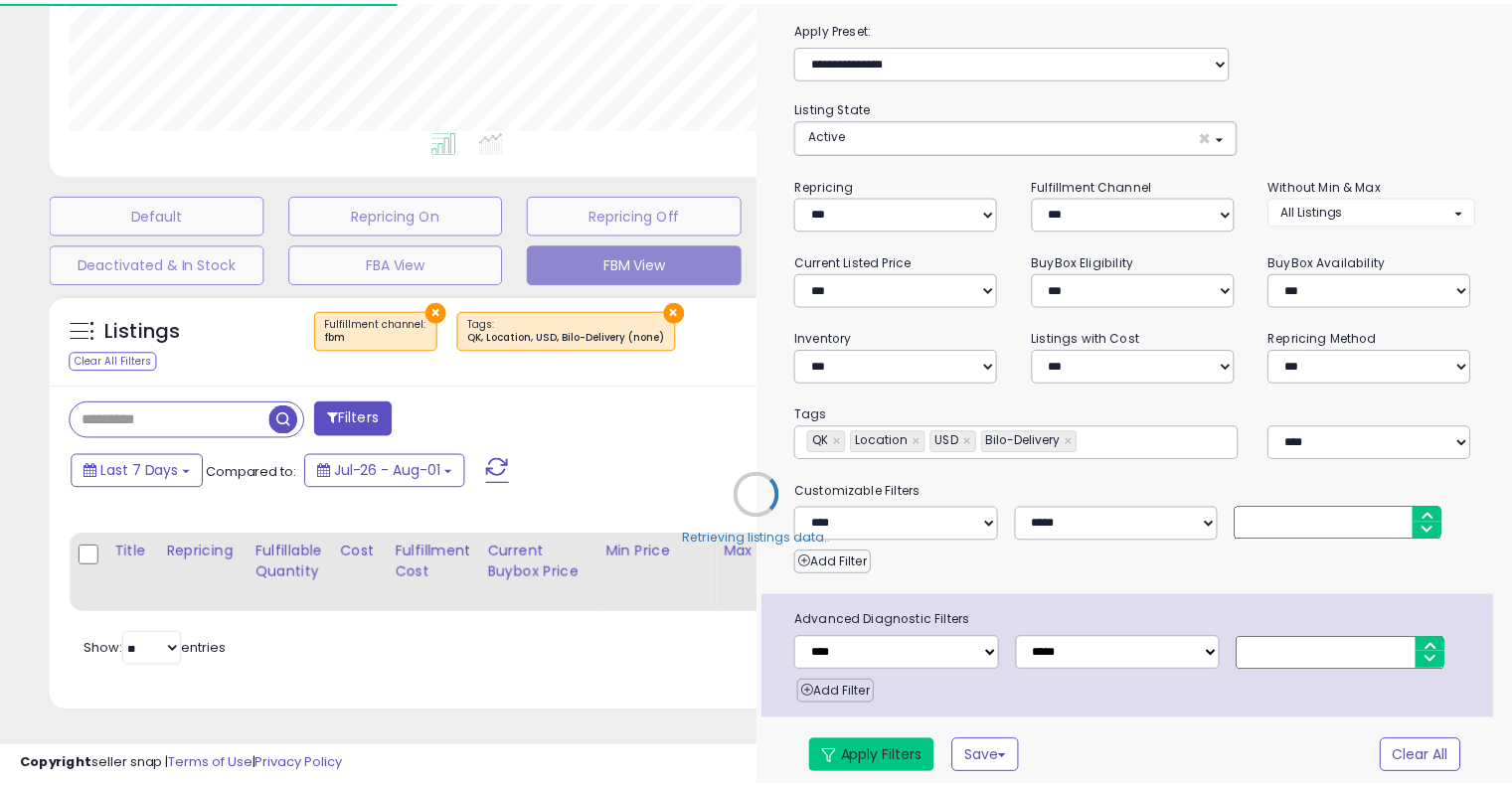 scroll, scrollTop: 445, scrollLeft: 0, axis: vertical 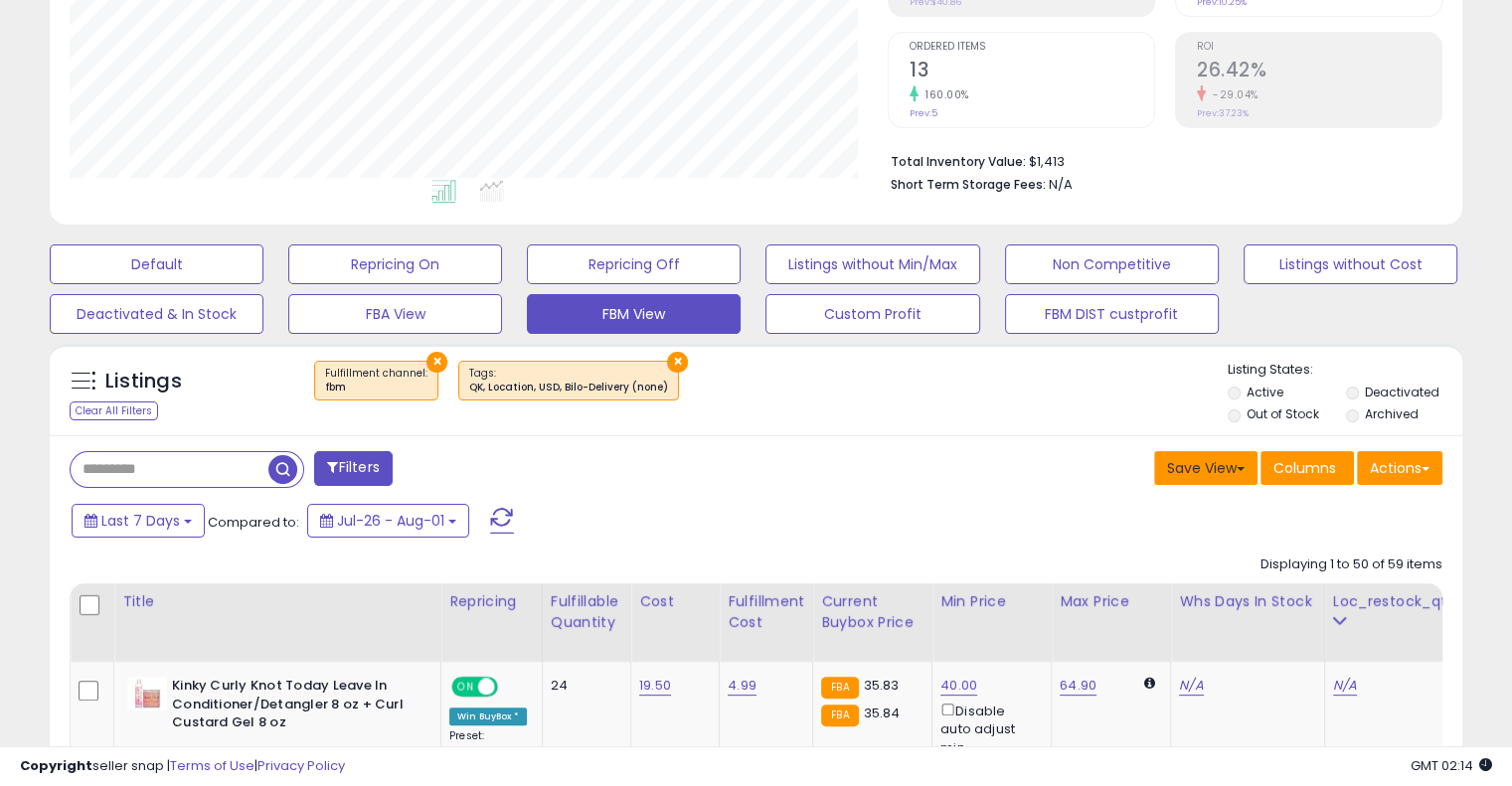 click on "Save View" at bounding box center [1206, 468] 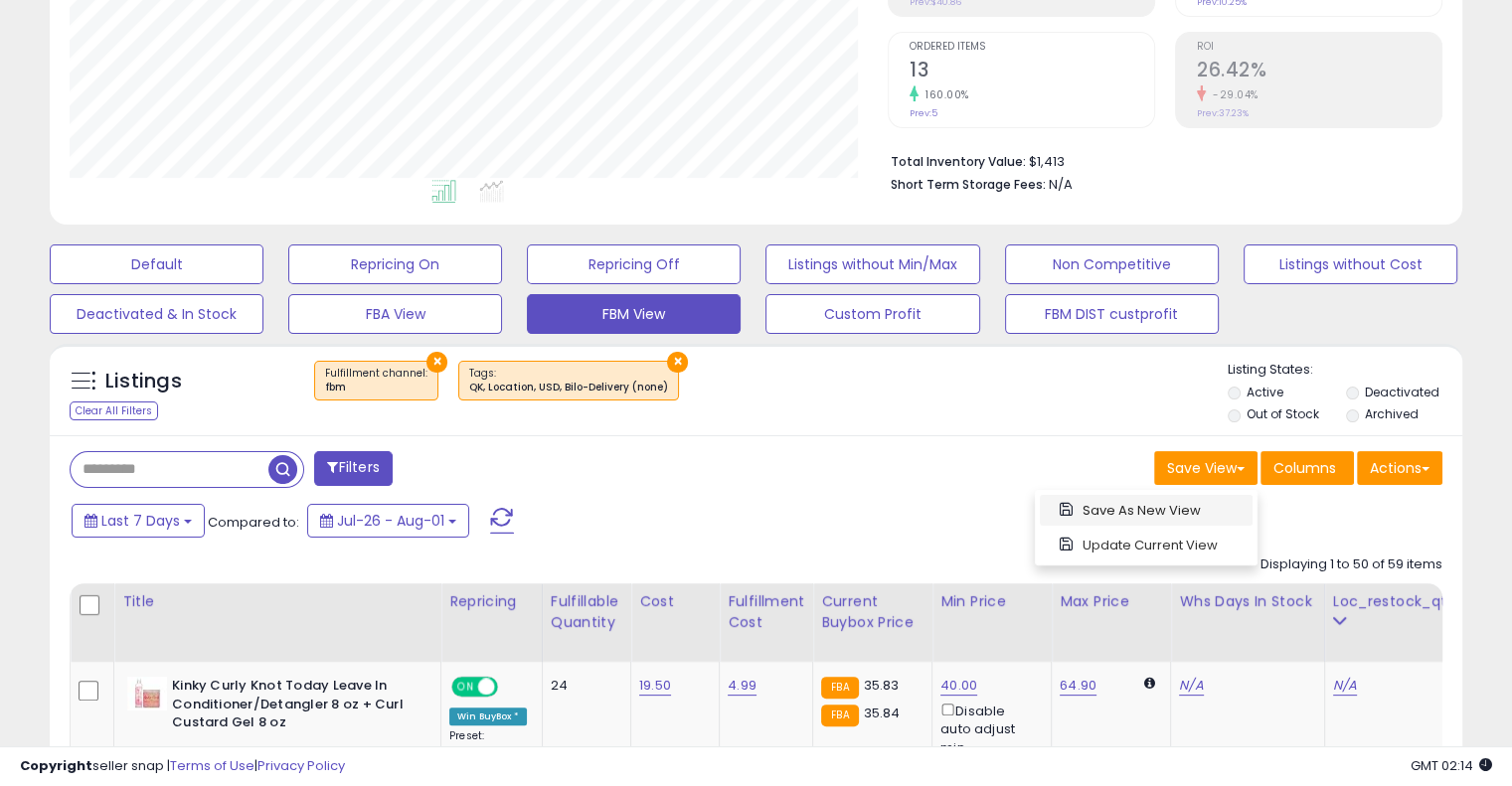 click on "Save As New View" at bounding box center [1146, 510] 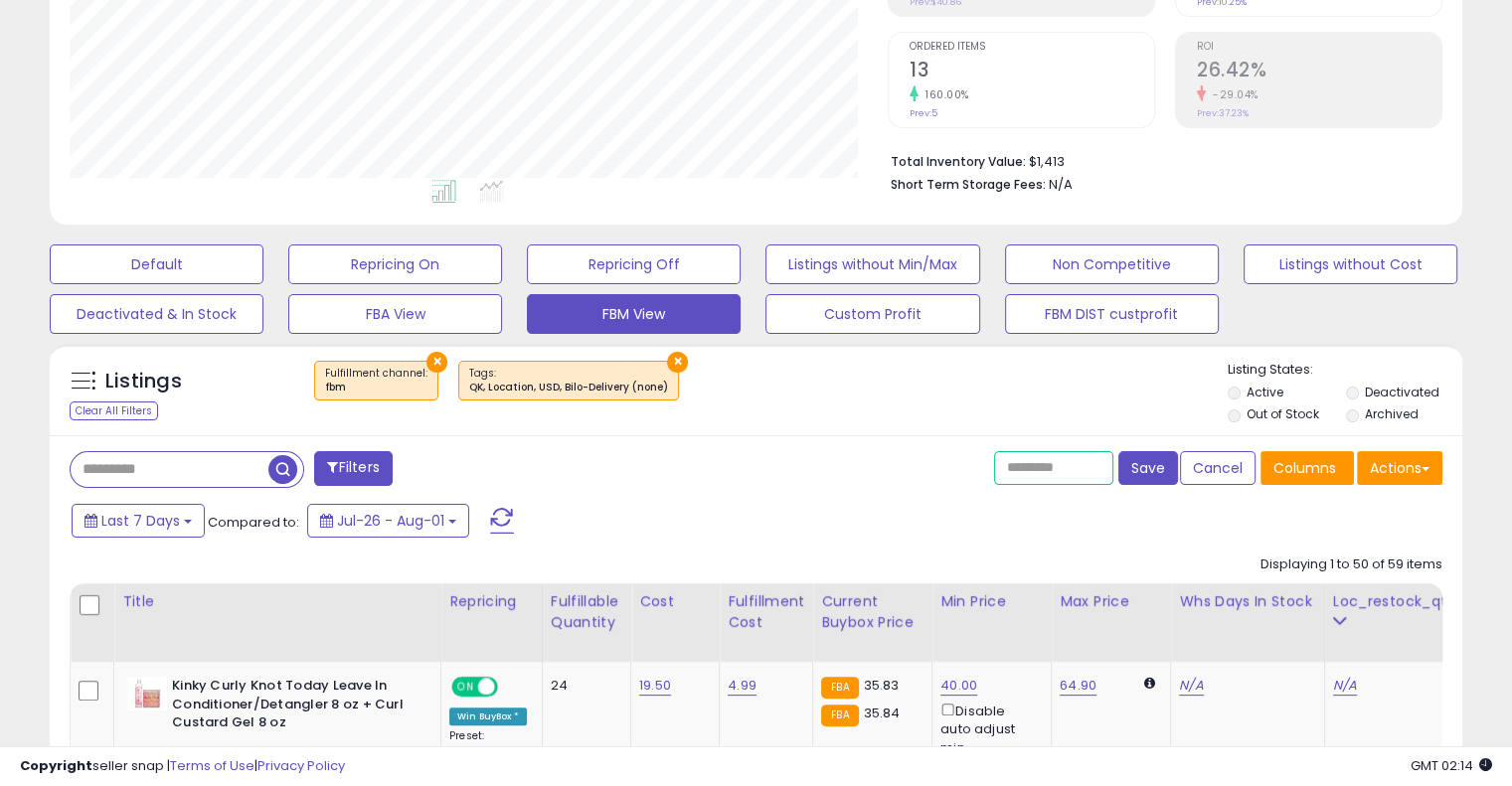 click at bounding box center [1054, 468] 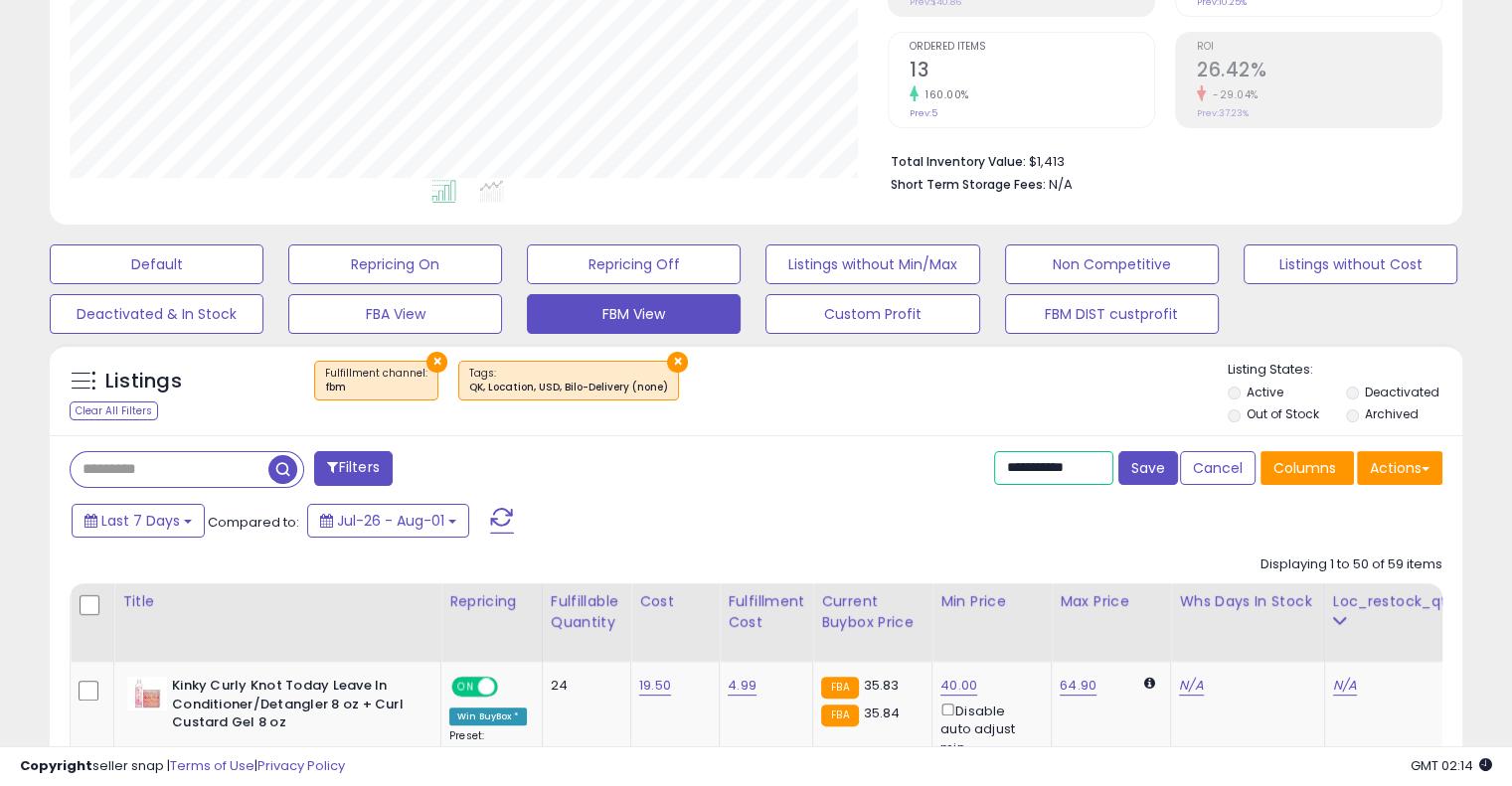 scroll, scrollTop: 0, scrollLeft: 0, axis: both 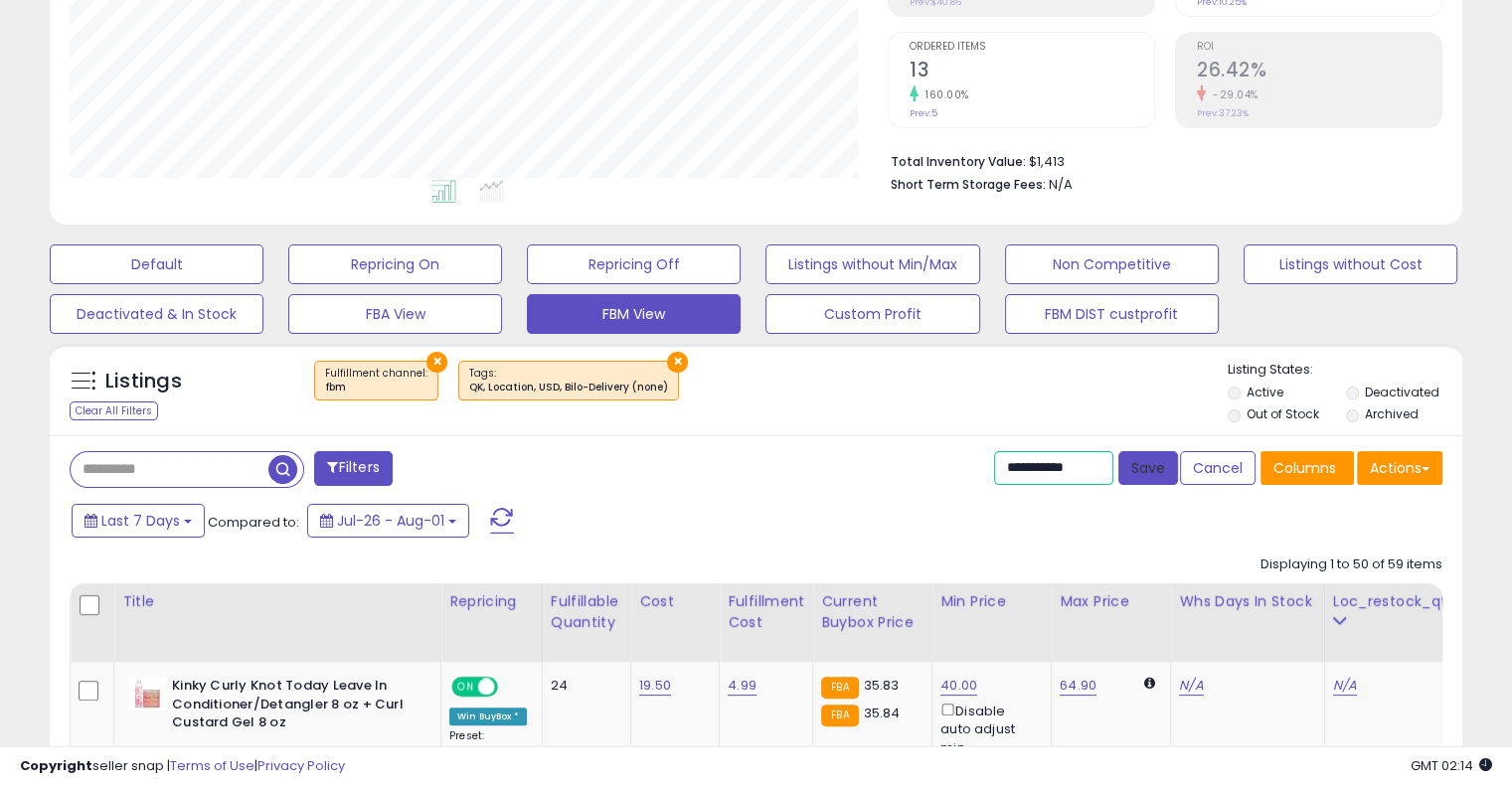 type on "**********" 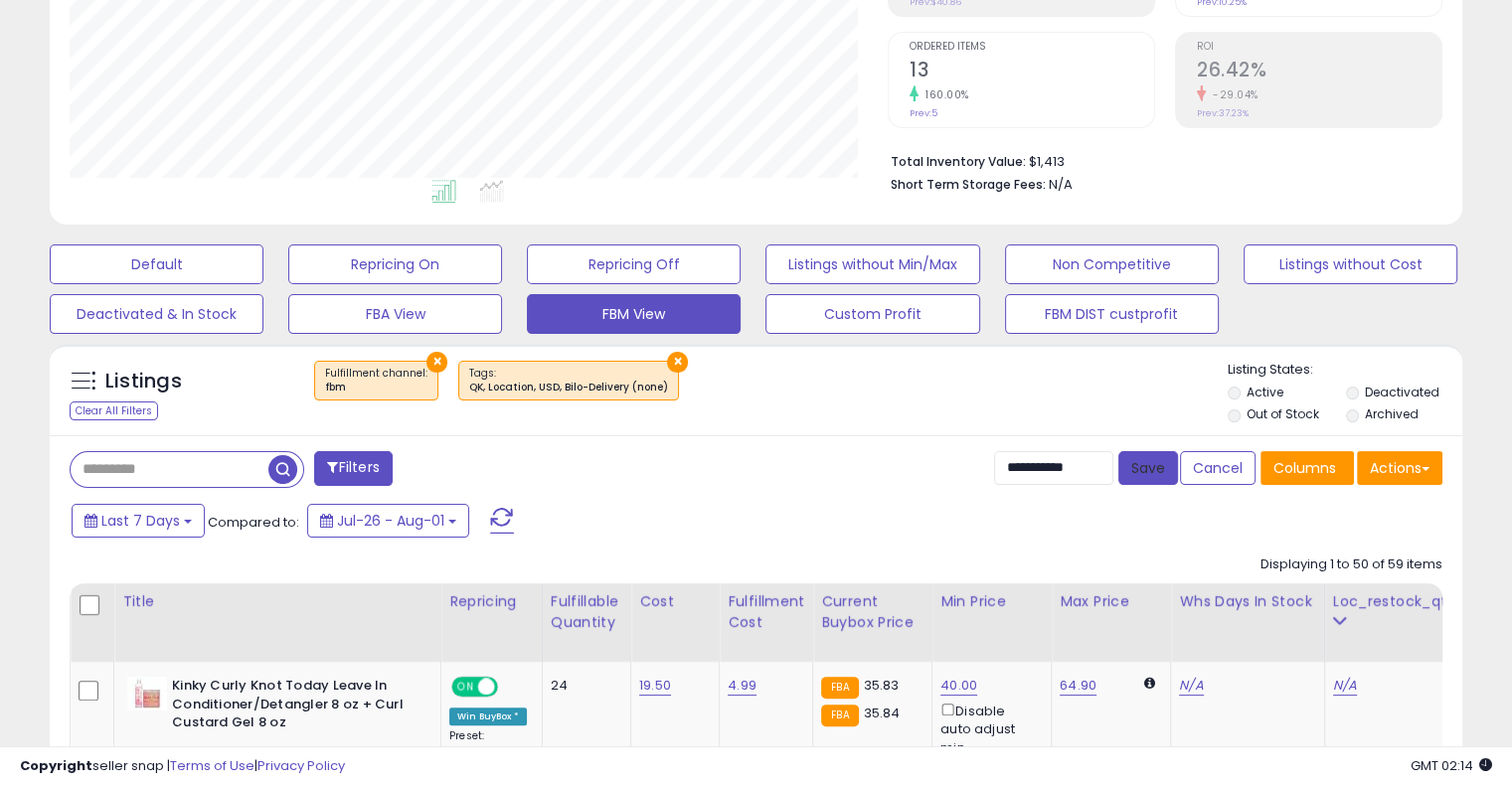 scroll, scrollTop: 0, scrollLeft: 0, axis: both 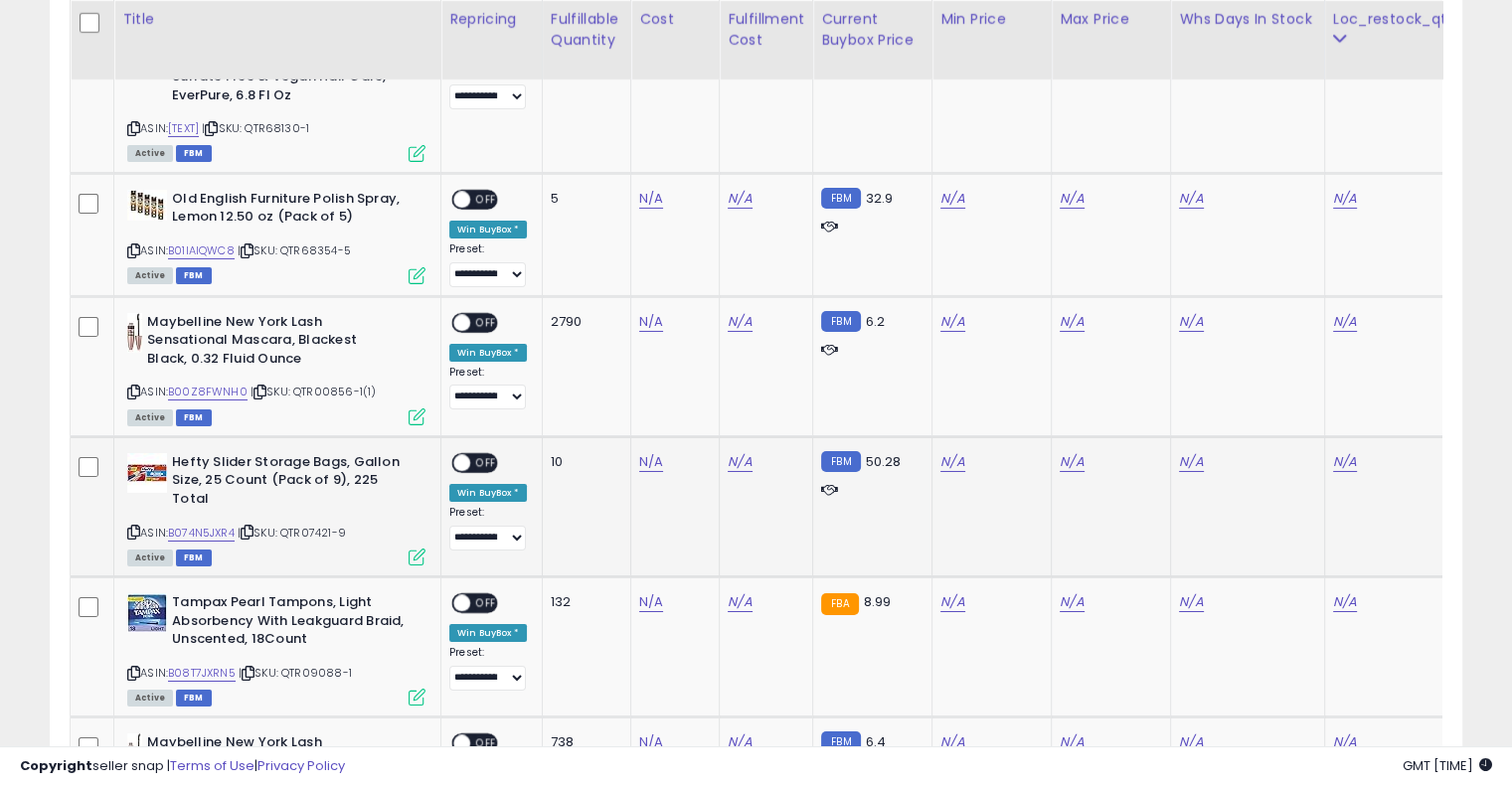 click on "|   SKU: QTR07421-9" at bounding box center [291, 533] 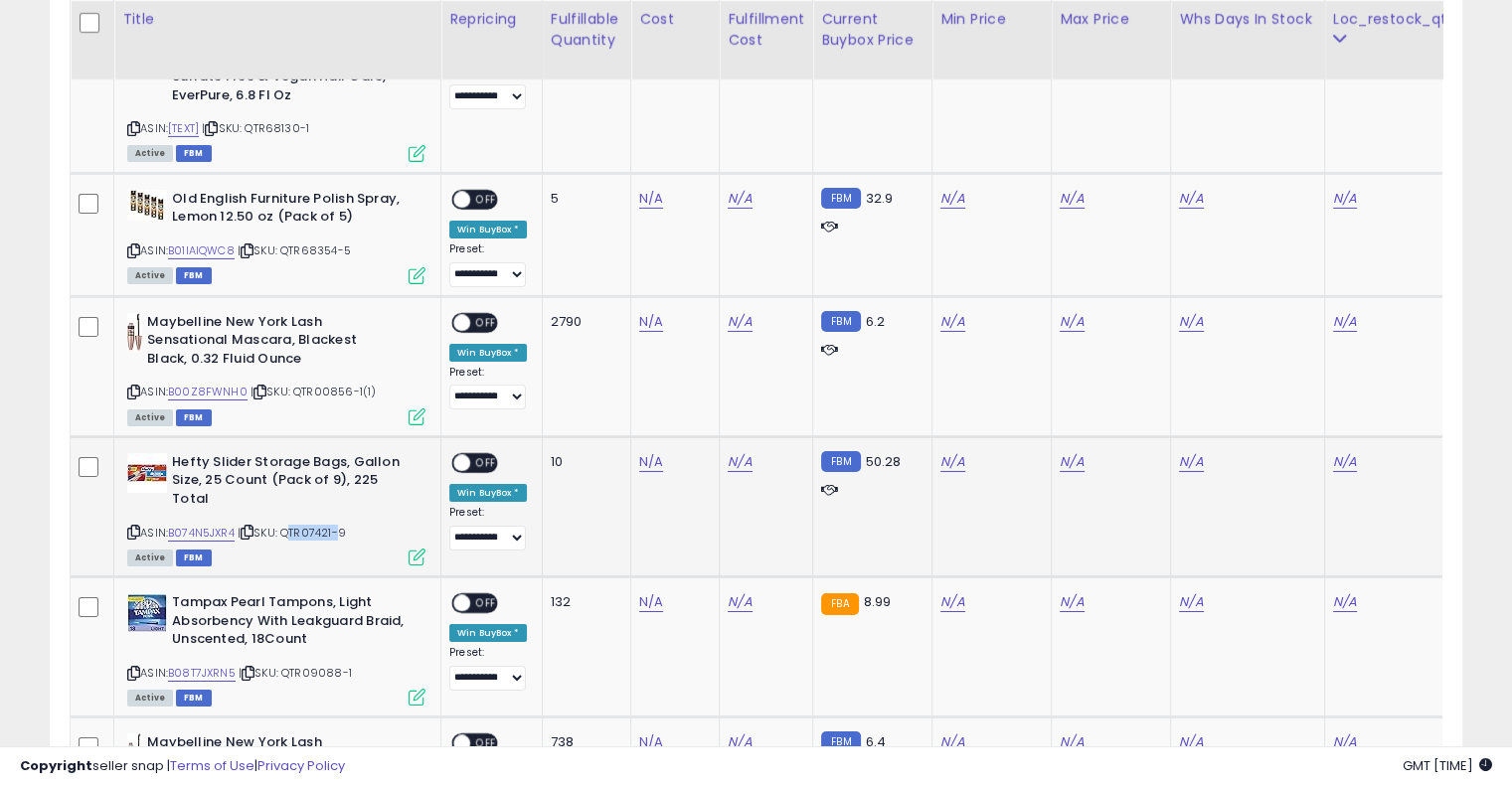 click on "|   SKU: QTR07421-9" at bounding box center [291, 533] 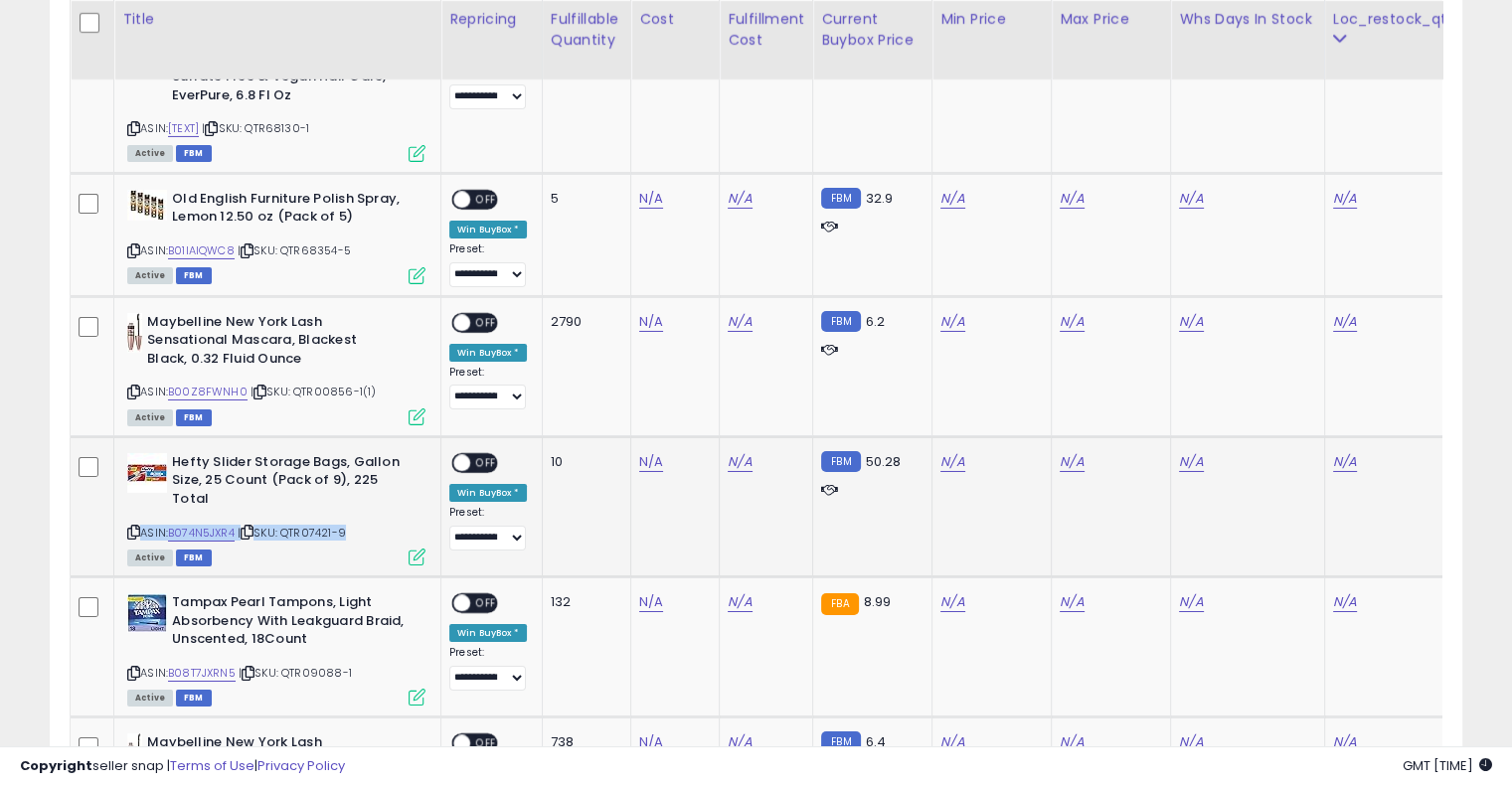 click on "|   SKU: QTR07421-9" at bounding box center [291, 533] 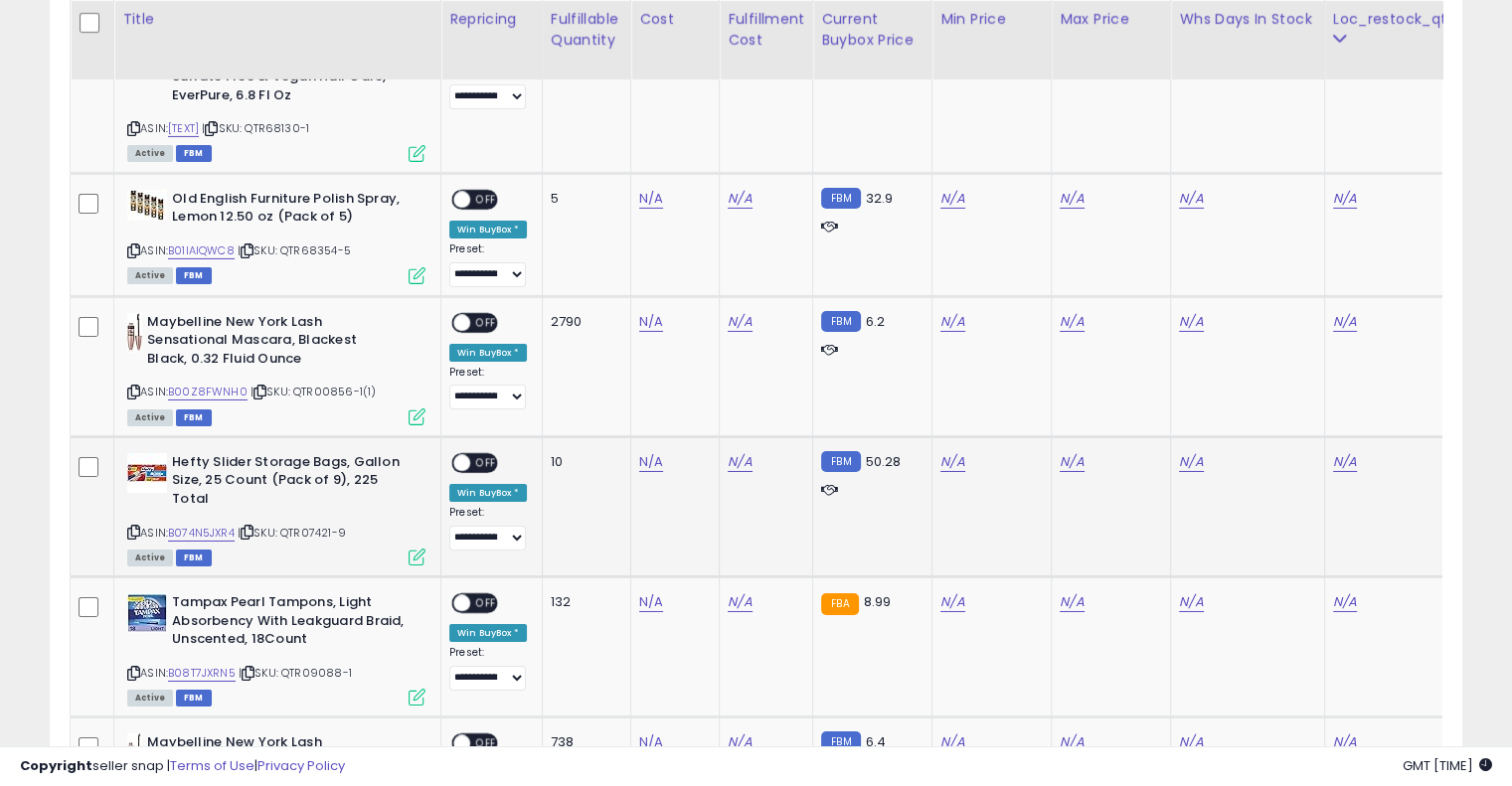 click on "Hefty Slider Storage Bags, Gallon Size, 25 Count (Pack of 9), 225 Total  ASIN:  B074N5JXR4    |   SKU: QTR07421-9 Active FBM" 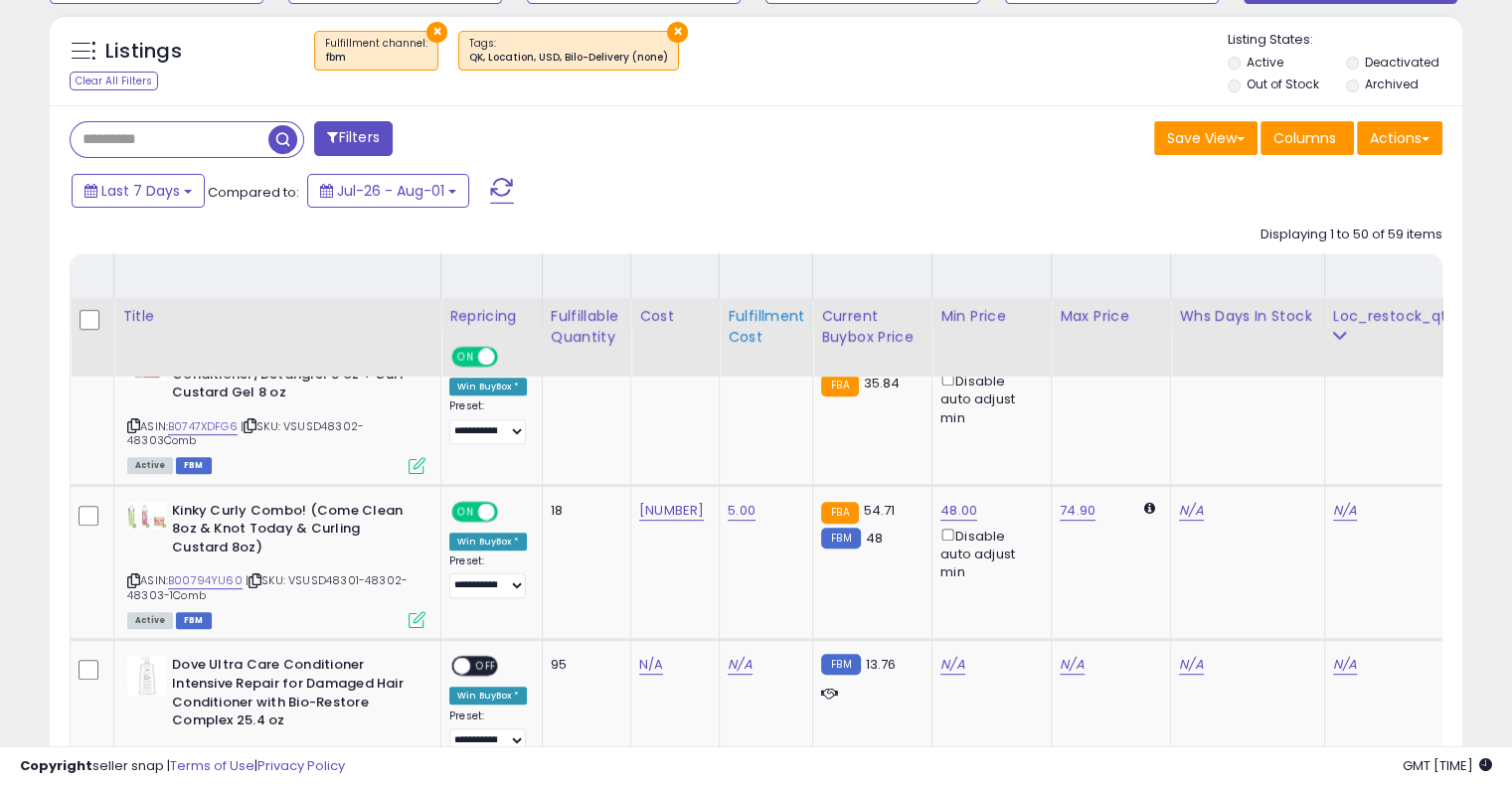 scroll, scrollTop: 1041, scrollLeft: 0, axis: vertical 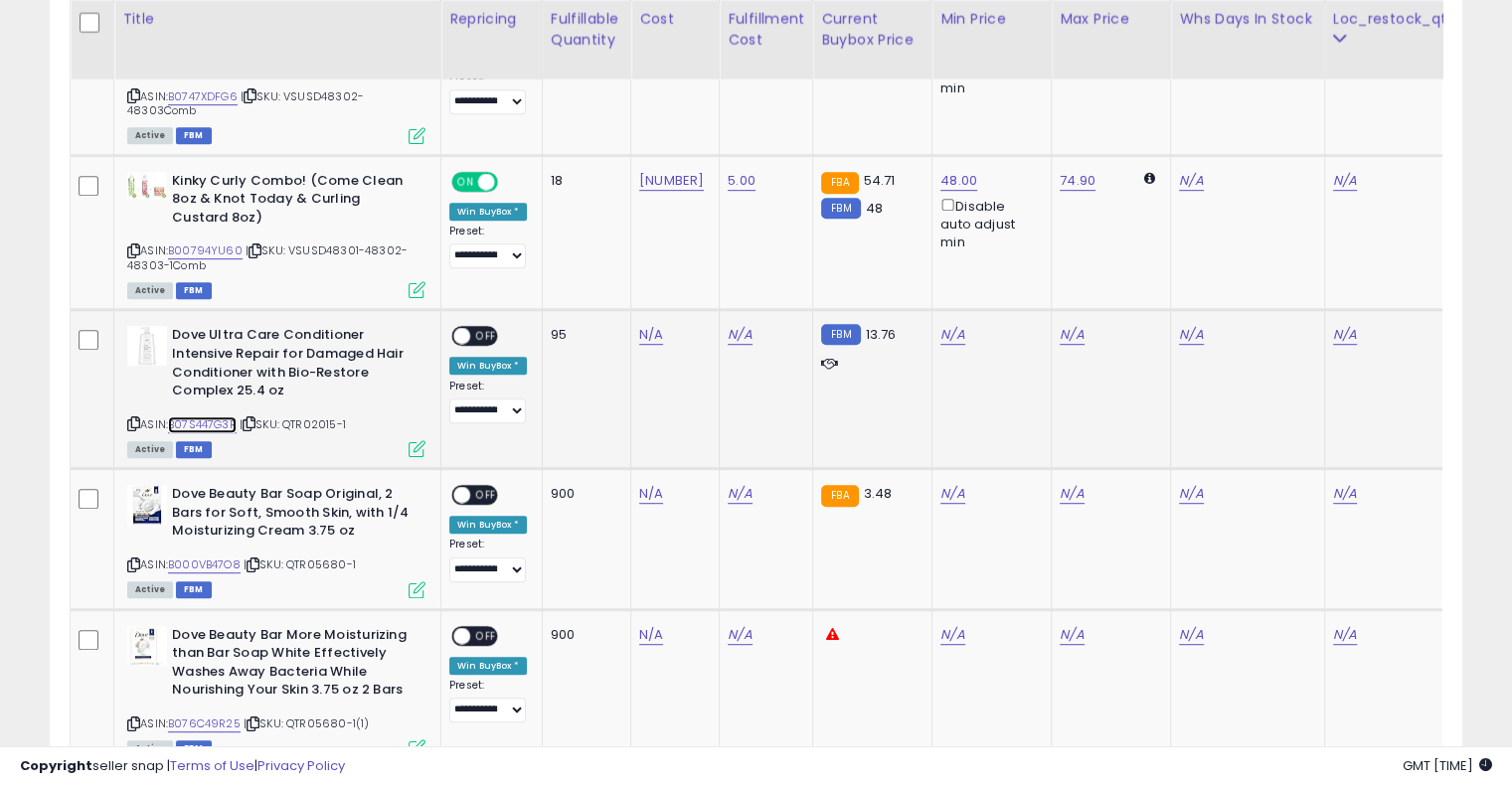 click on "B07S447G3R" at bounding box center [202, 424] 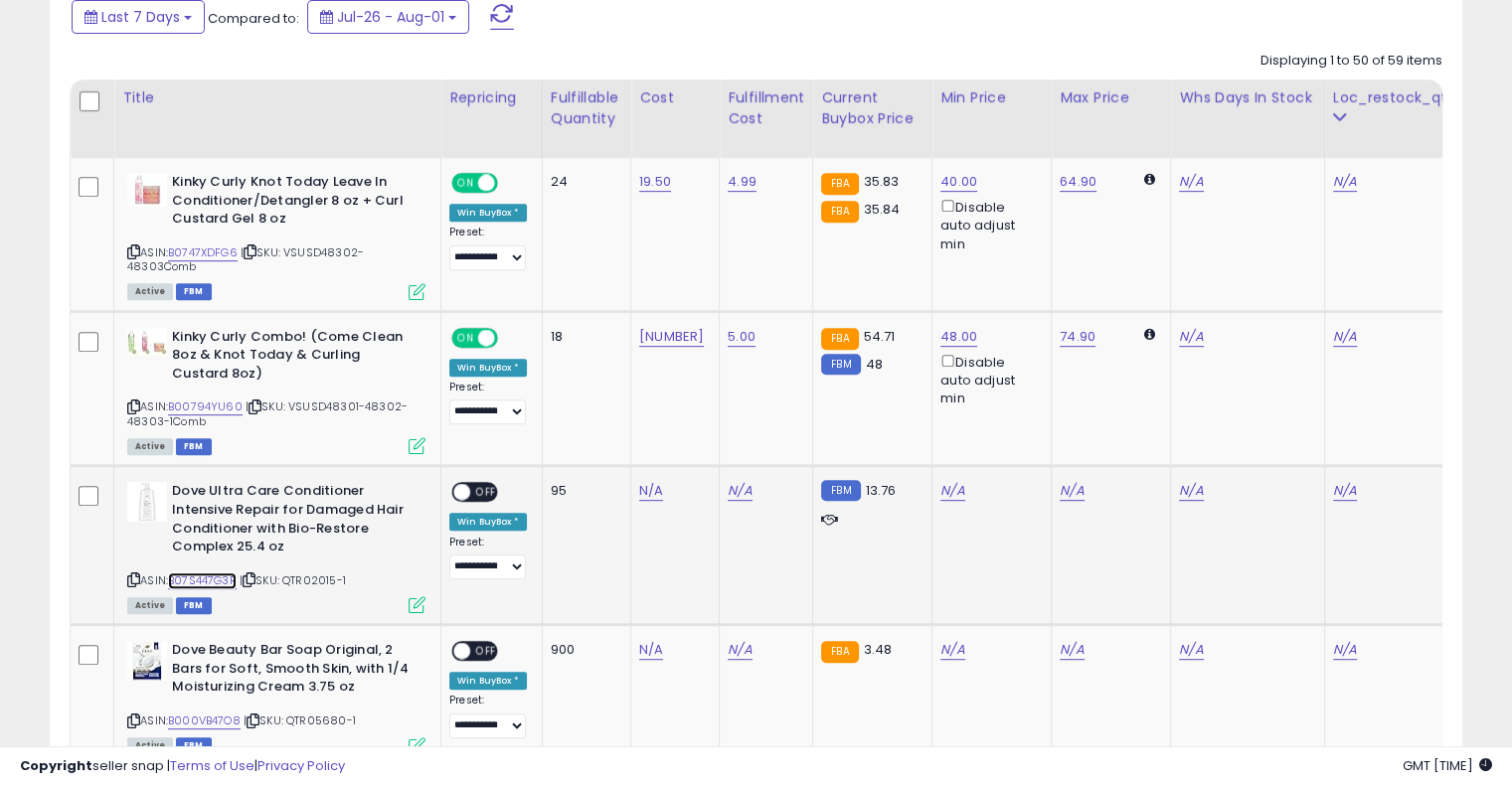 scroll, scrollTop: 879, scrollLeft: 0, axis: vertical 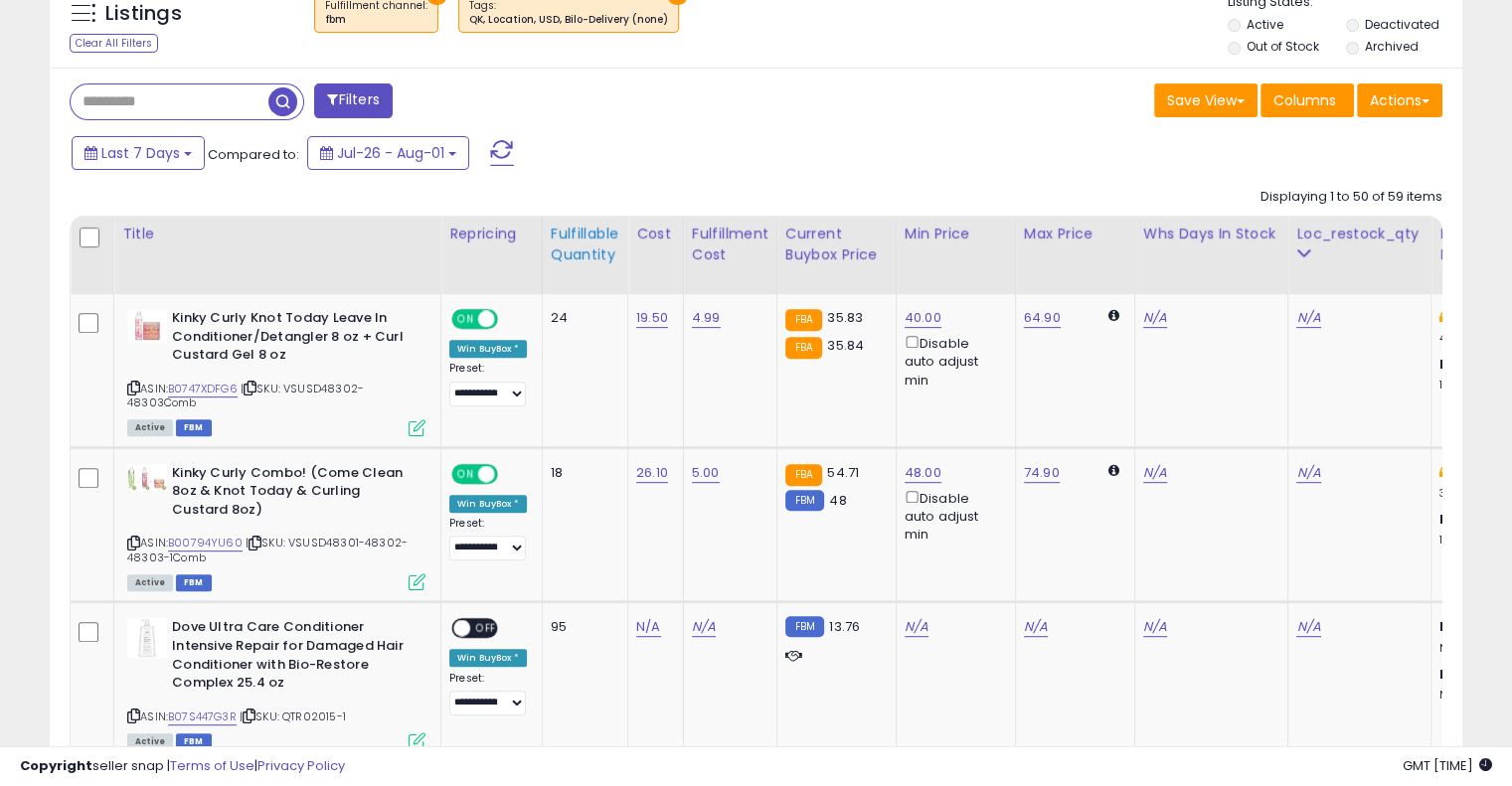 click on "Fulfillable Quantity" at bounding box center (585, 244) 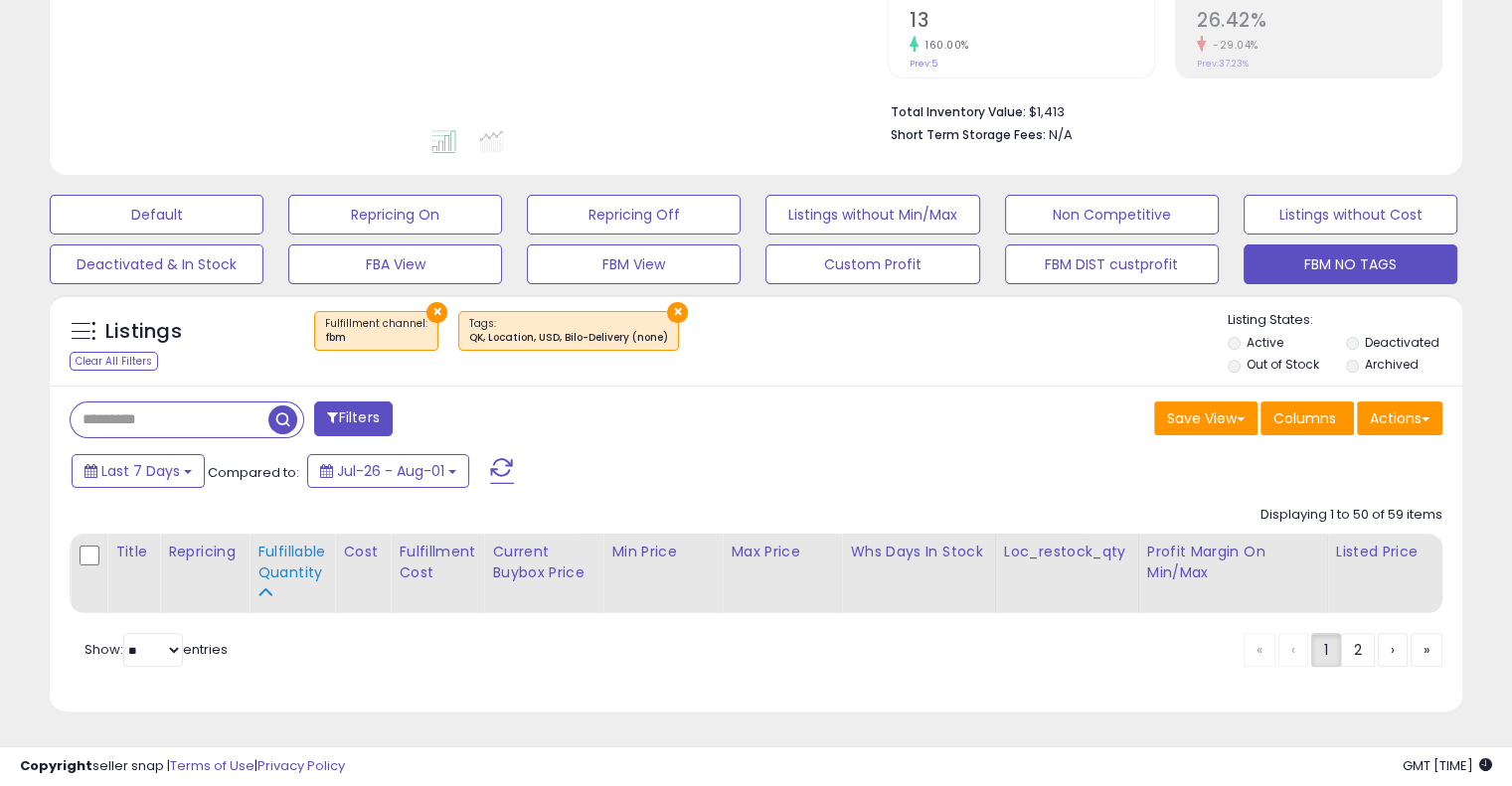 scroll, scrollTop: 445, scrollLeft: 0, axis: vertical 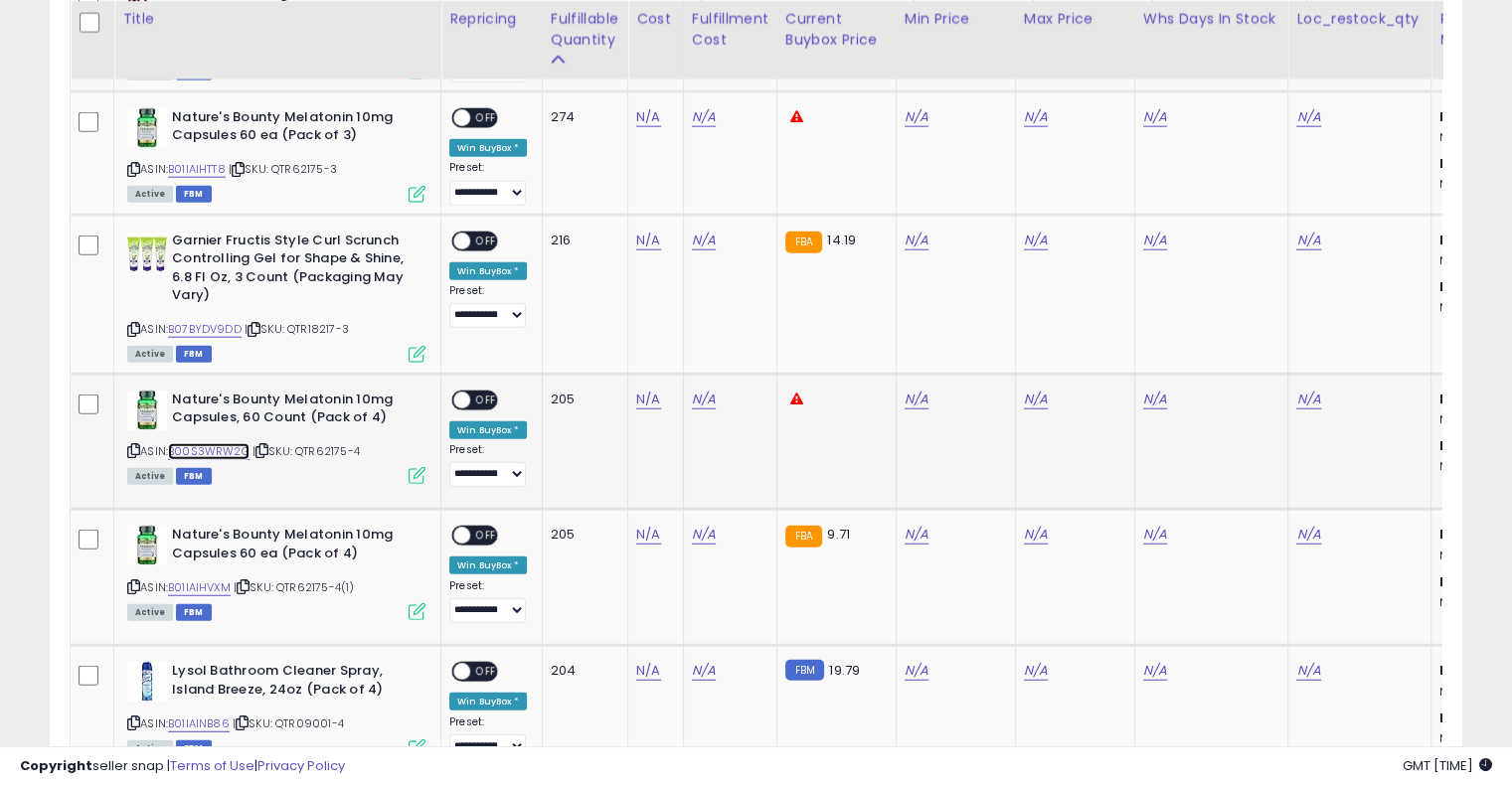 click on "B00S3WRW2G" at bounding box center [209, 451] 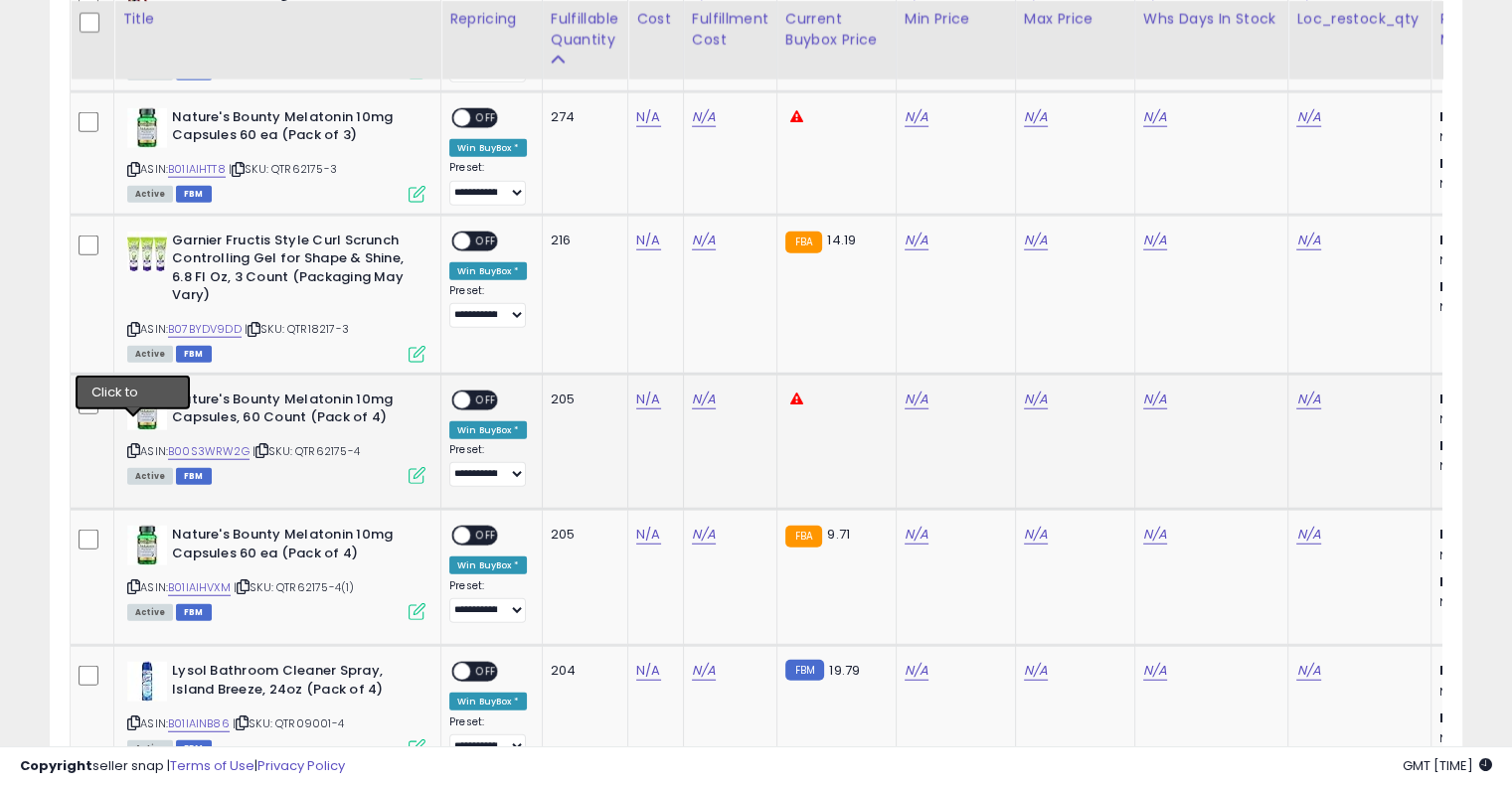 click at bounding box center [133, 450] 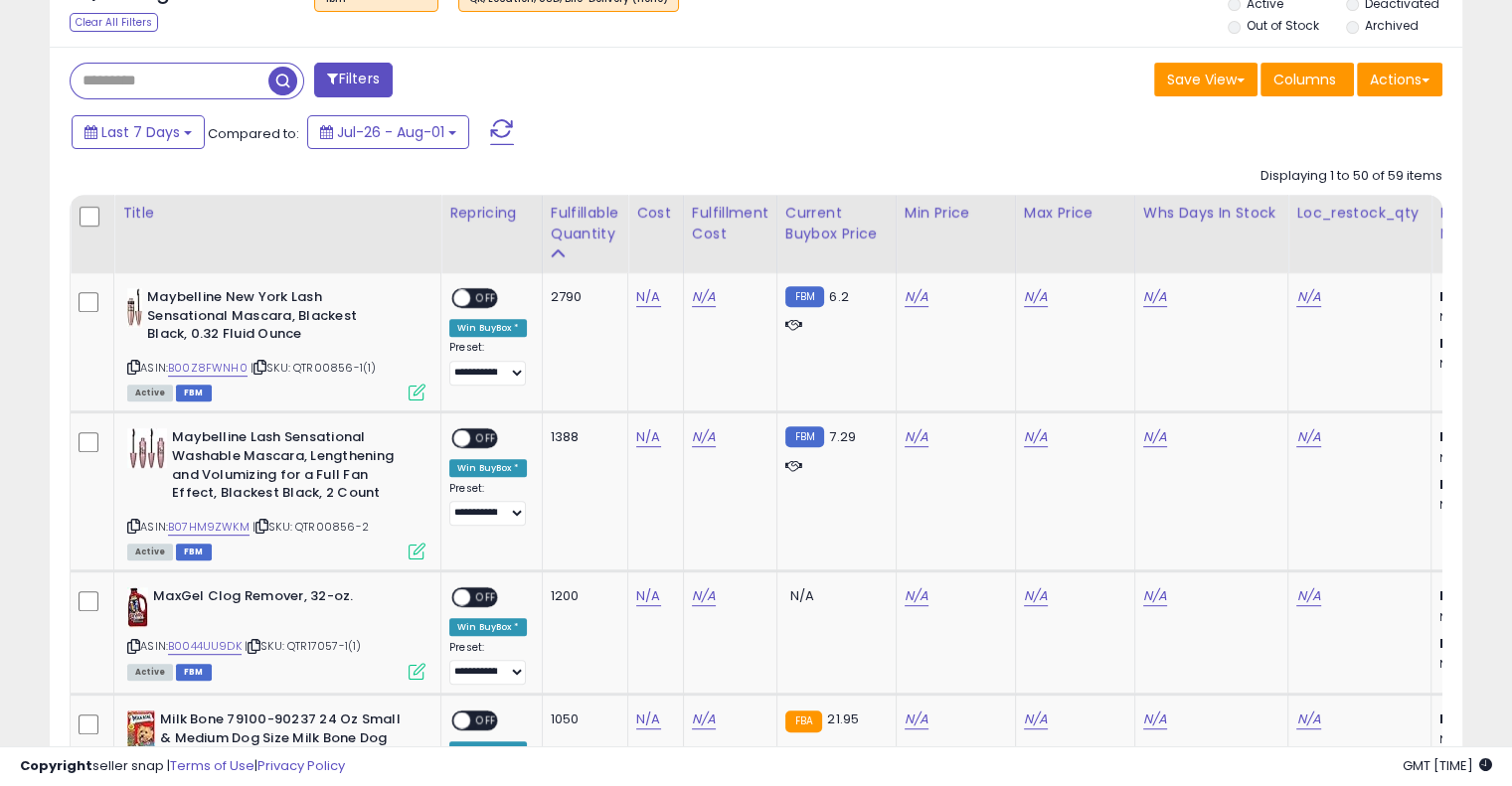 scroll, scrollTop: 771, scrollLeft: 0, axis: vertical 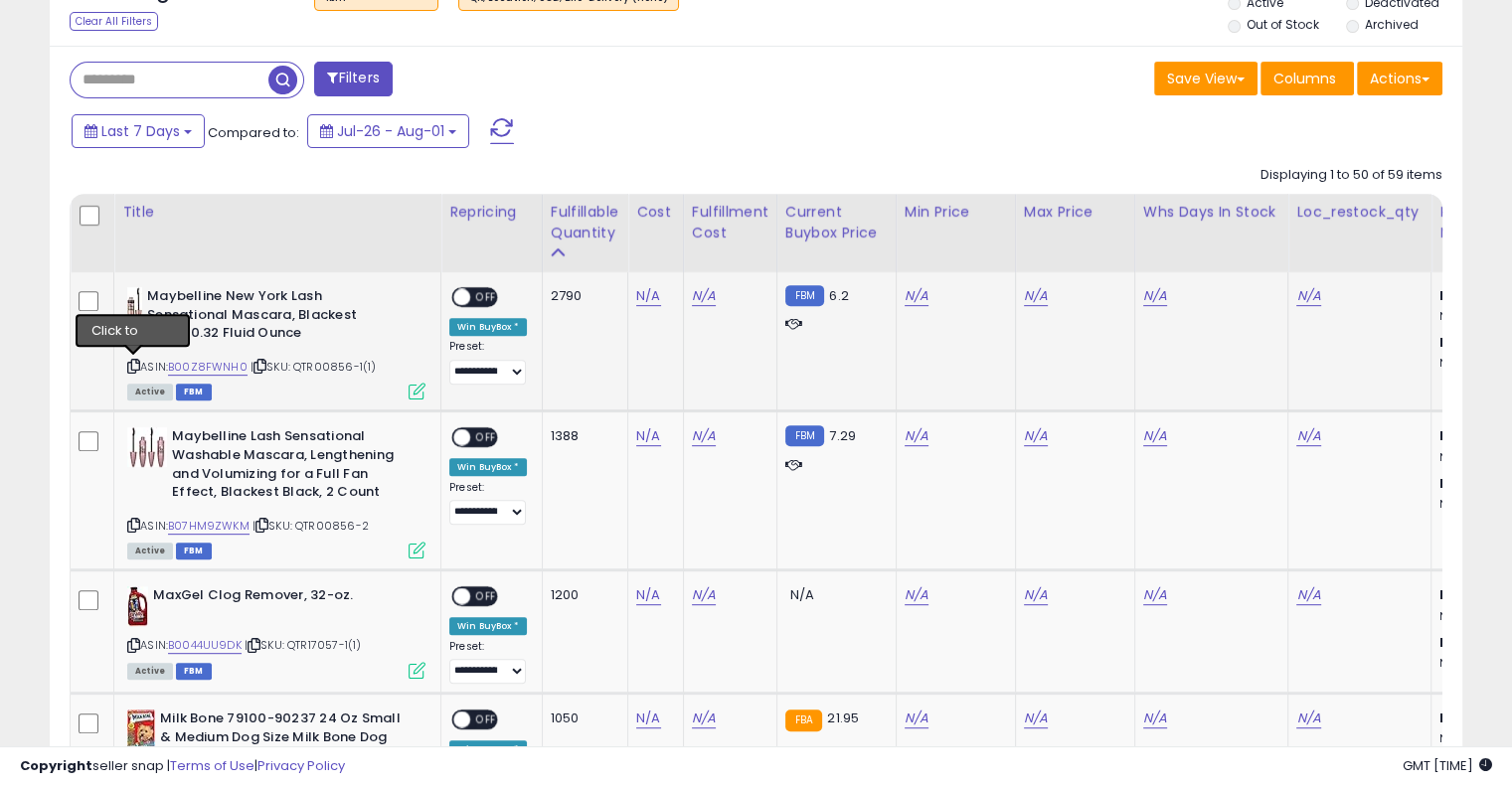 click at bounding box center [133, 366] 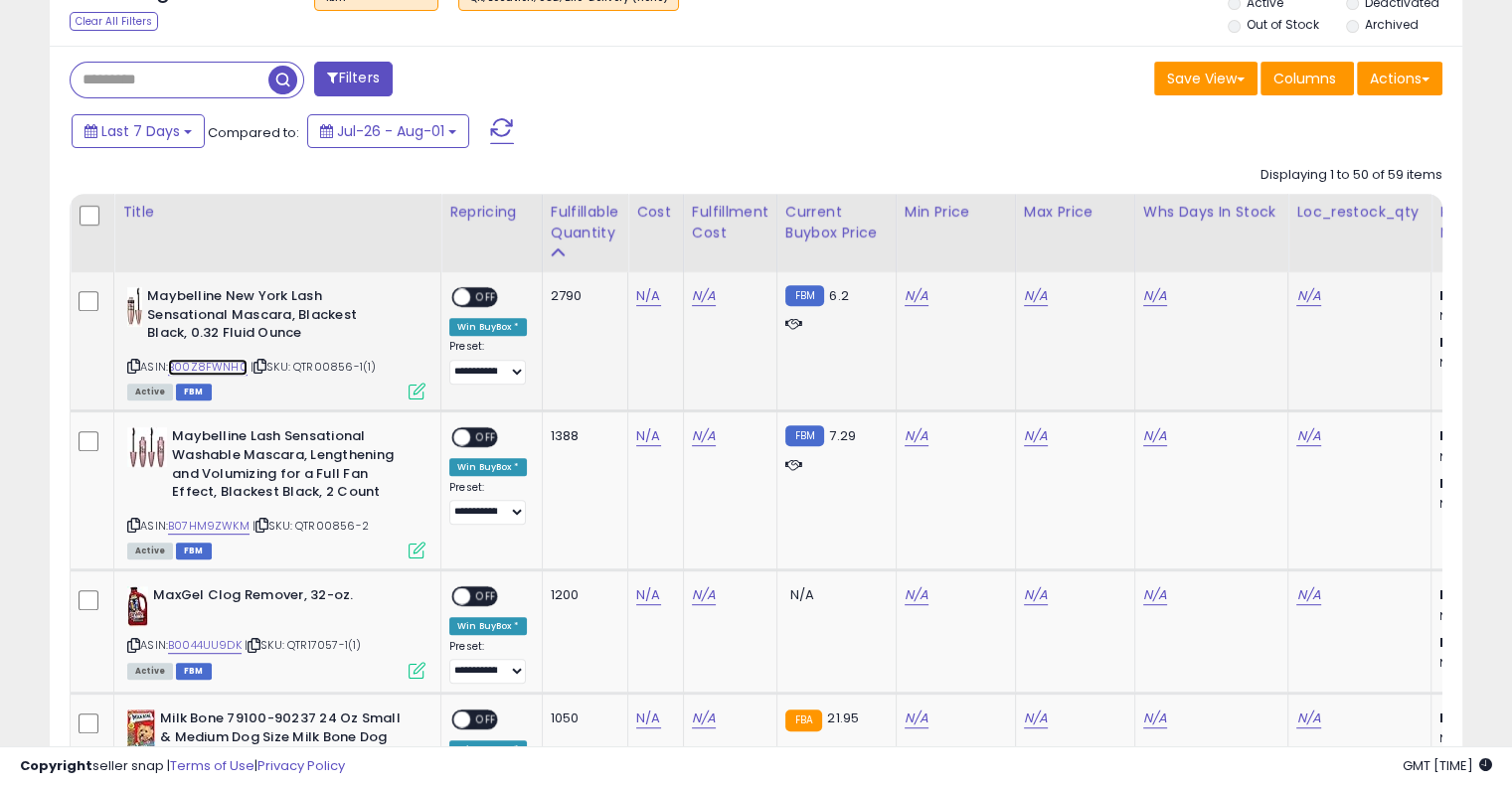 click on "B00Z8FWNH0" at bounding box center (208, 367) 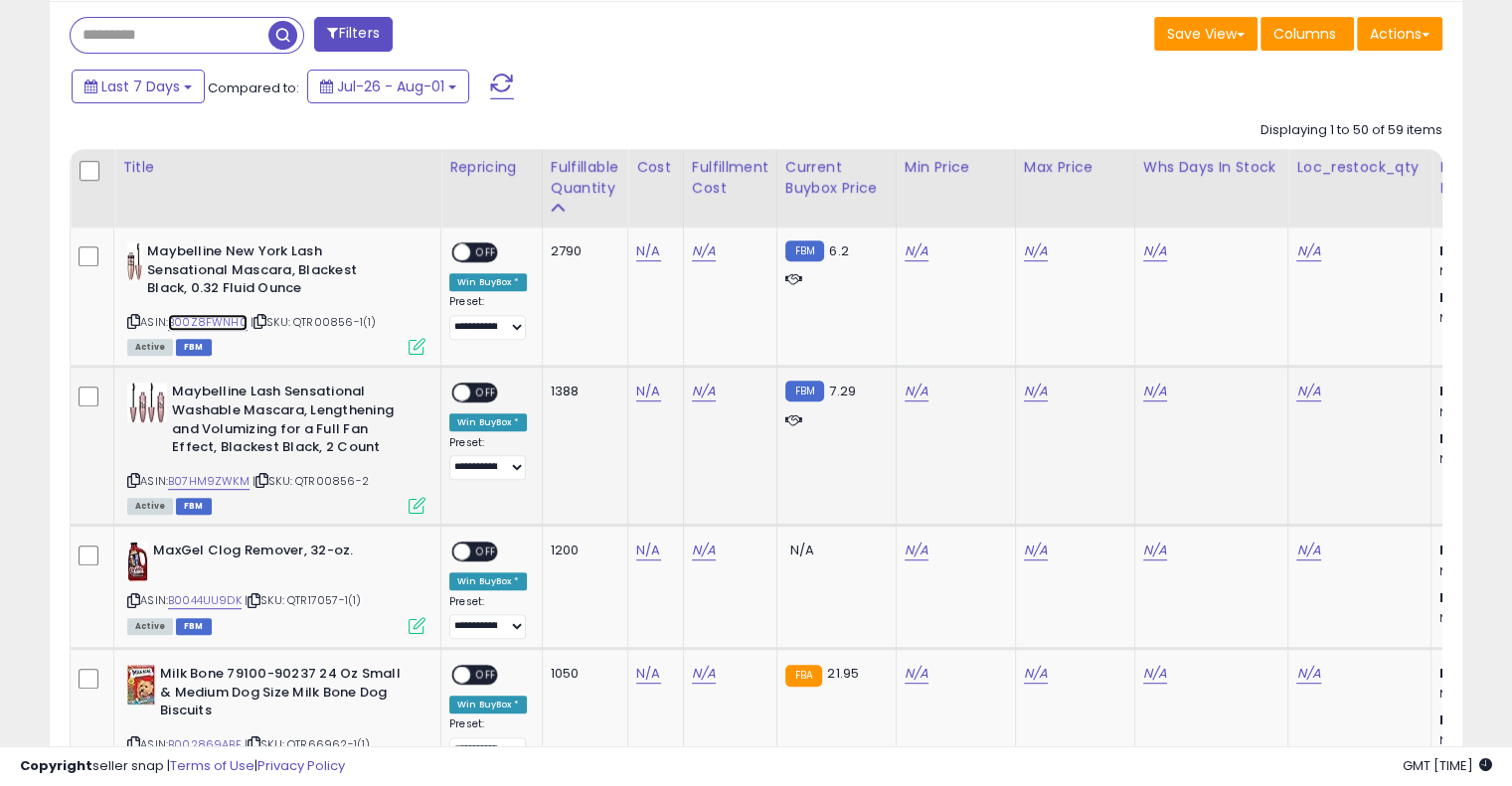 scroll, scrollTop: 808, scrollLeft: 0, axis: vertical 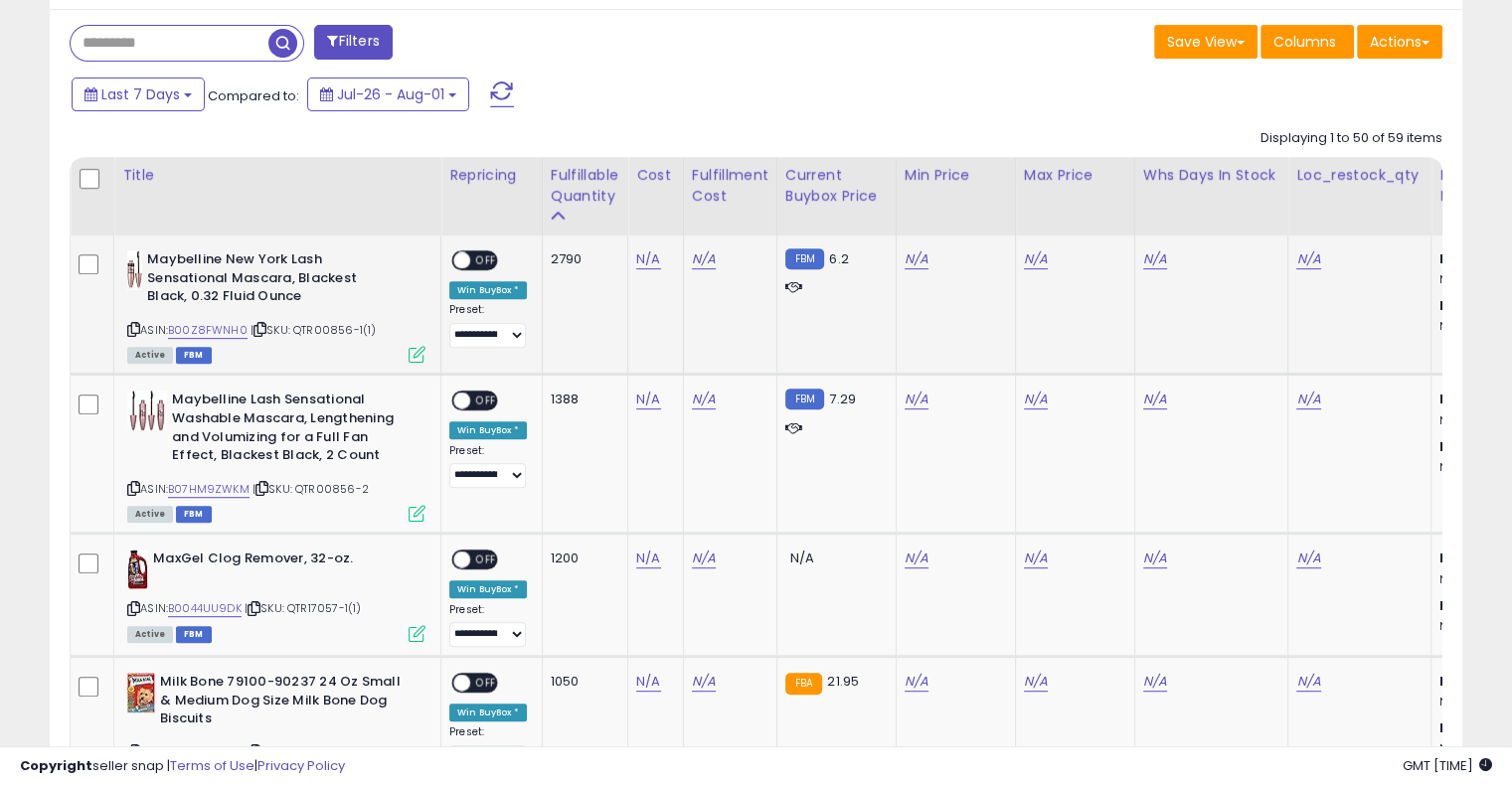 click on "2790" at bounding box center [582, 259] 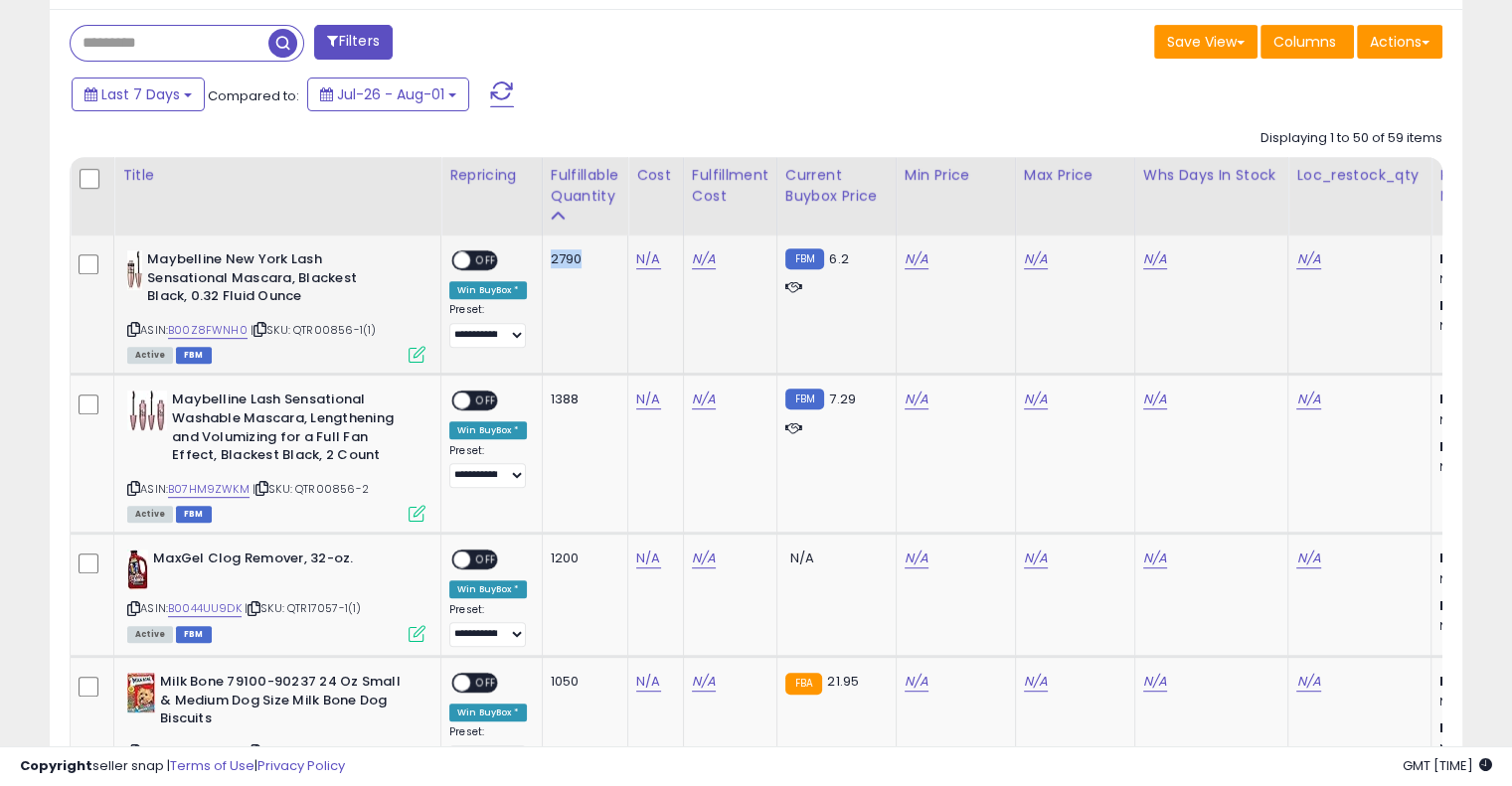 click on "2790" at bounding box center (582, 259) 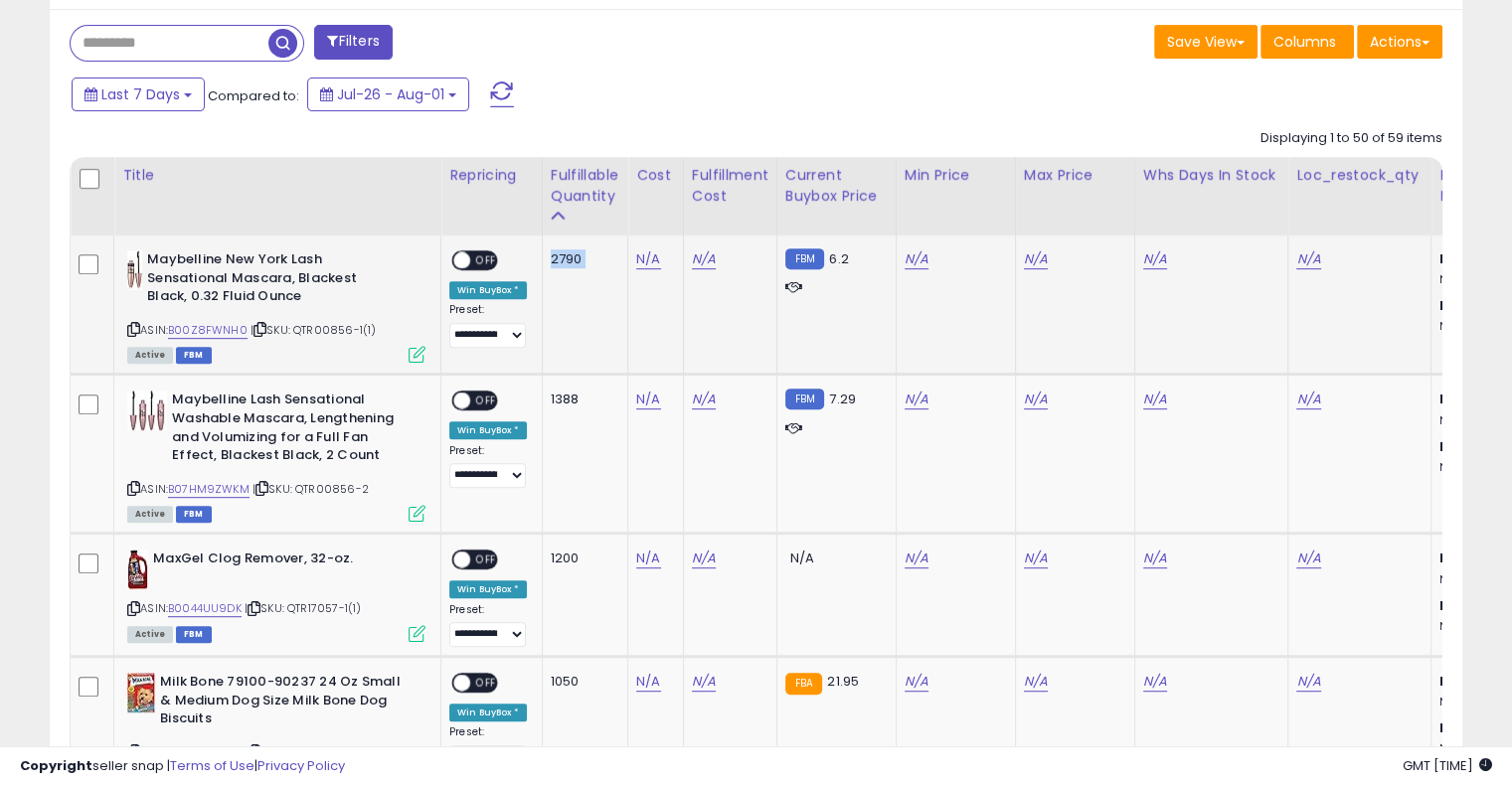 click on "2790" at bounding box center [582, 259] 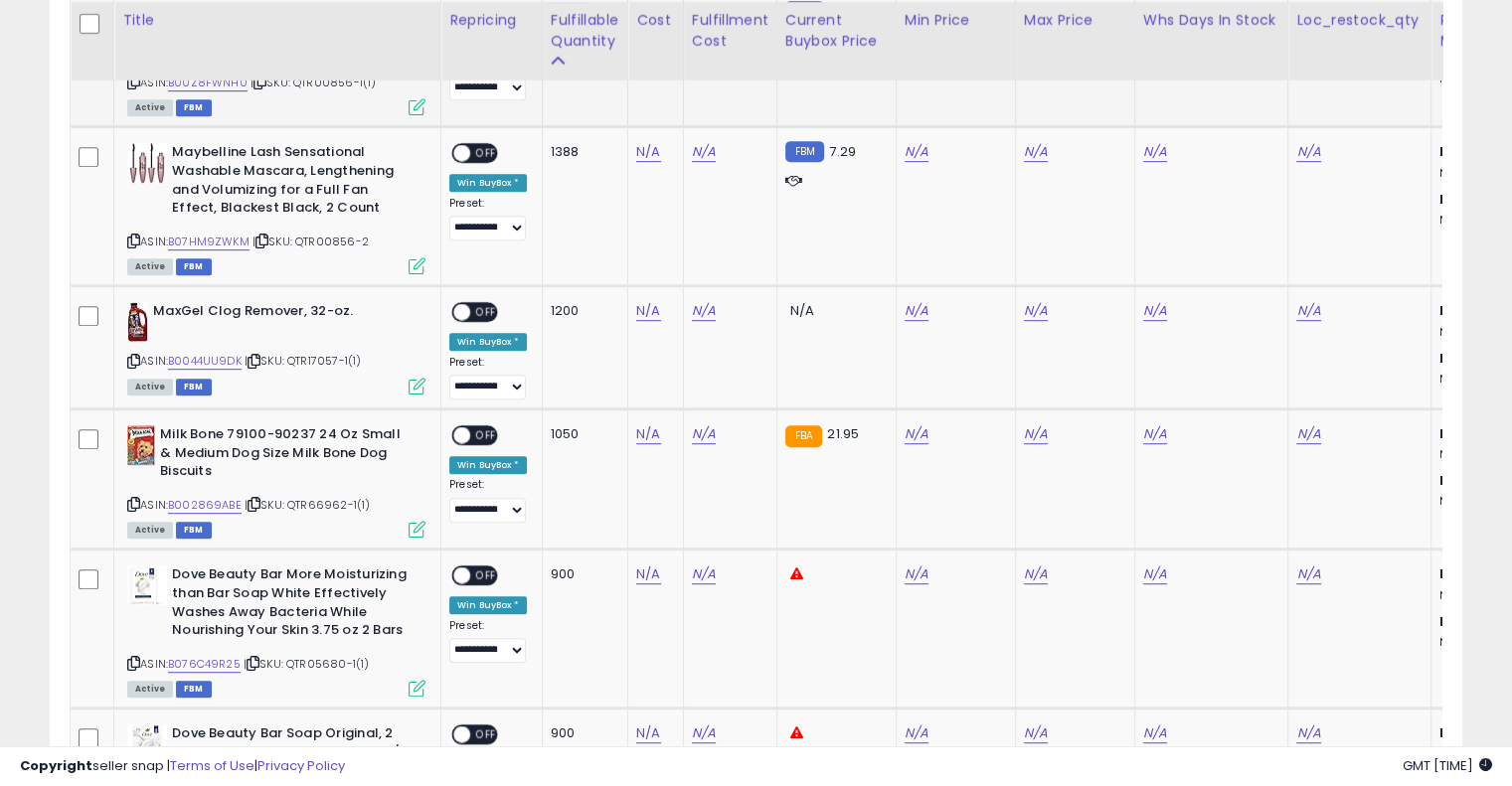 scroll, scrollTop: 1056, scrollLeft: 0, axis: vertical 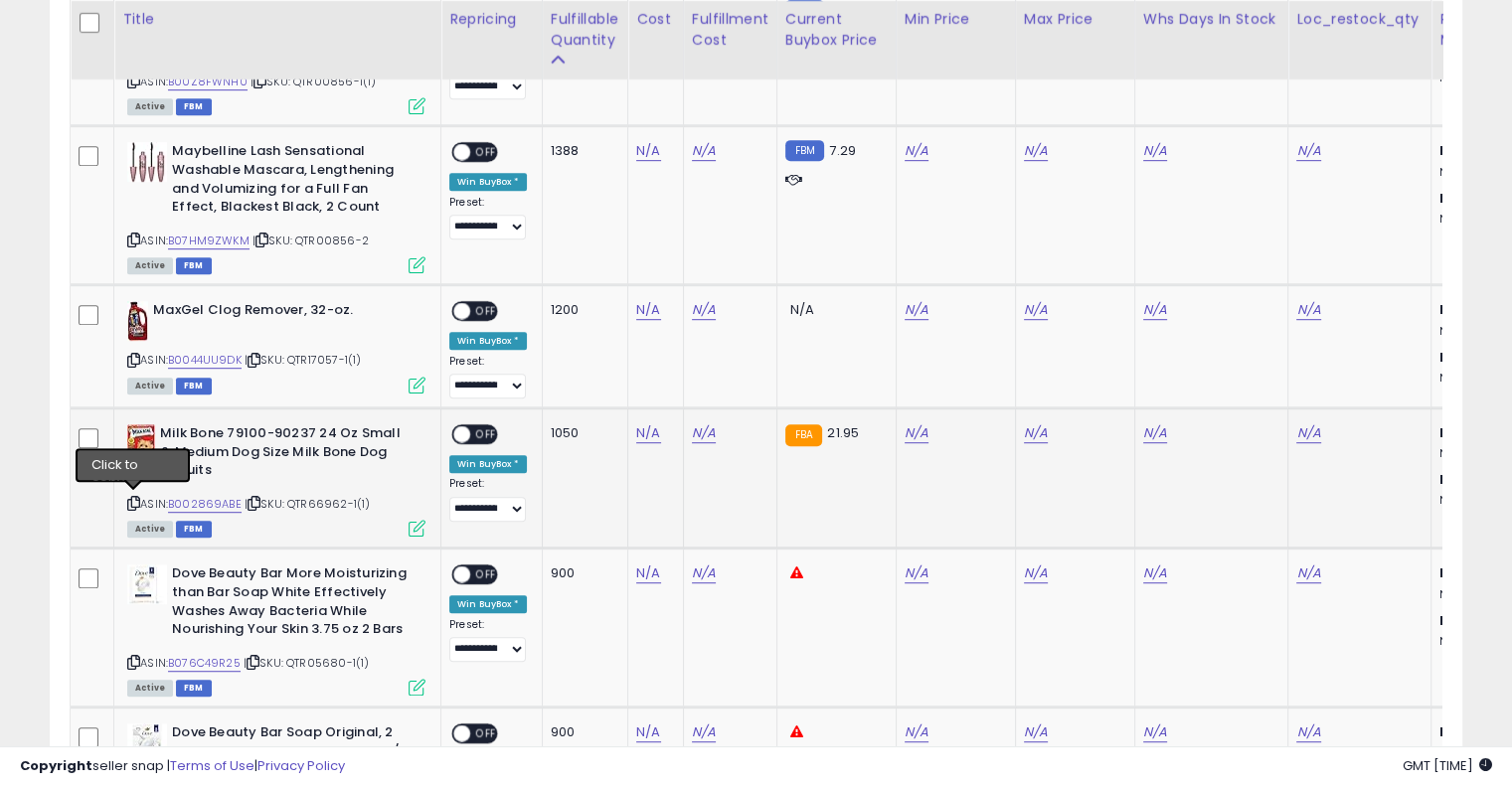 click at bounding box center (133, 503) 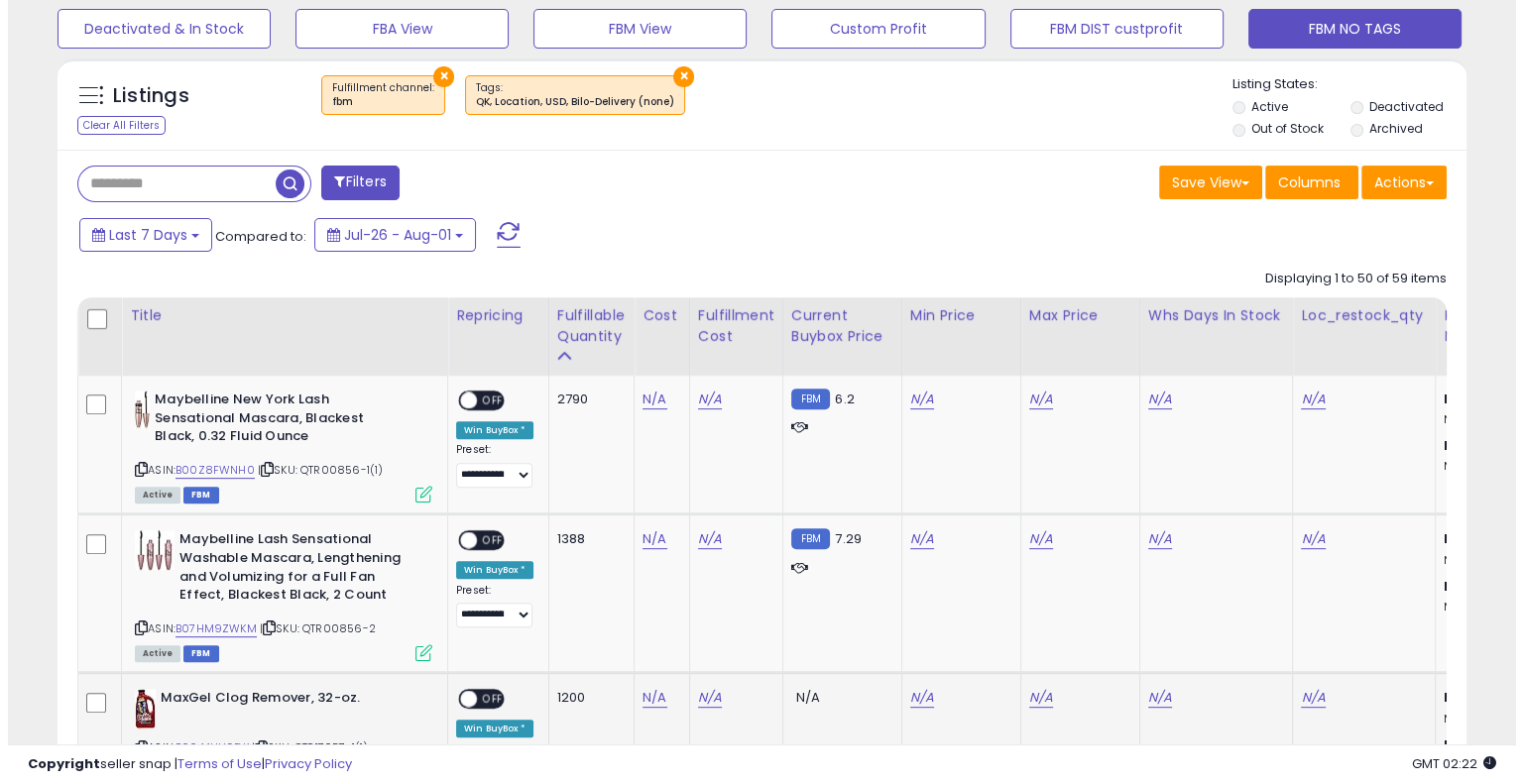 scroll, scrollTop: 402, scrollLeft: 0, axis: vertical 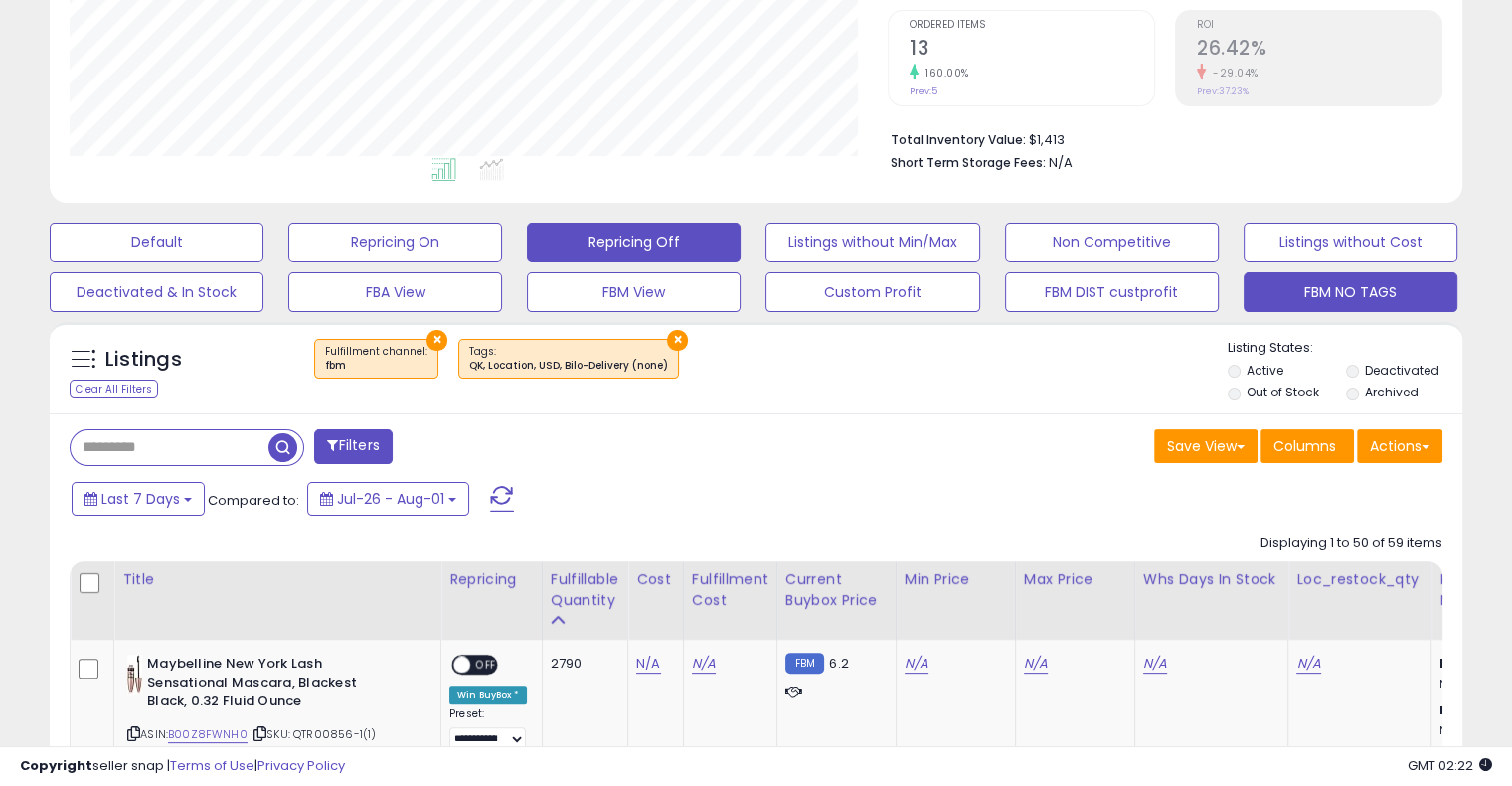 click on "Repricing Off" at bounding box center (156, 242) 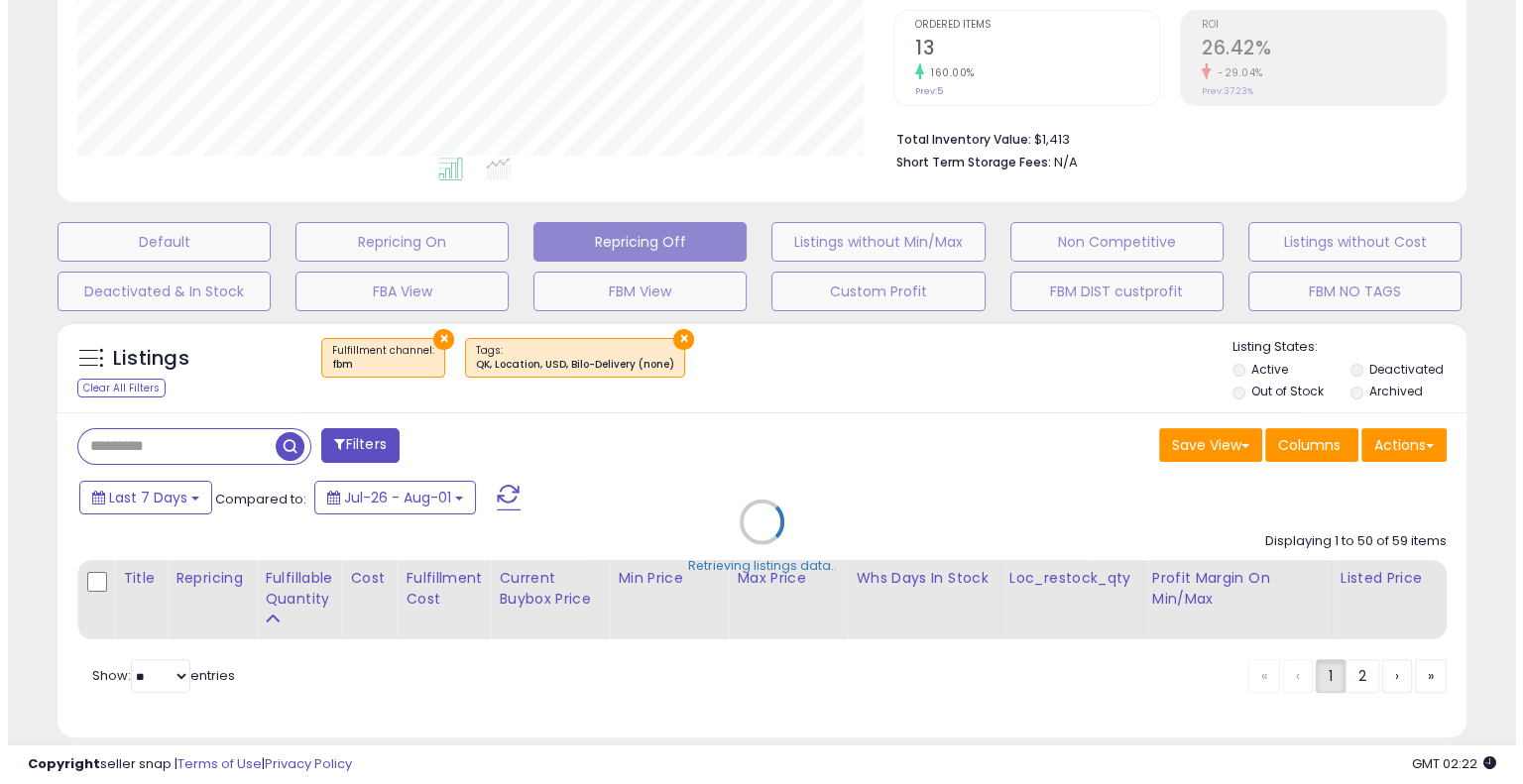 scroll, scrollTop: 990743, scrollLeft: 990712, axis: both 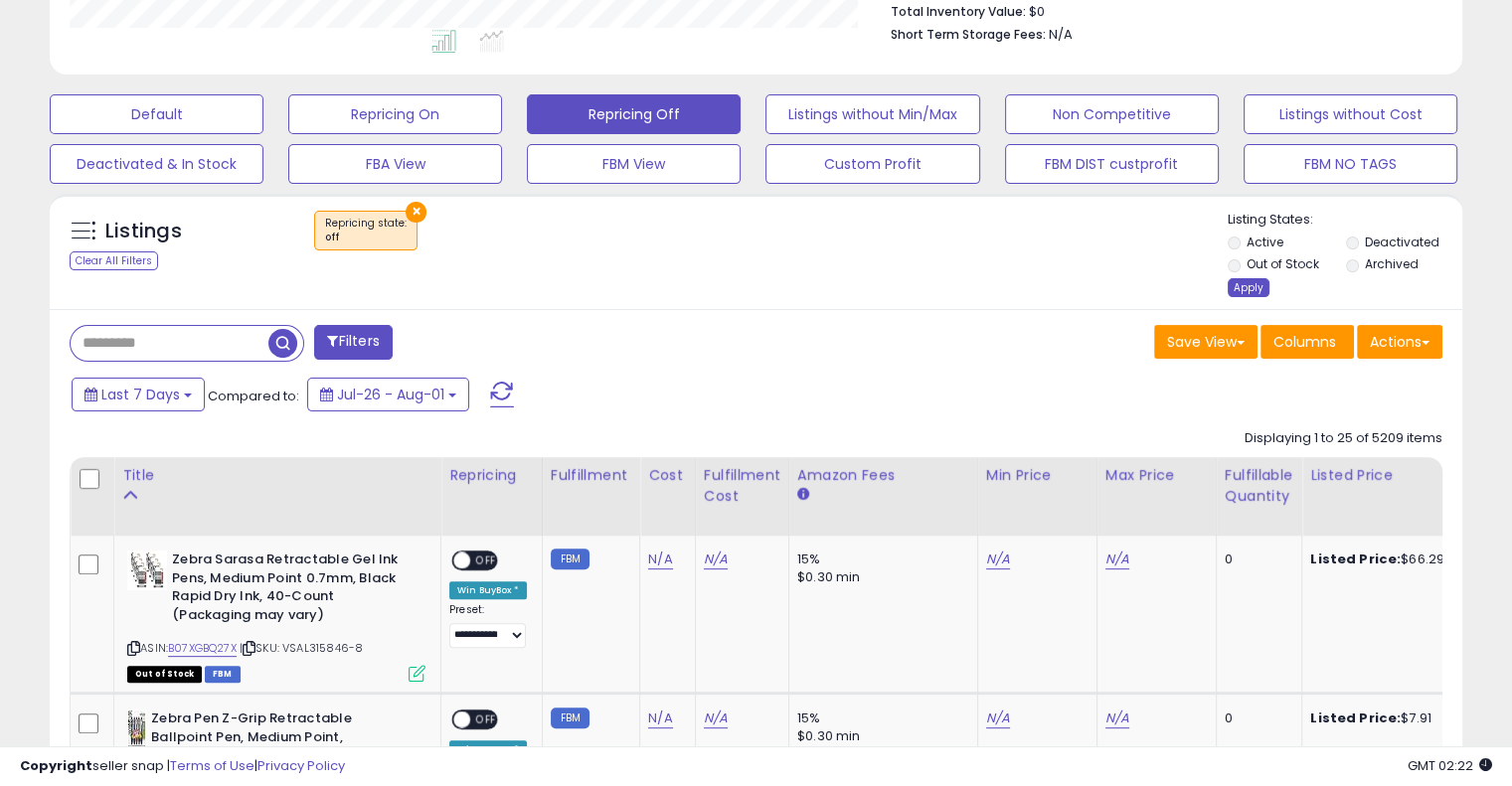 click on "Apply" at bounding box center [1249, 287] 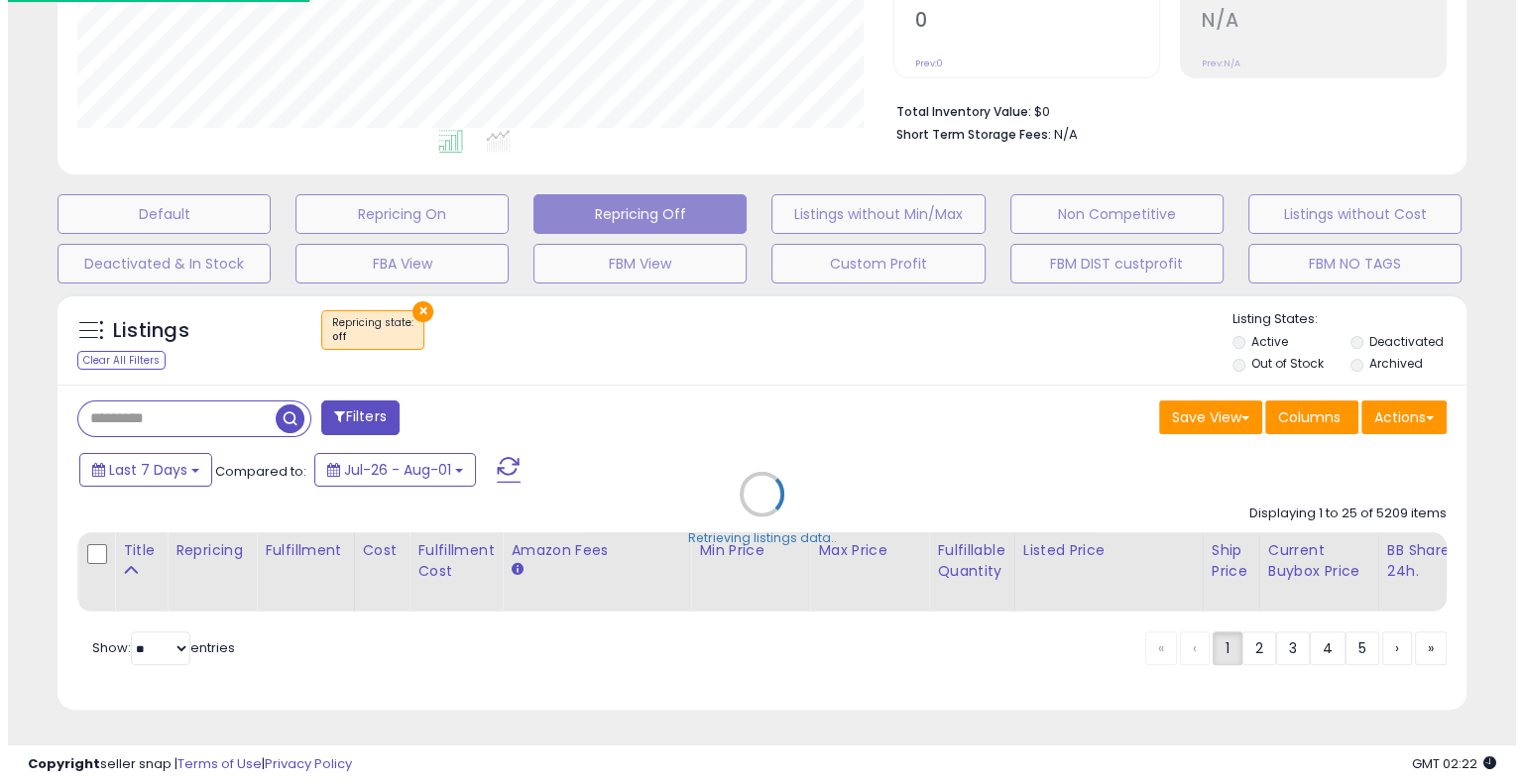 scroll, scrollTop: 444, scrollLeft: 0, axis: vertical 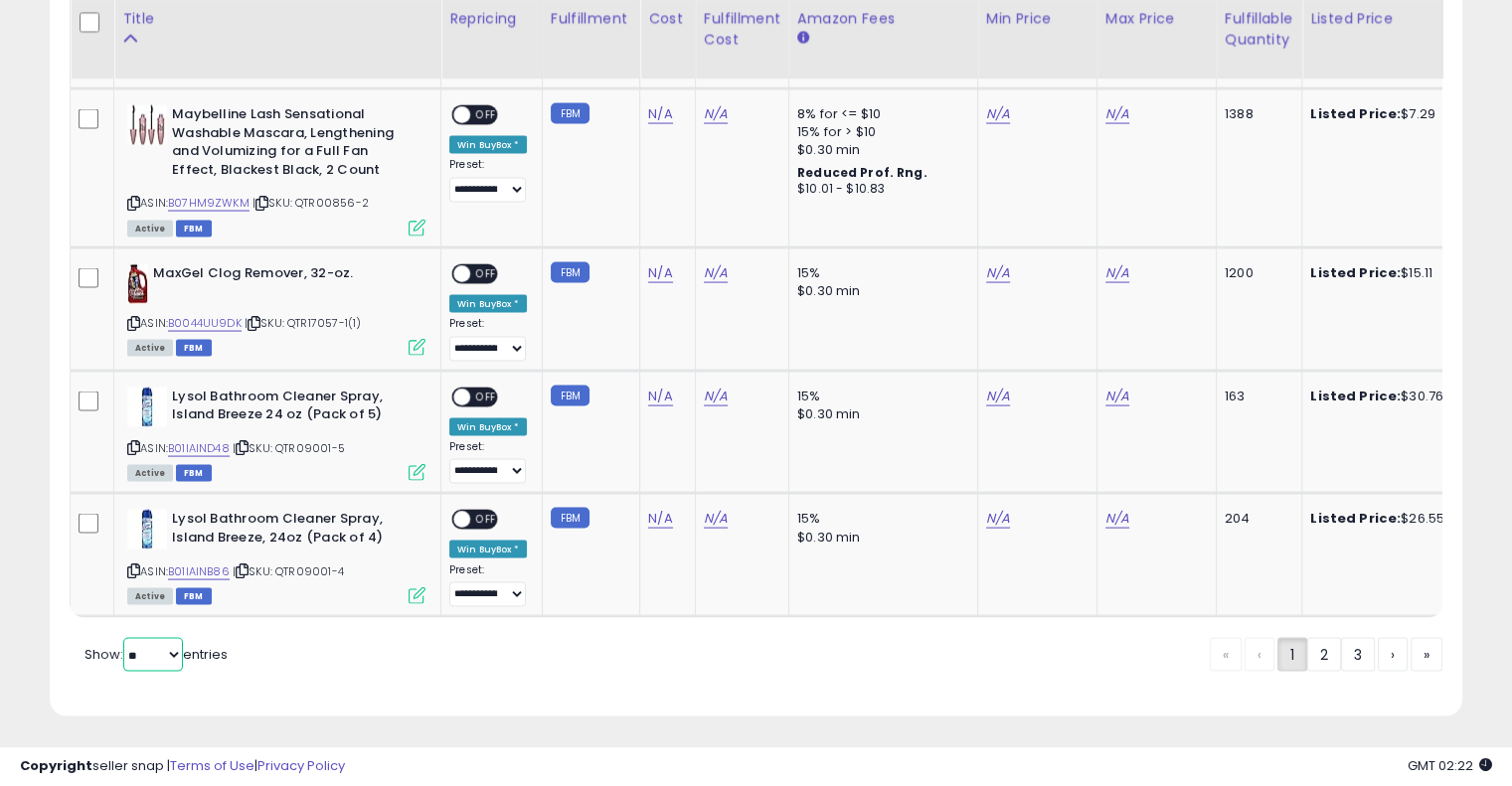 click on "**
**" at bounding box center [153, 655] 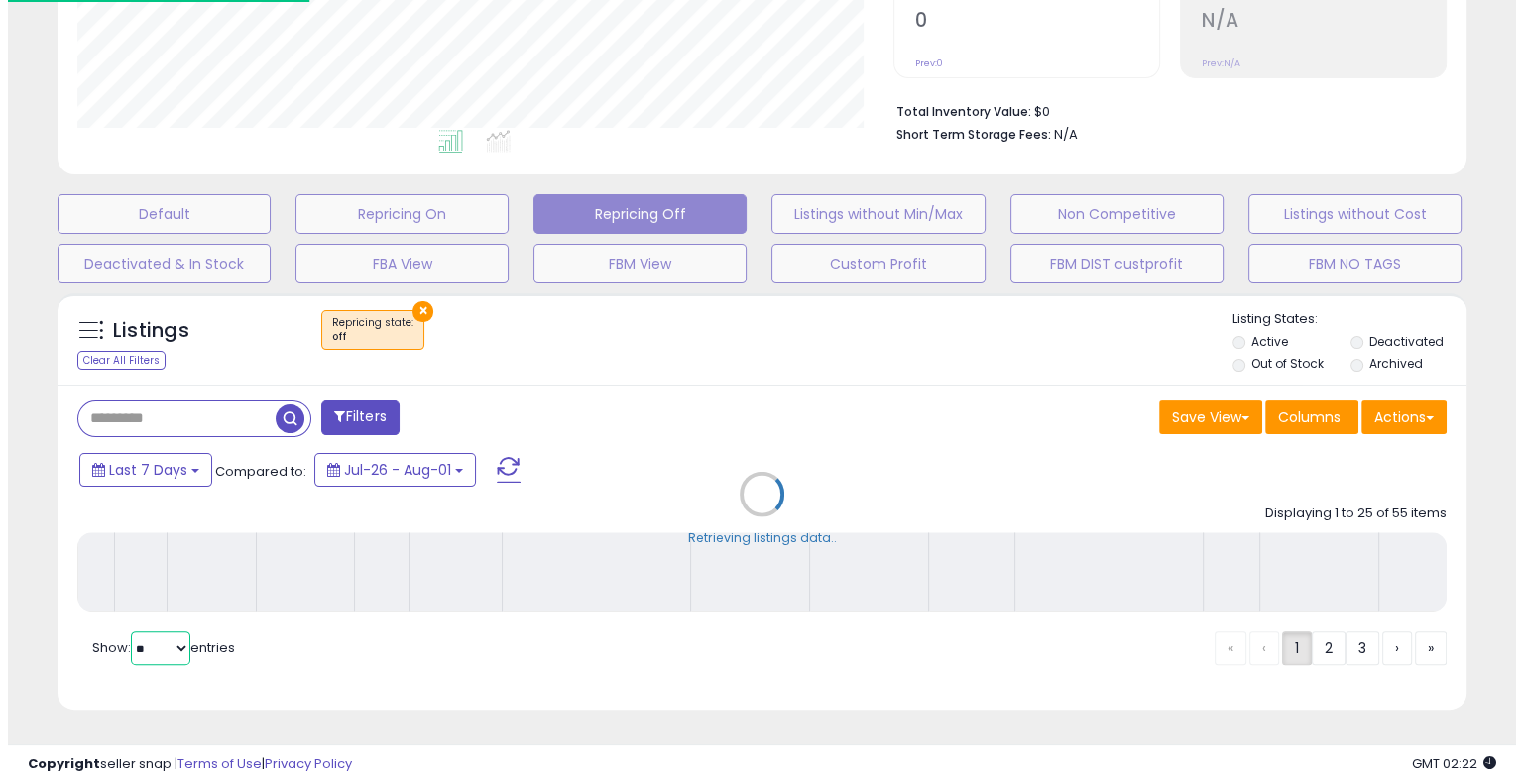 scroll, scrollTop: 444, scrollLeft: 0, axis: vertical 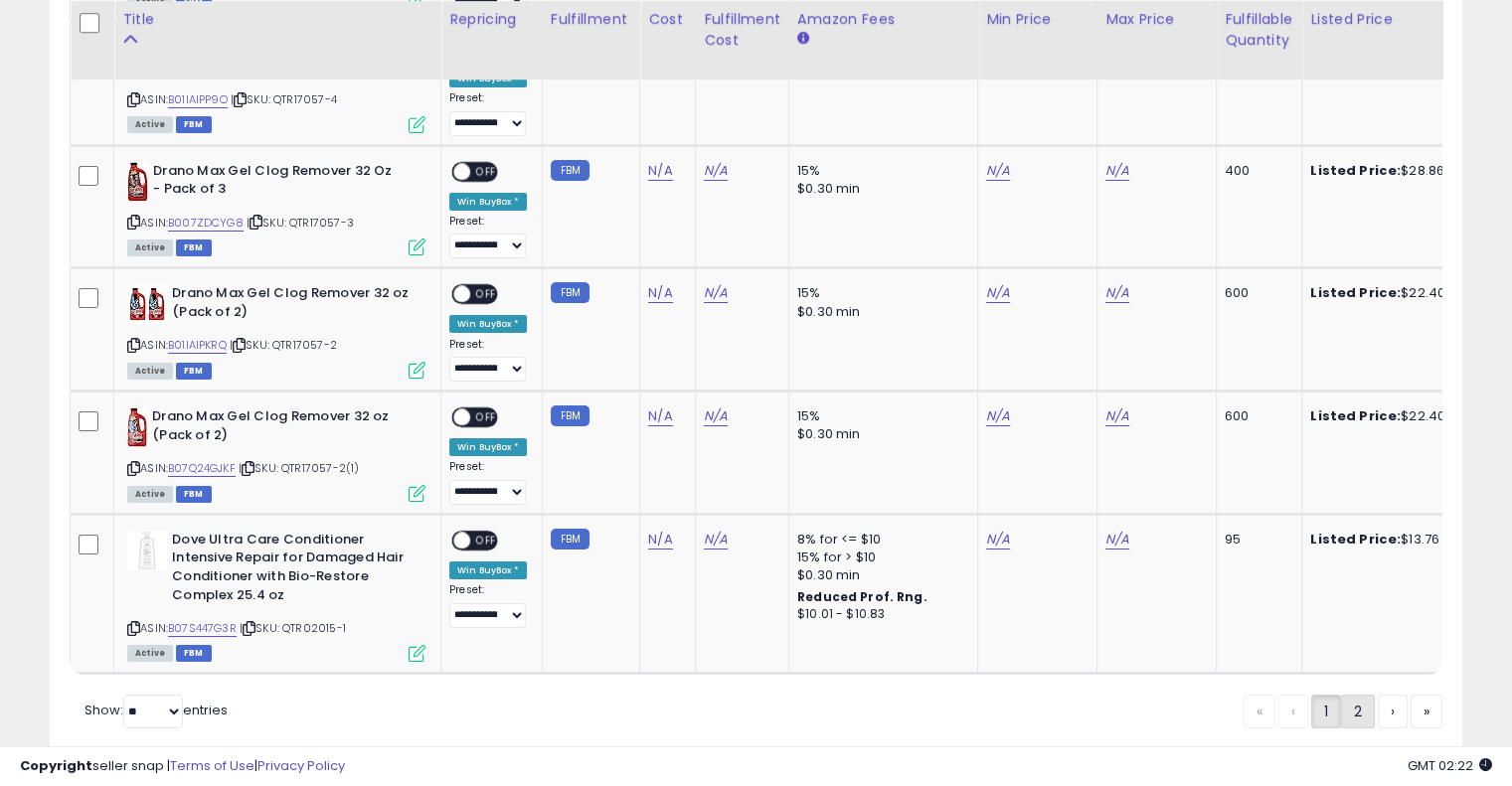 click on "2" 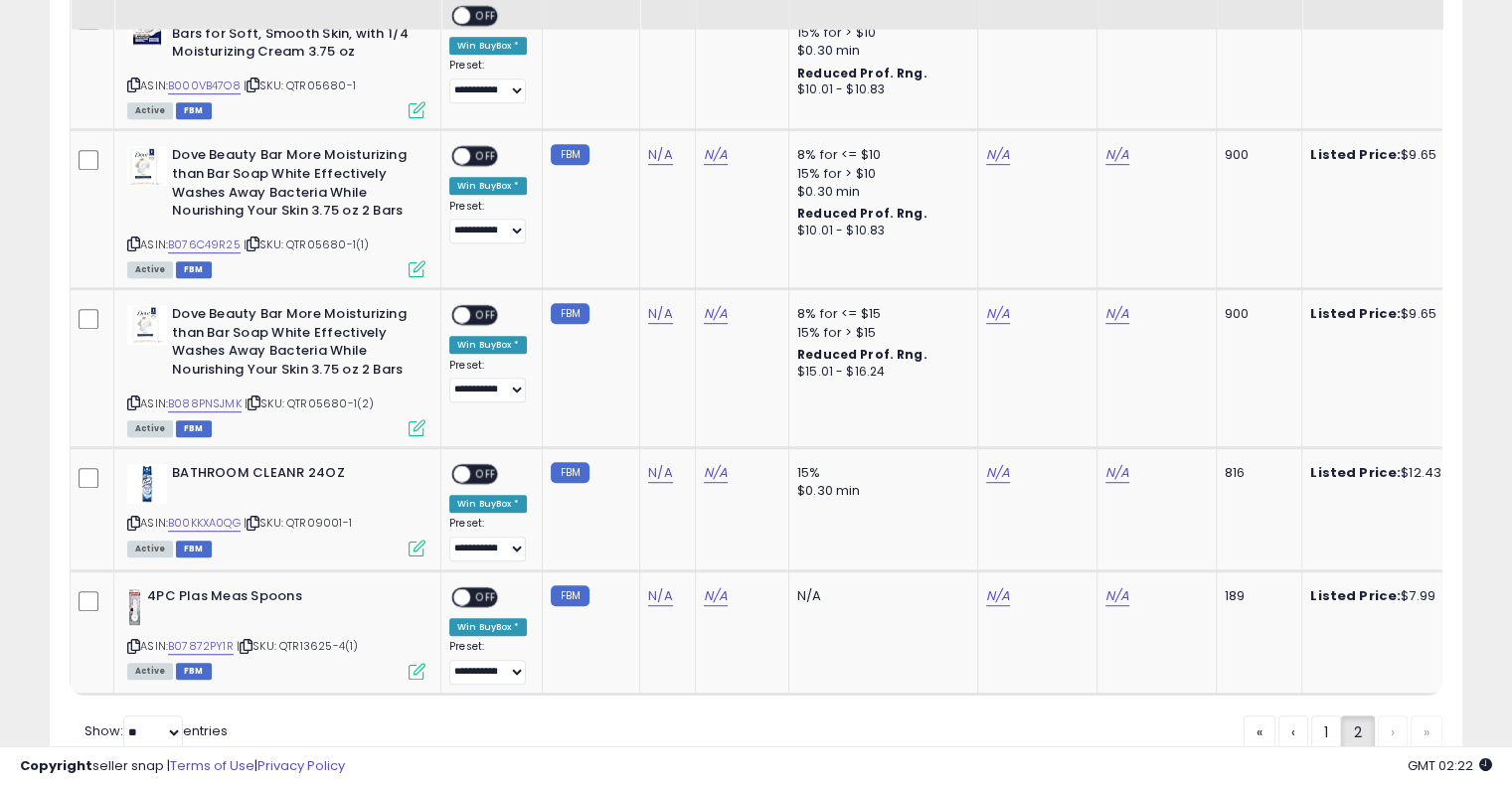 scroll, scrollTop: 1145, scrollLeft: 0, axis: vertical 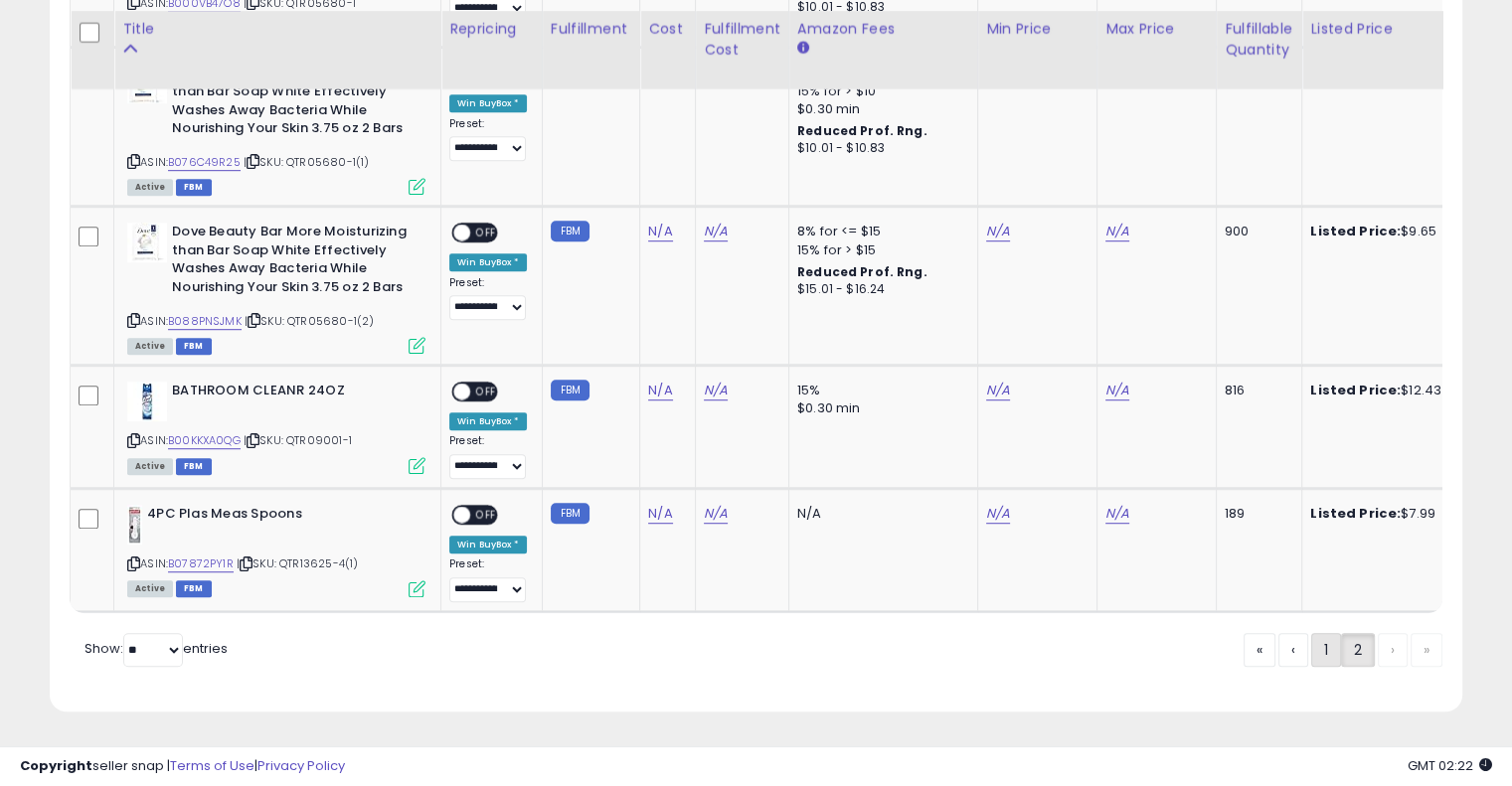 click on "1" 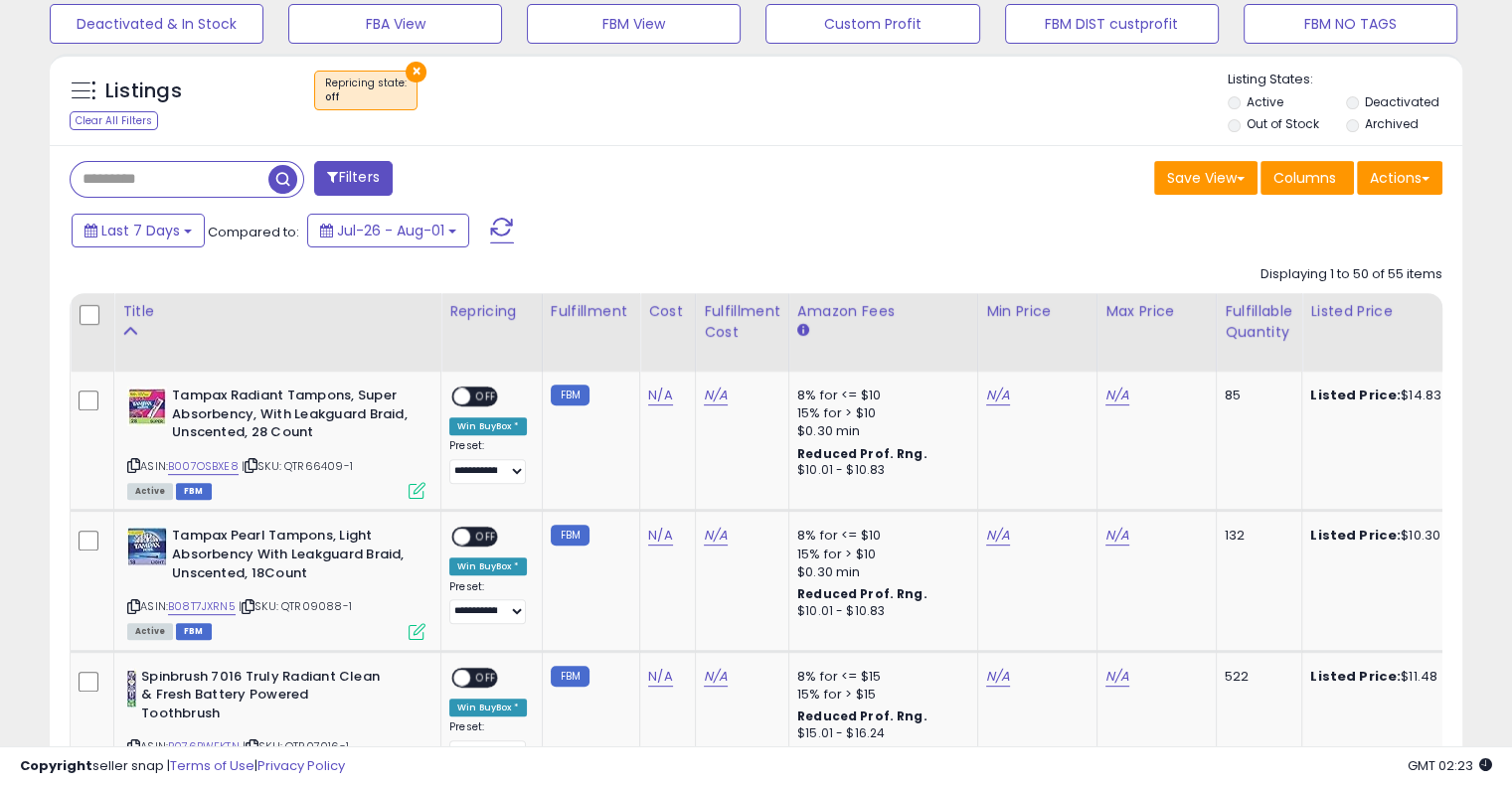 scroll, scrollTop: 674, scrollLeft: 0, axis: vertical 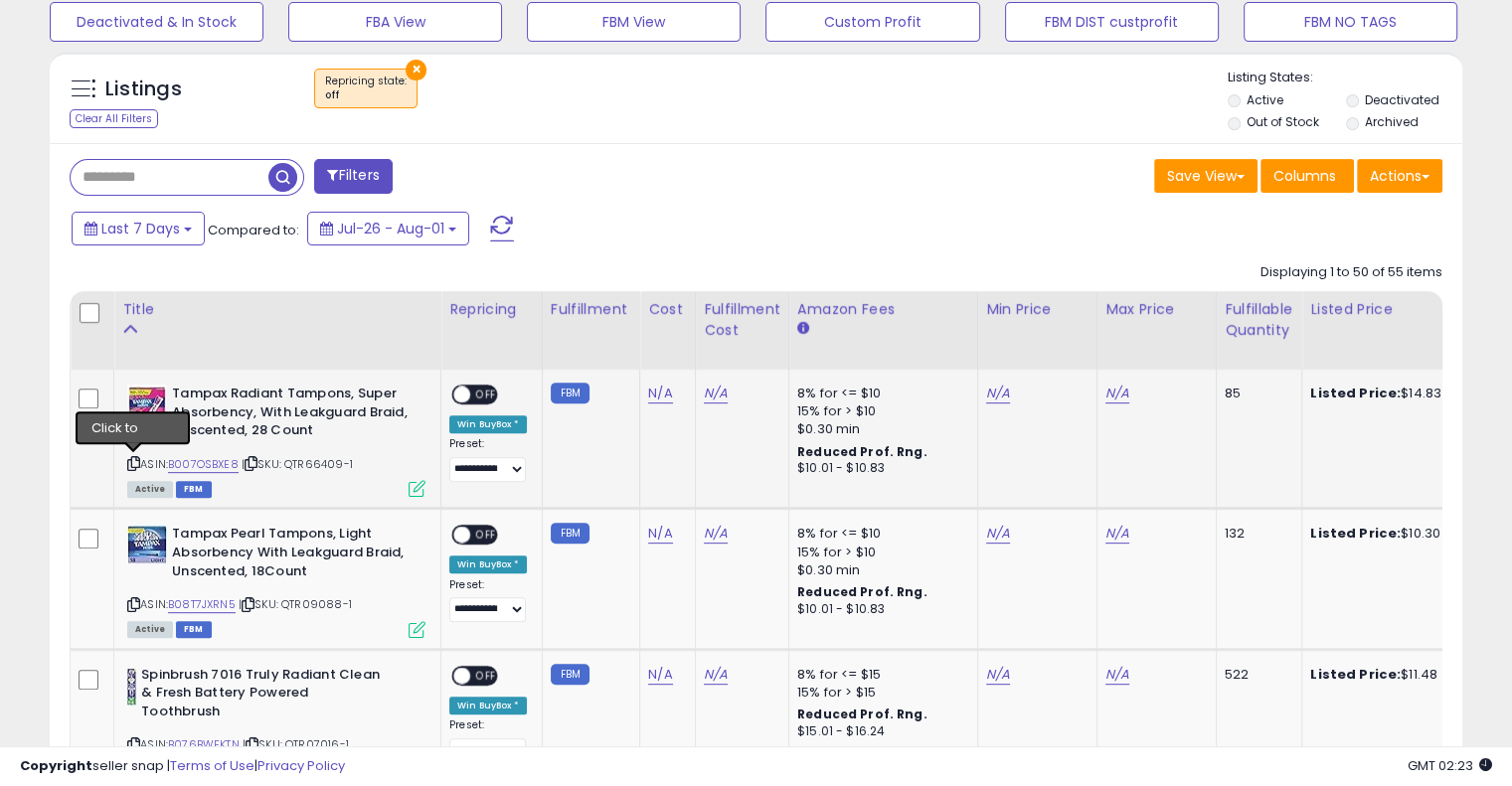 click at bounding box center [133, 463] 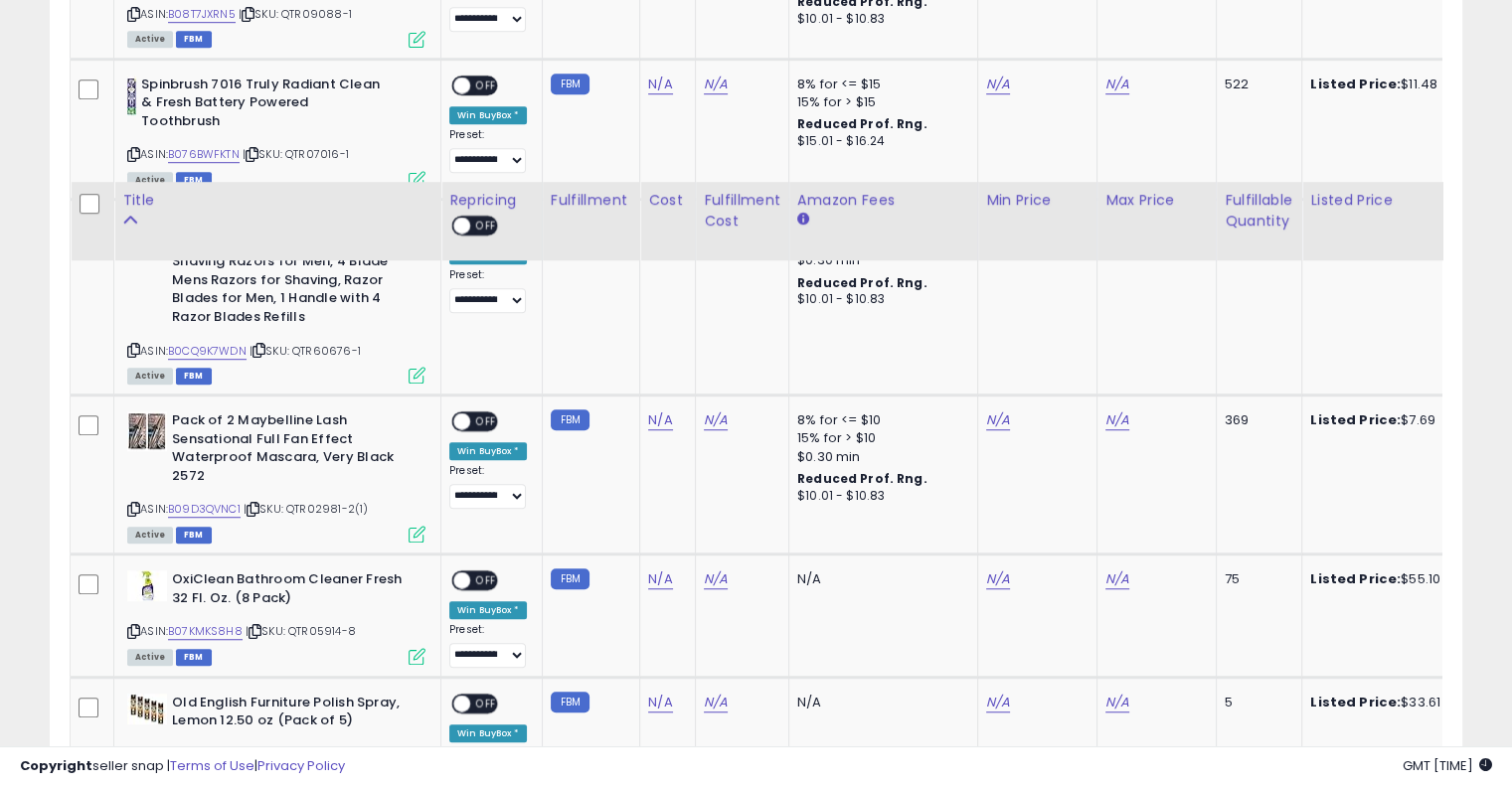 scroll, scrollTop: 1641, scrollLeft: 0, axis: vertical 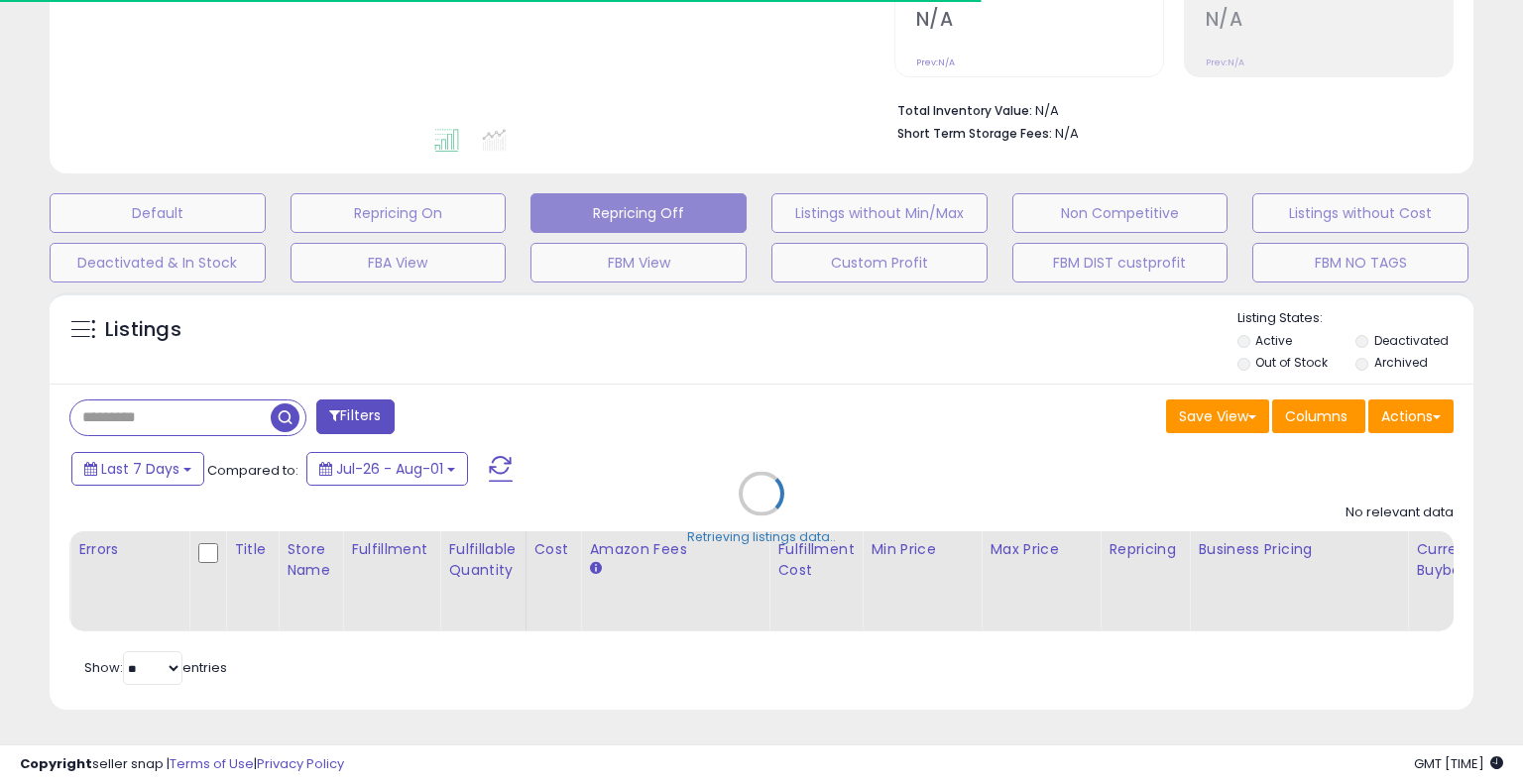 select on "**" 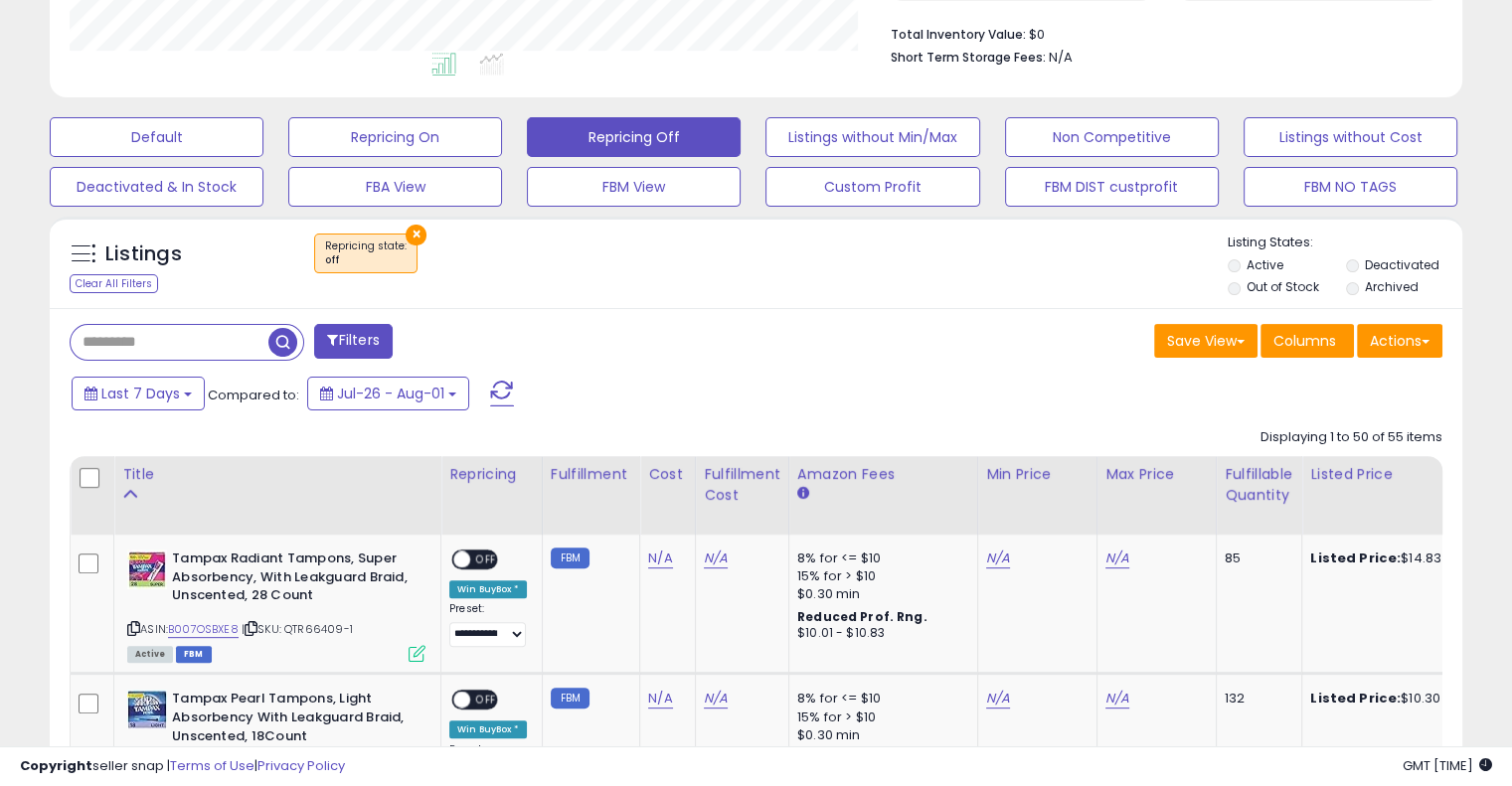 scroll, scrollTop: 0, scrollLeft: 0, axis: both 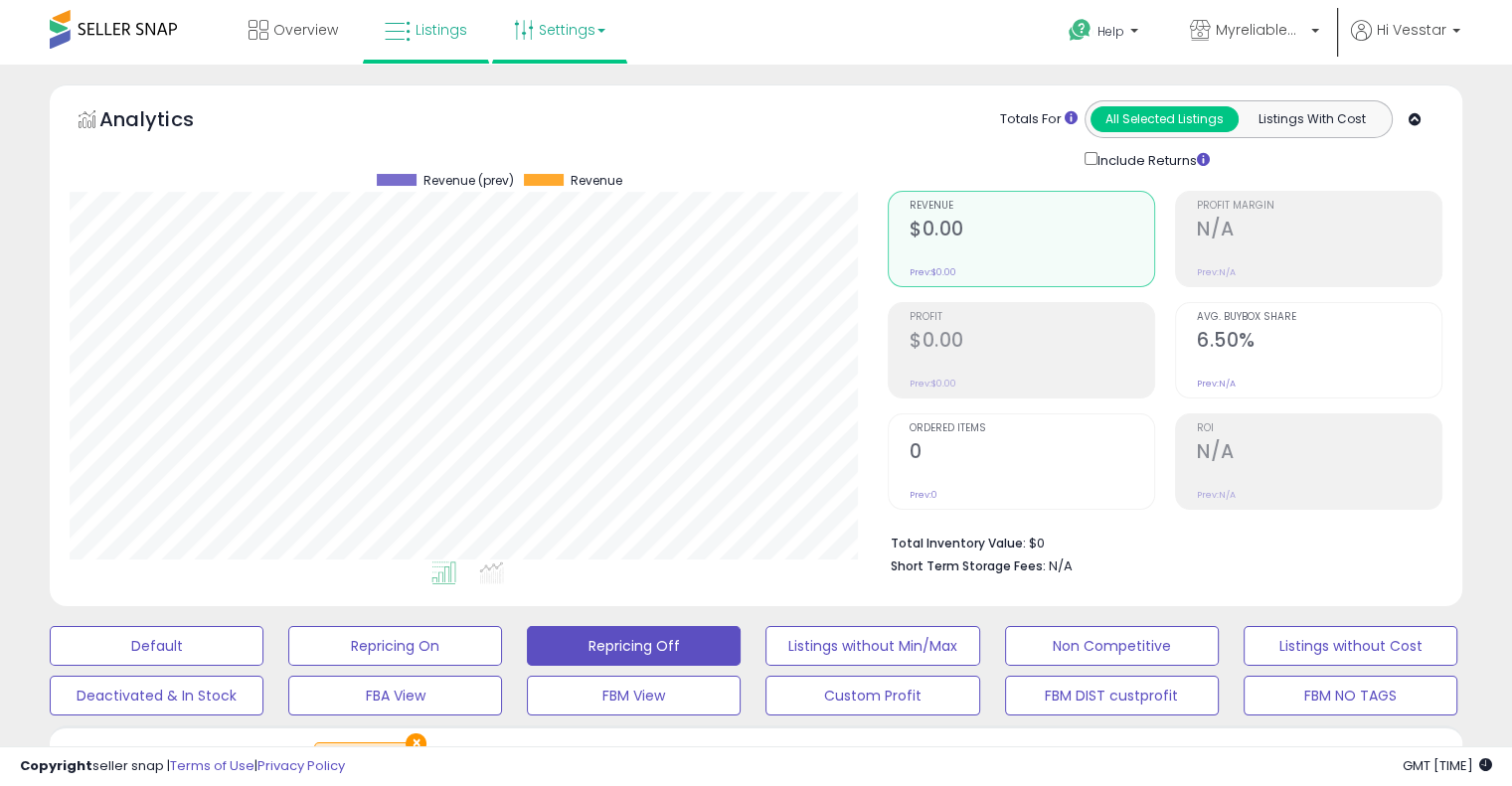 click on "Settings" at bounding box center [560, 30] 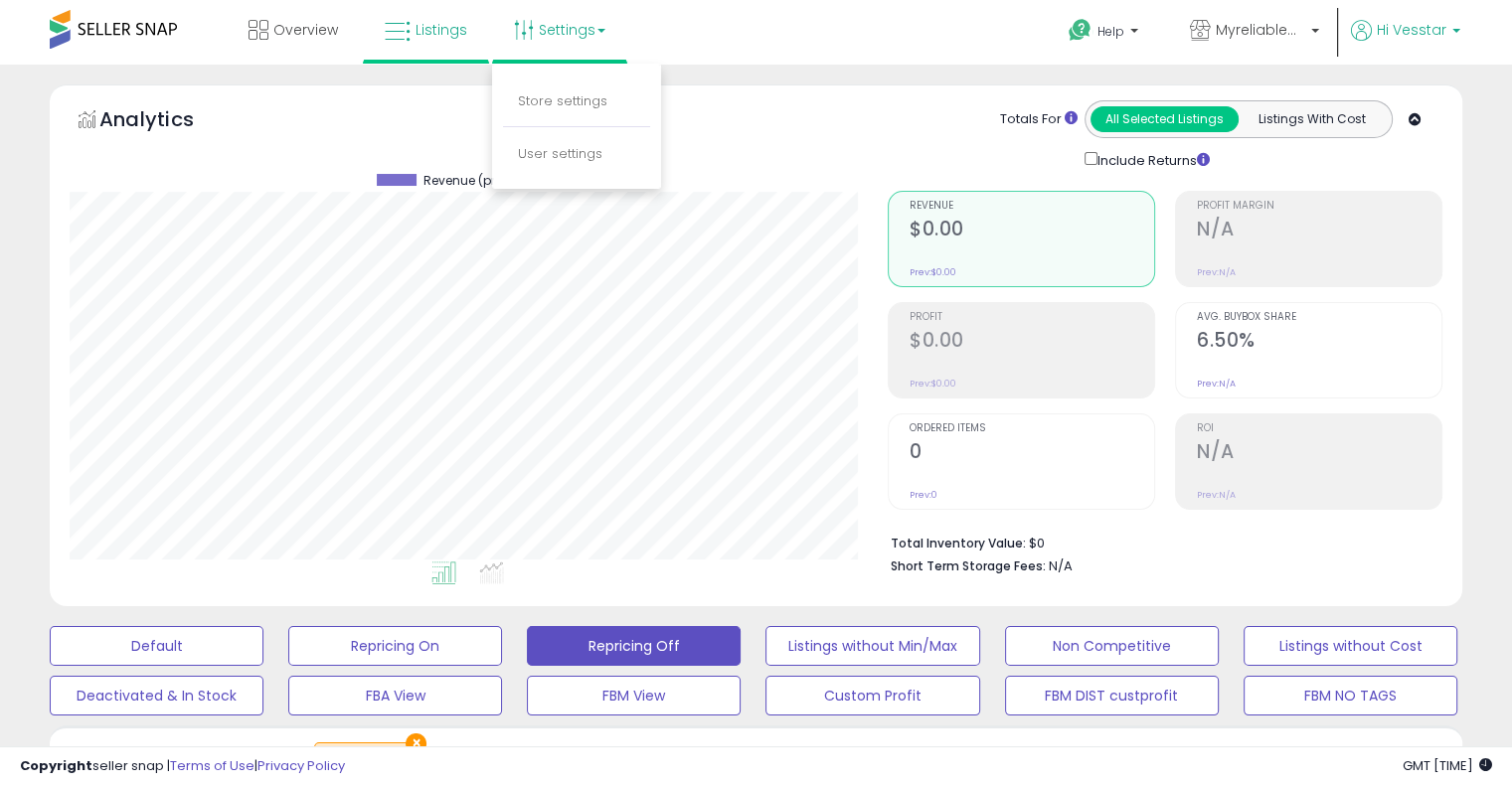 drag, startPoint x: 1404, startPoint y: 31, endPoint x: 1451, endPoint y: 27, distance: 47.169906 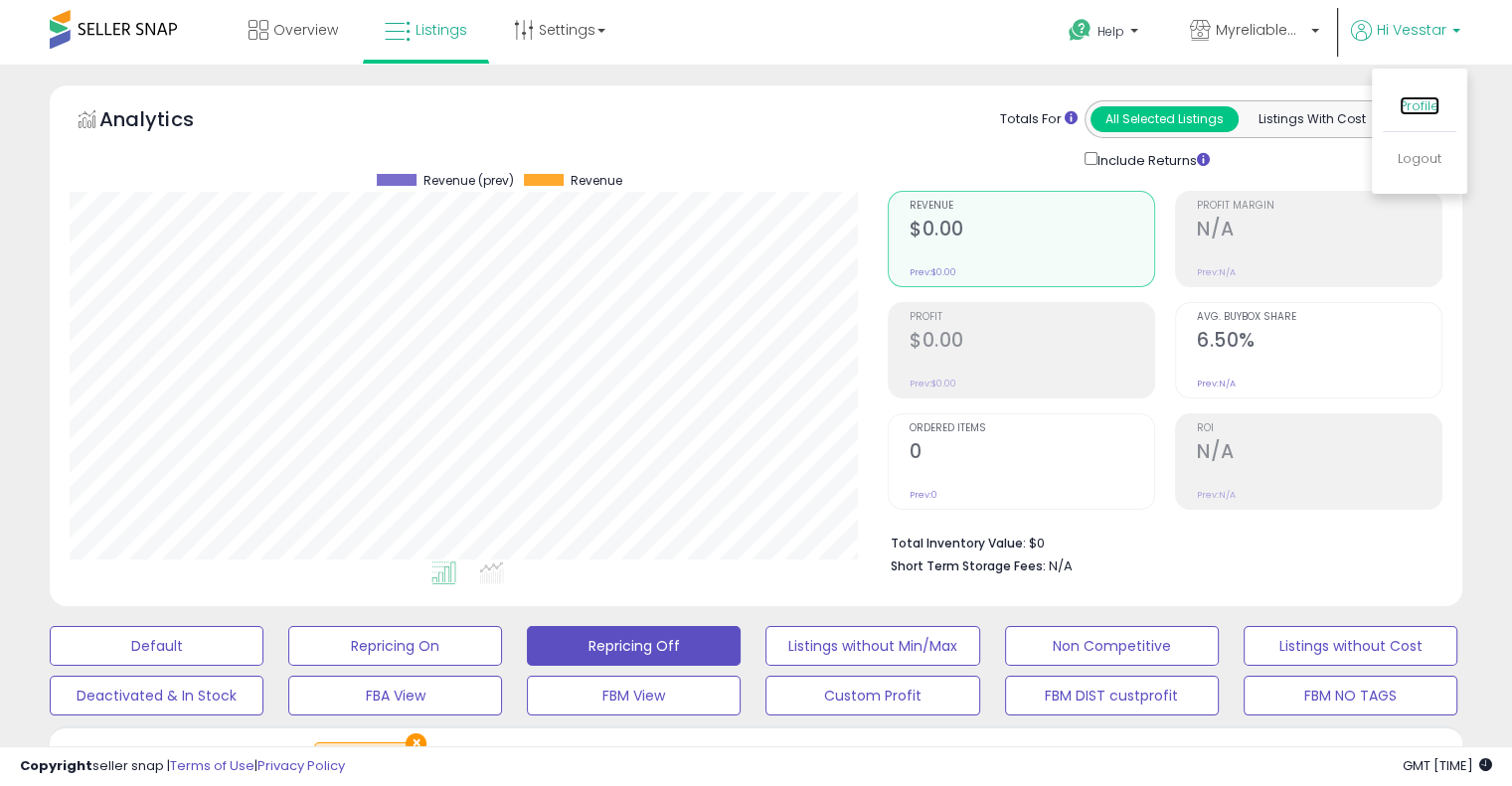 click on "Profile" at bounding box center (1420, 105) 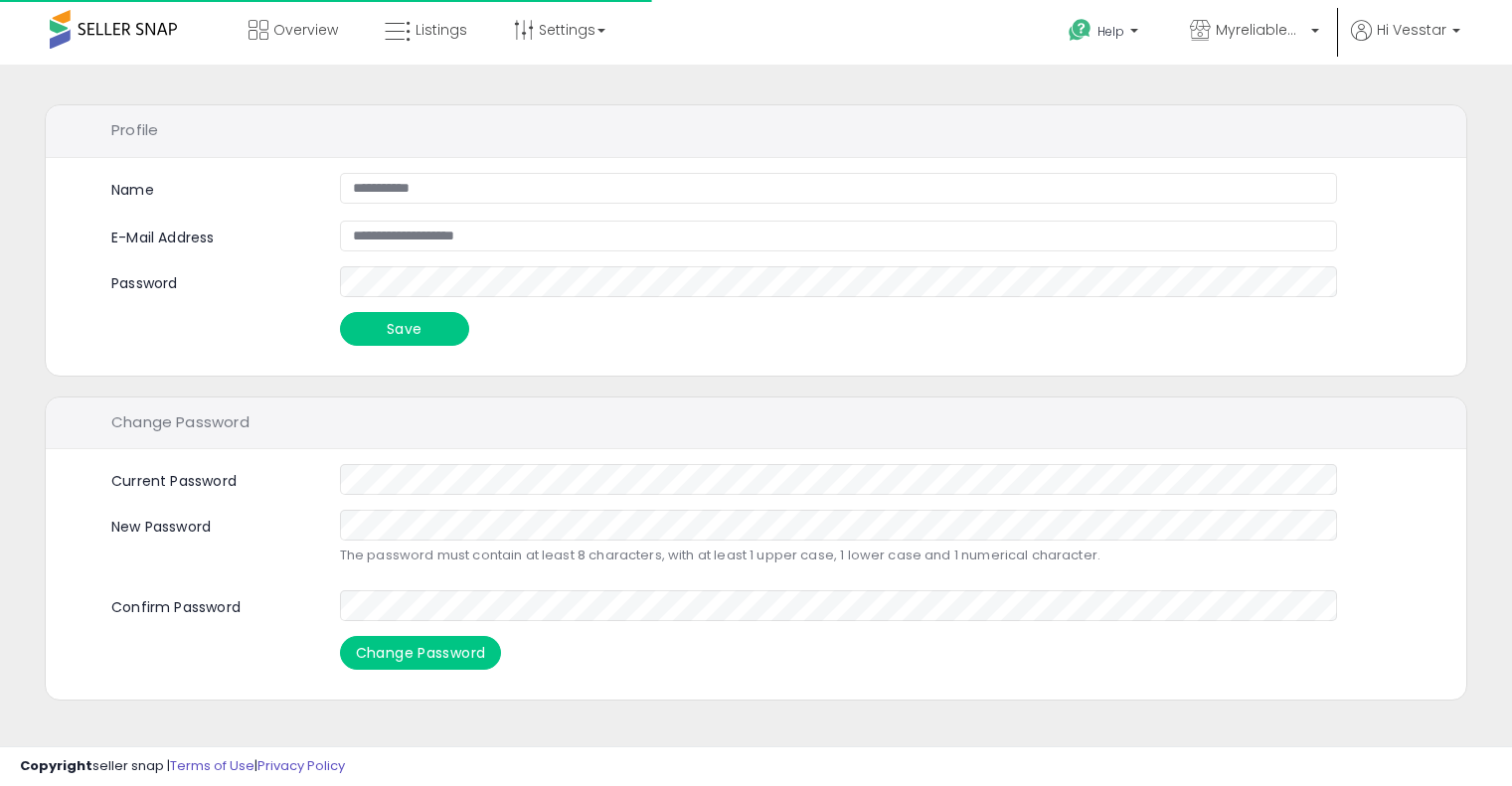 scroll, scrollTop: 0, scrollLeft: 0, axis: both 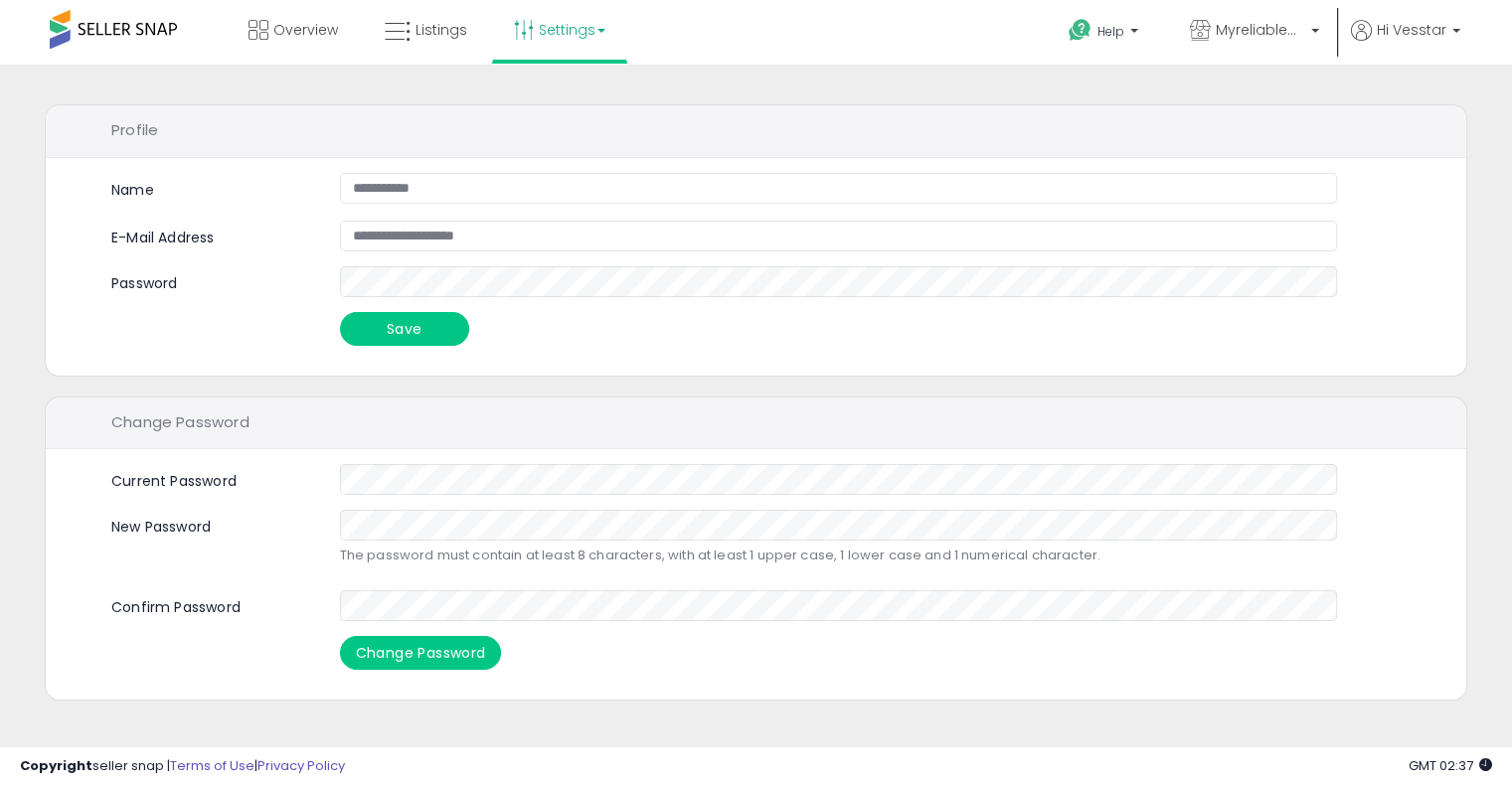 click on "Settings" at bounding box center (560, 30) 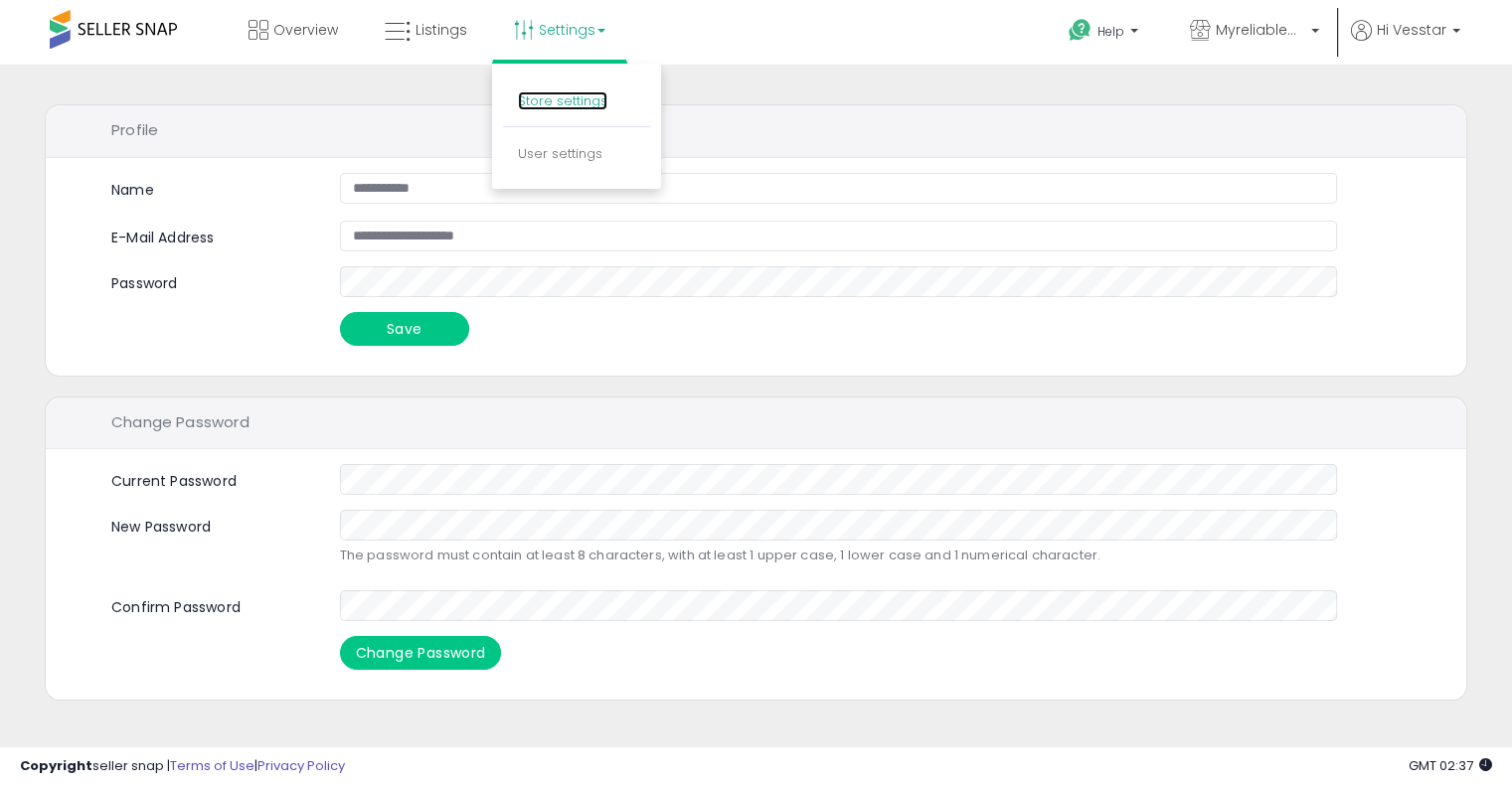 click on "Store
settings" at bounding box center (563, 100) 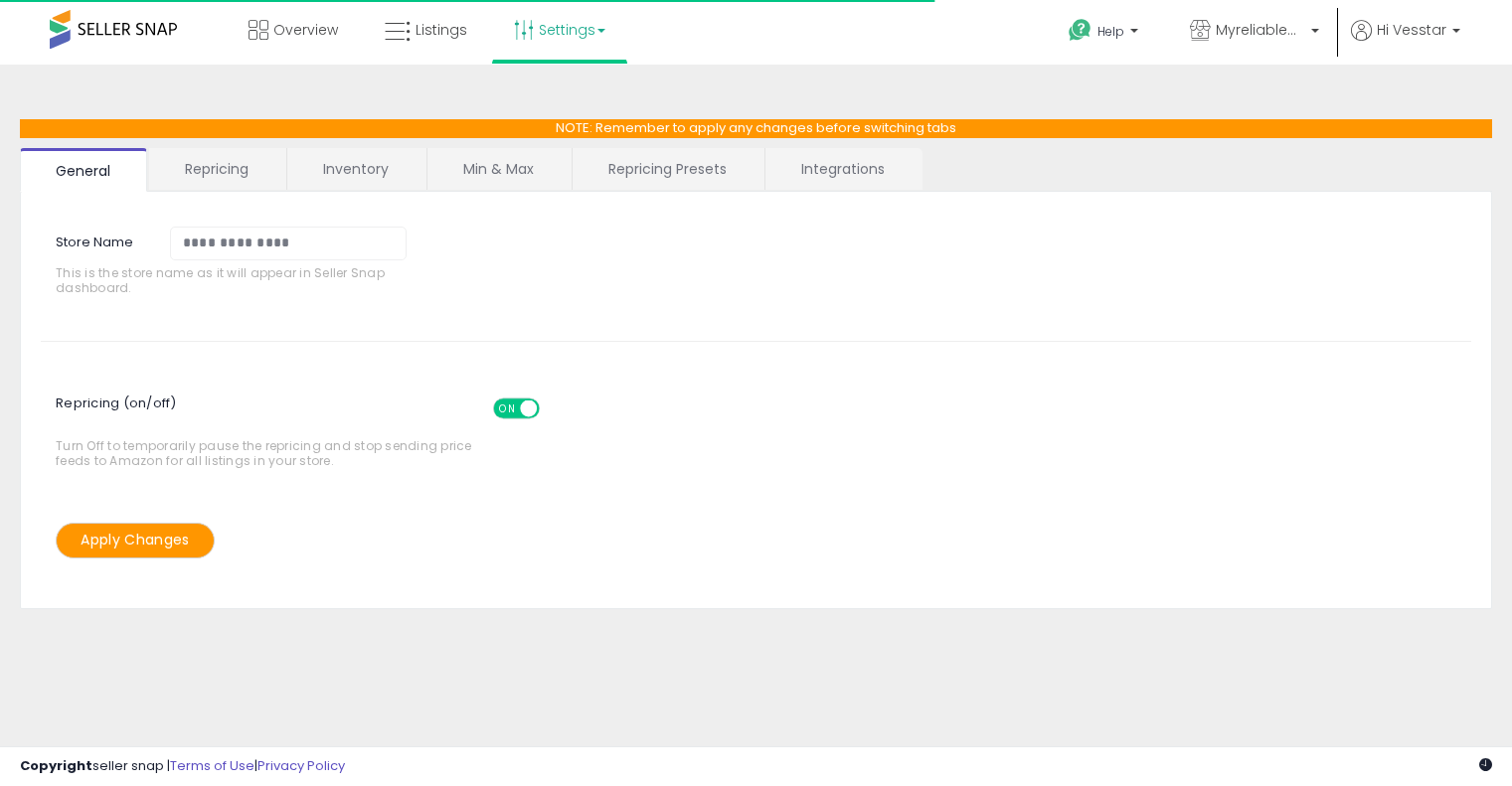 scroll, scrollTop: 0, scrollLeft: 0, axis: both 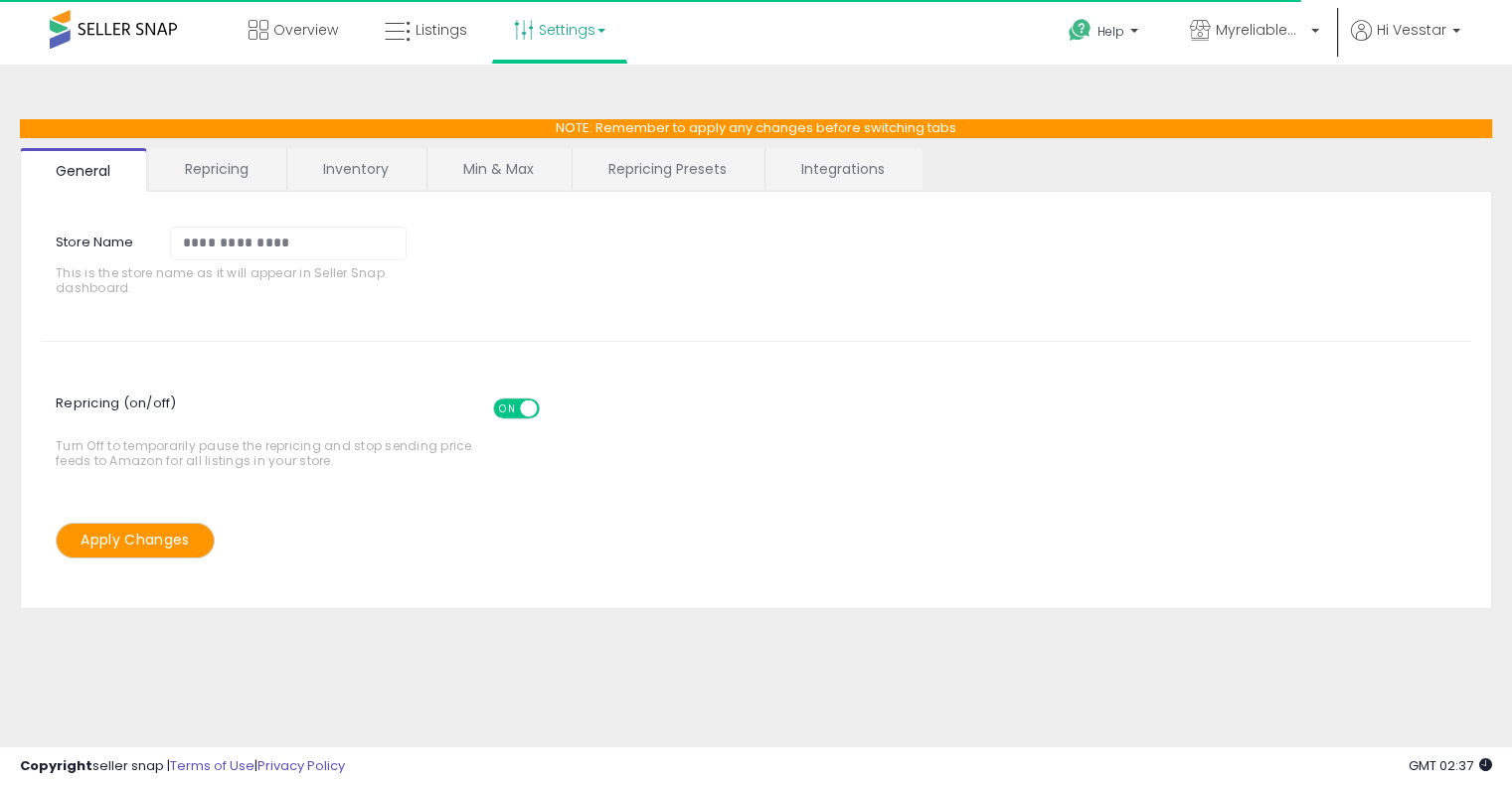 click on "Repricing Presets" at bounding box center [667, 169] 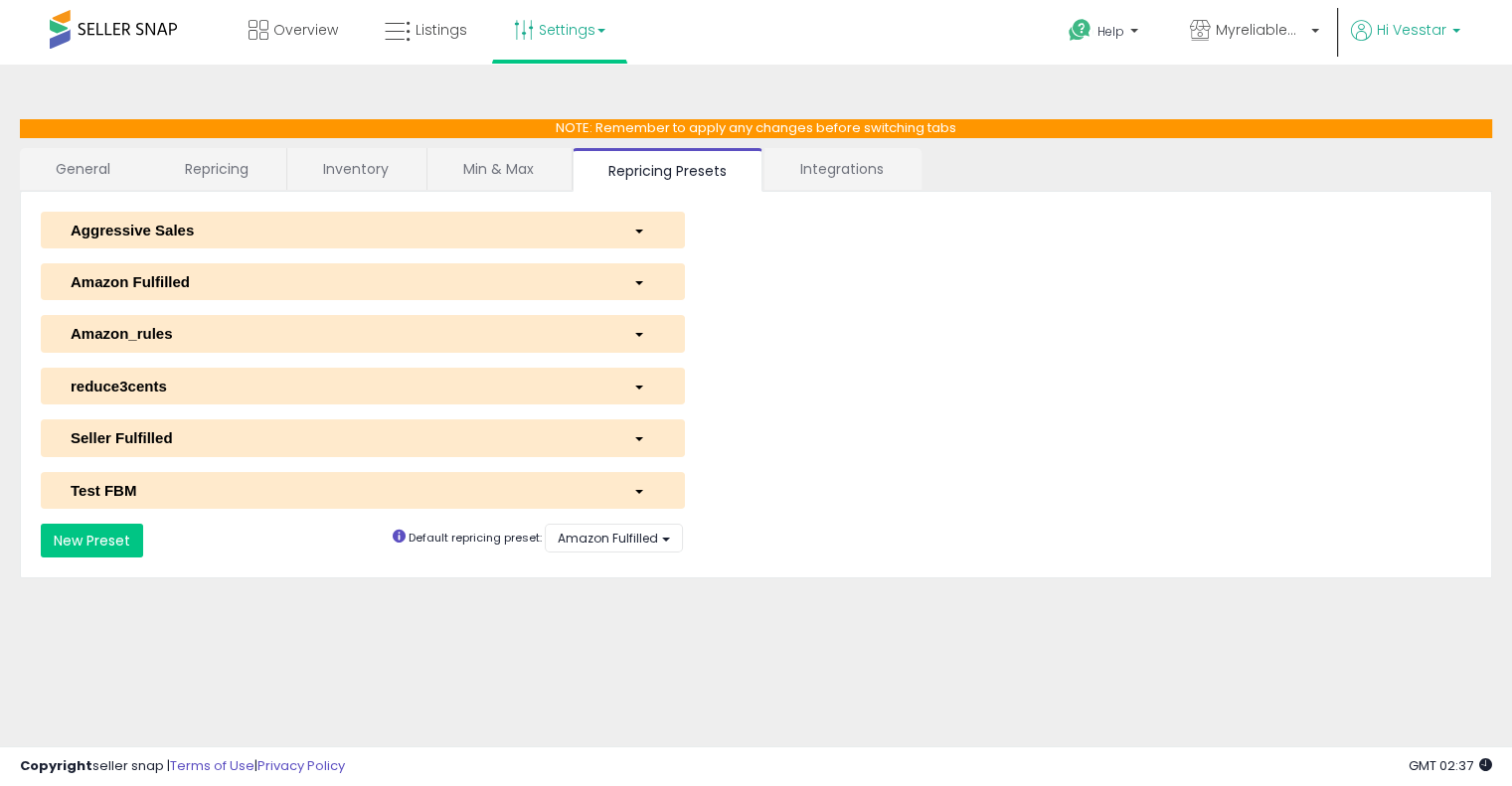 click on "Hi Vesstar" at bounding box center (1412, 30) 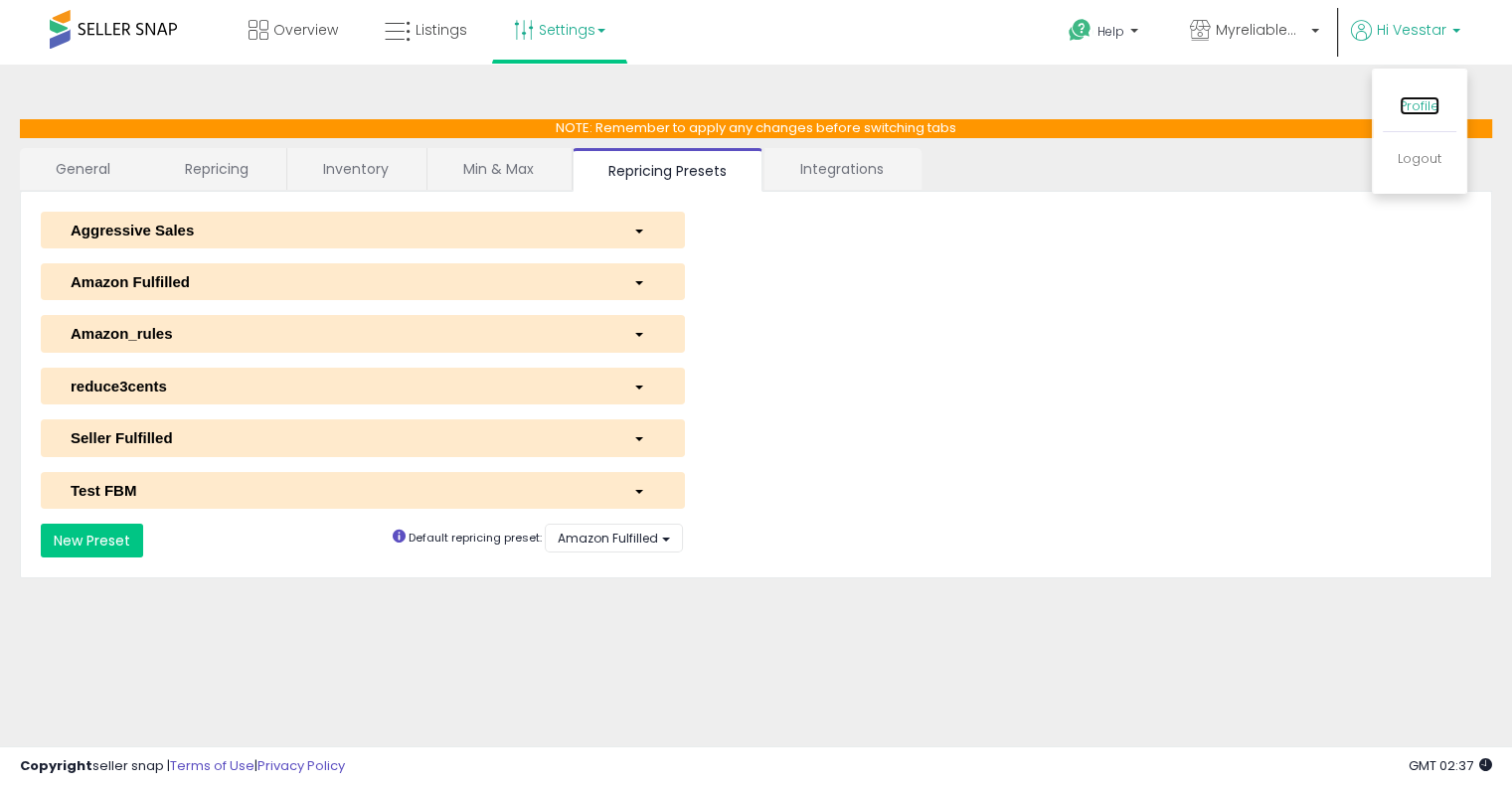 click on "Profile" at bounding box center (1420, 105) 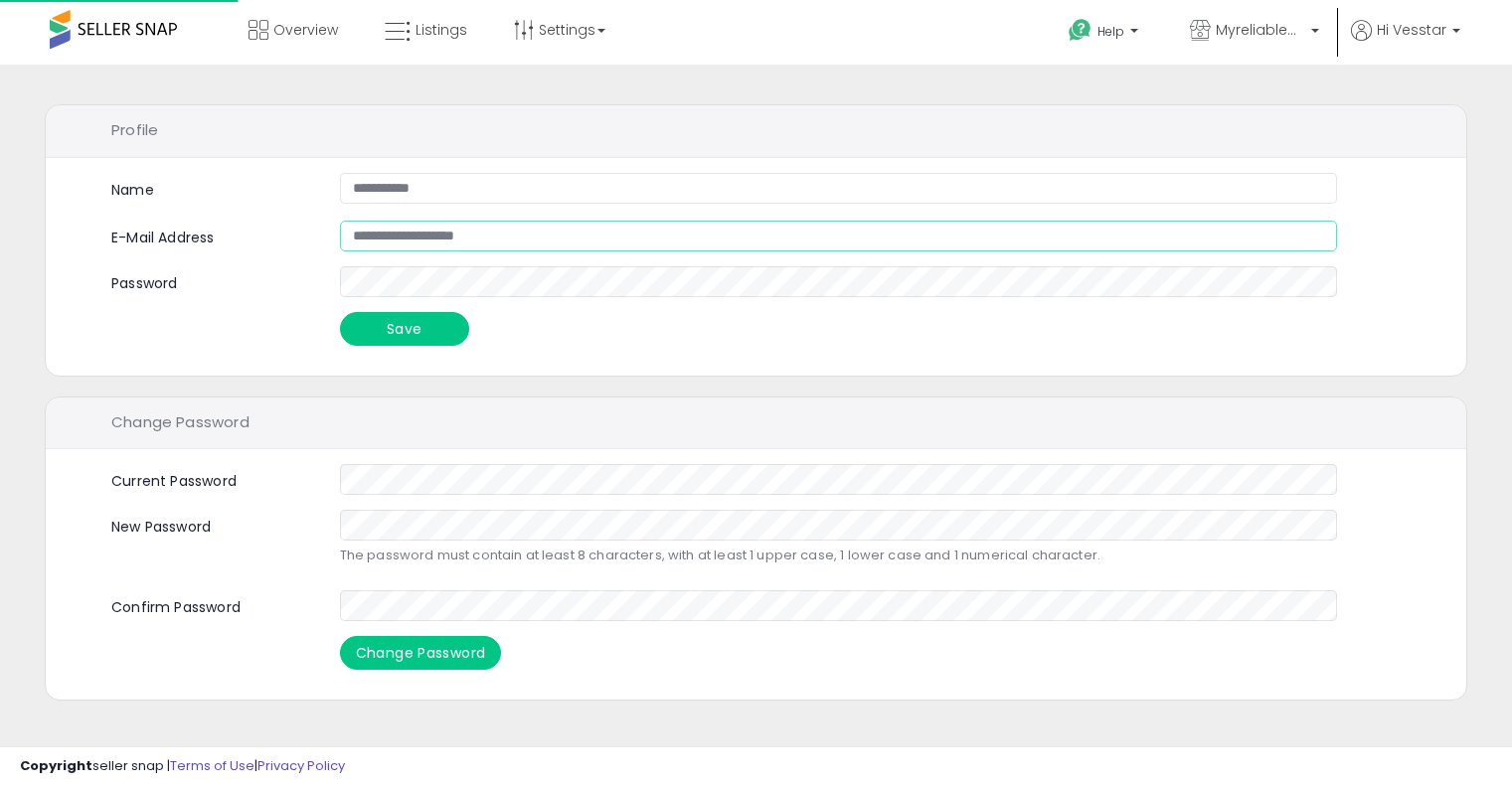 scroll, scrollTop: 0, scrollLeft: 0, axis: both 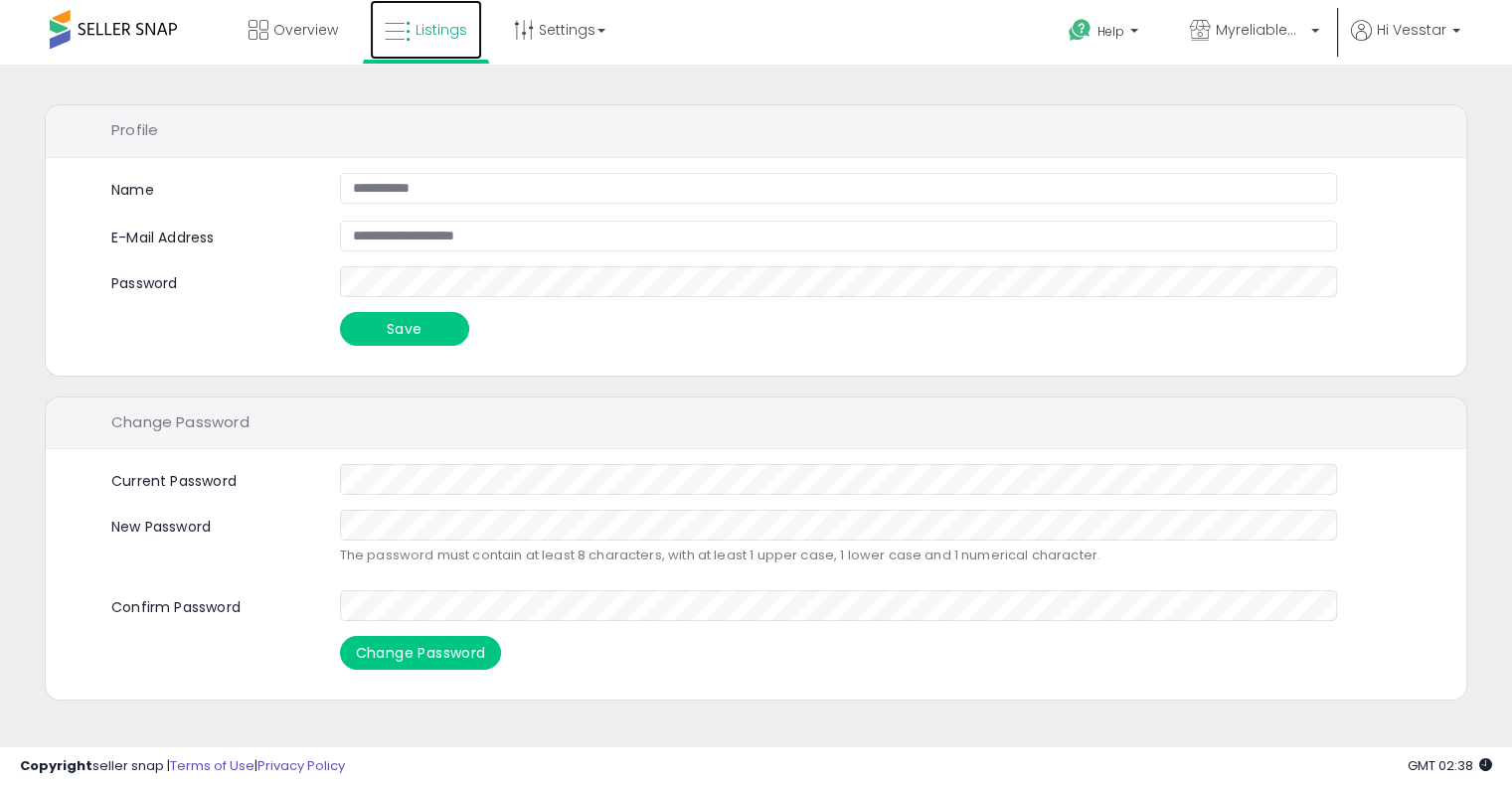 drag, startPoint x: 419, startPoint y: 28, endPoint x: 407, endPoint y: 27, distance: 12.0415946 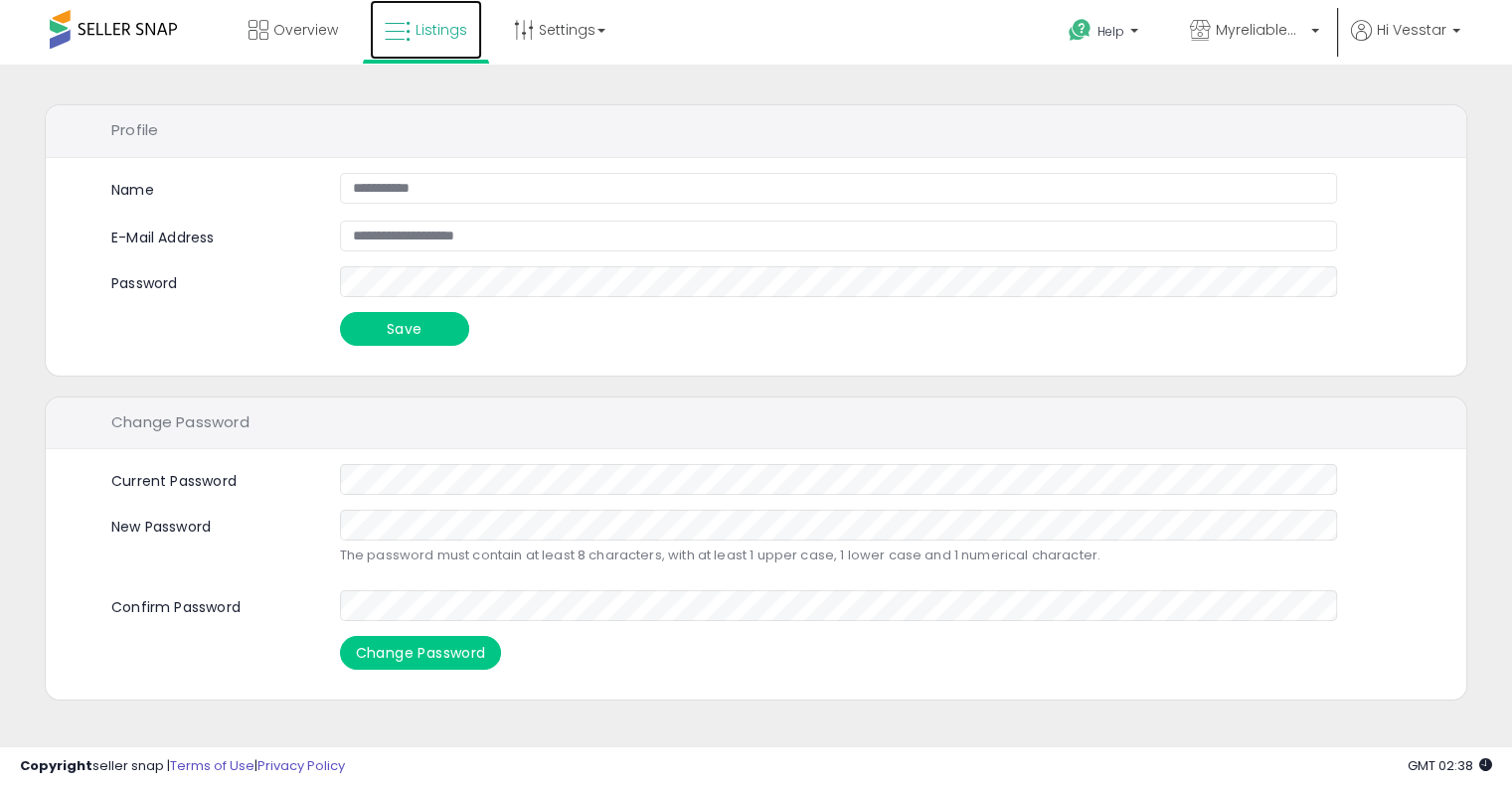 click at bounding box center [398, 32] 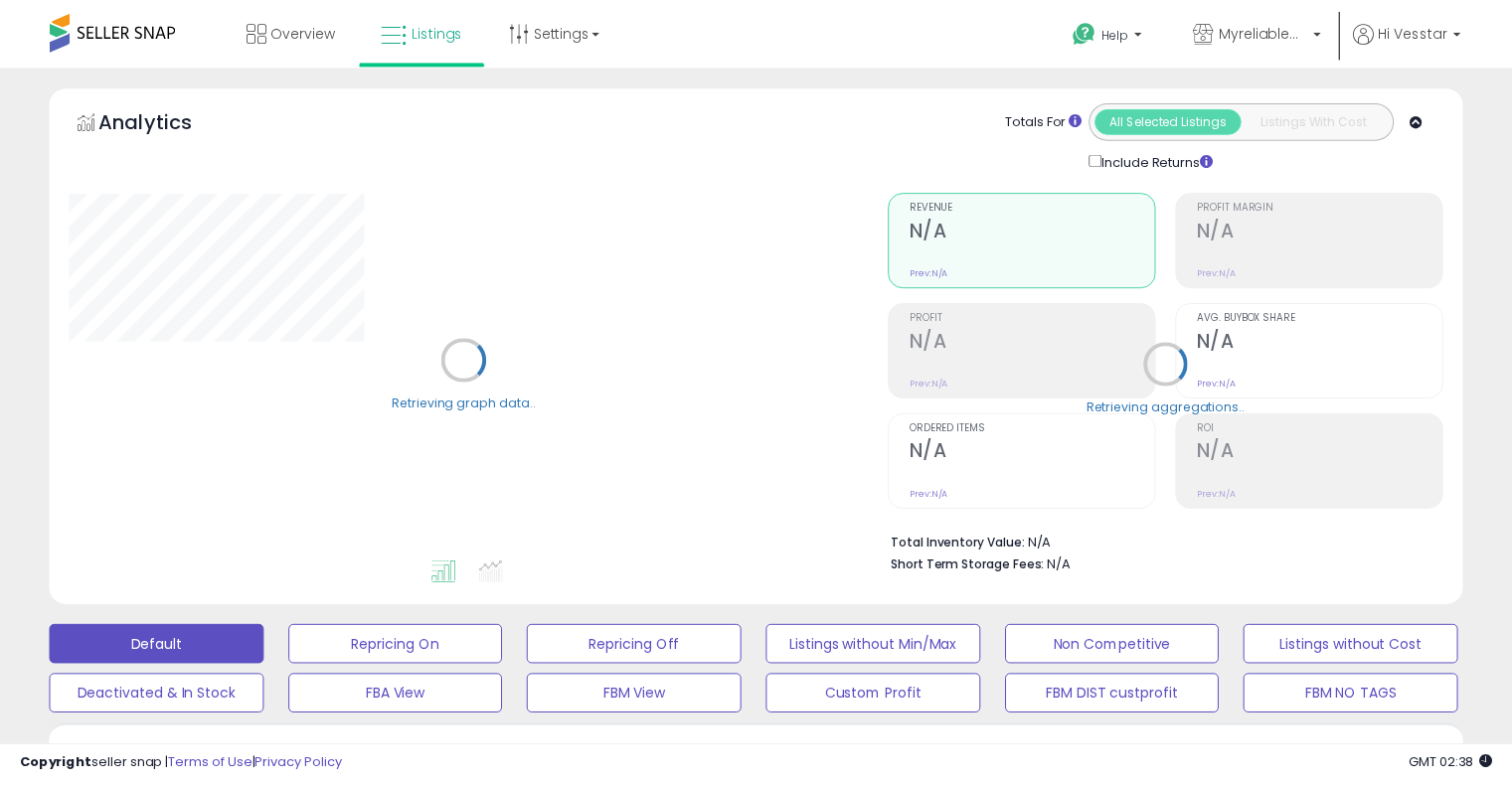 scroll, scrollTop: 264, scrollLeft: 0, axis: vertical 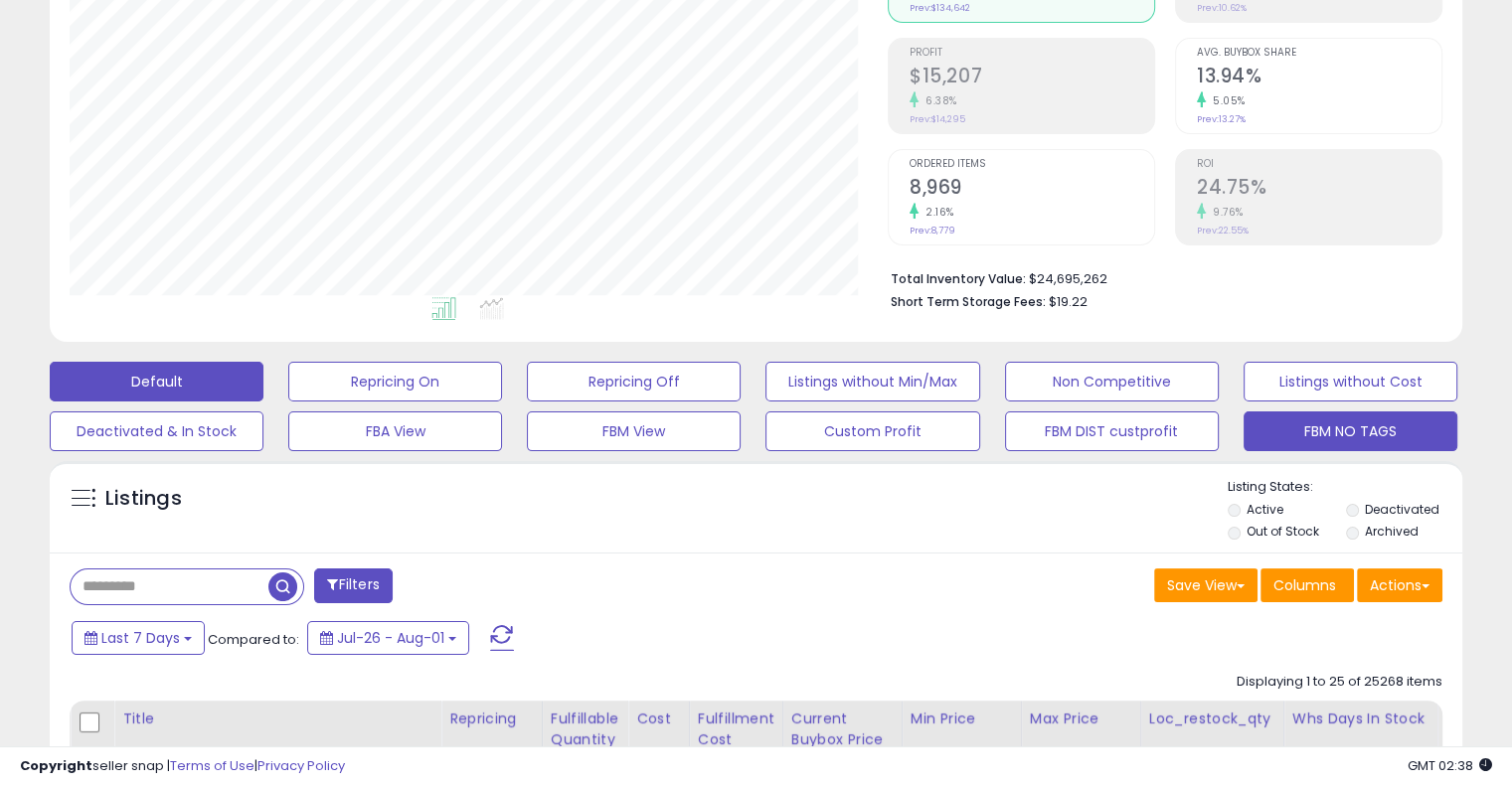 click on "FBM NO TAGS" at bounding box center (395, 382) 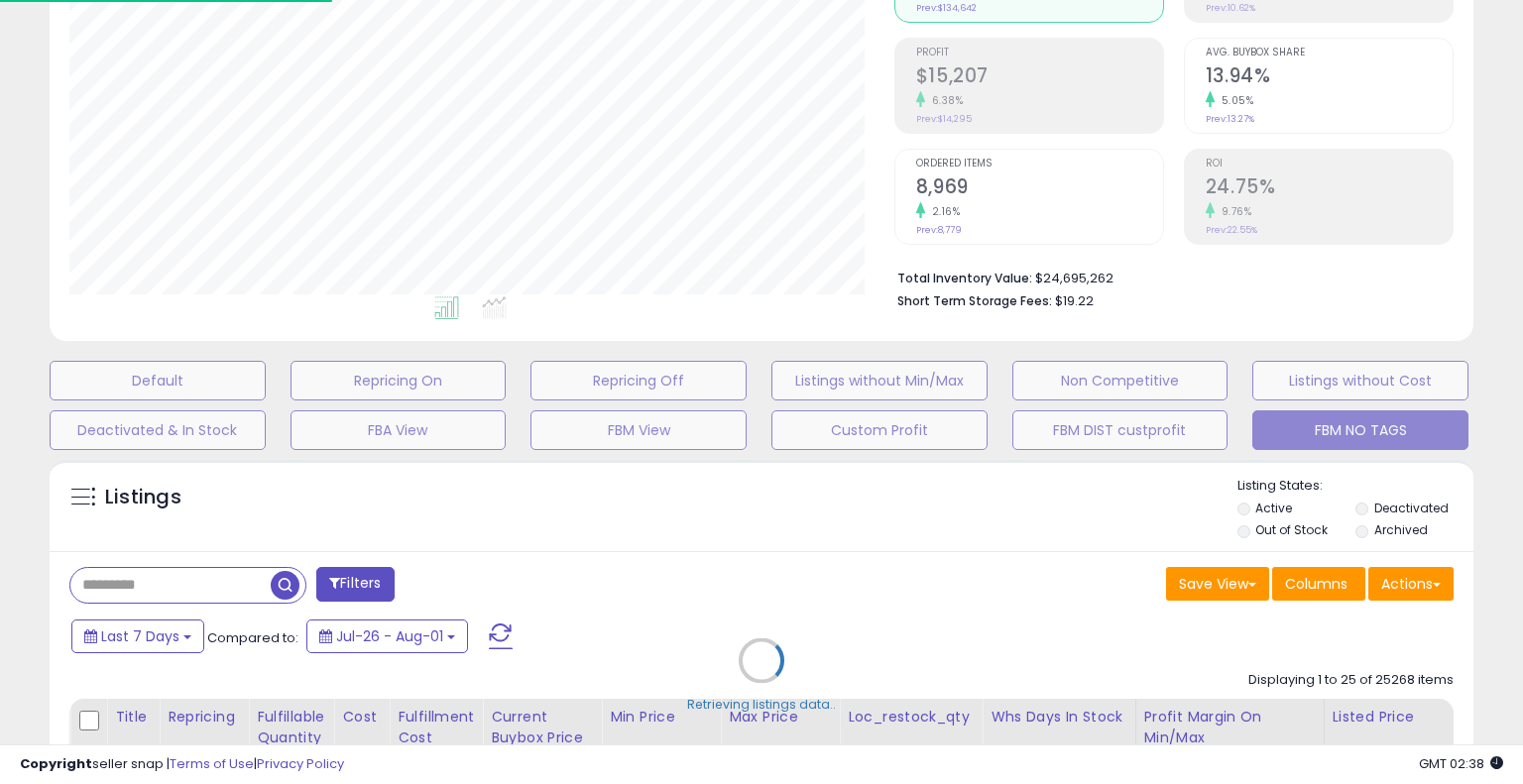 scroll, scrollTop: 990743, scrollLeft: 990712, axis: both 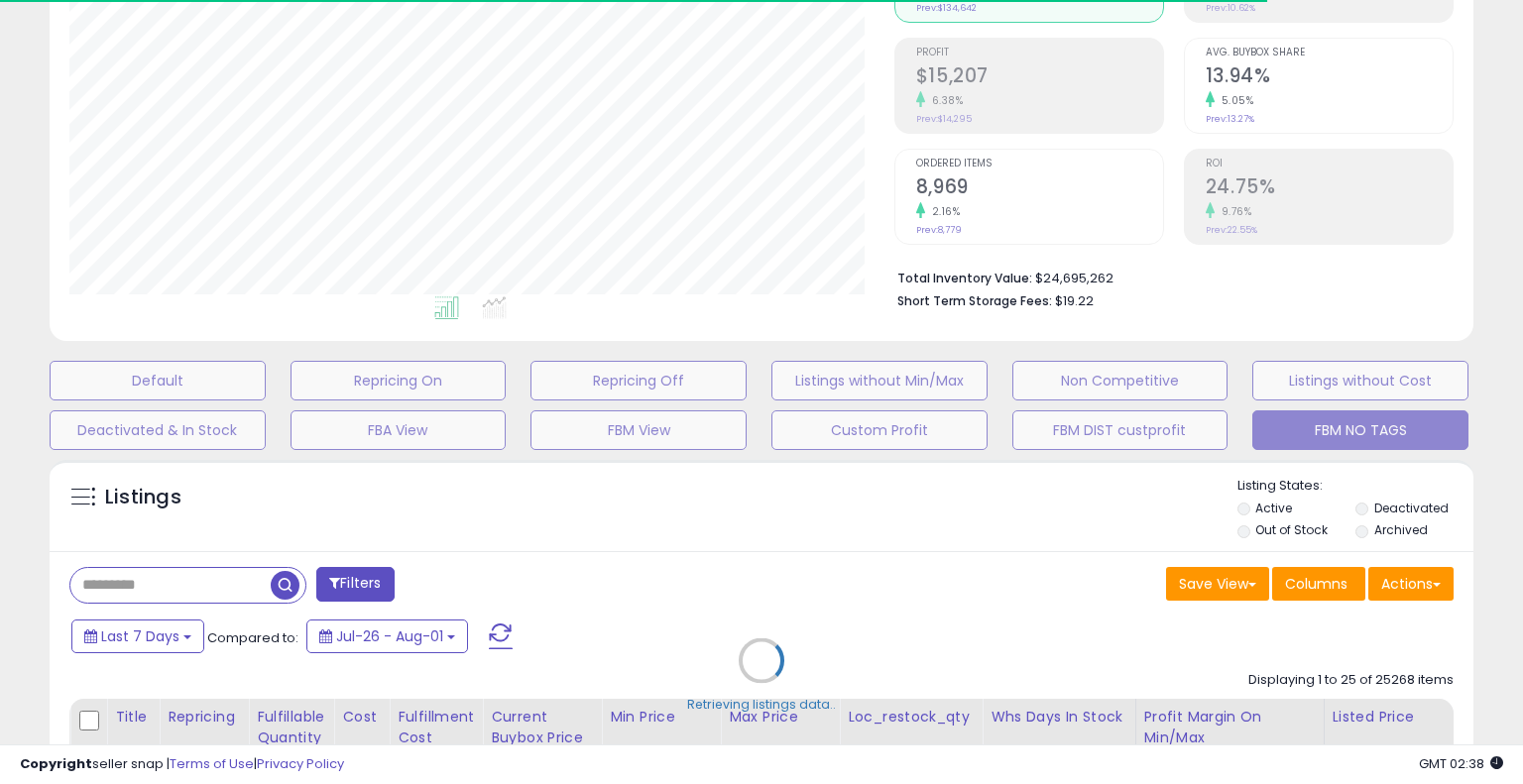 select on "**" 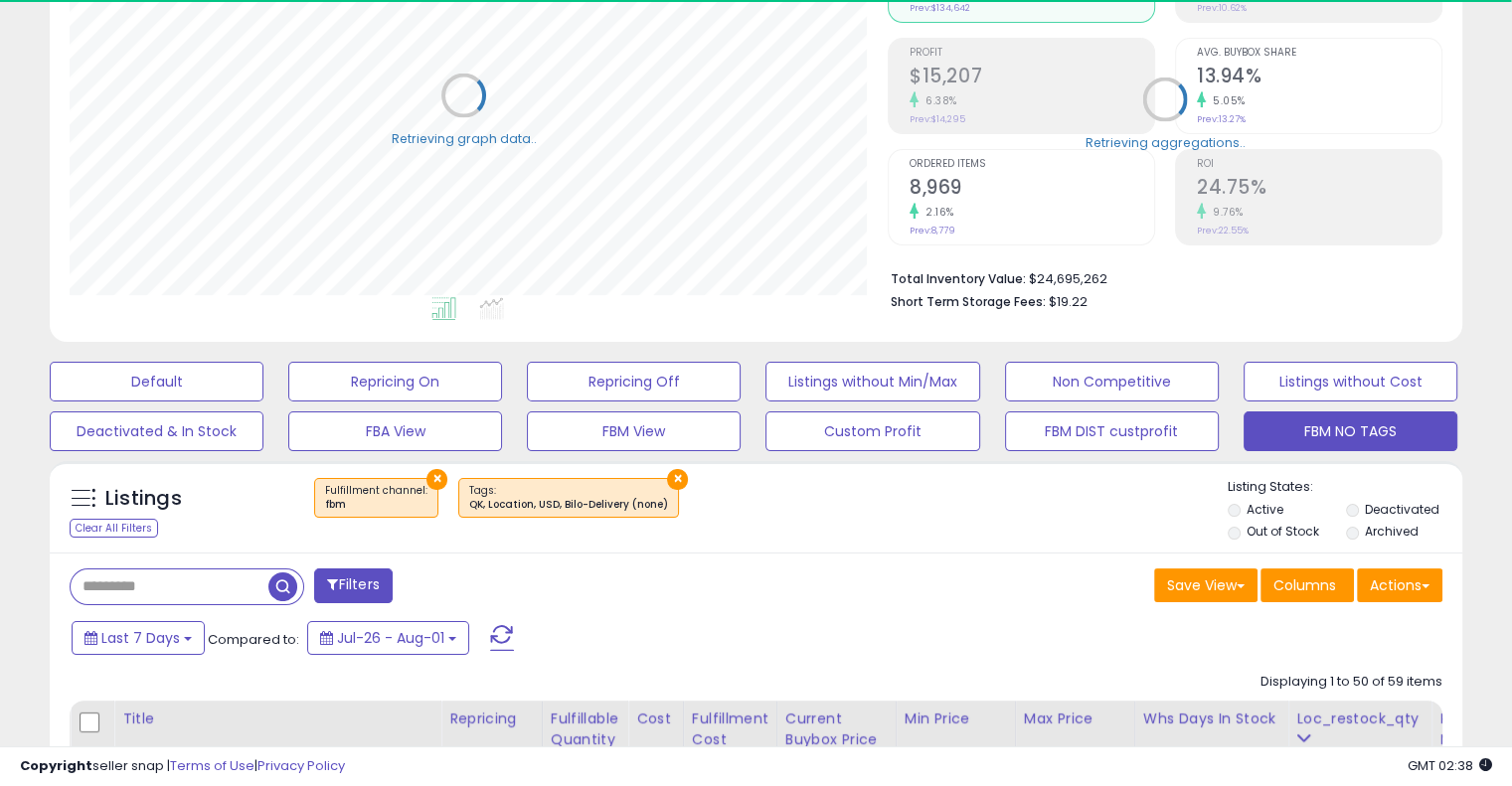 scroll, scrollTop: 406, scrollLeft: 817, axis: both 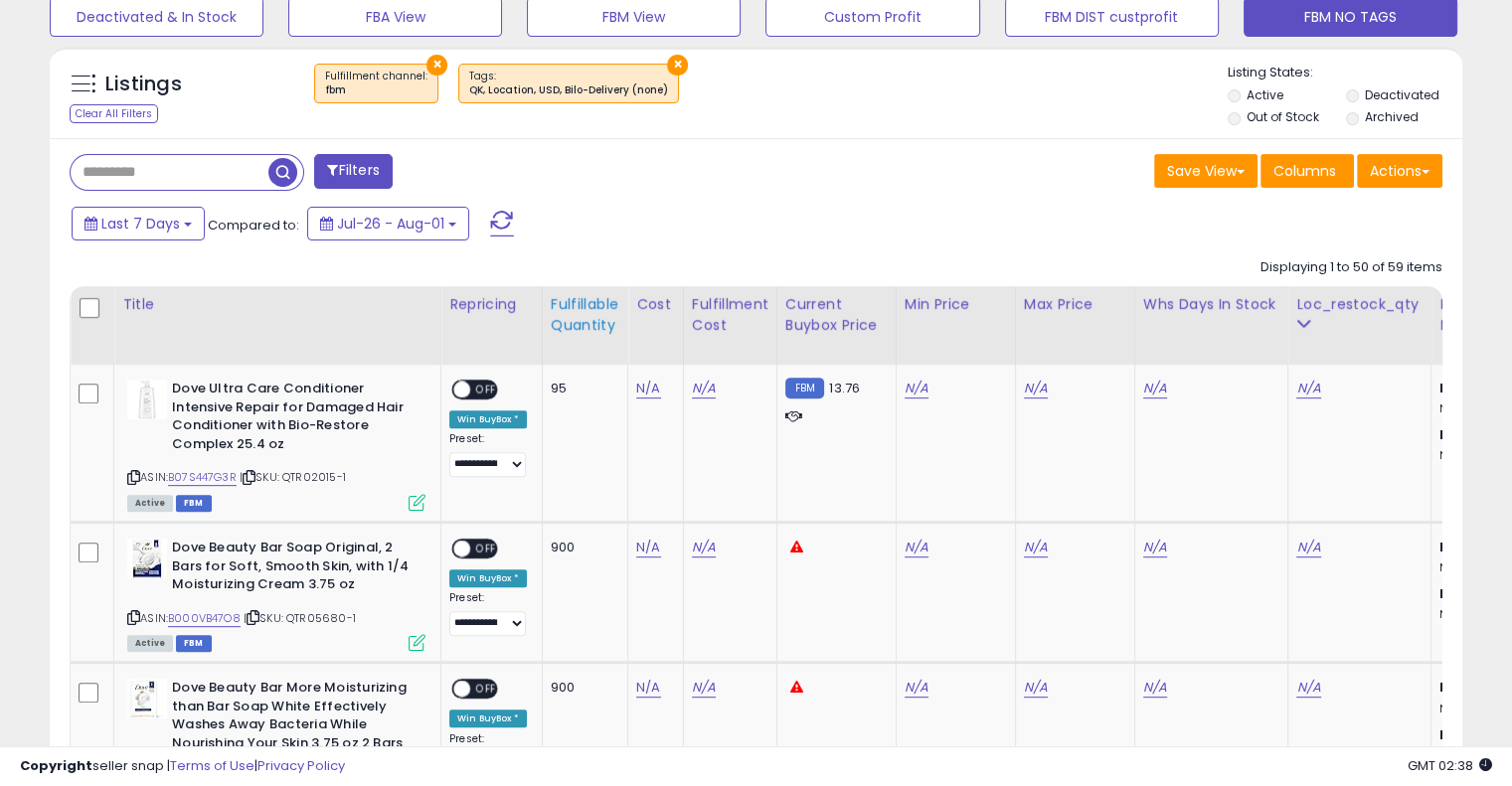 click on "Fulfillable Quantity" at bounding box center (585, 315) 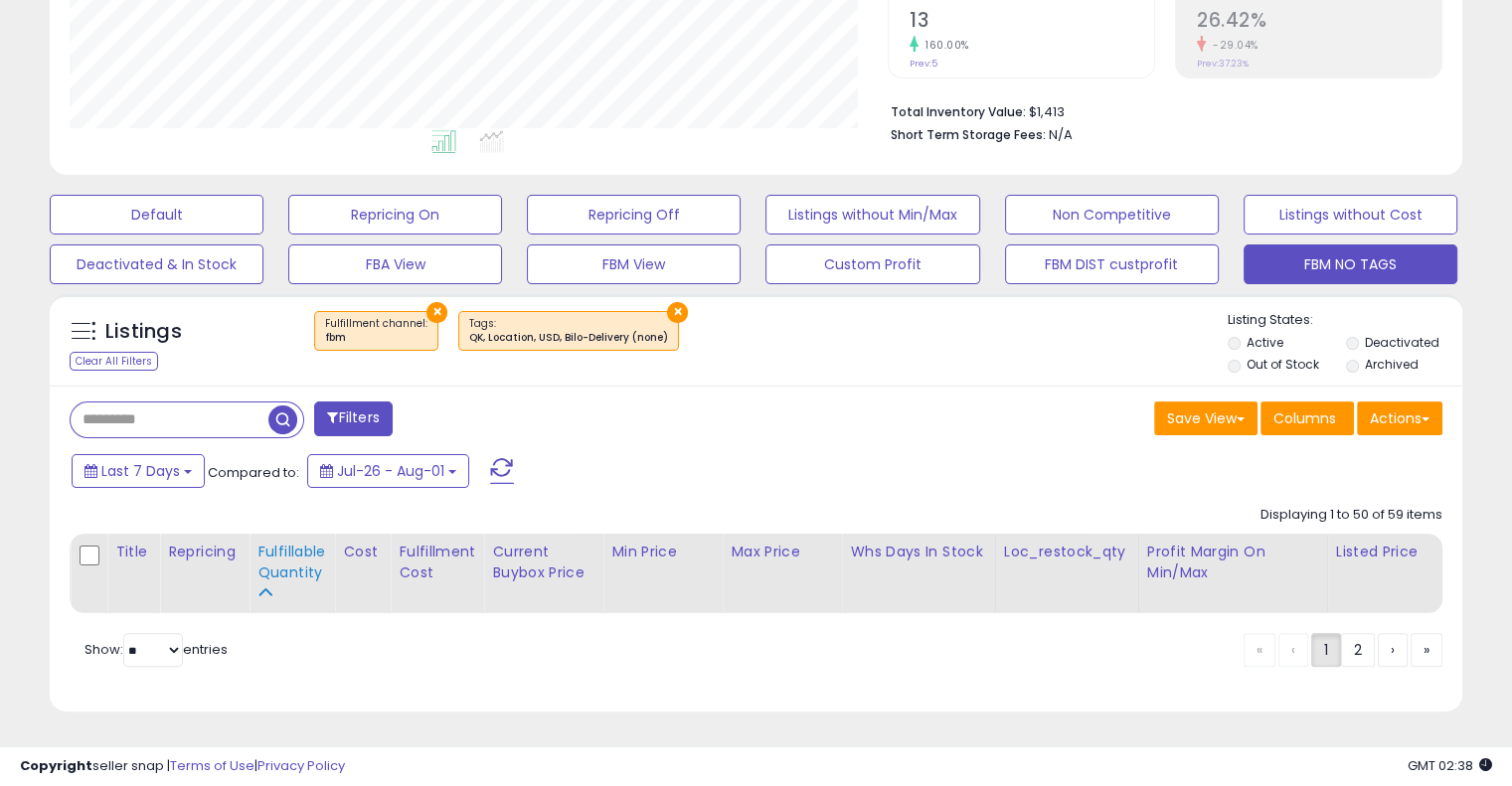 scroll, scrollTop: 445, scrollLeft: 0, axis: vertical 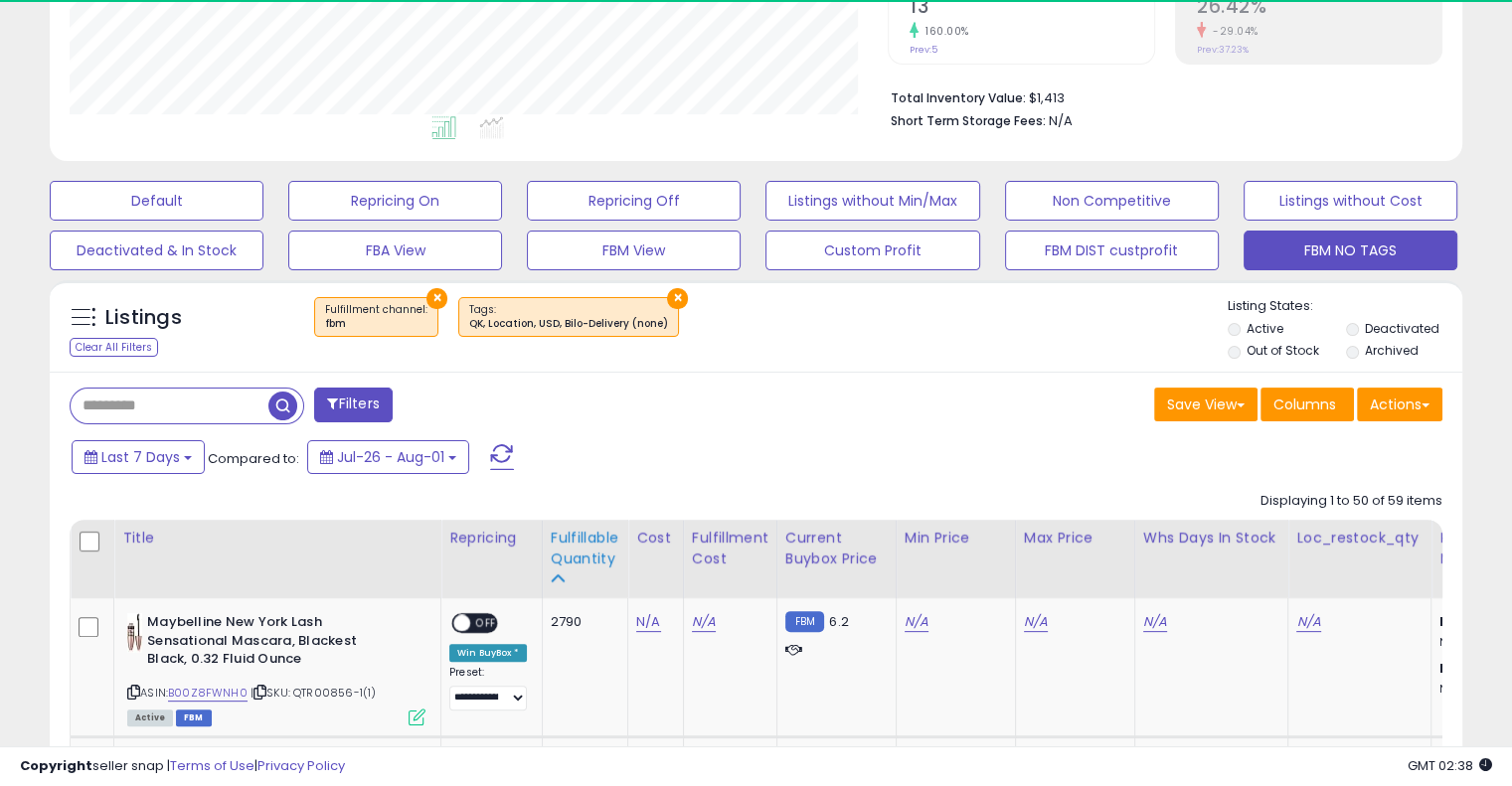 click on "Fulfillable Quantity" at bounding box center (585, 549) 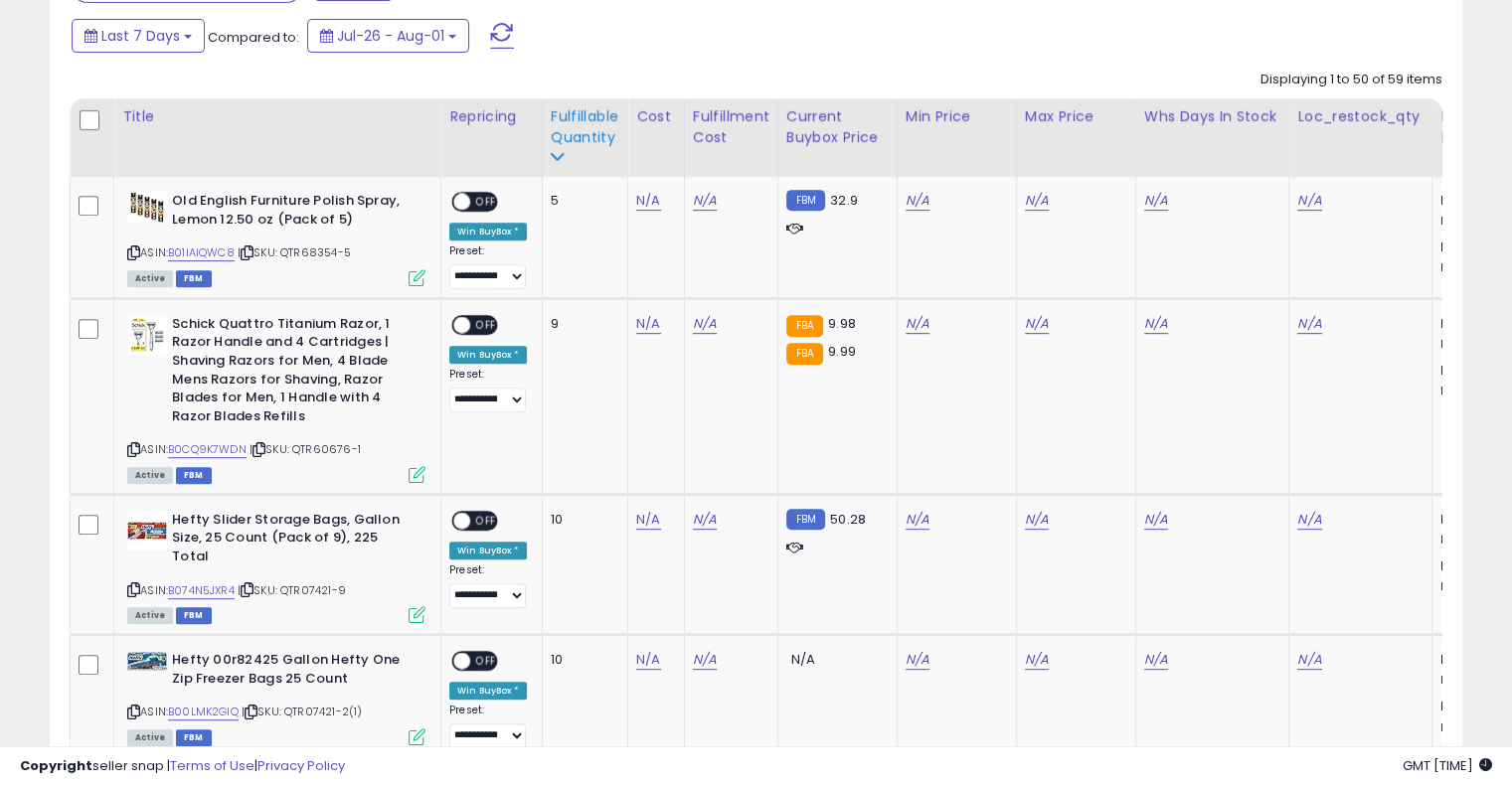 scroll, scrollTop: 870, scrollLeft: 0, axis: vertical 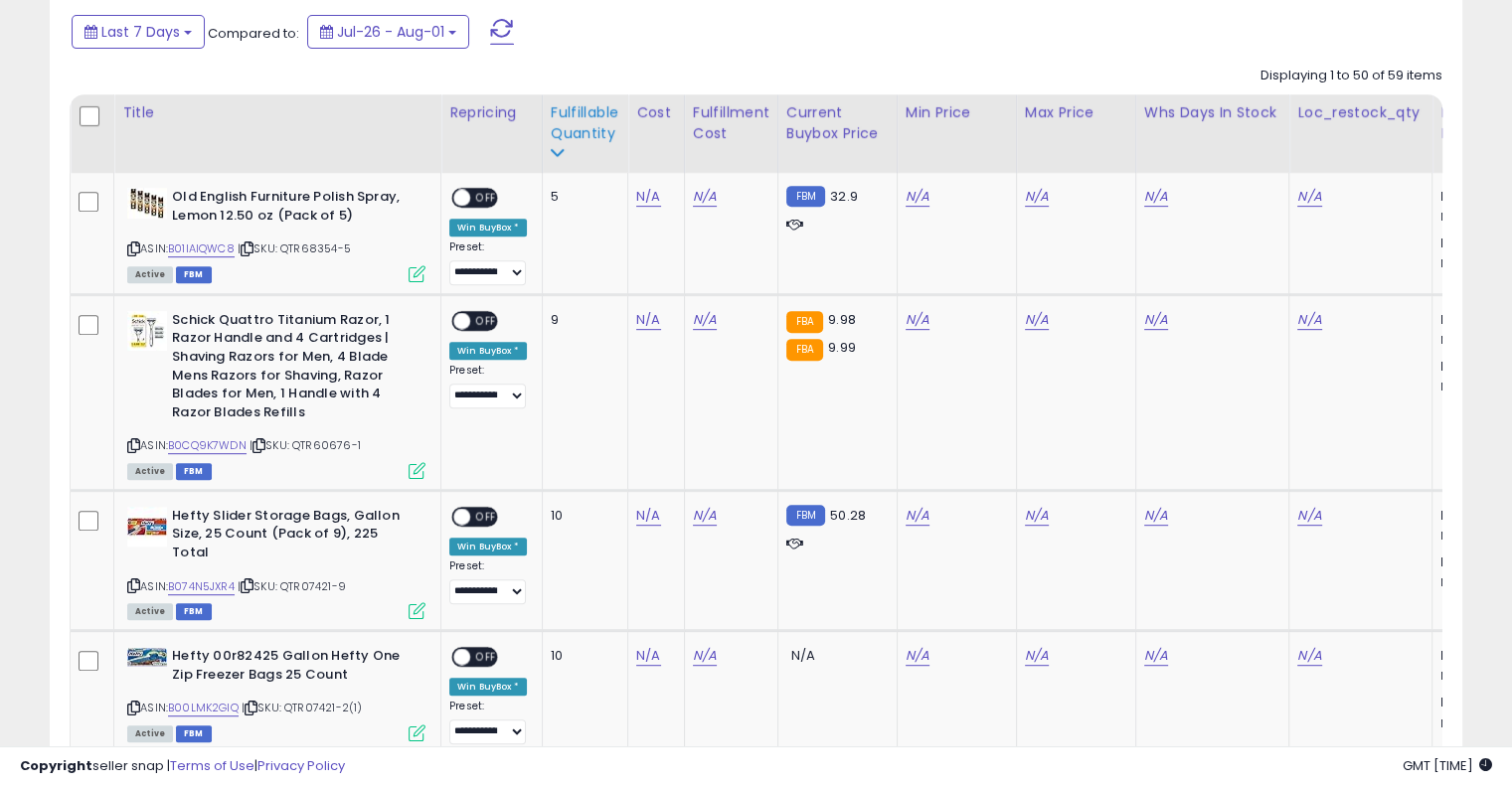 click on "Fulfillable Quantity" at bounding box center (585, 123) 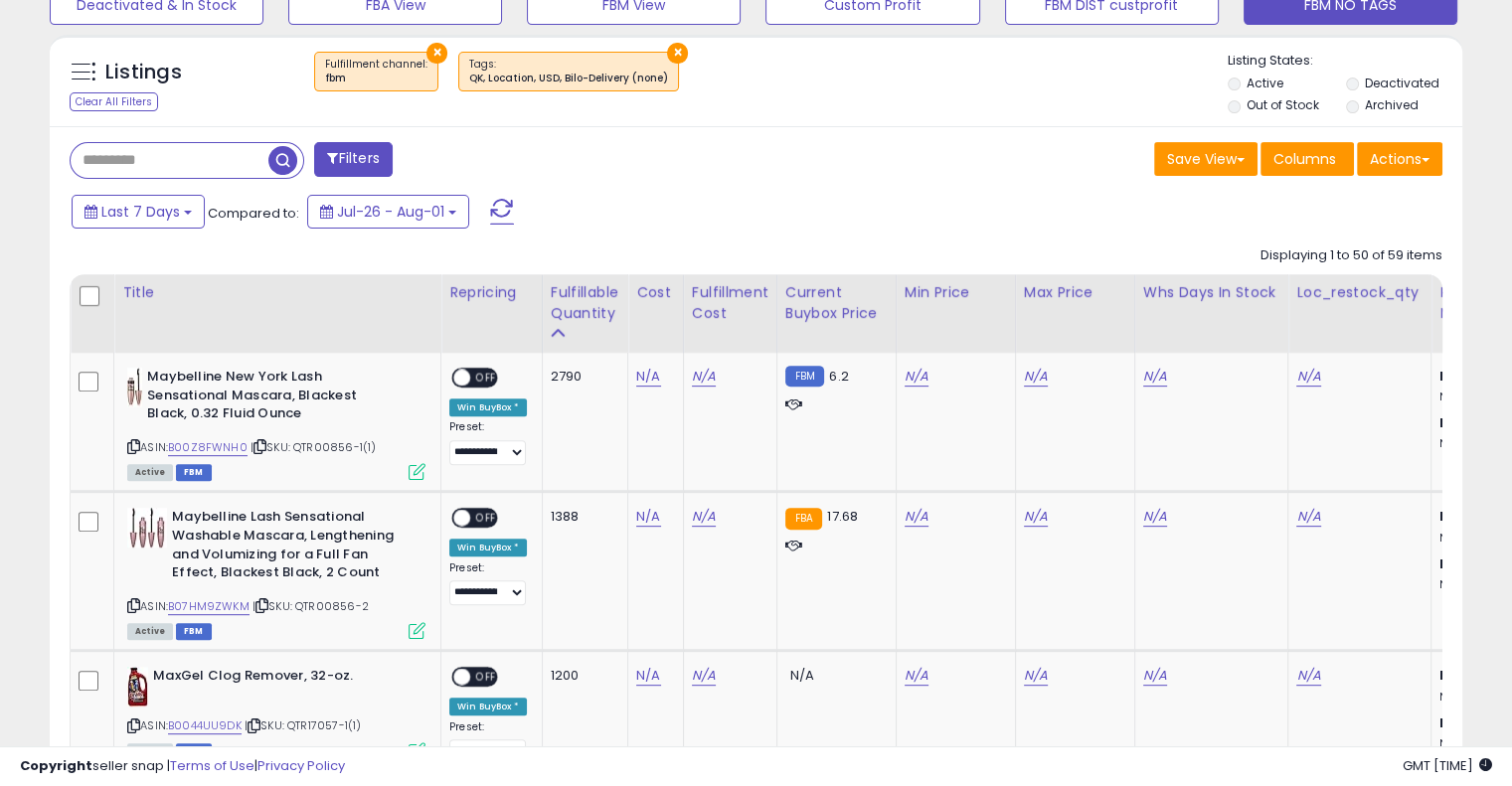 scroll, scrollTop: 694, scrollLeft: 0, axis: vertical 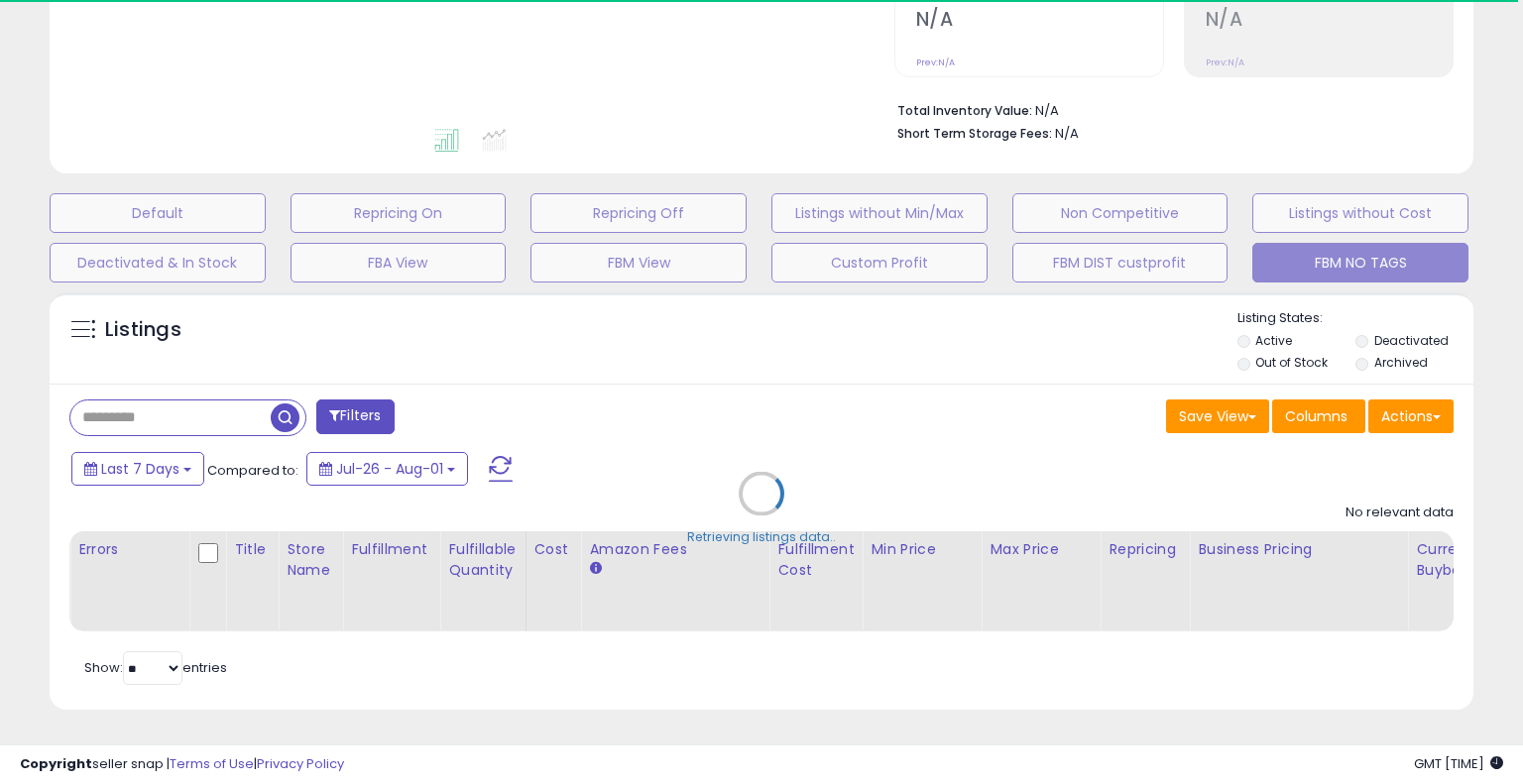select on "**" 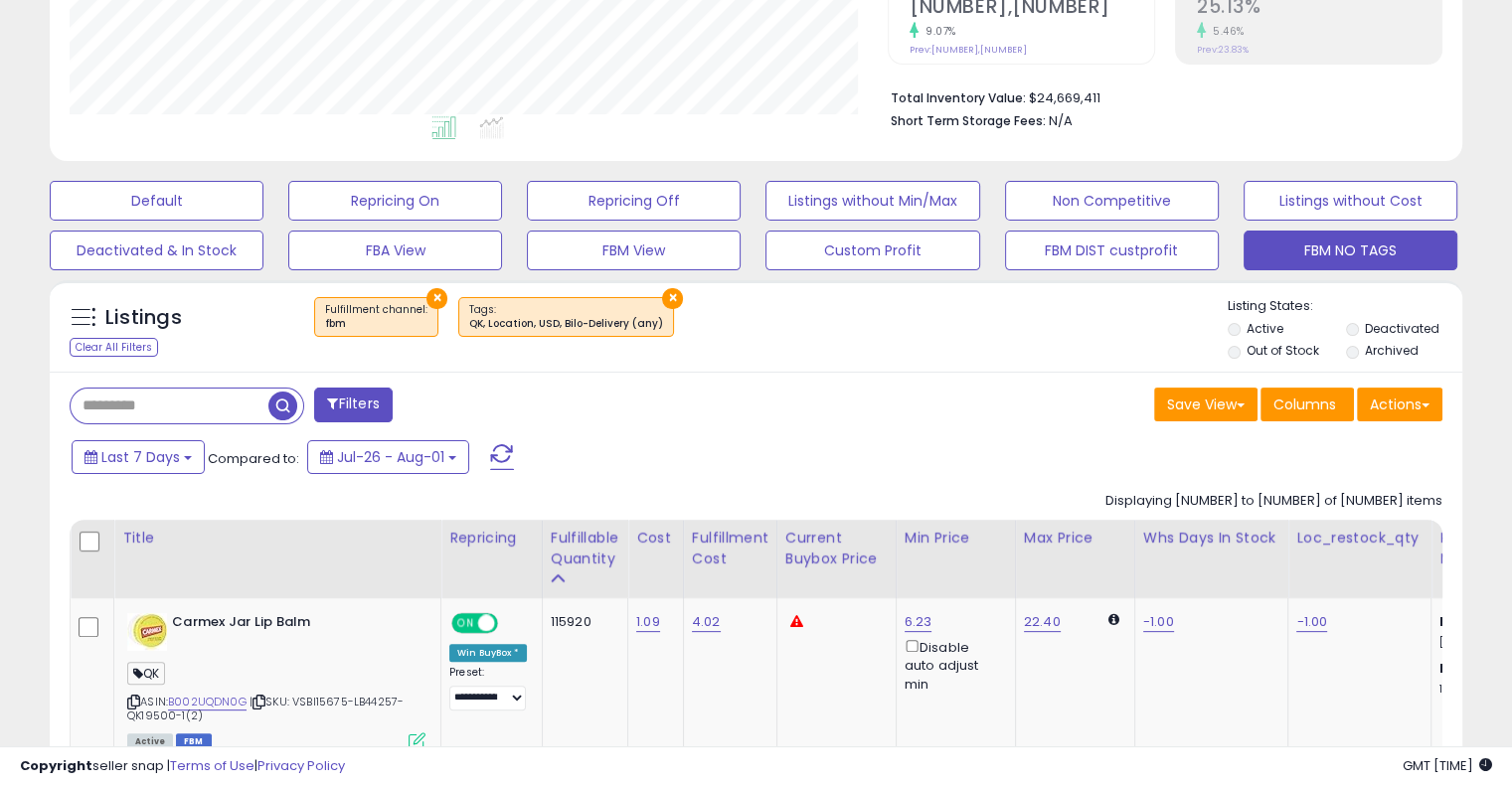 scroll, scrollTop: 993270, scrollLeft: 993264, axis: both 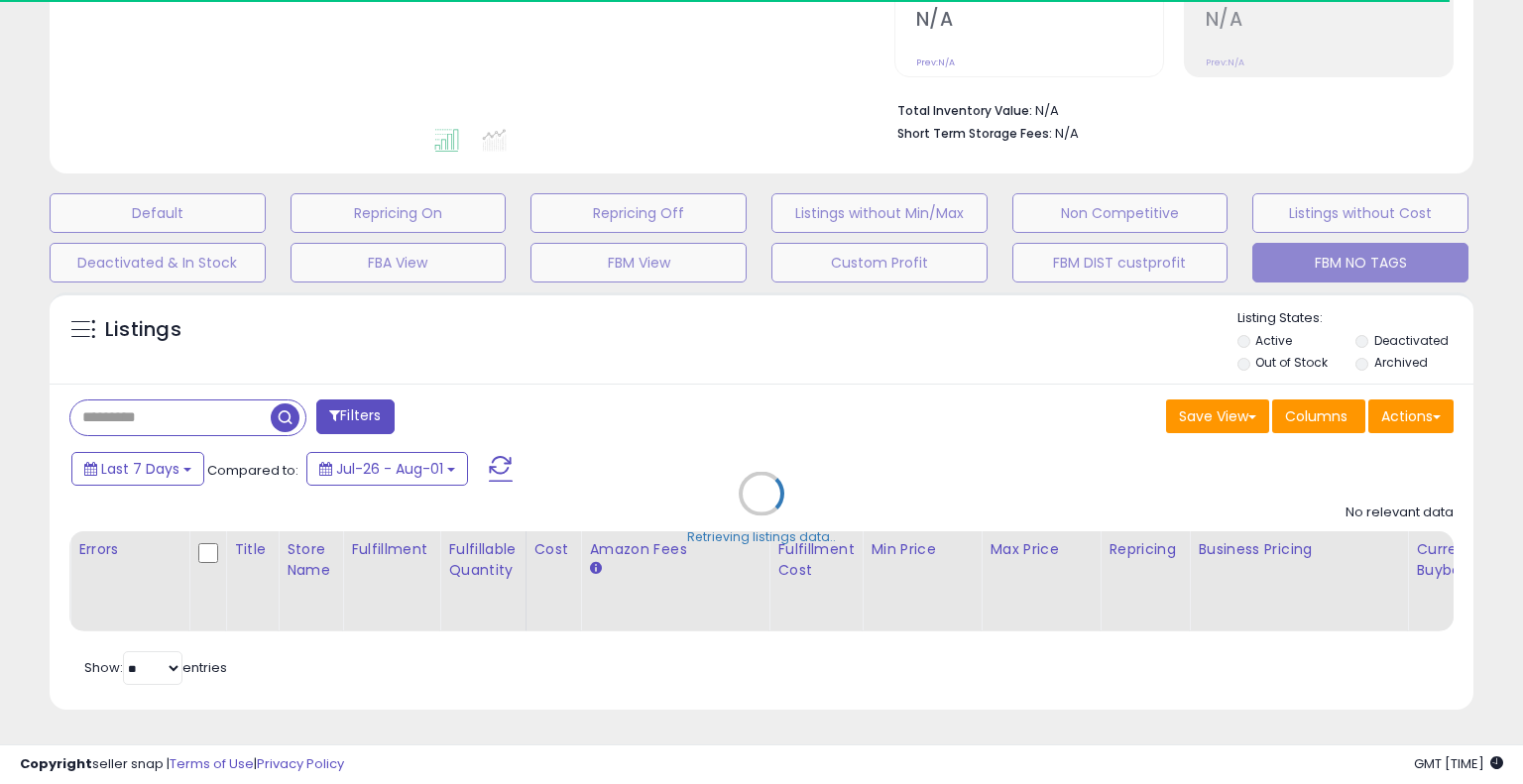select on "**" 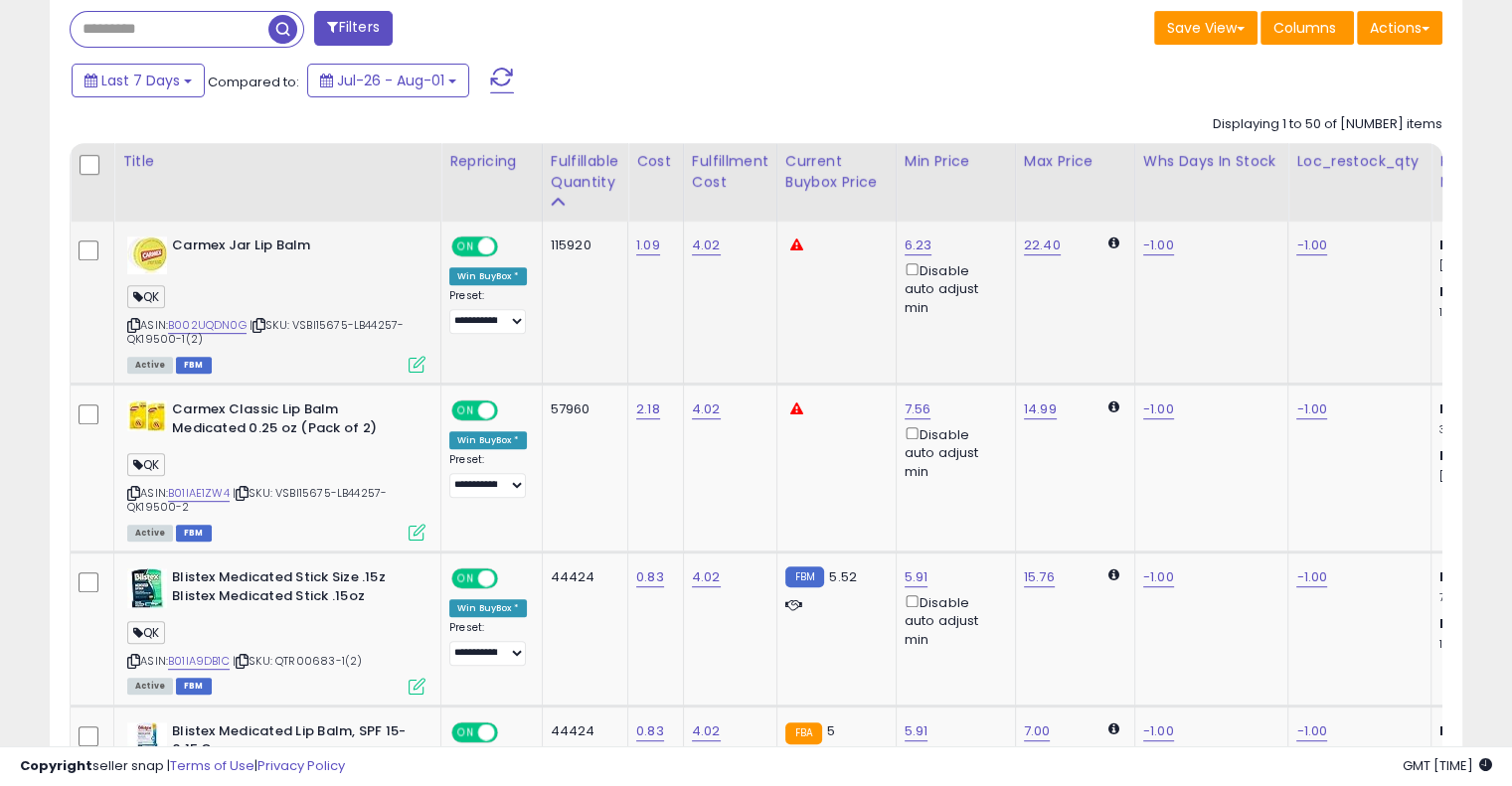 scroll, scrollTop: 827, scrollLeft: 0, axis: vertical 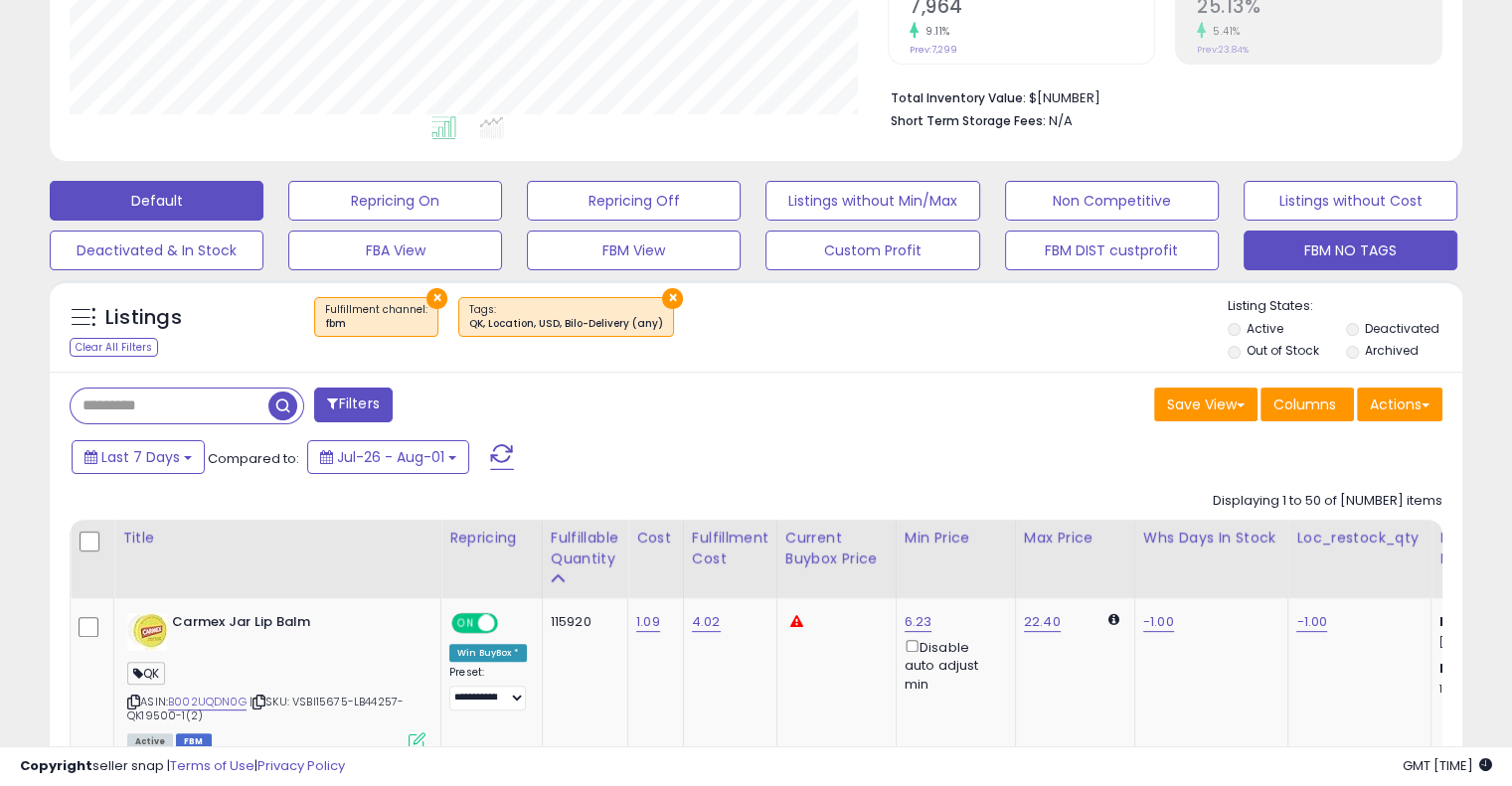 click on "Default" at bounding box center [156, 201] 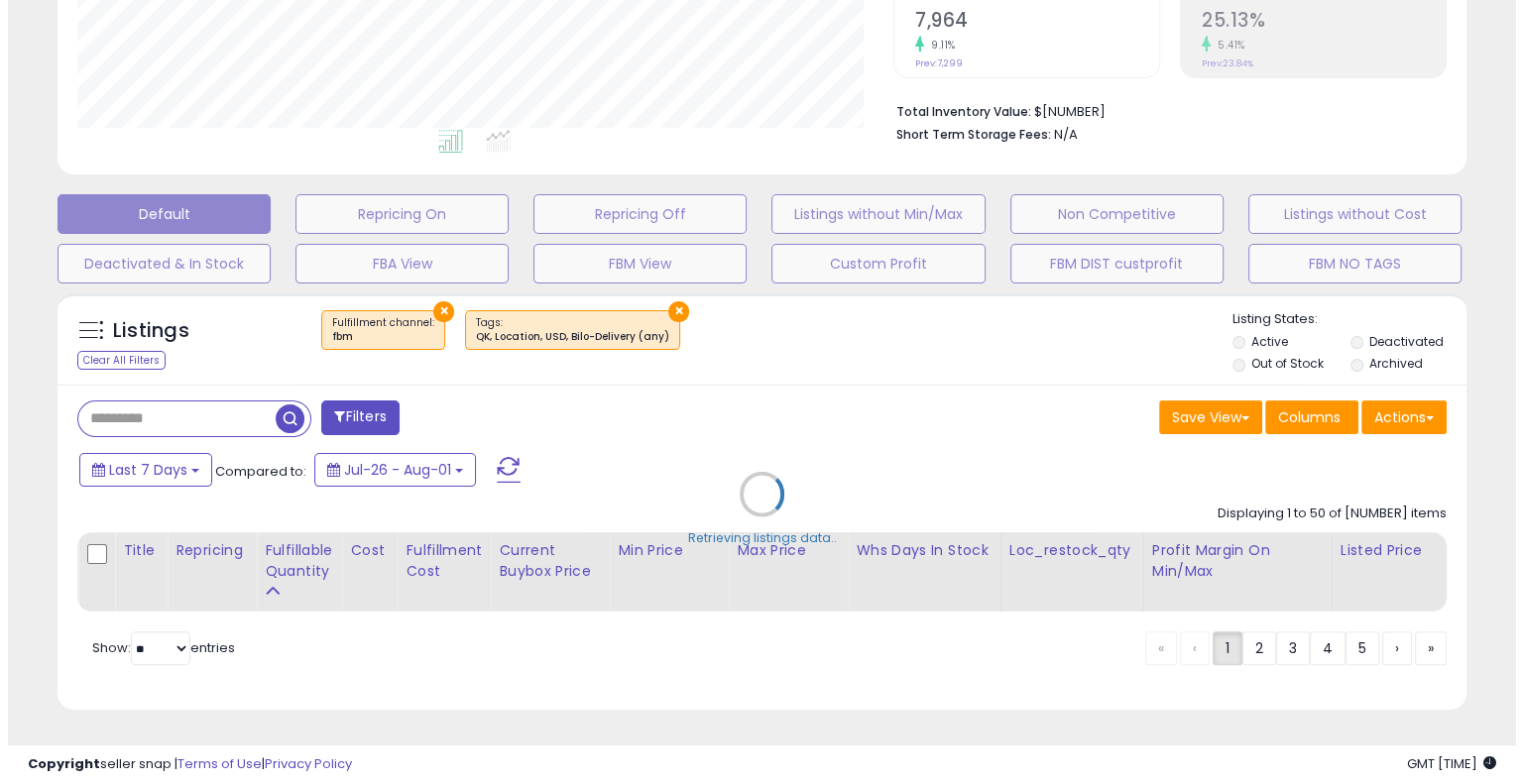 scroll, scrollTop: 444, scrollLeft: 0, axis: vertical 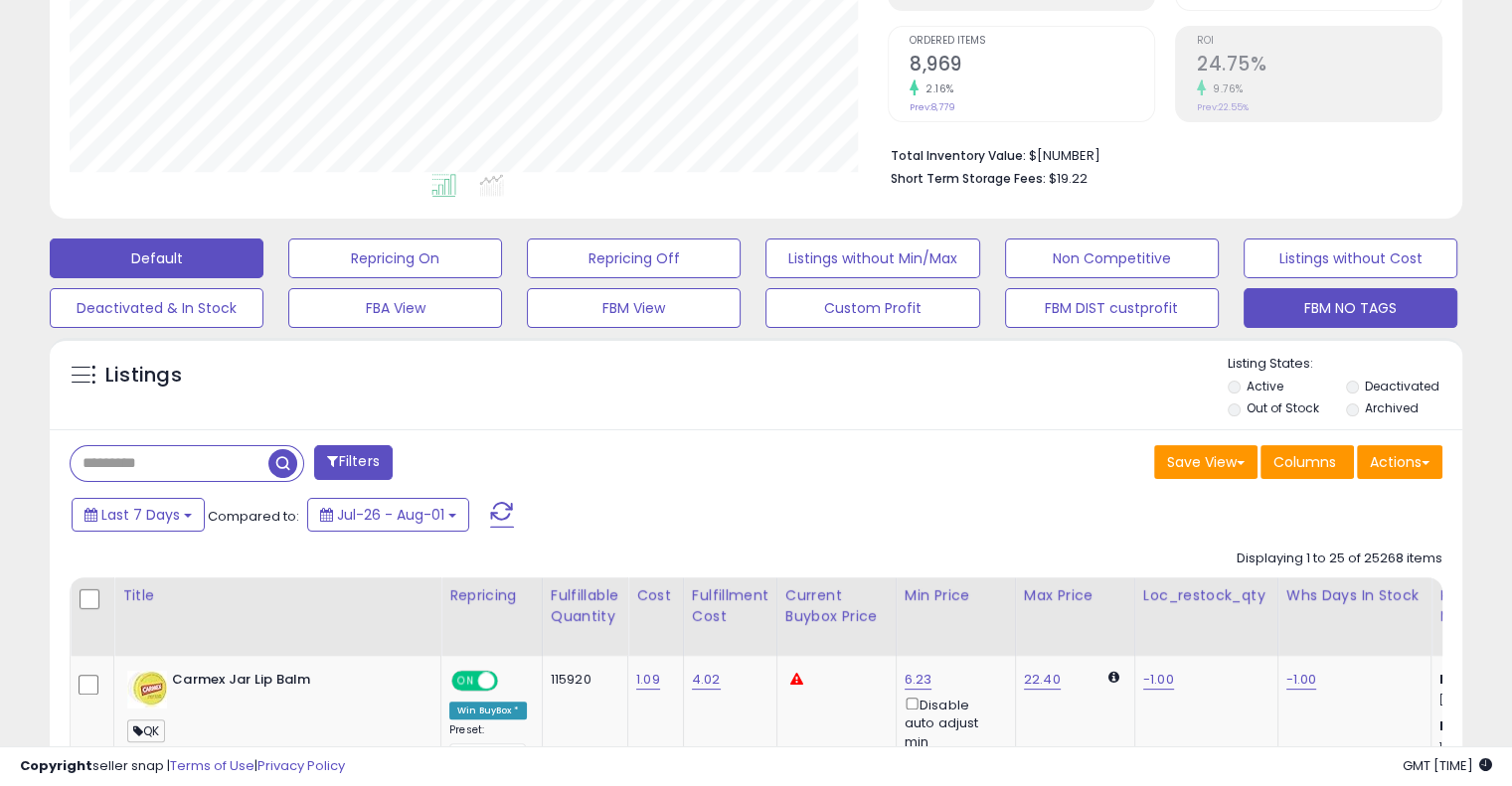 click on "FBM NO TAGS" at bounding box center (395, 258) 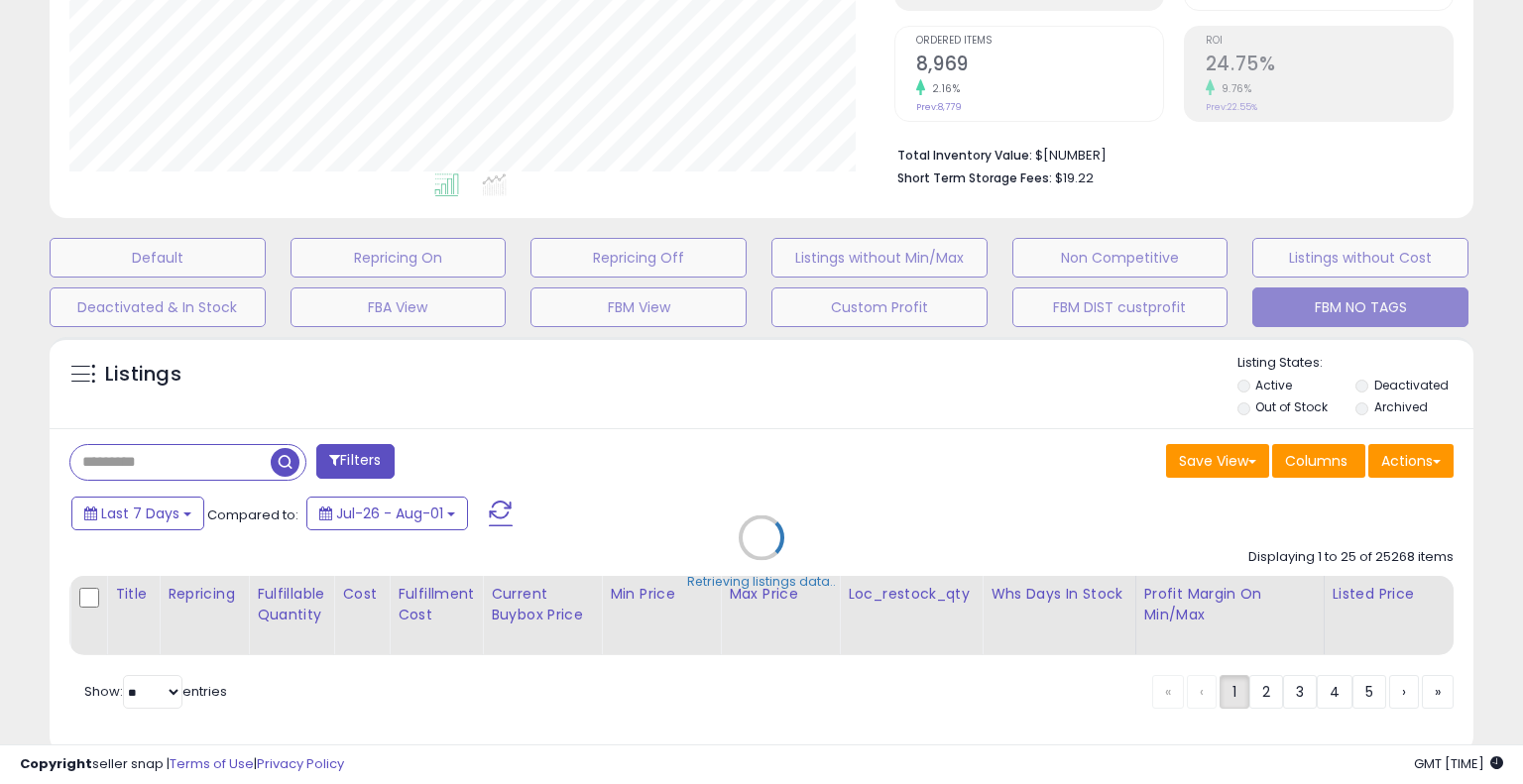 scroll, scrollTop: 990743, scrollLeft: 990712, axis: both 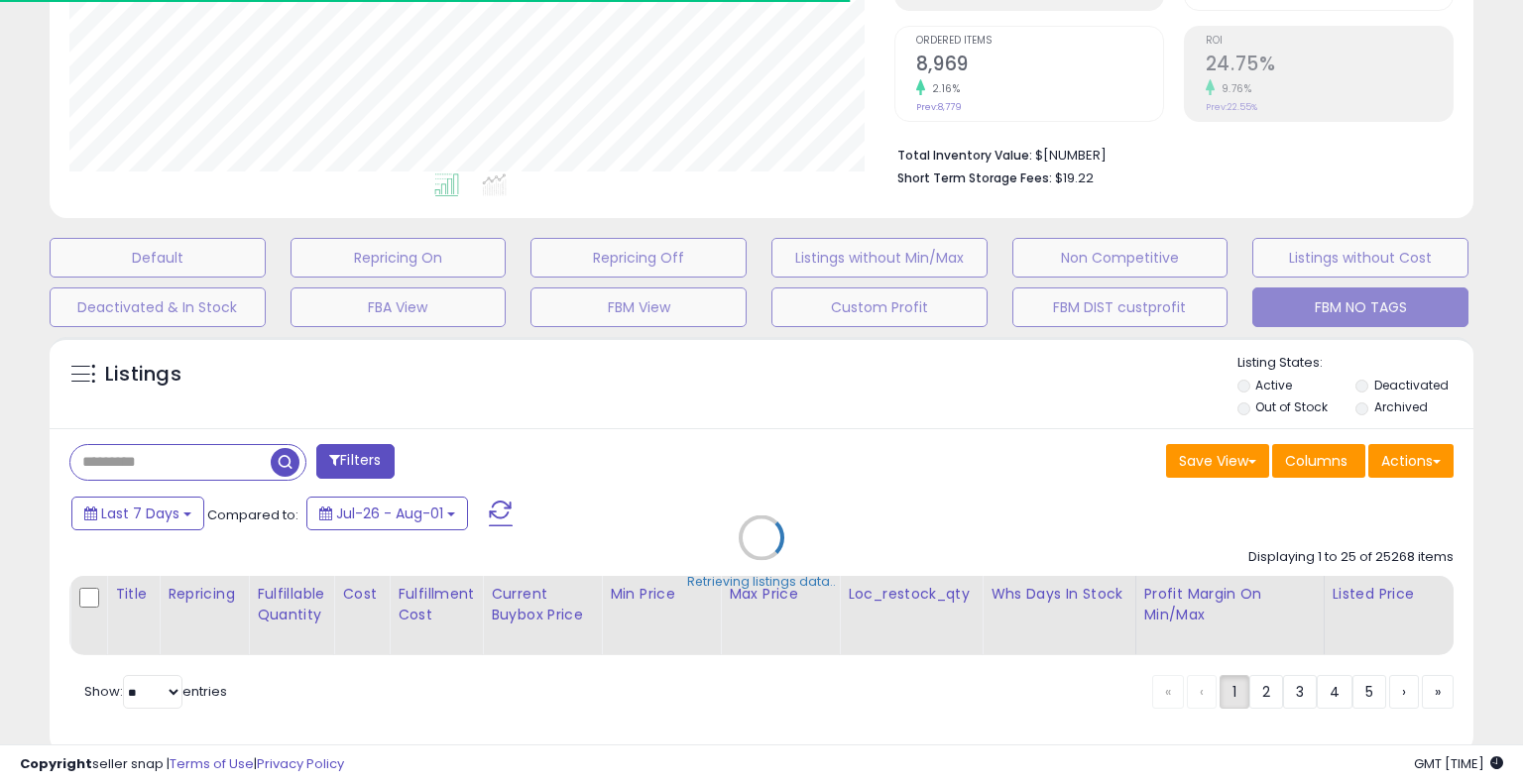 select on "**" 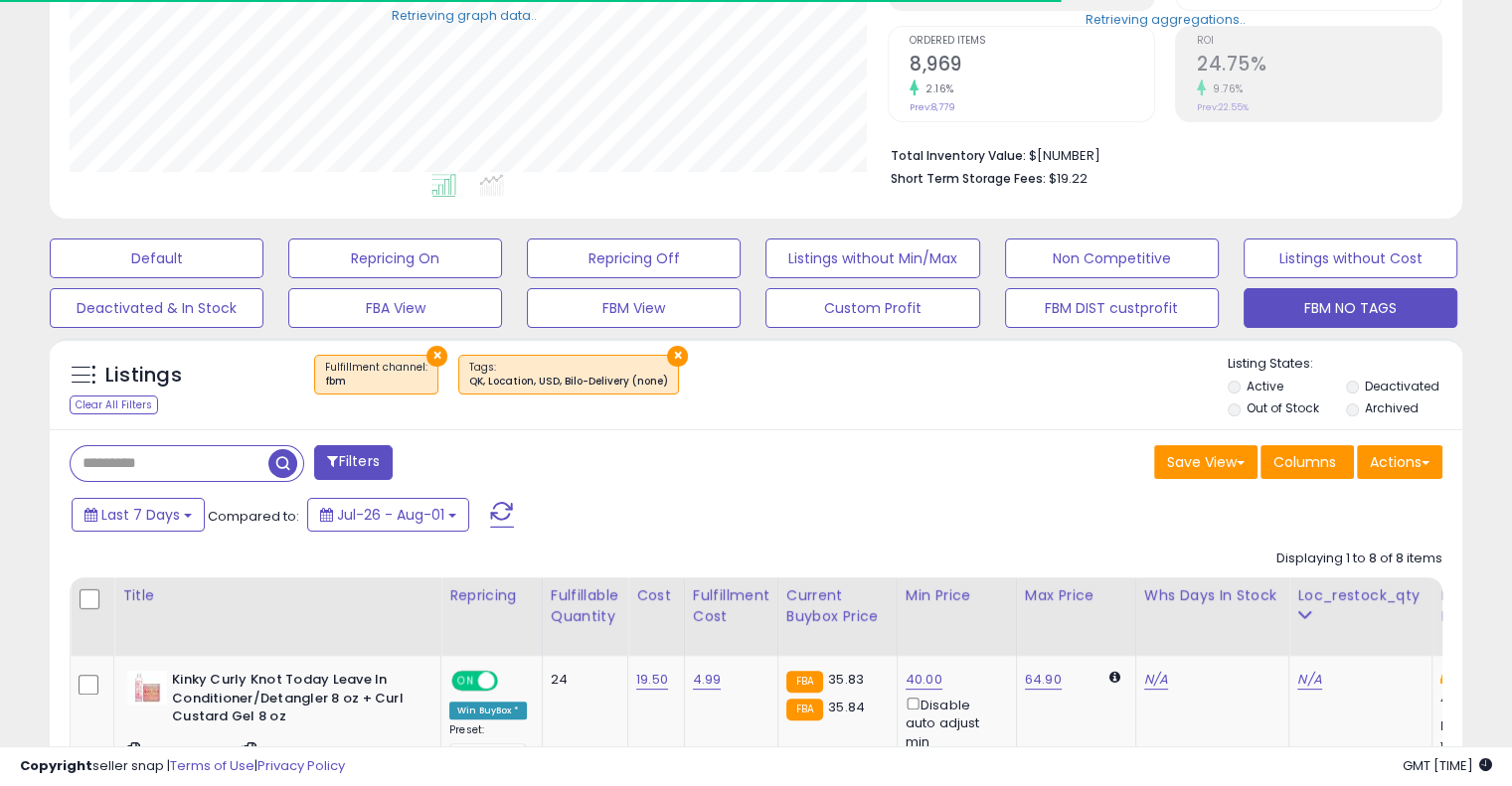 scroll, scrollTop: 406, scrollLeft: 817, axis: both 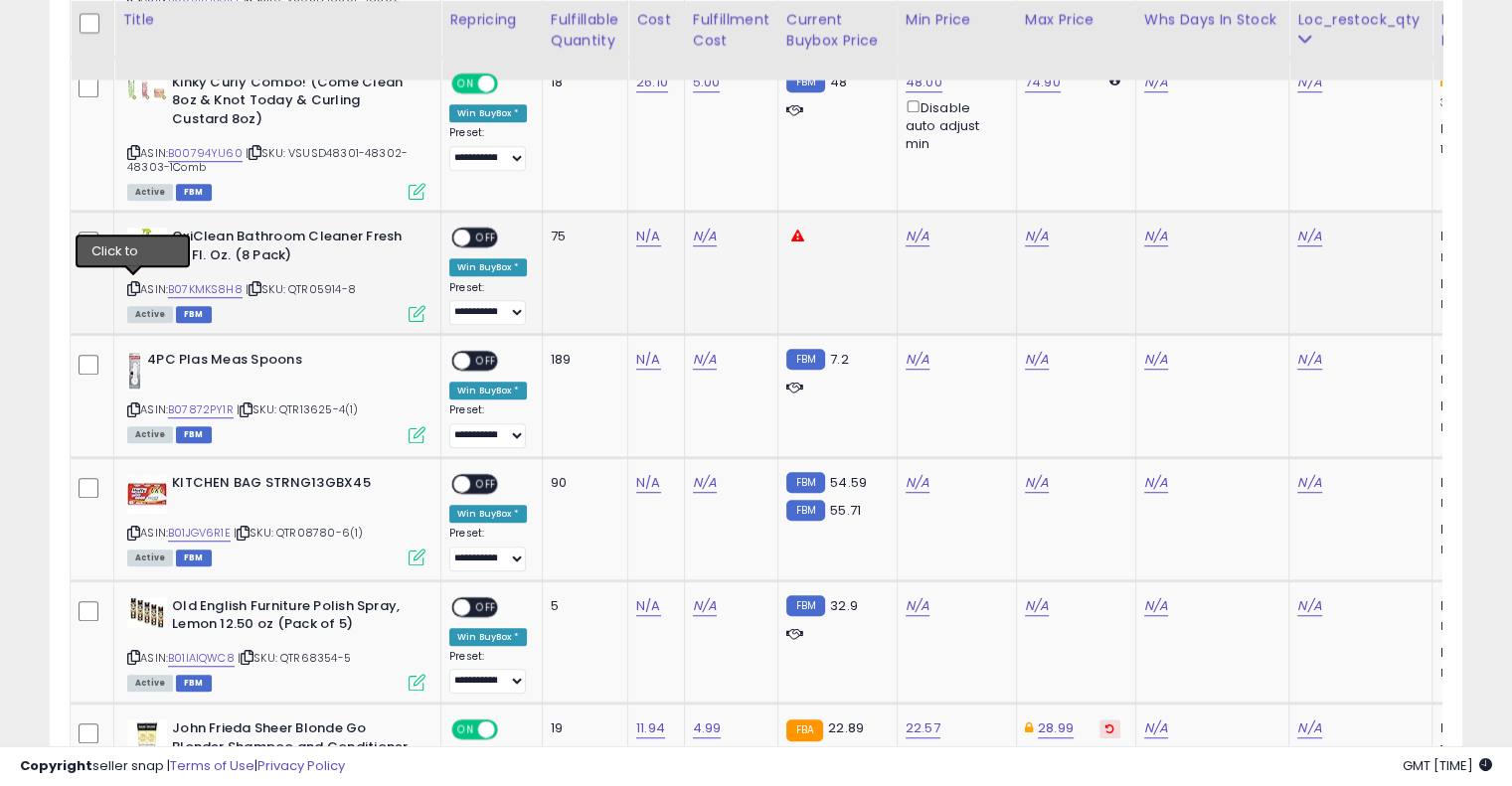 click at bounding box center [133, 288] 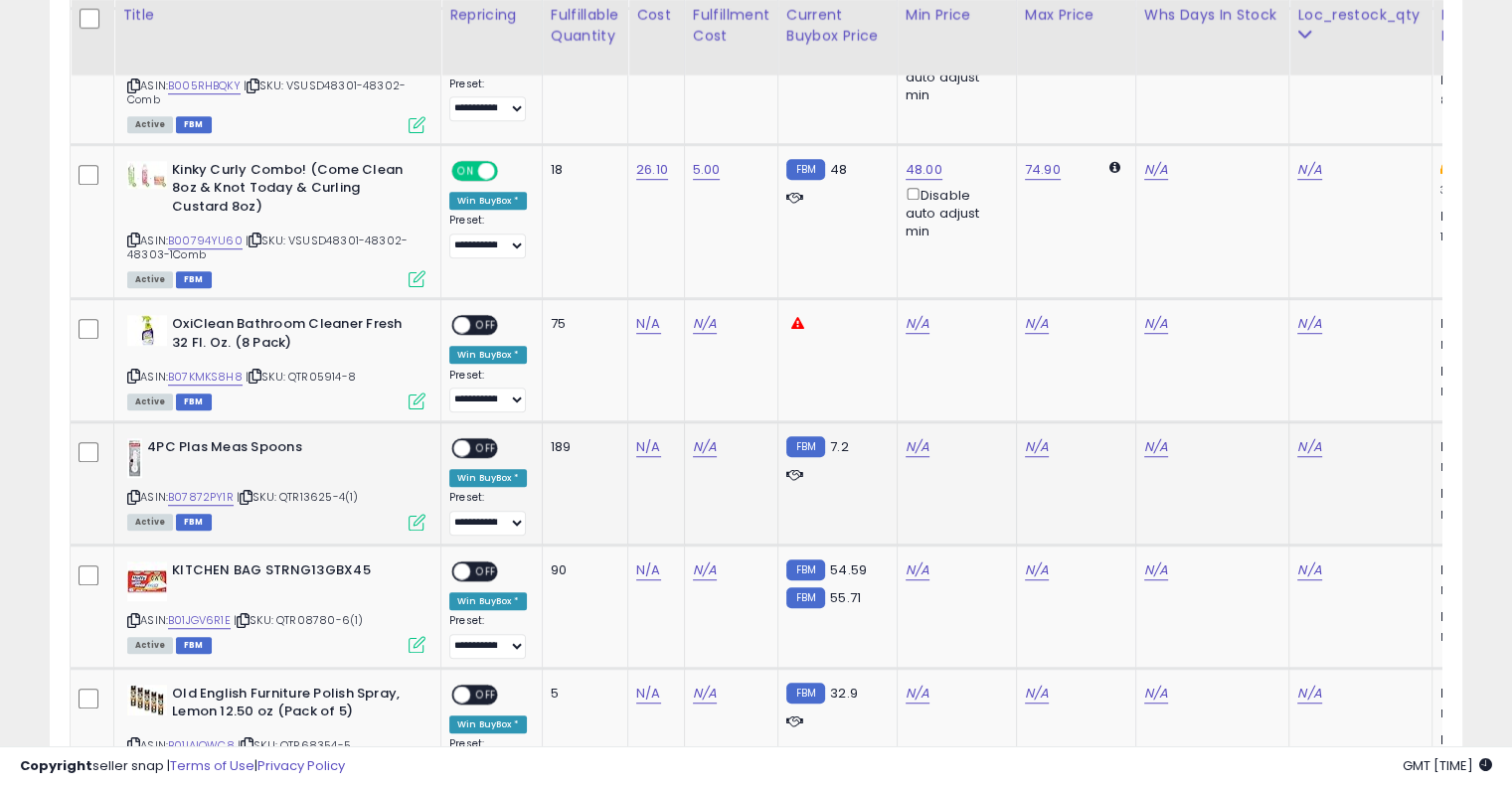 scroll, scrollTop: 1182, scrollLeft: 0, axis: vertical 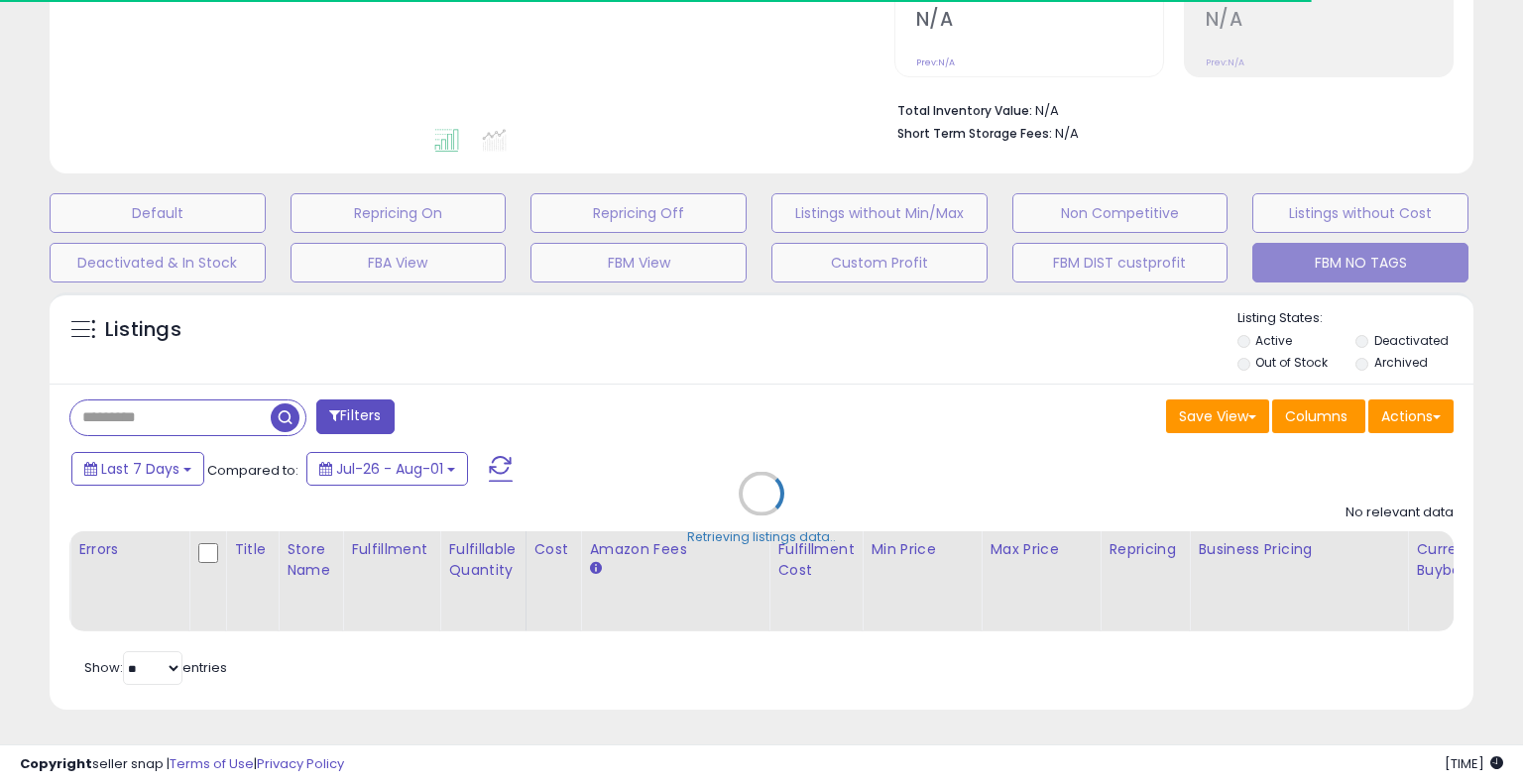 select on "**" 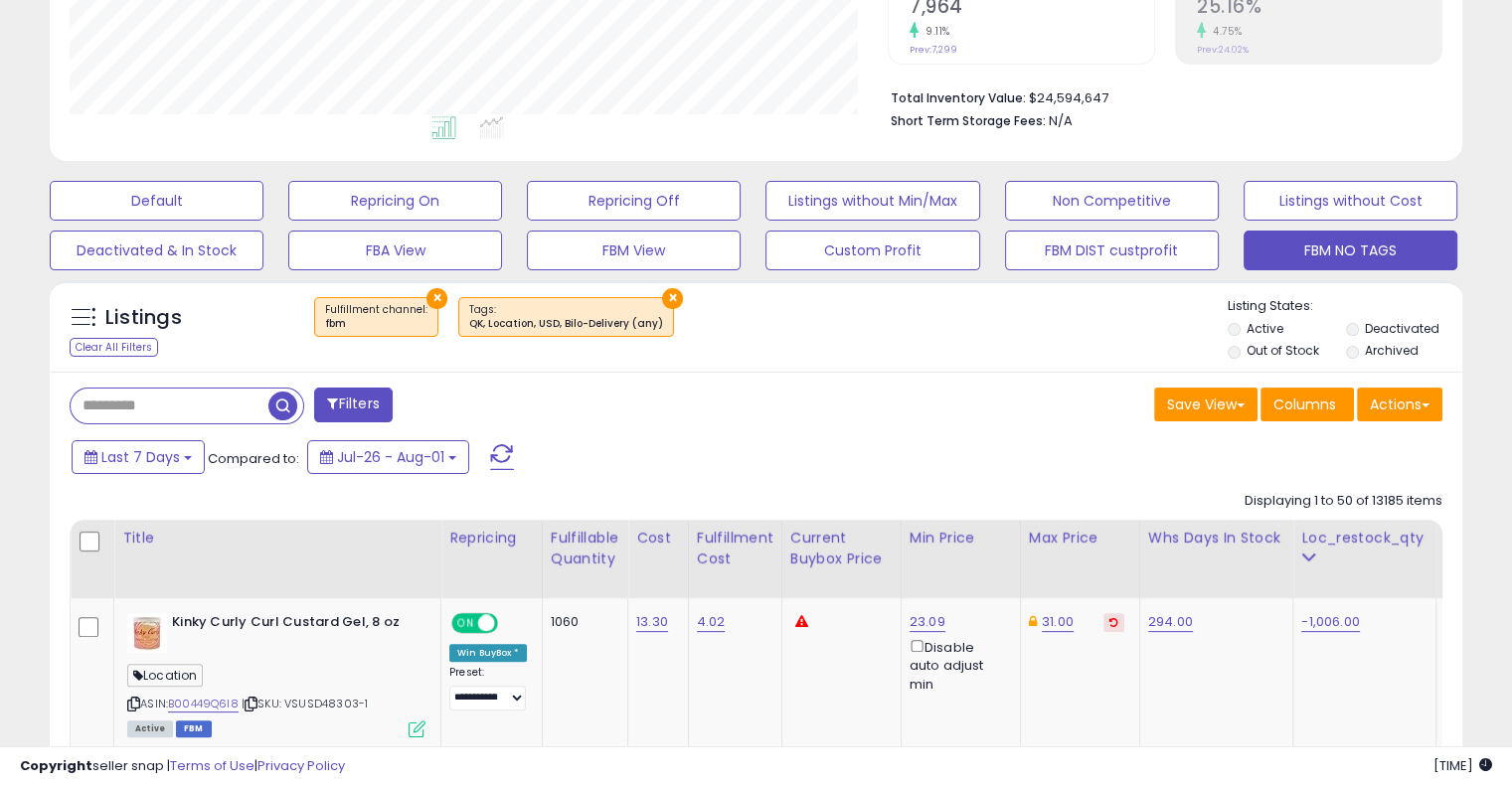scroll, scrollTop: 993270, scrollLeft: 993264, axis: both 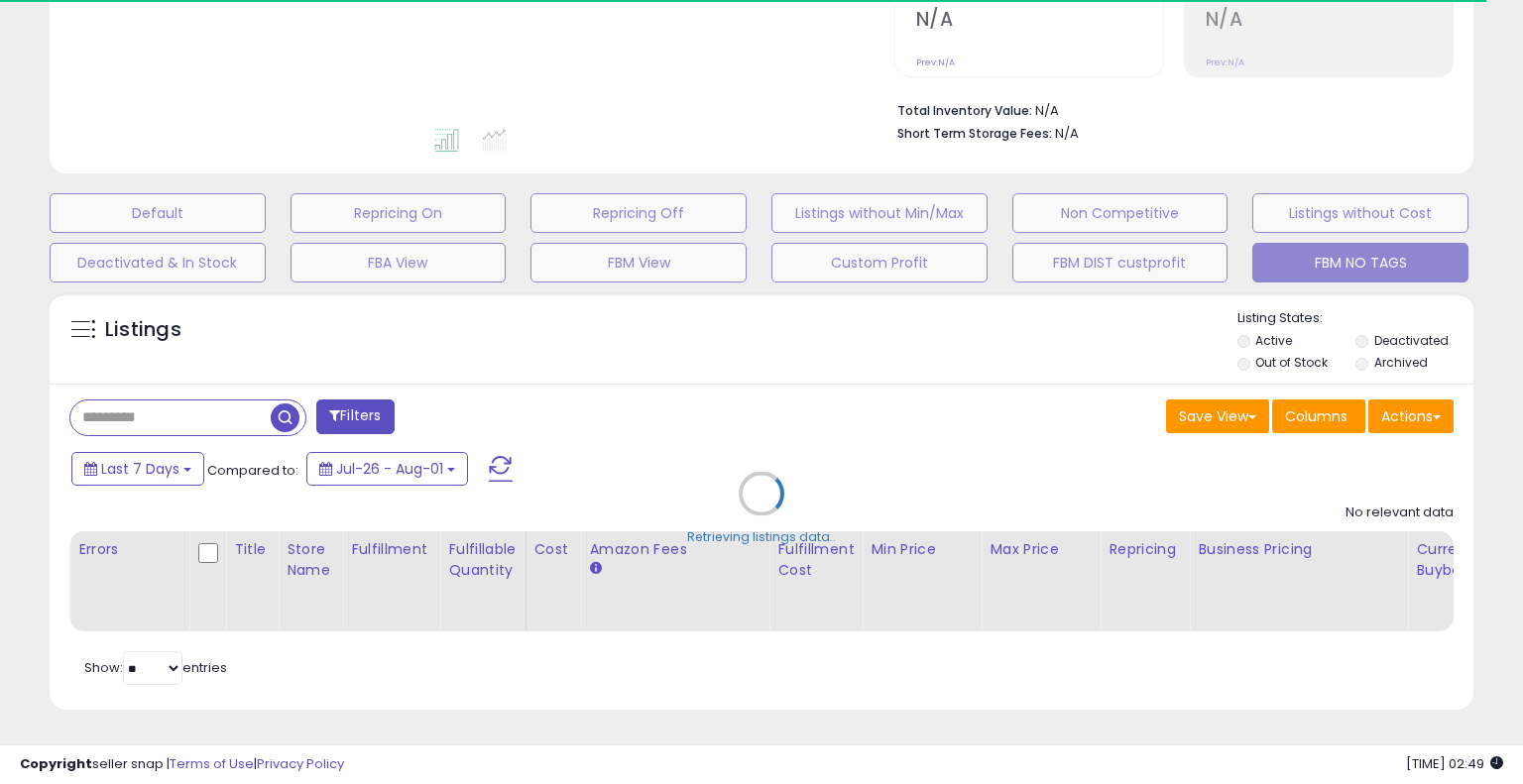 select on "**" 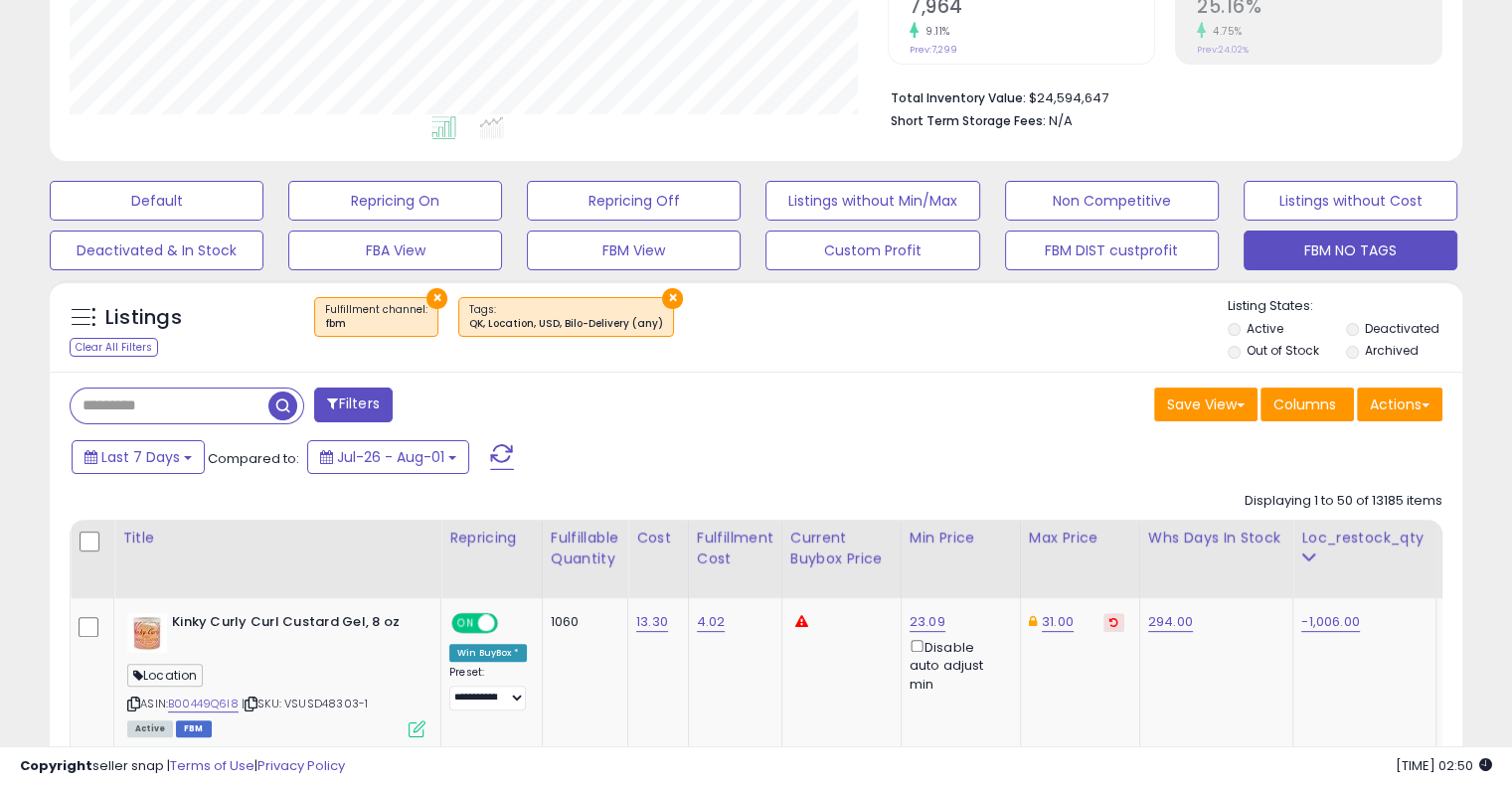 scroll, scrollTop: 993270, scrollLeft: 993264, axis: both 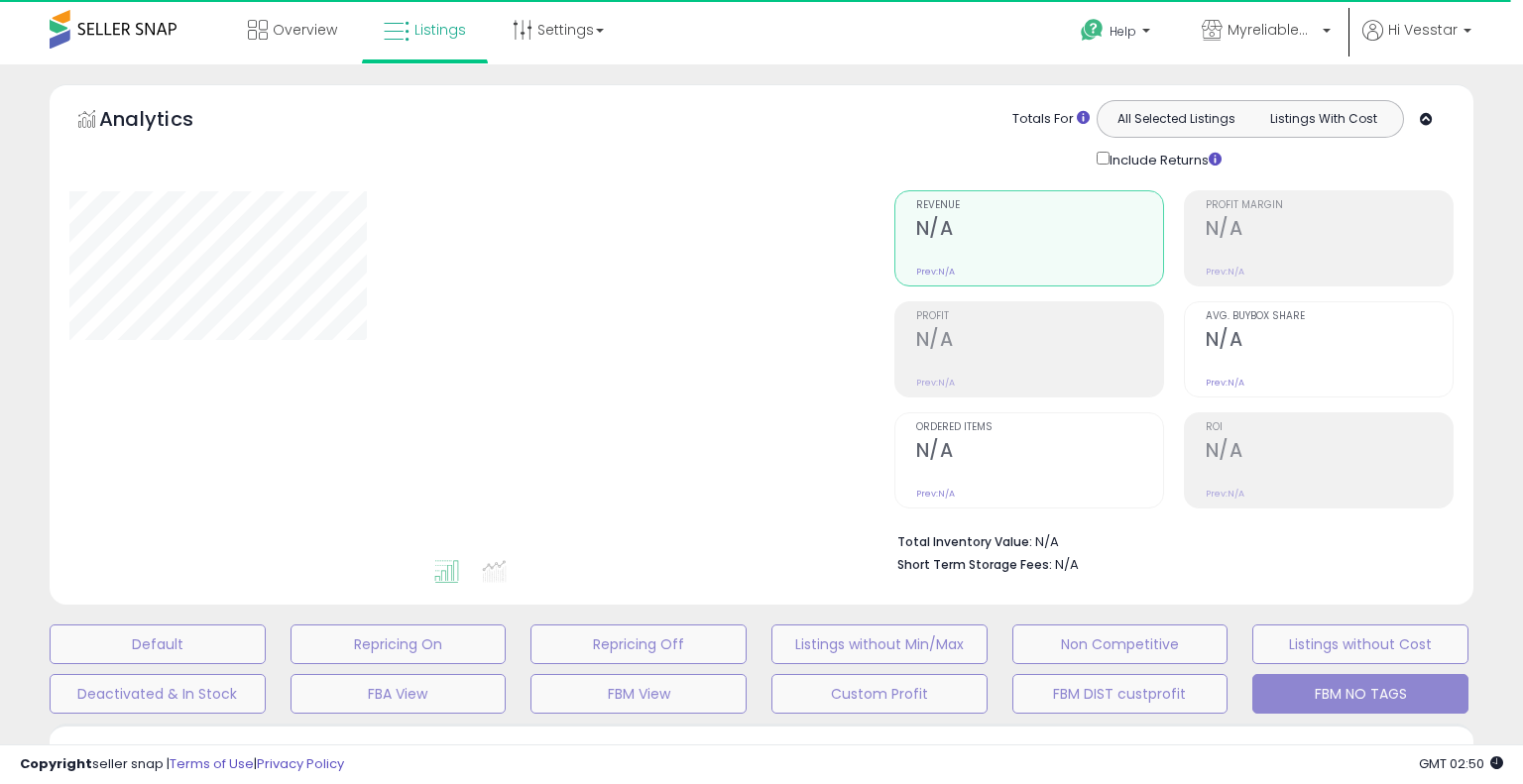 select on "**" 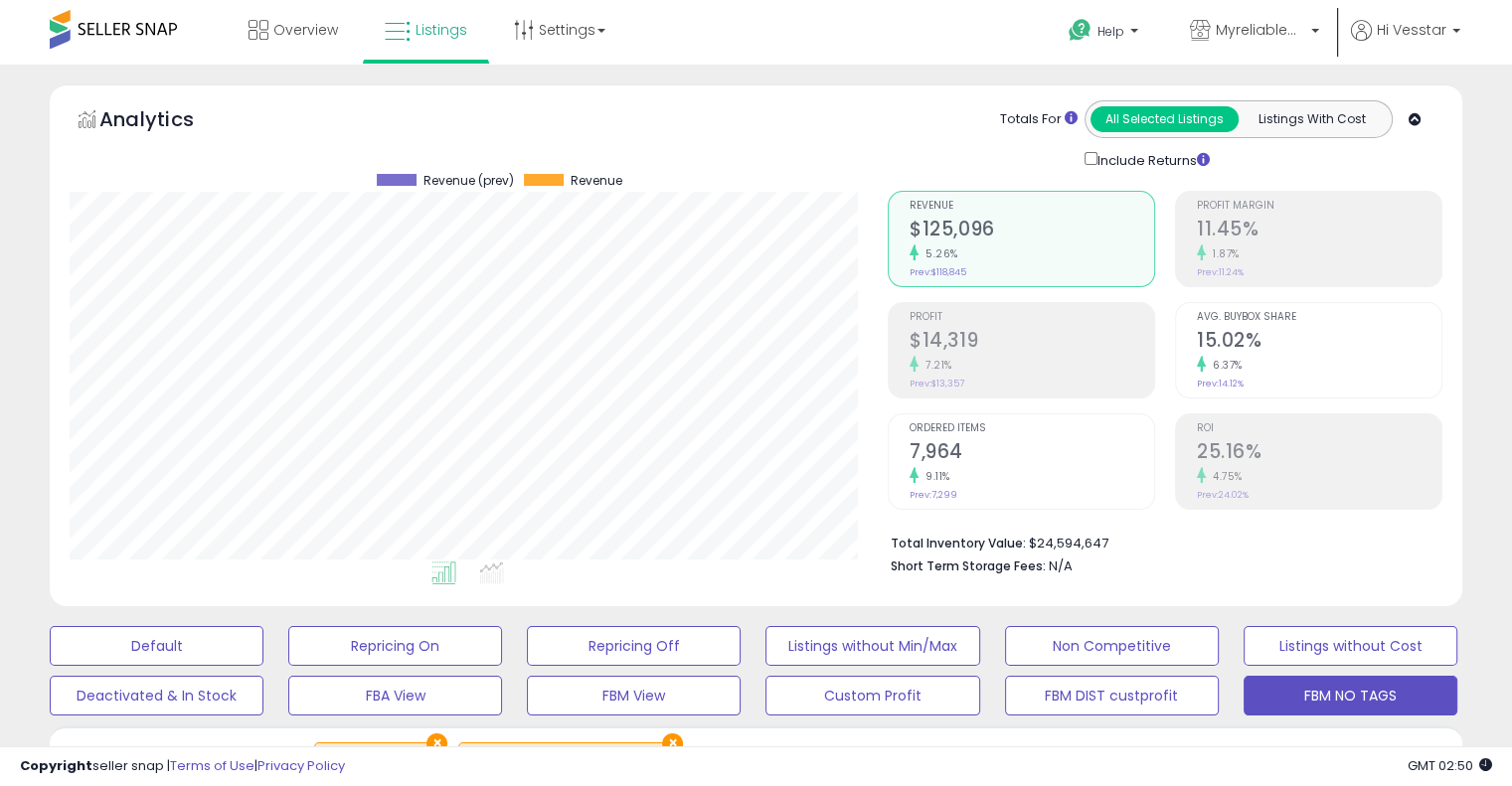 scroll, scrollTop: 993270, scrollLeft: 993264, axis: both 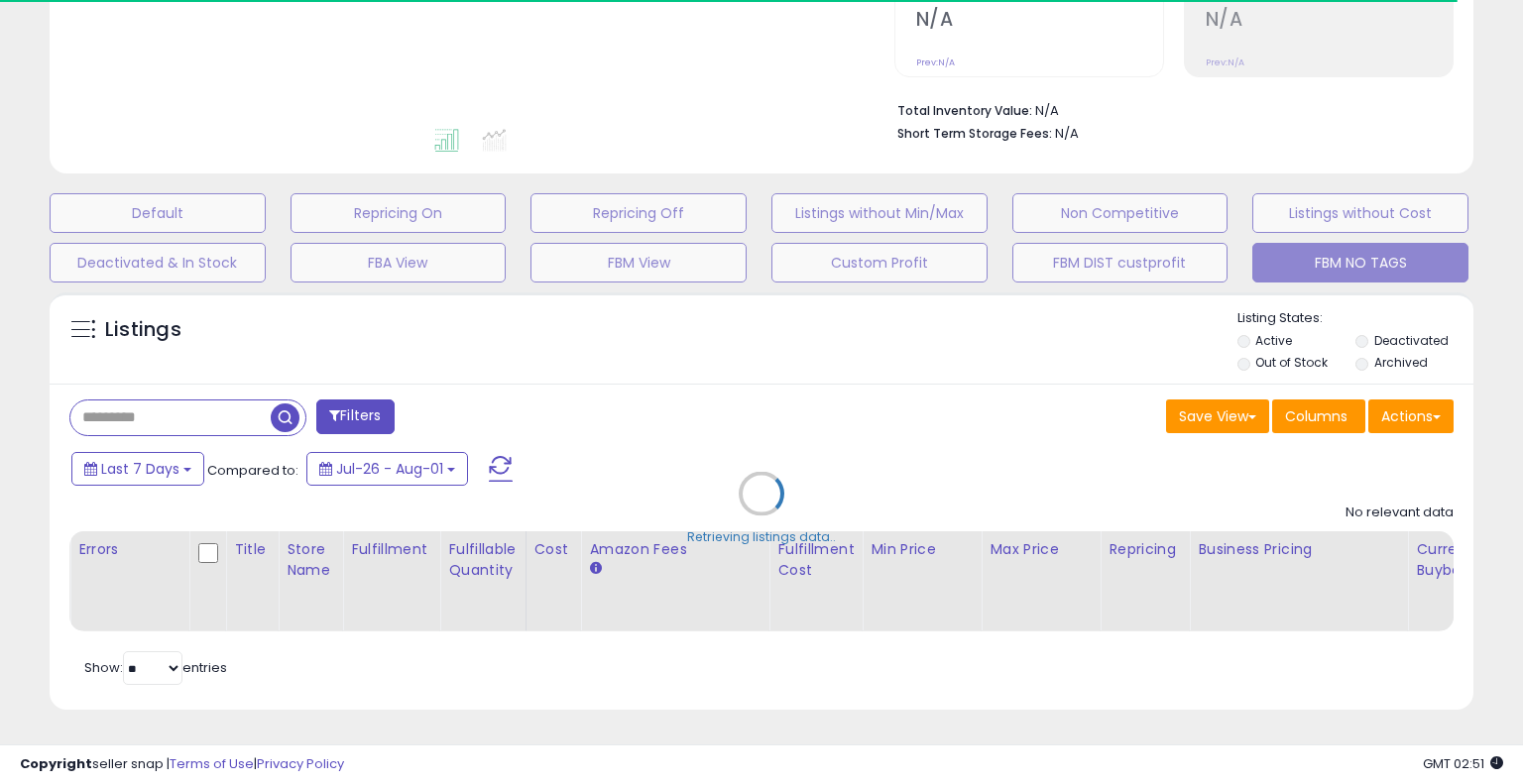 select on "**" 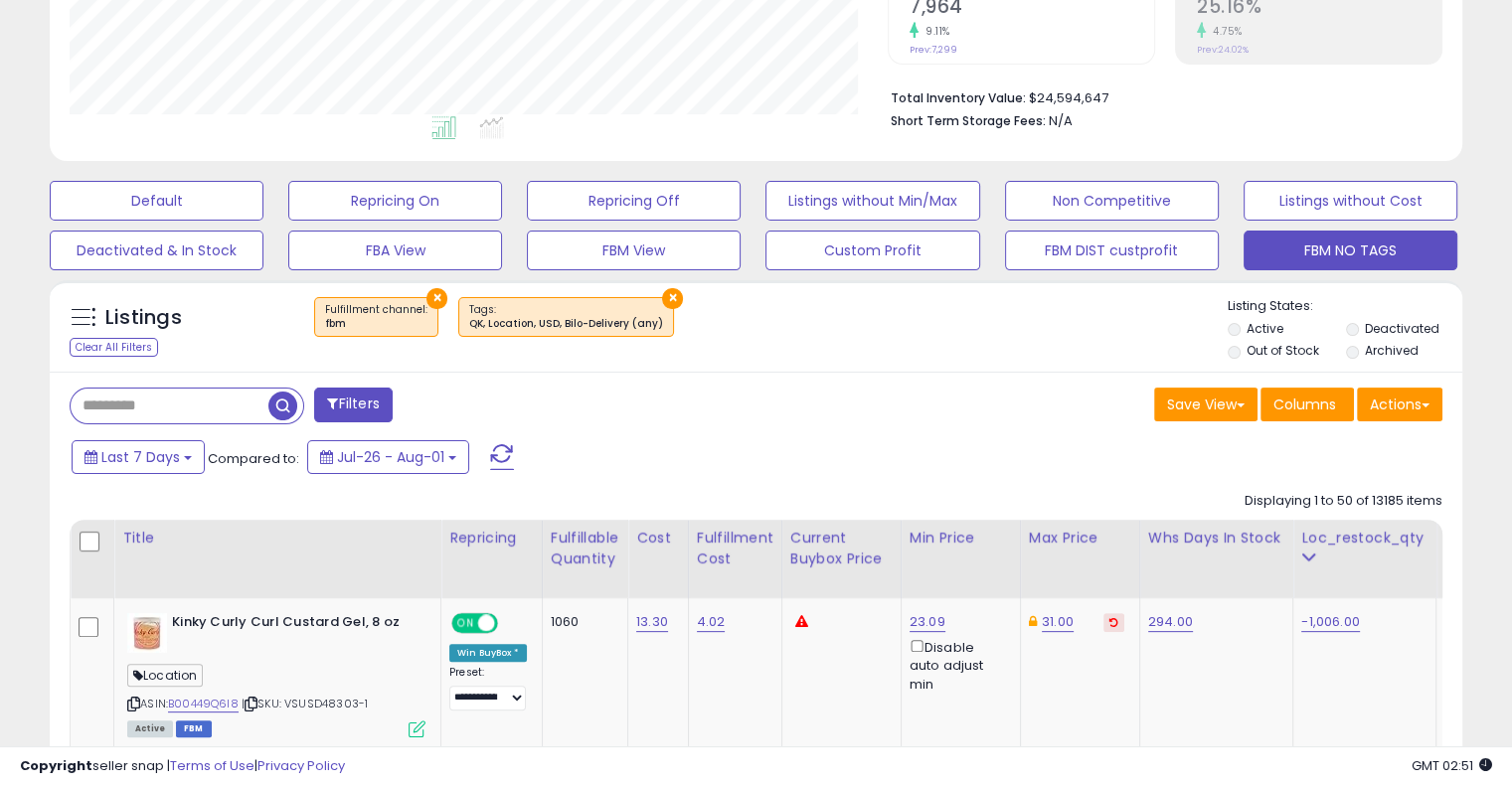 scroll, scrollTop: 993270, scrollLeft: 993264, axis: both 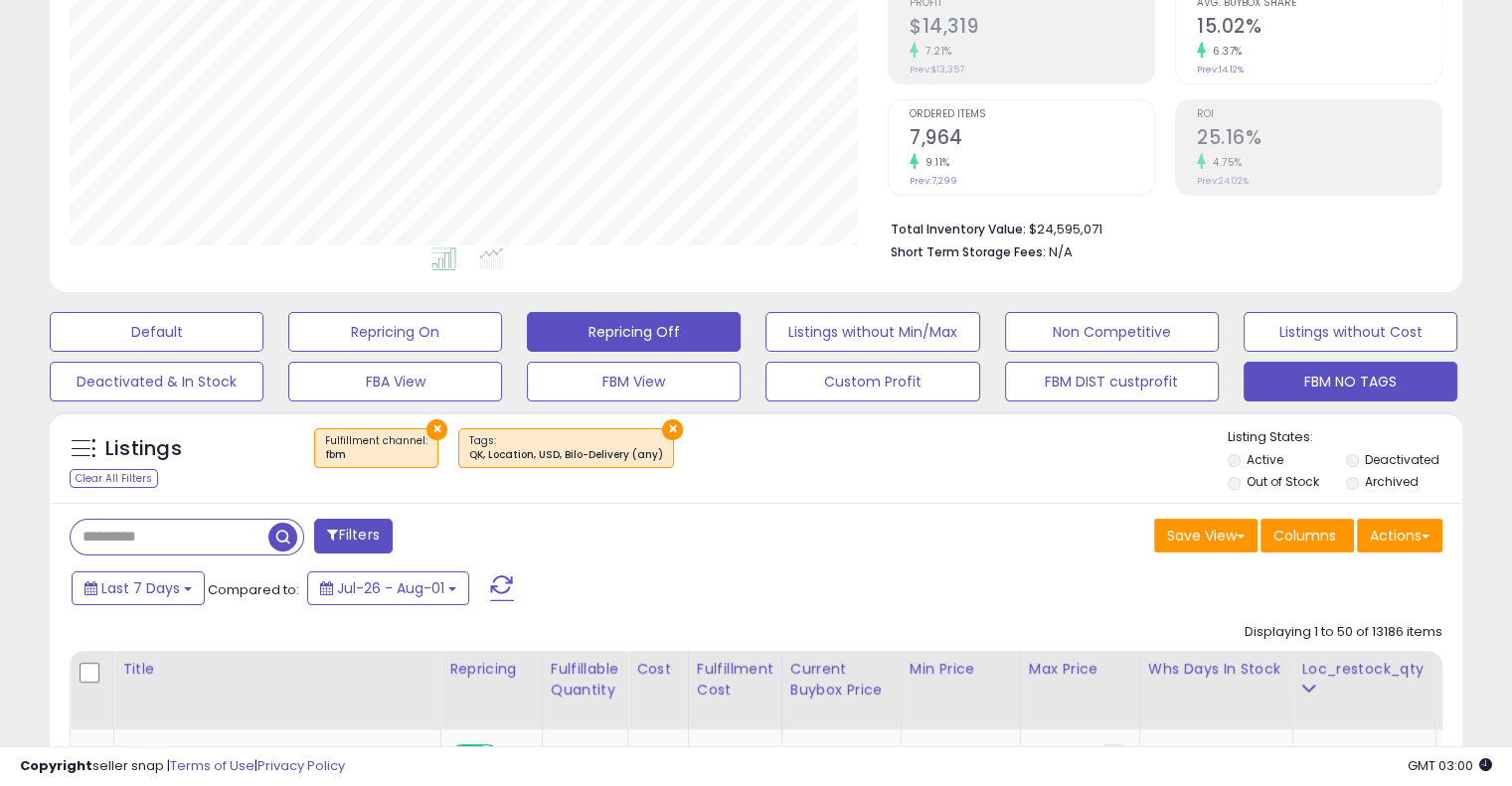 click on "Repricing Off" at bounding box center (156, 332) 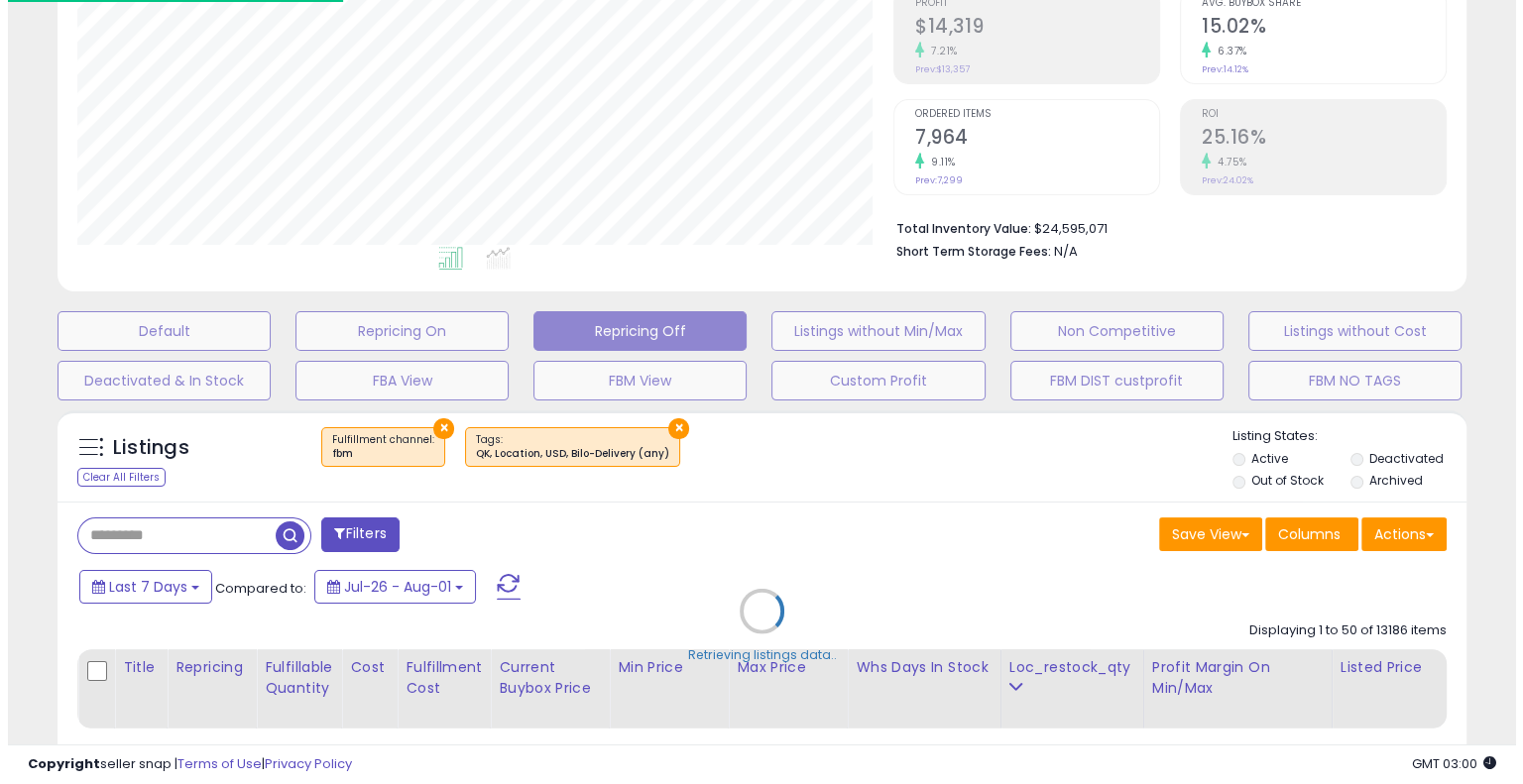 scroll, scrollTop: 990743, scrollLeft: 990712, axis: both 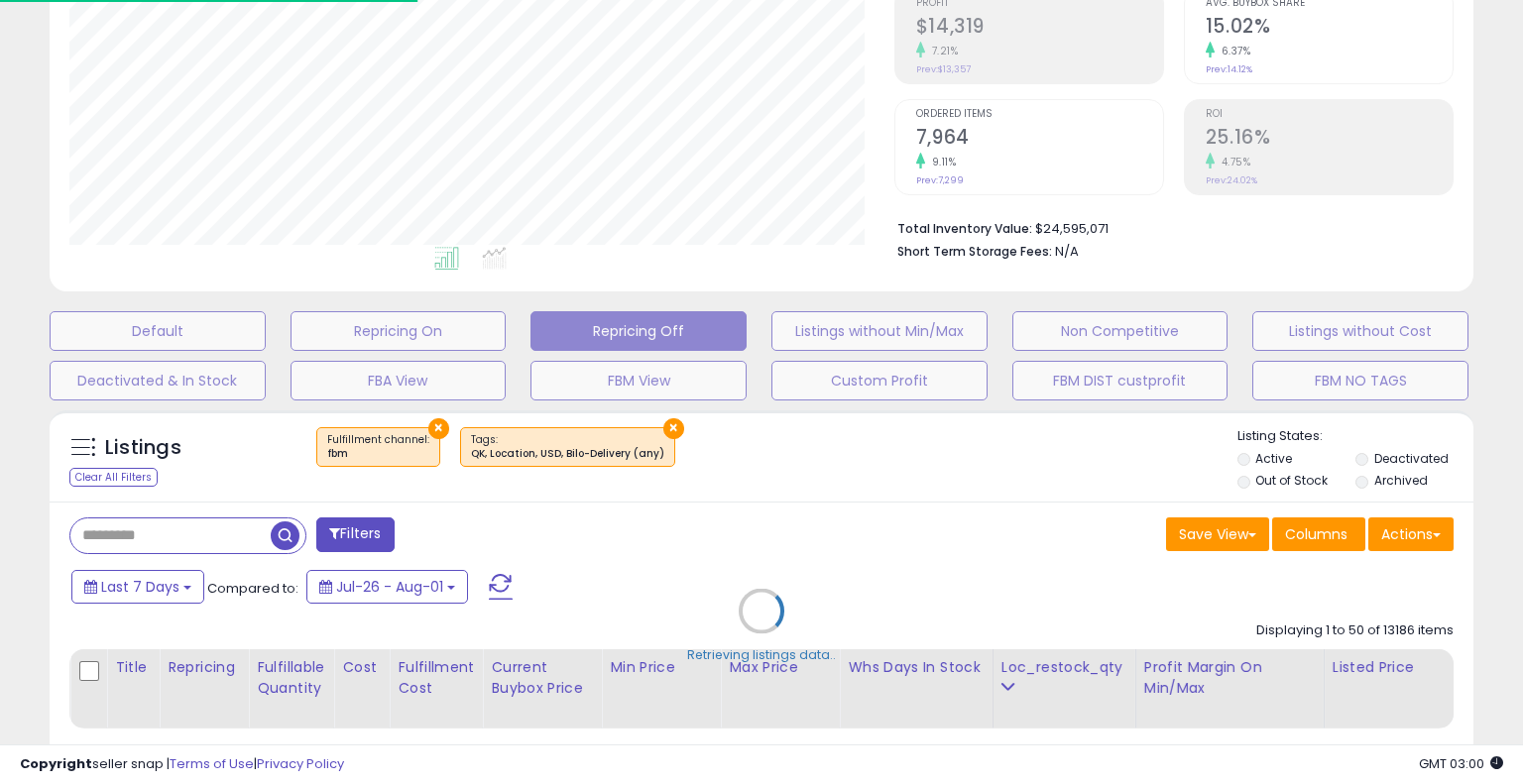 select on "**" 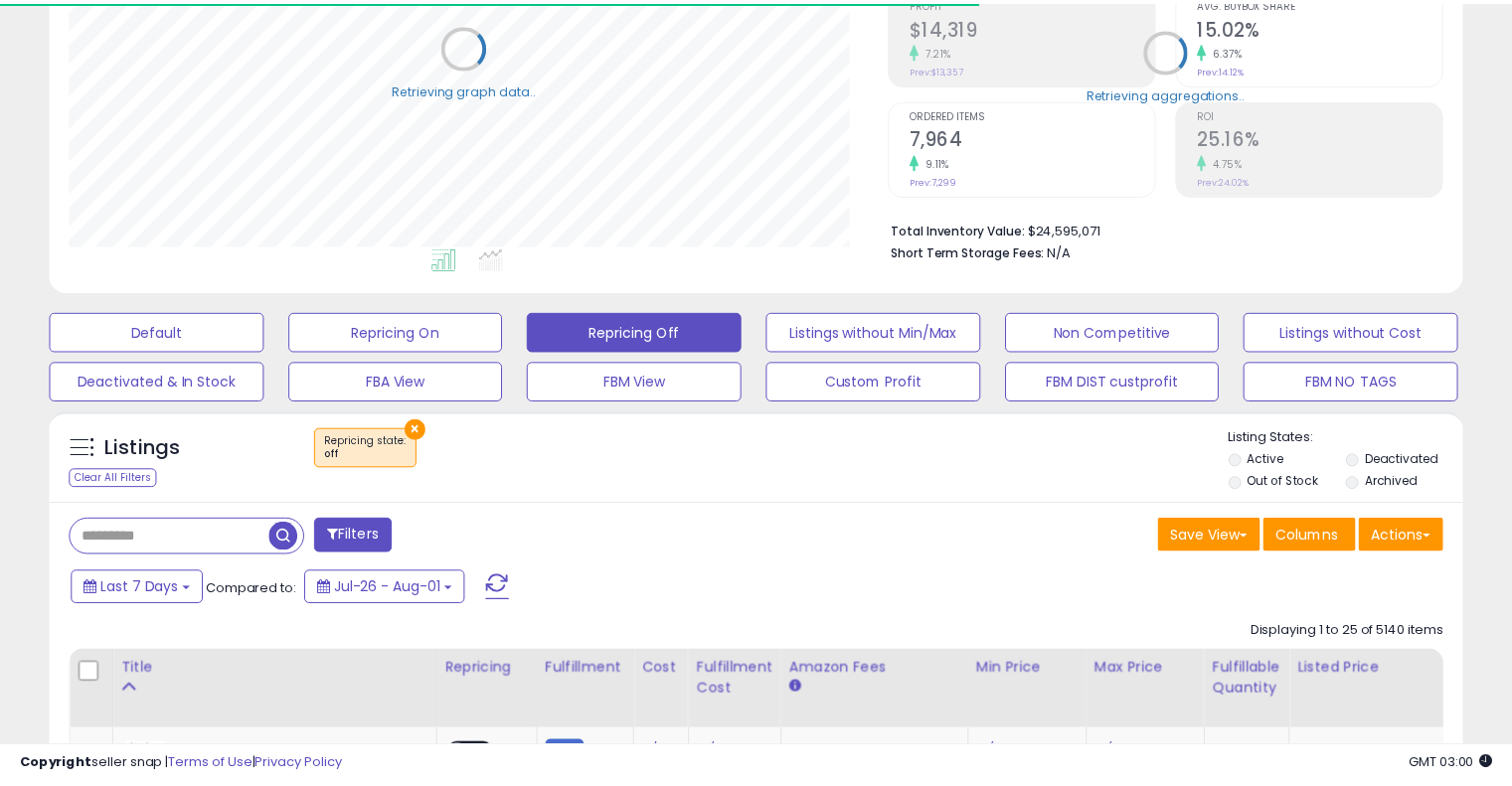 scroll, scrollTop: 406, scrollLeft: 817, axis: both 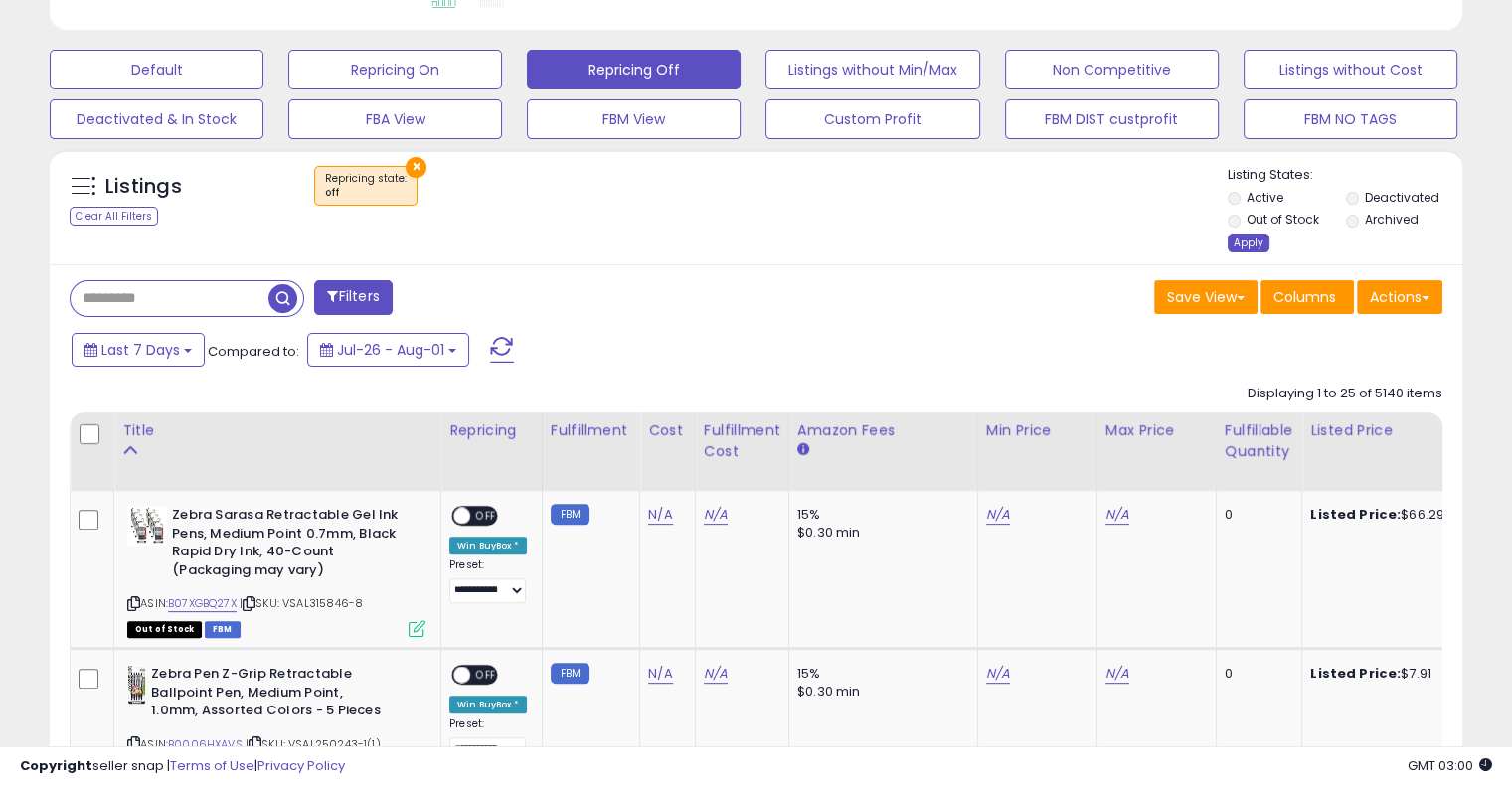 click on "Apply" at bounding box center [1249, 242] 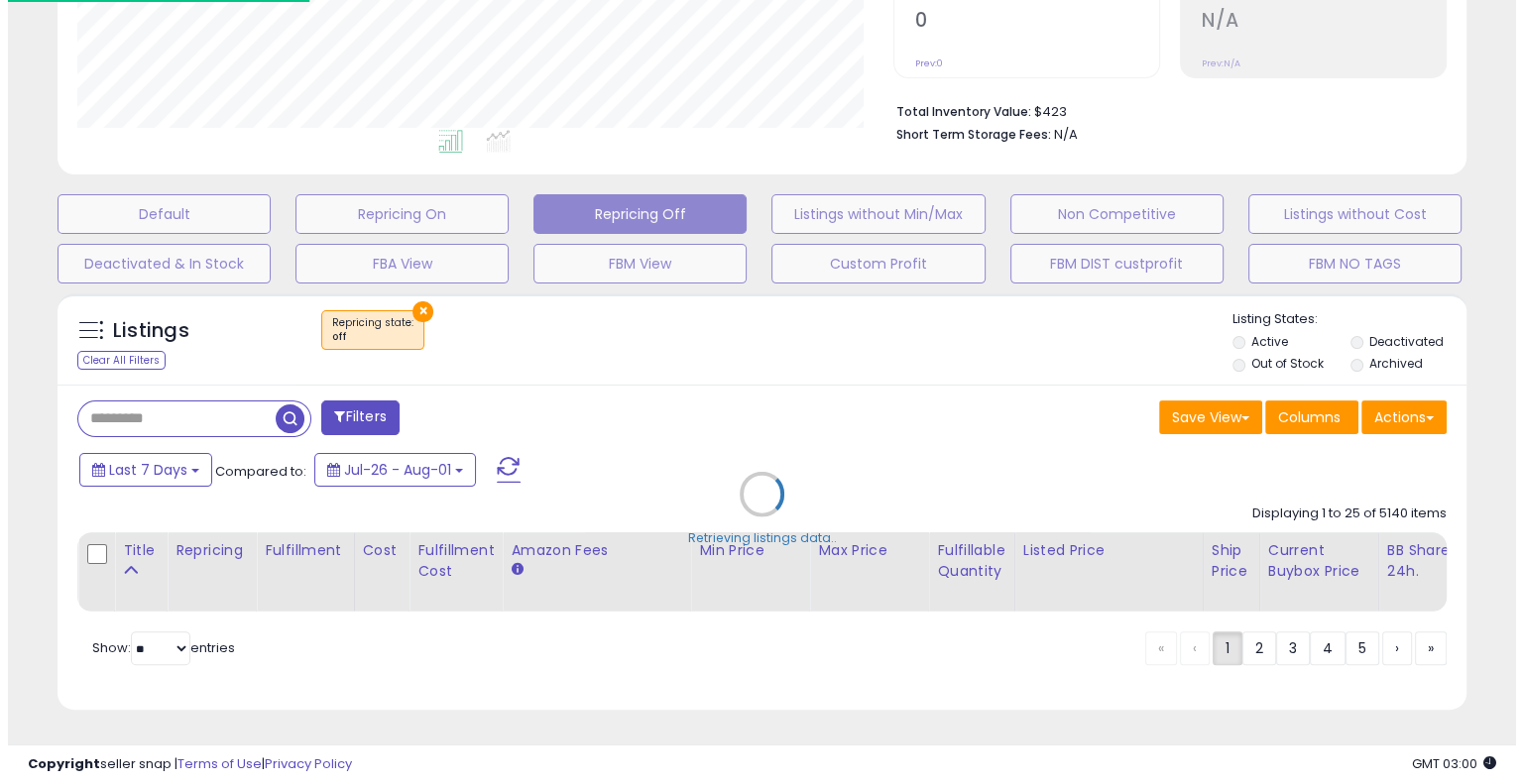 scroll, scrollTop: 444, scrollLeft: 0, axis: vertical 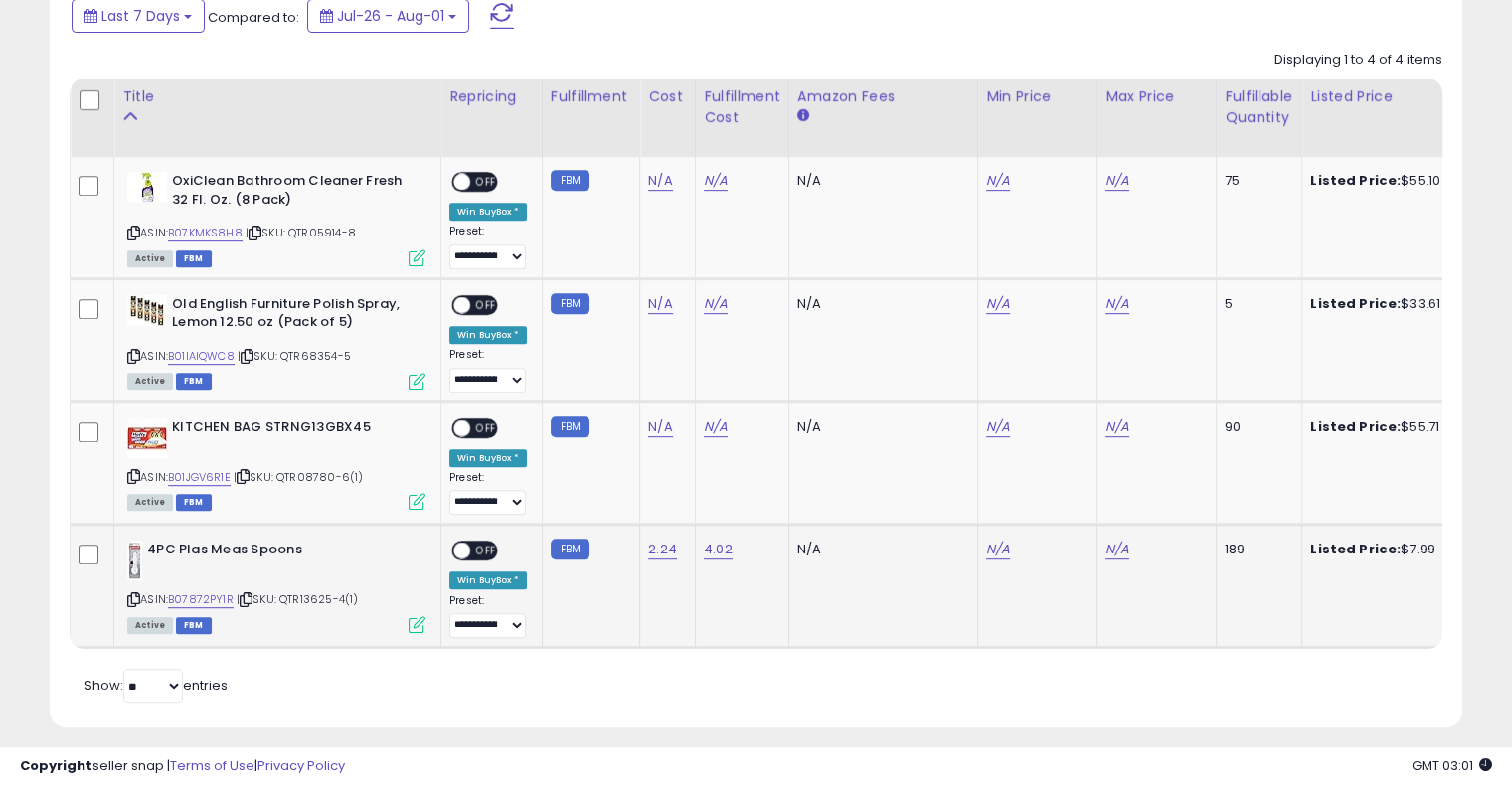 click at bounding box center (461, 550) 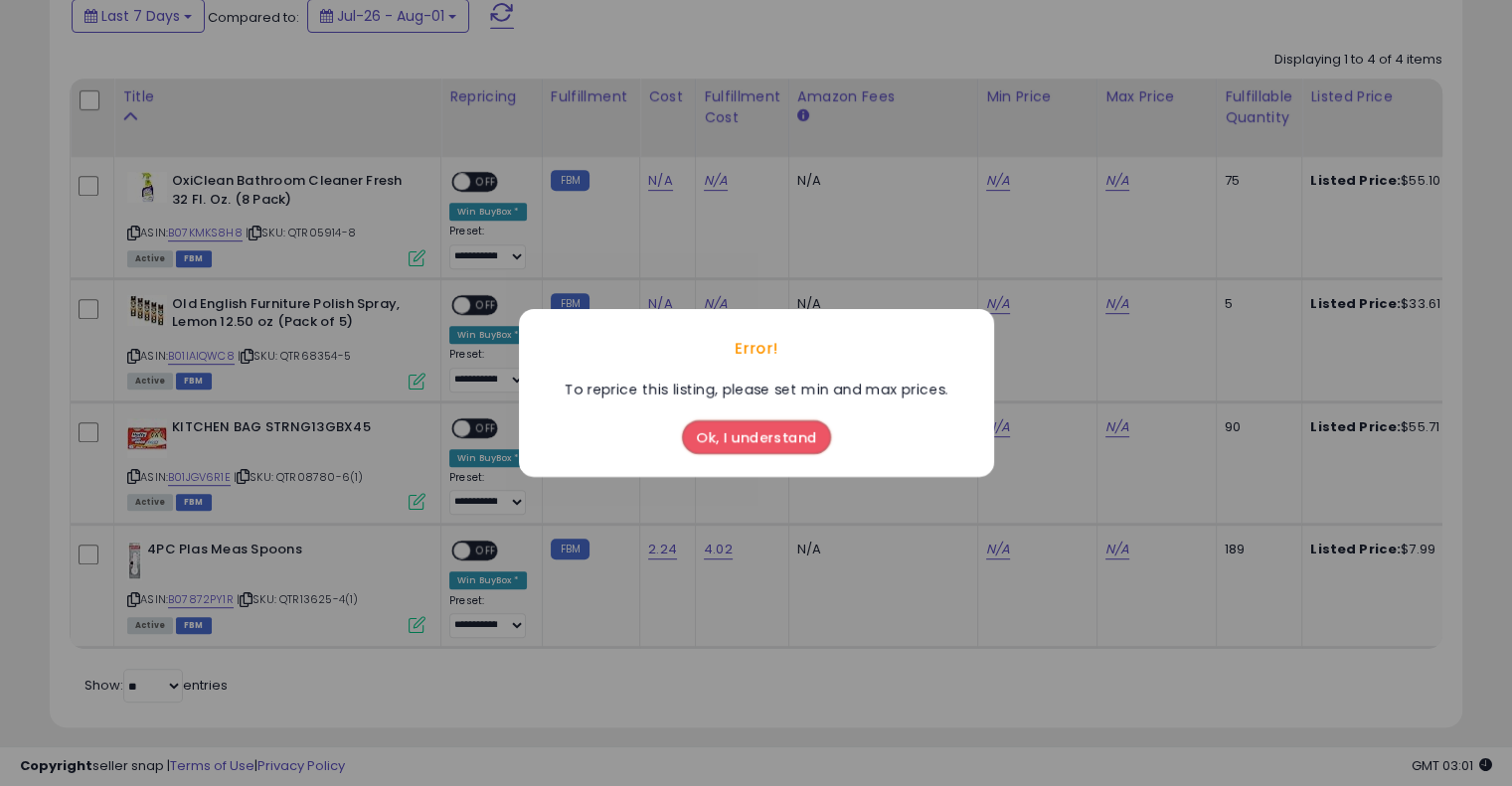 click on "Ok, I understand" at bounding box center (756, 437) 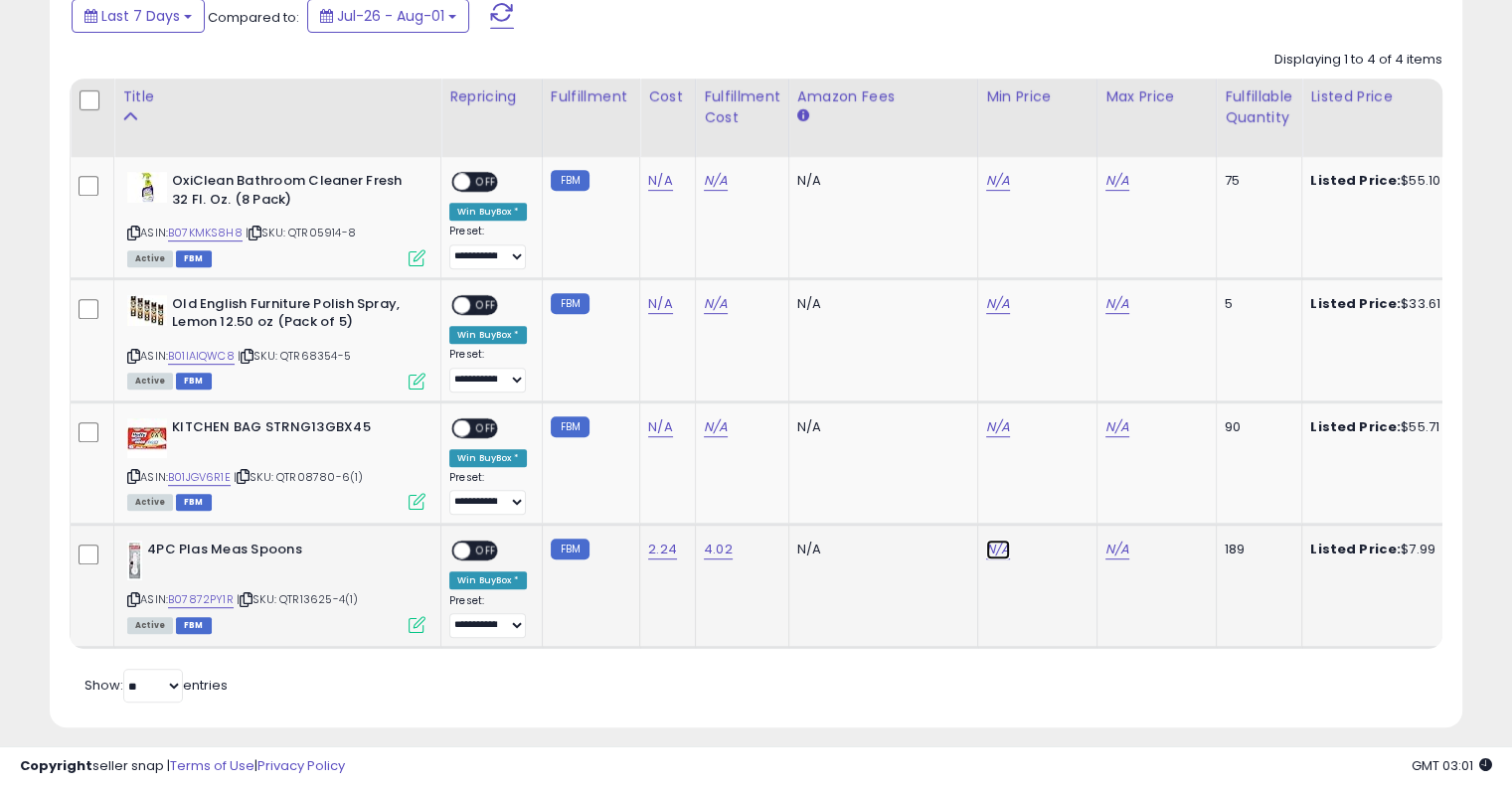 click on "N/A" at bounding box center (998, 181) 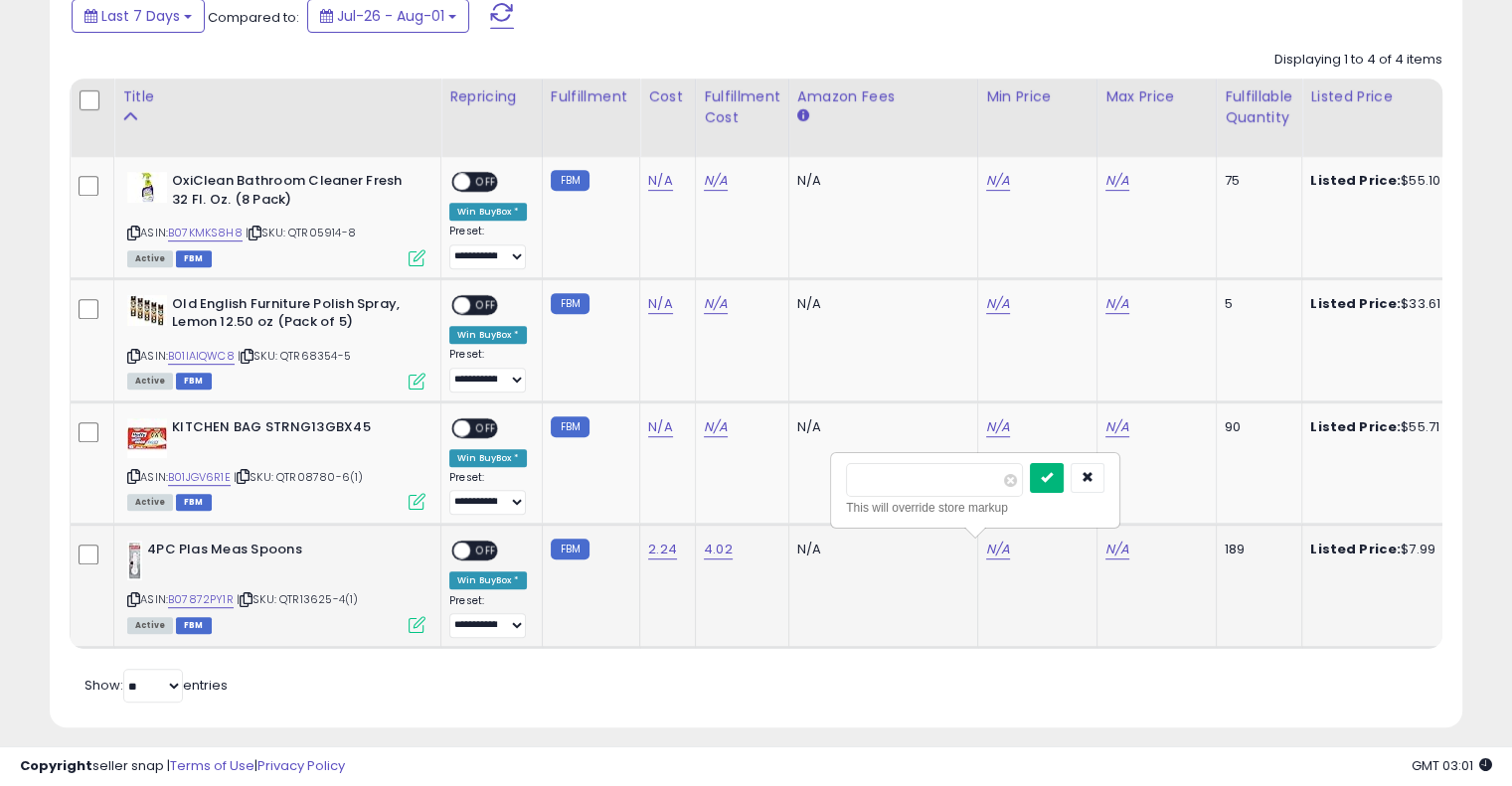 type on "*" 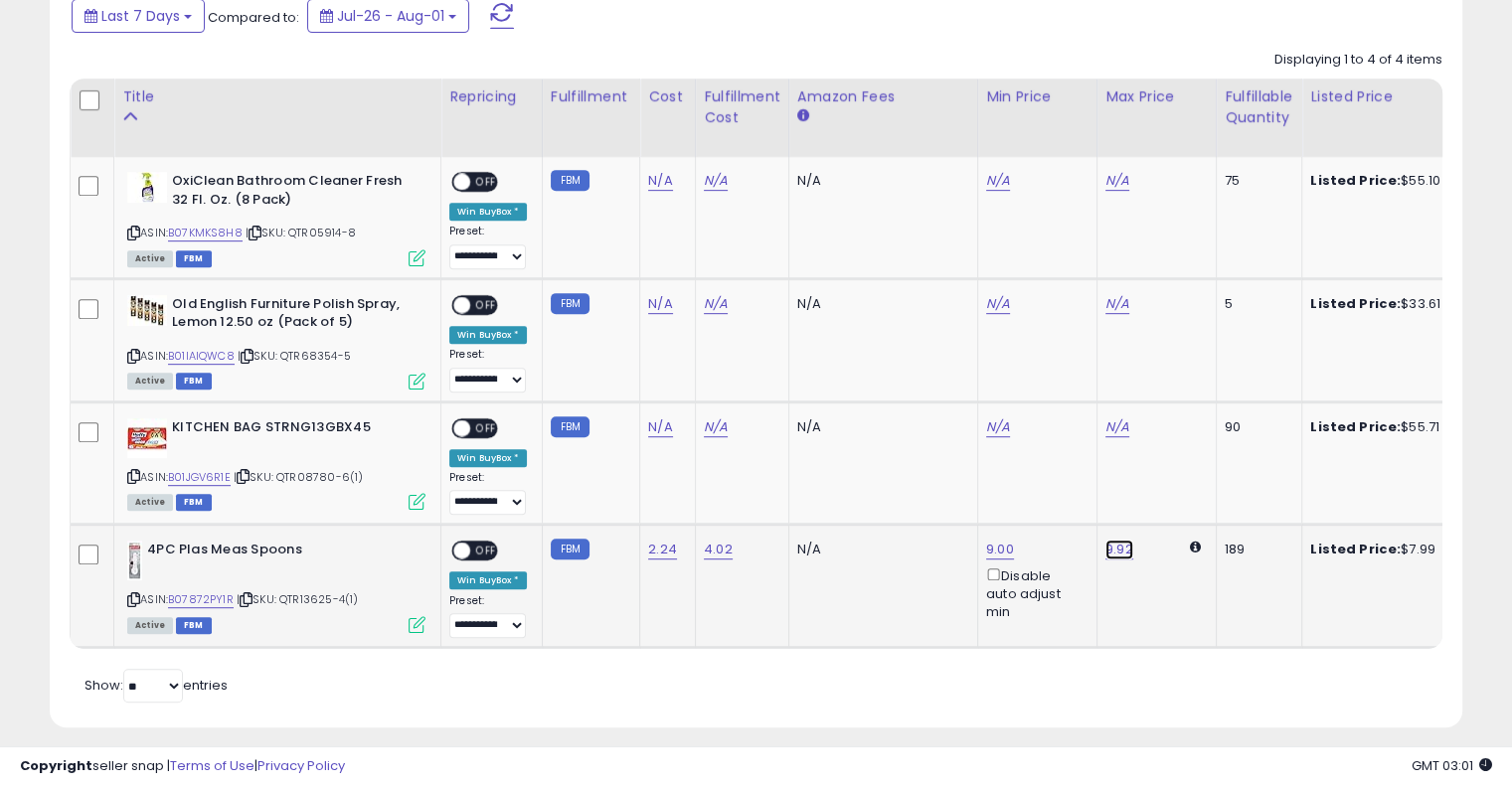 click on "9.92" at bounding box center [1117, 181] 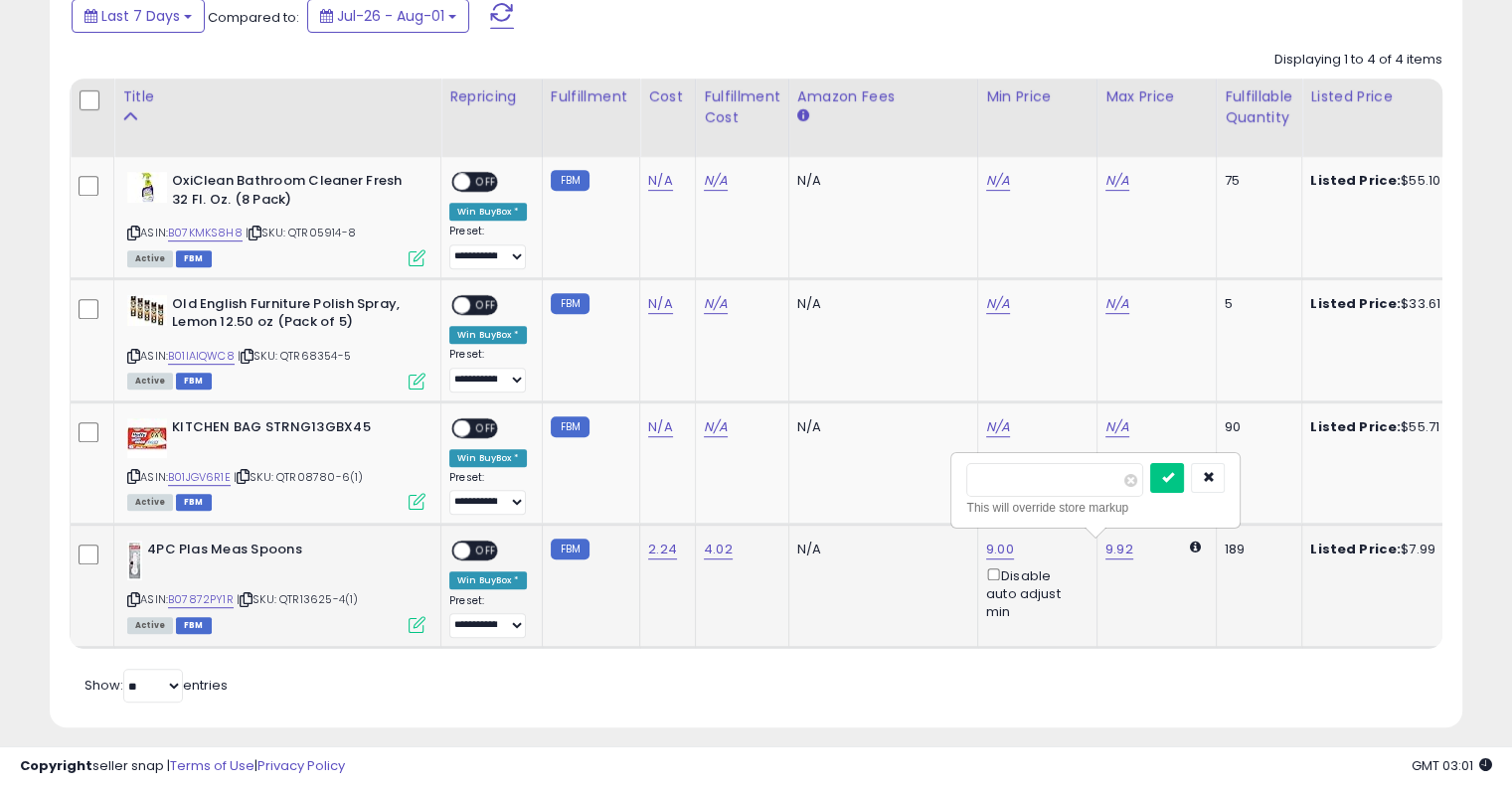 scroll, scrollTop: 0, scrollLeft: 468, axis: horizontal 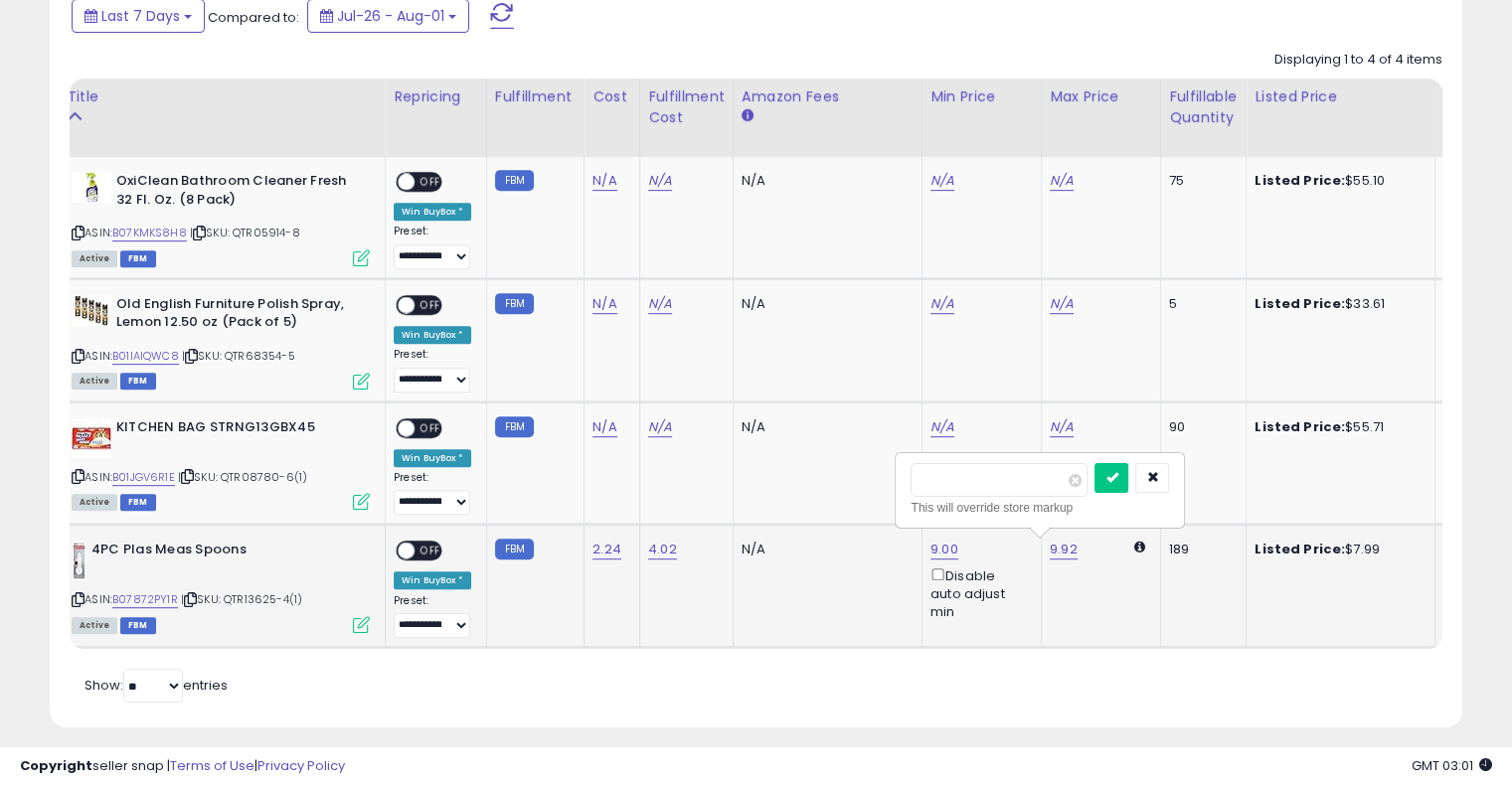 click at bounding box center [406, 550] 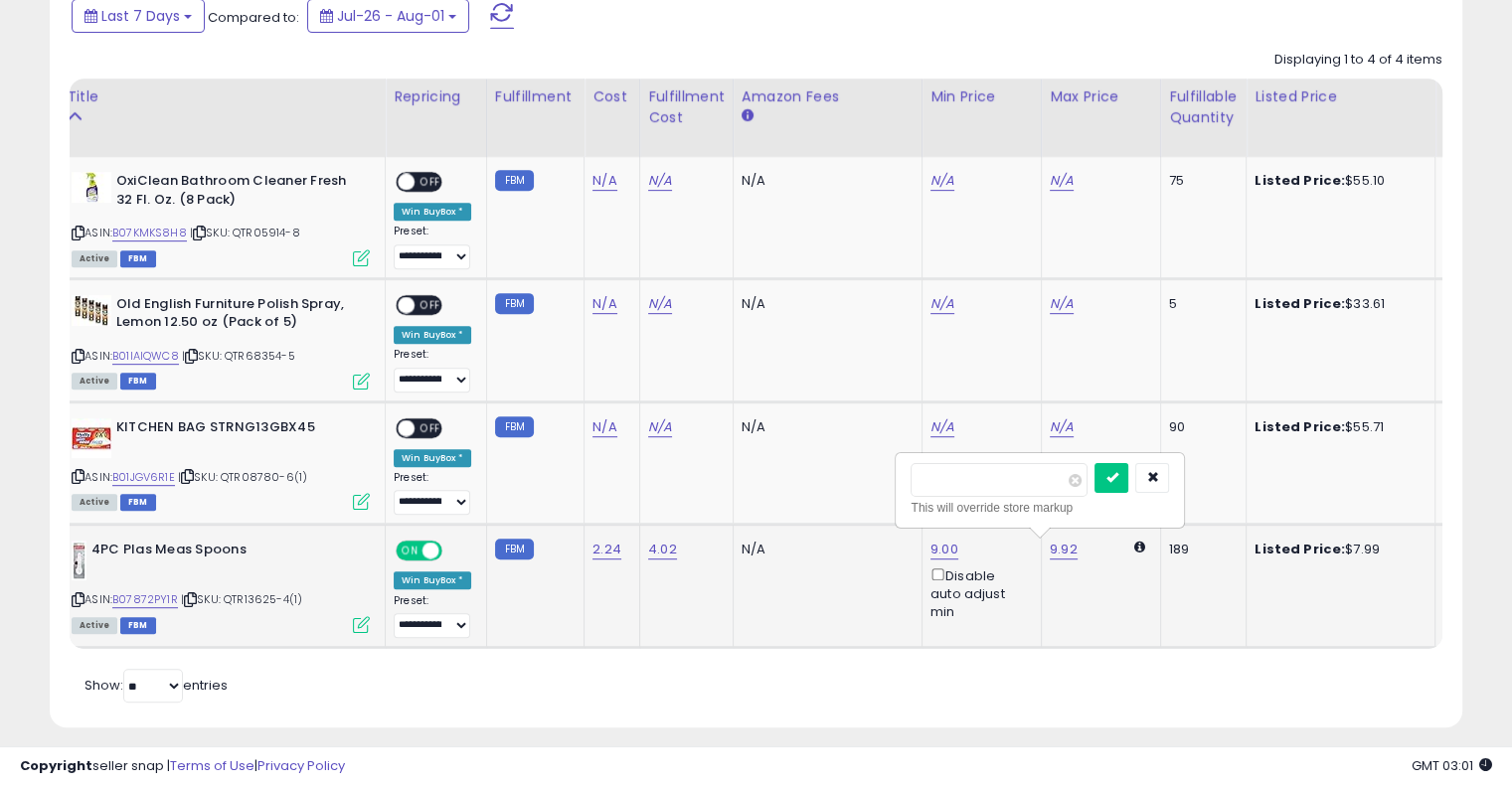 click on "N/A" 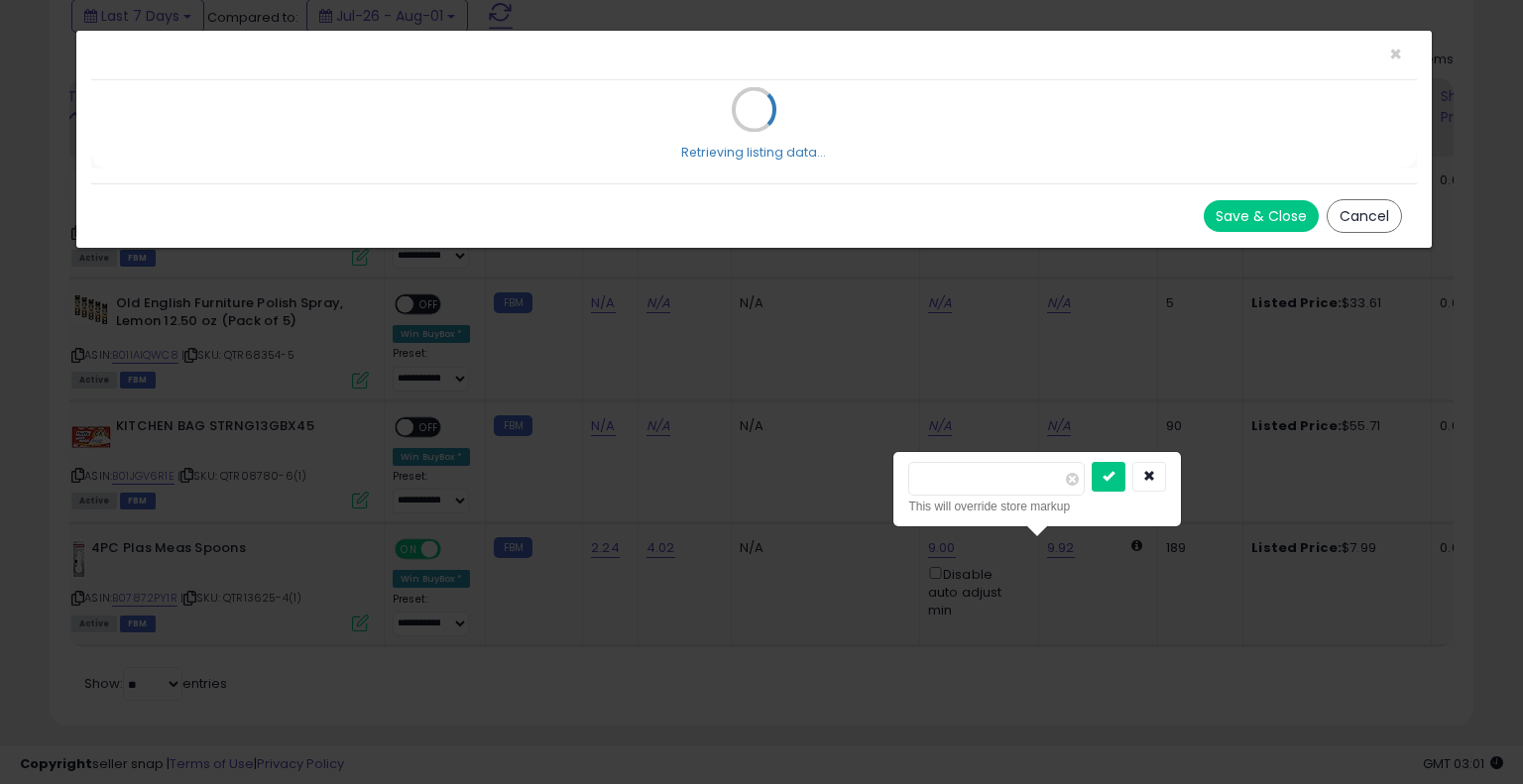 scroll, scrollTop: 990743, scrollLeft: 990712, axis: both 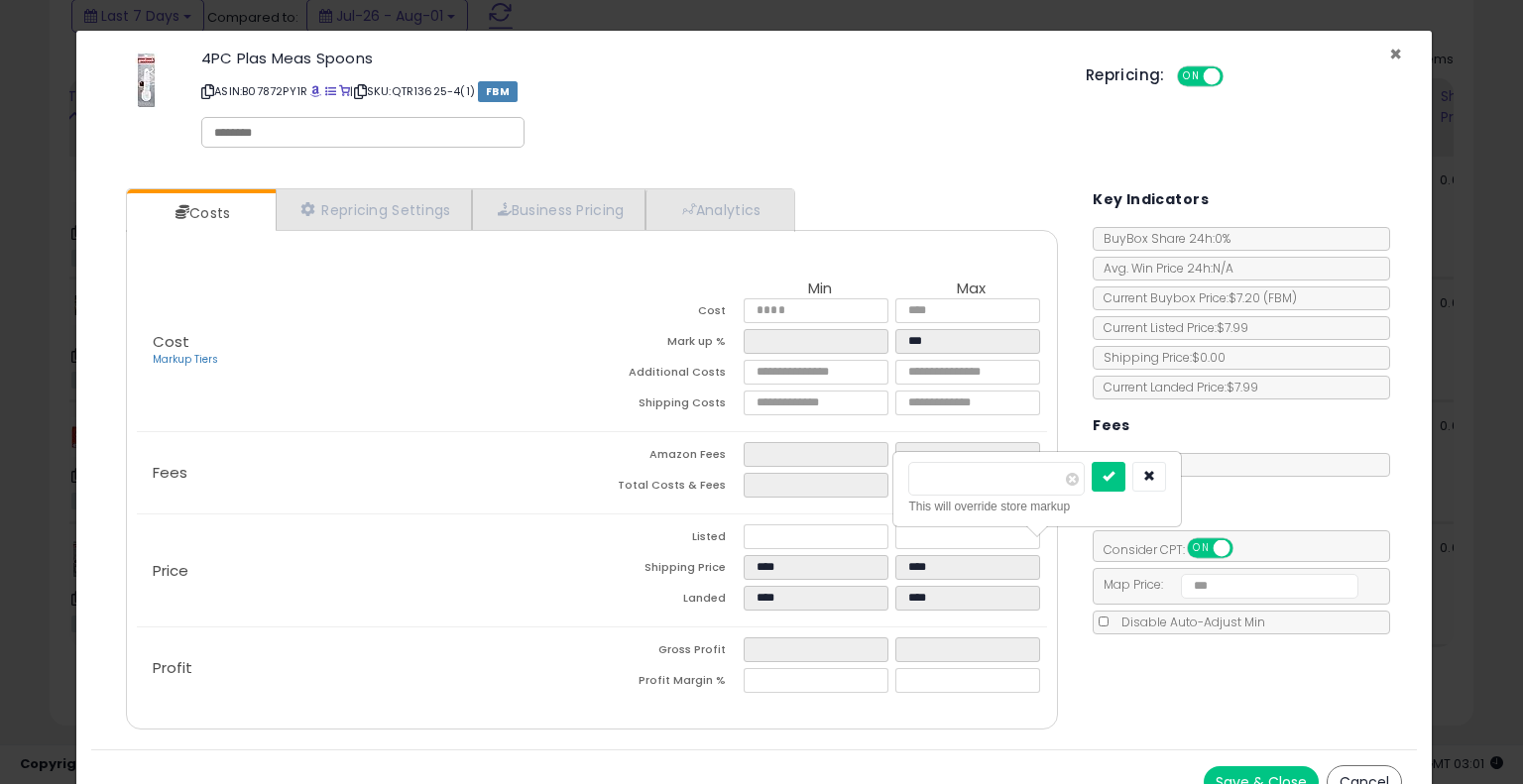 click on "×" at bounding box center (1395, 54) 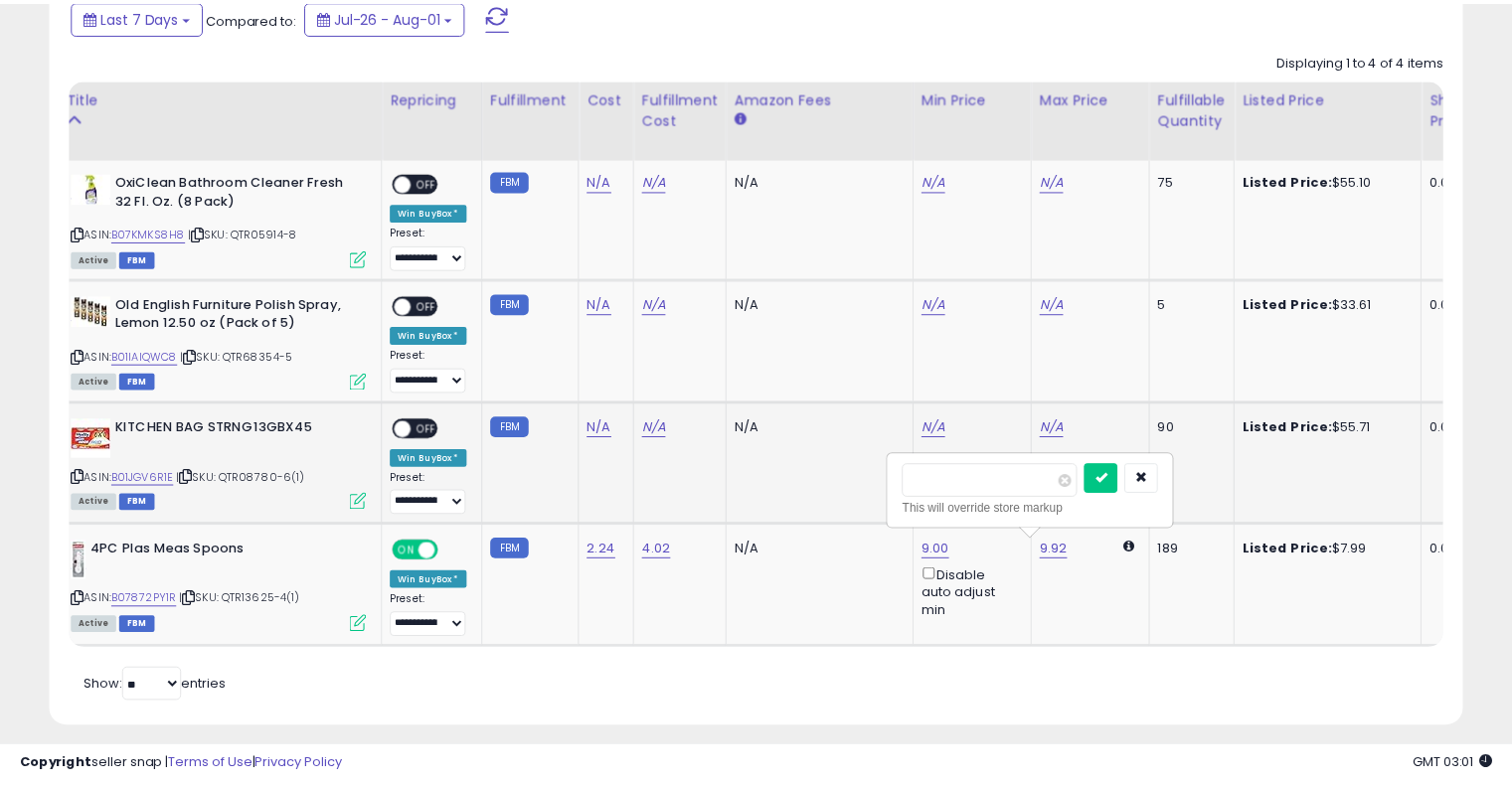scroll, scrollTop: 406, scrollLeft: 817, axis: both 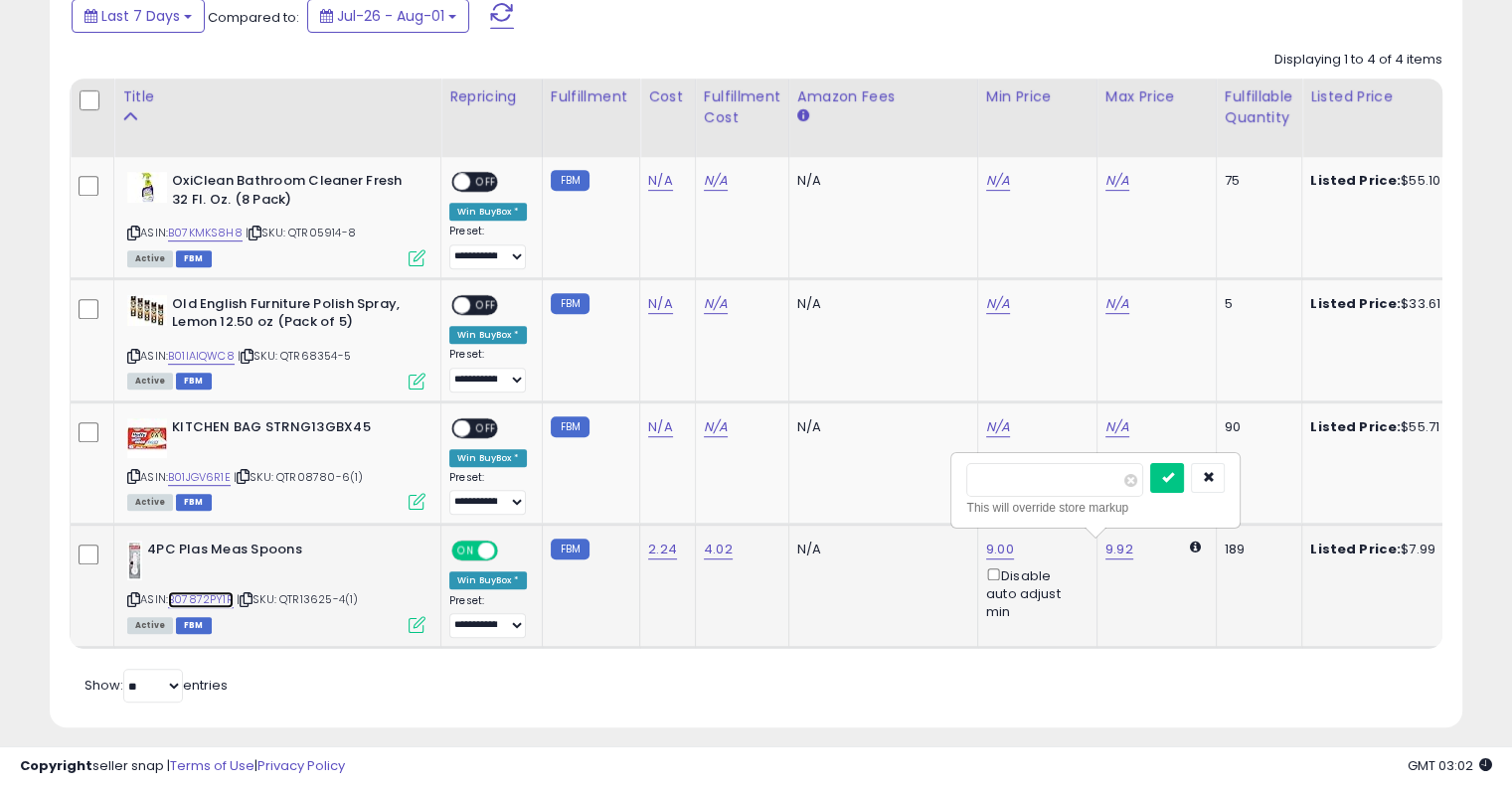 click on "B07872PY1R" at bounding box center [201, 599] 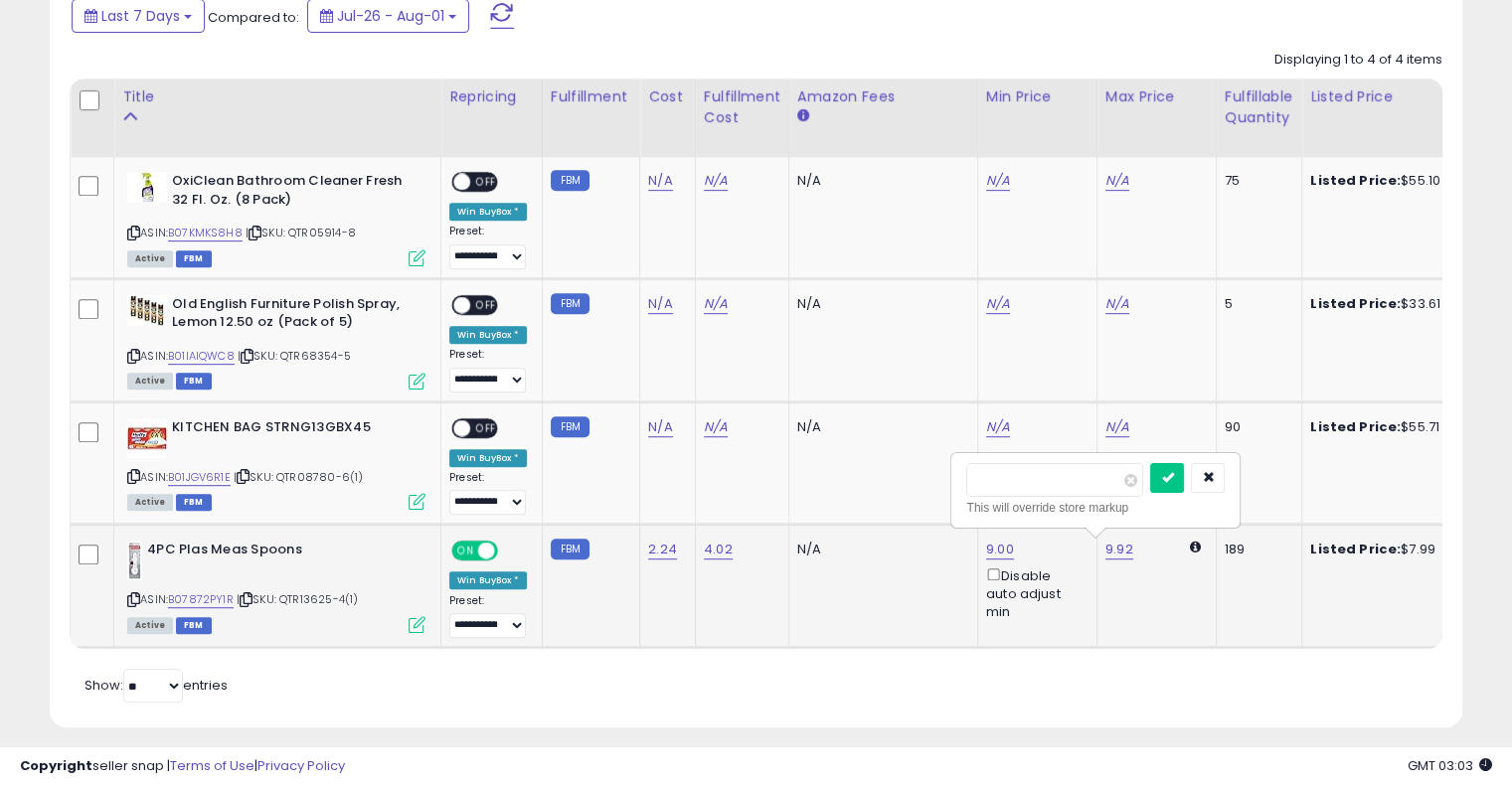 click at bounding box center (417, 624) 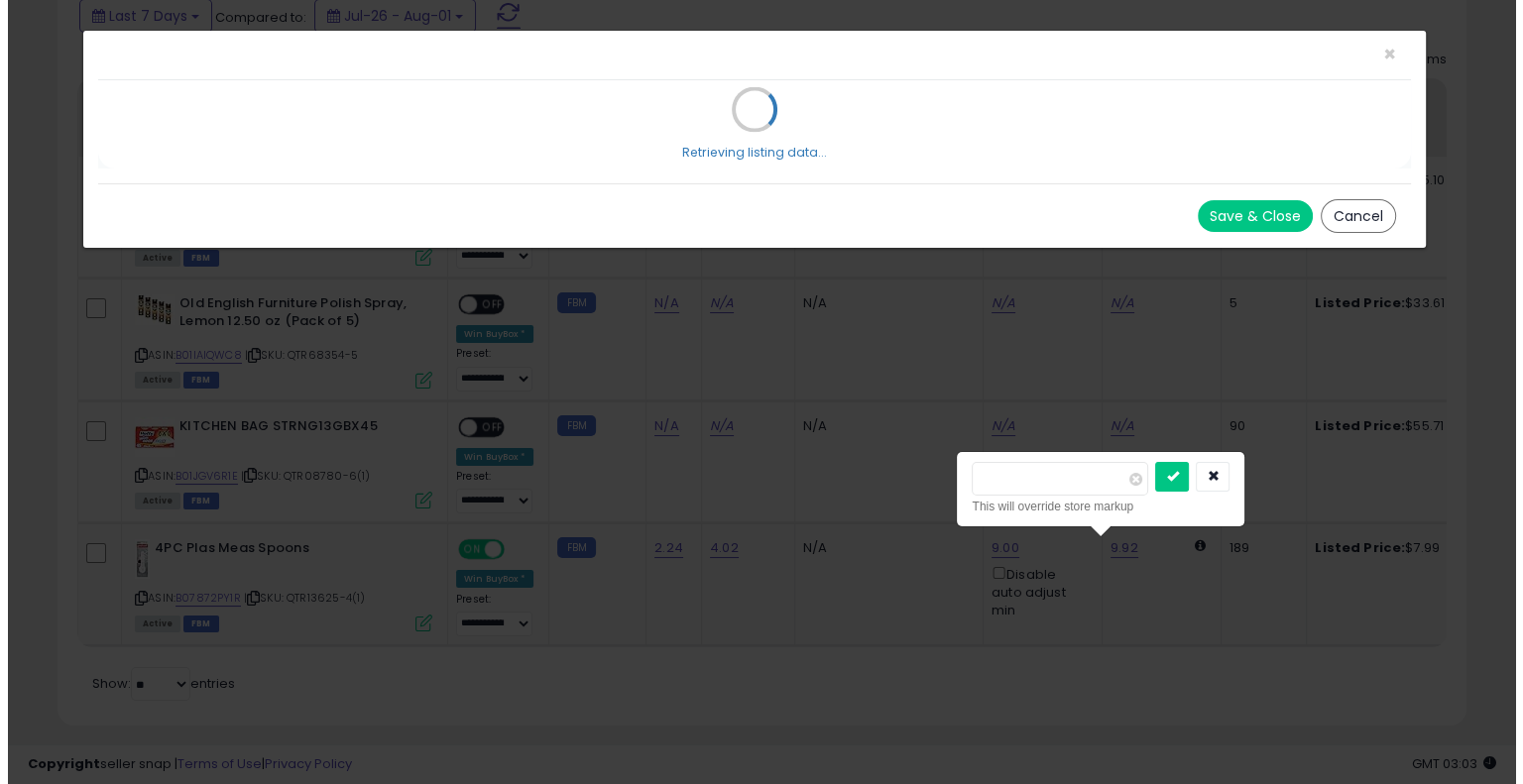 scroll, scrollTop: 990743, scrollLeft: 990712, axis: both 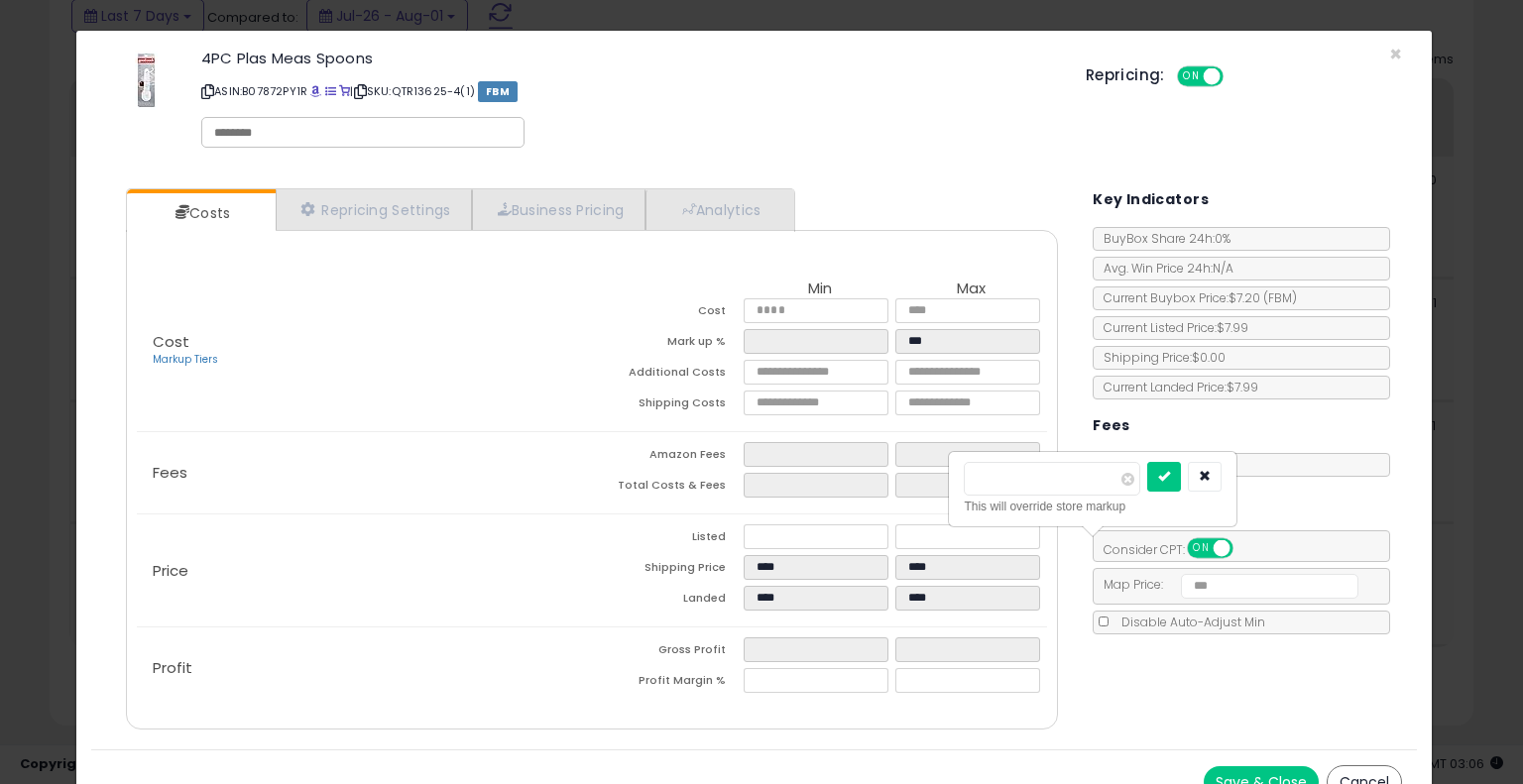 click on "Cancel" at bounding box center [1364, 782] 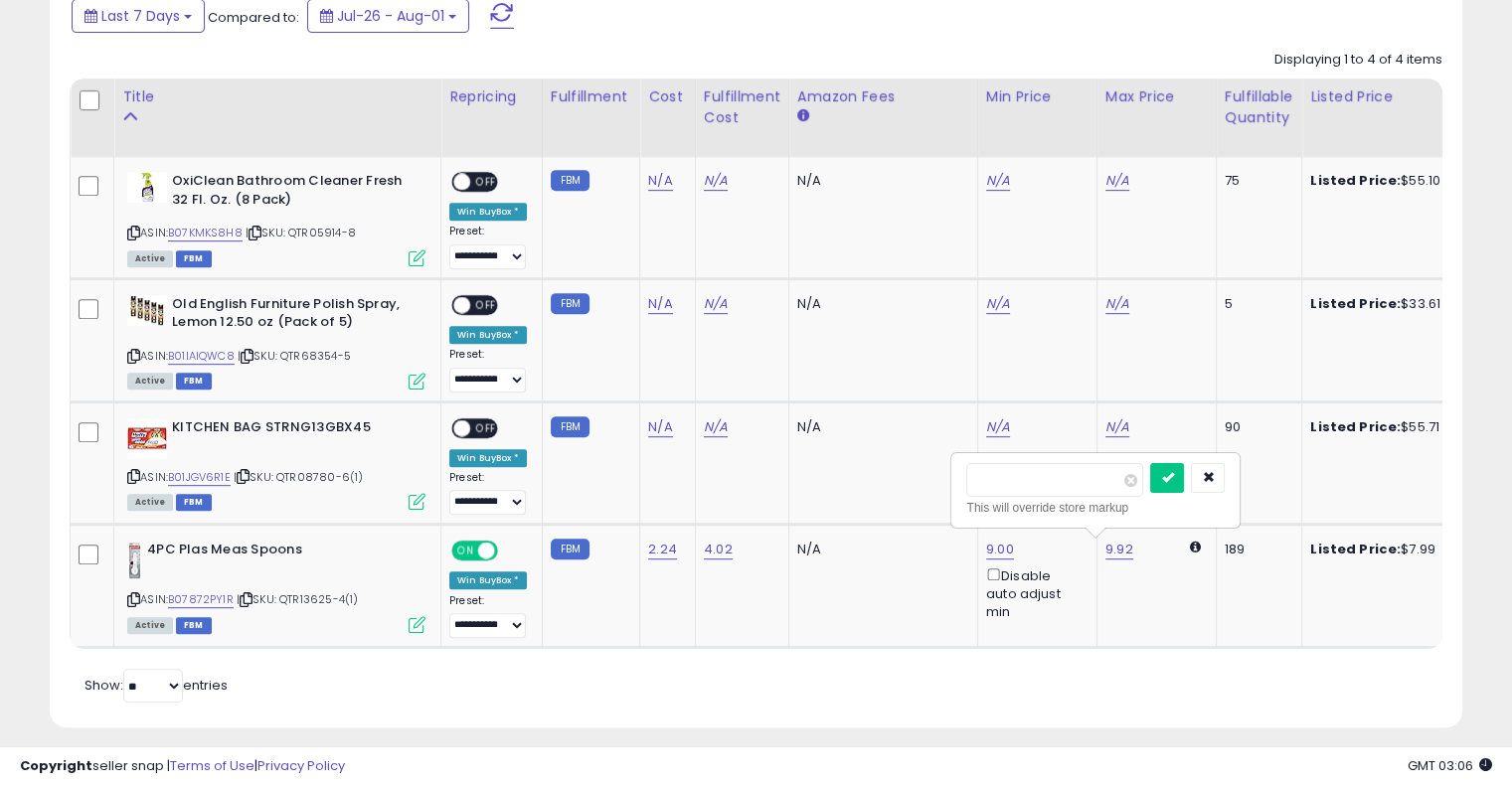 scroll, scrollTop: 406, scrollLeft: 817, axis: both 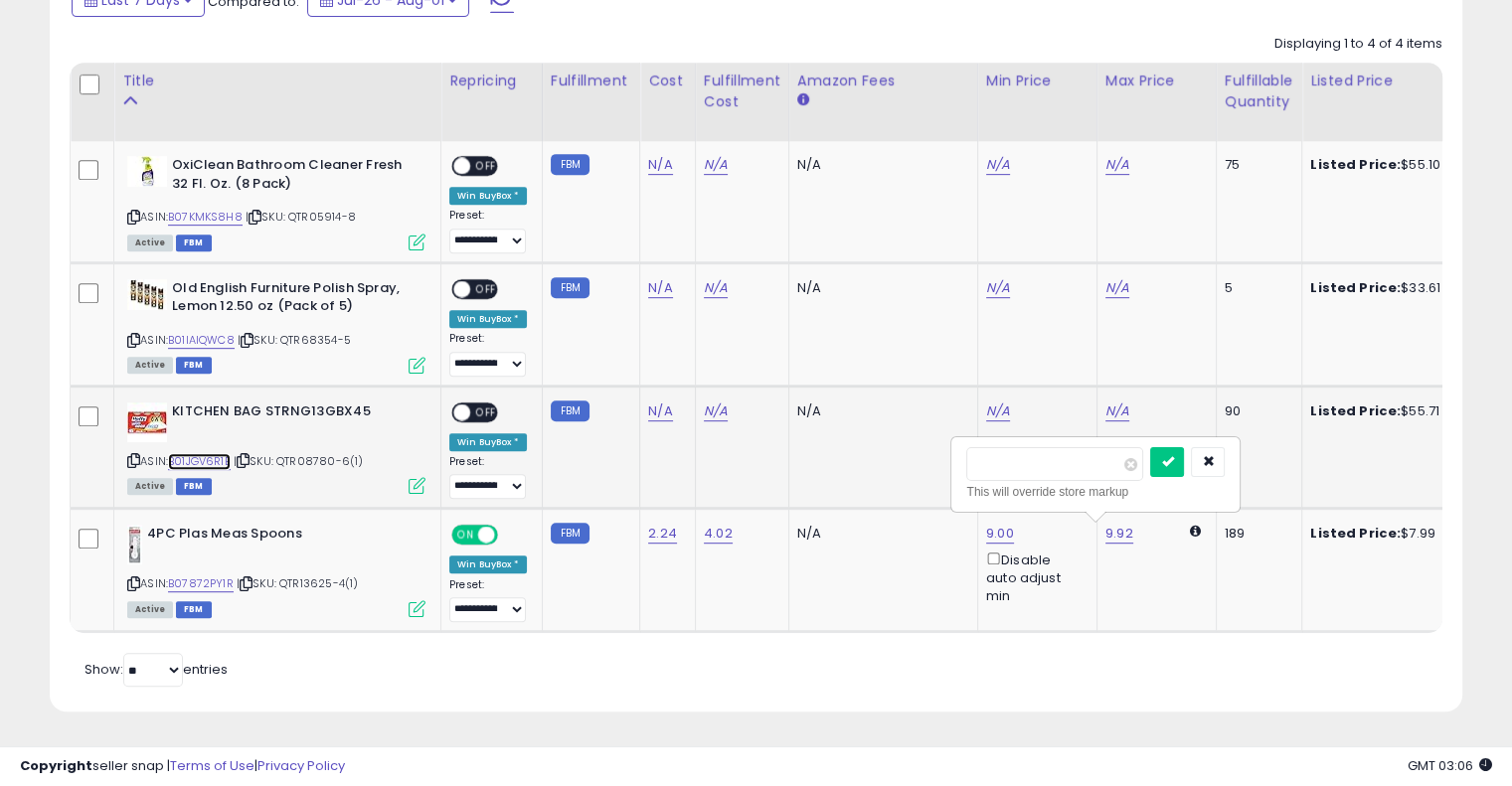 click on "B01JGV6R1E" at bounding box center (199, 461) 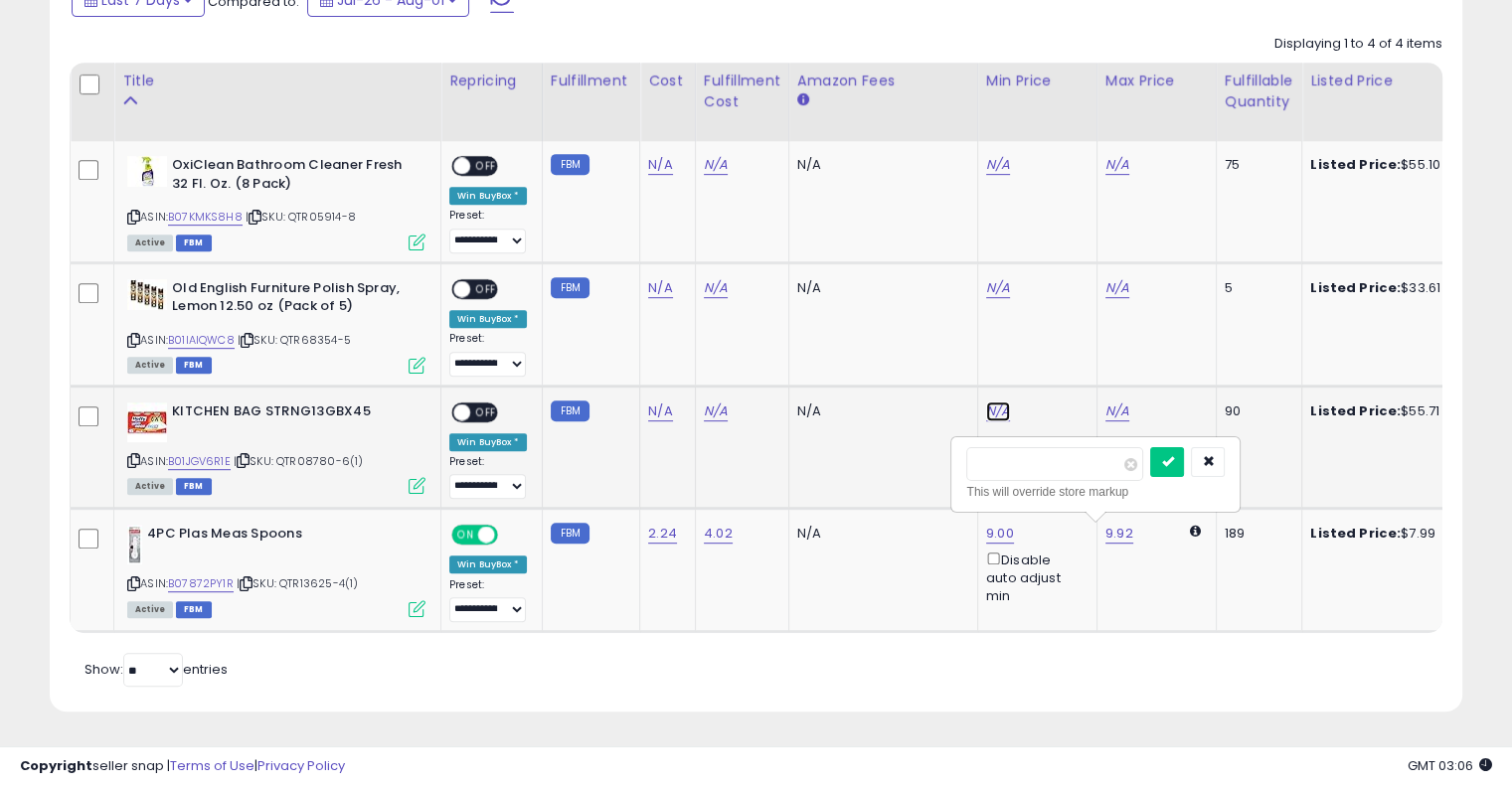 click on "N/A" at bounding box center [998, 165] 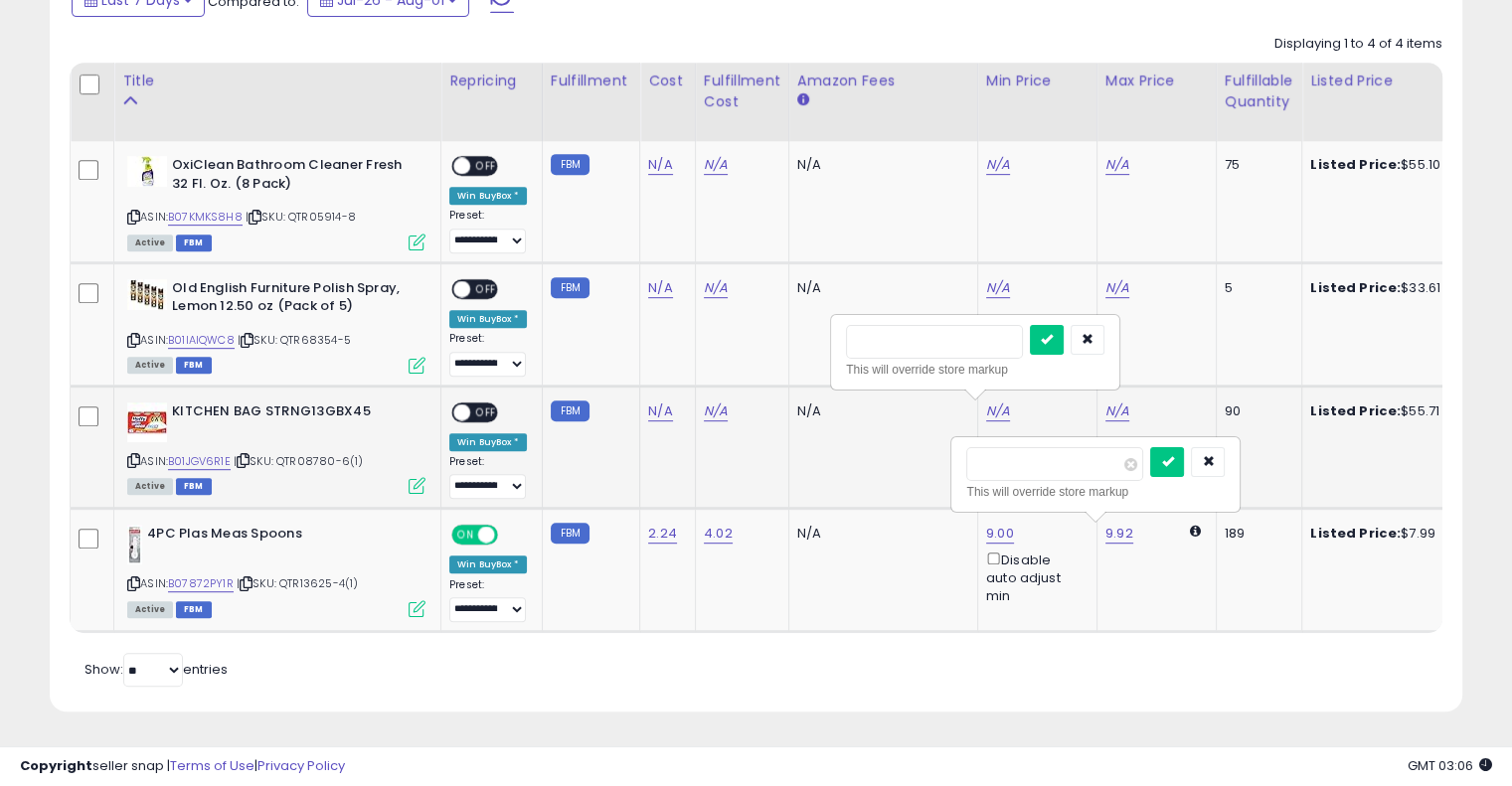 type on "*" 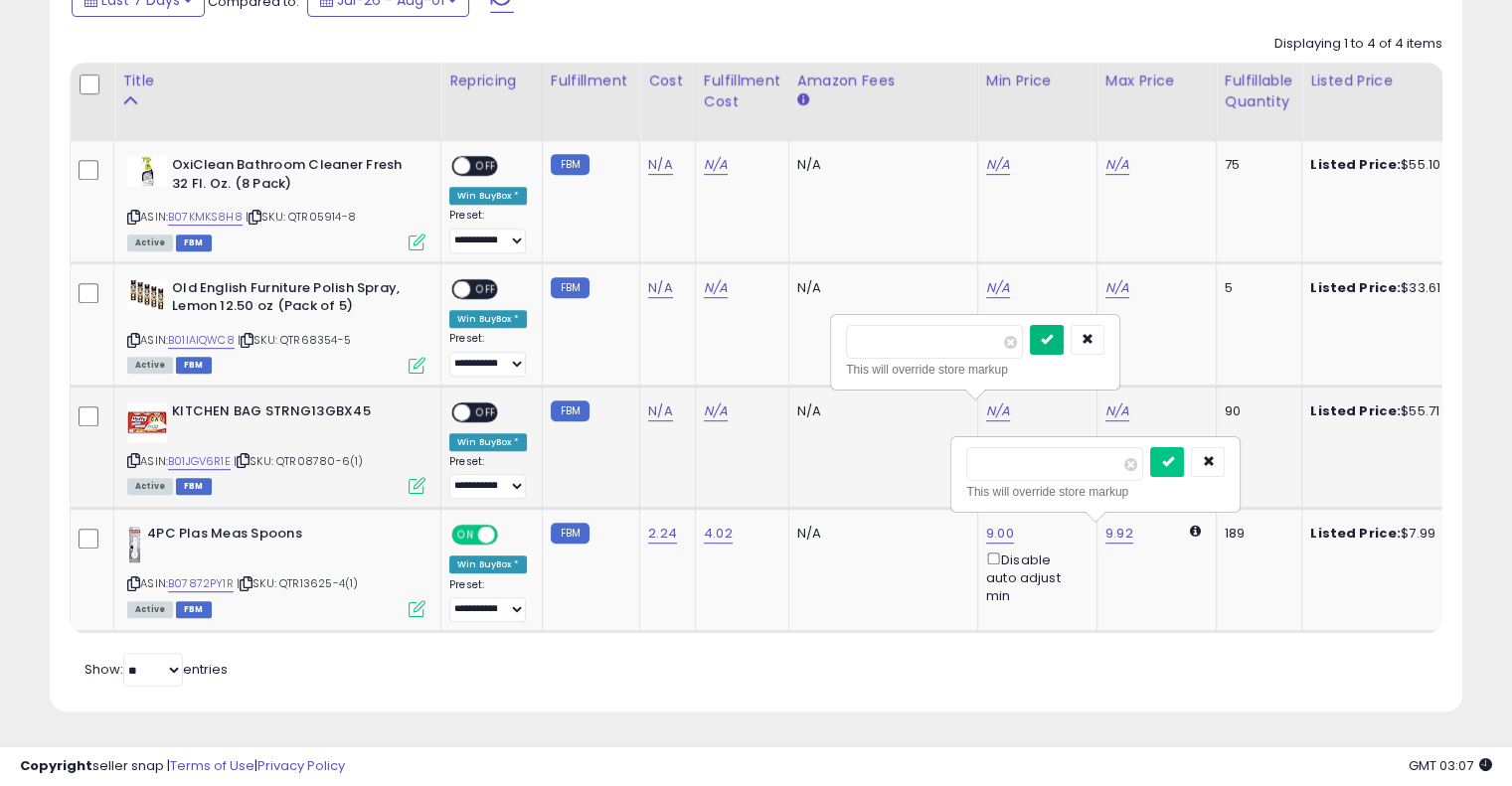 type on "**" 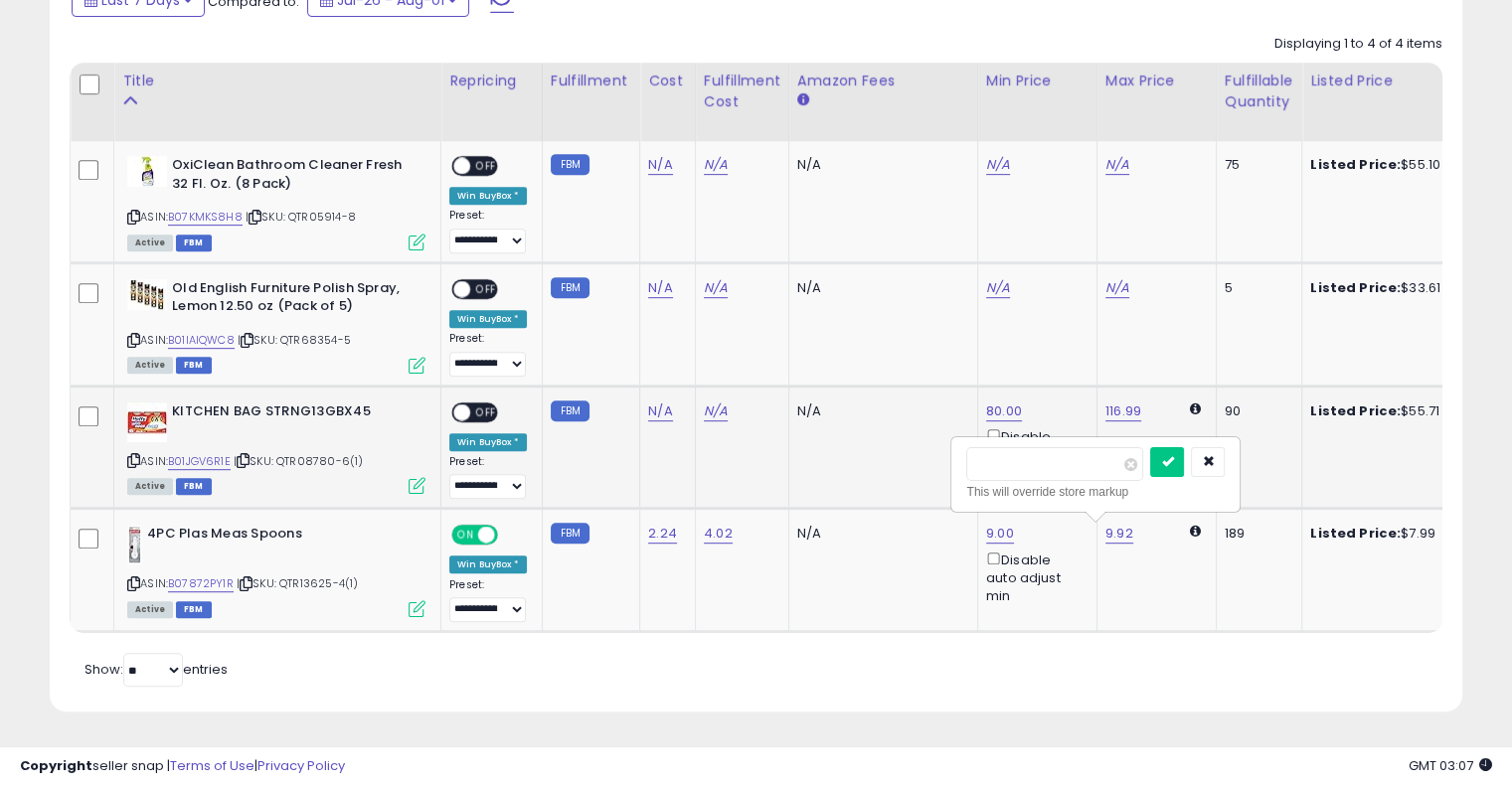 click at bounding box center [461, 411] 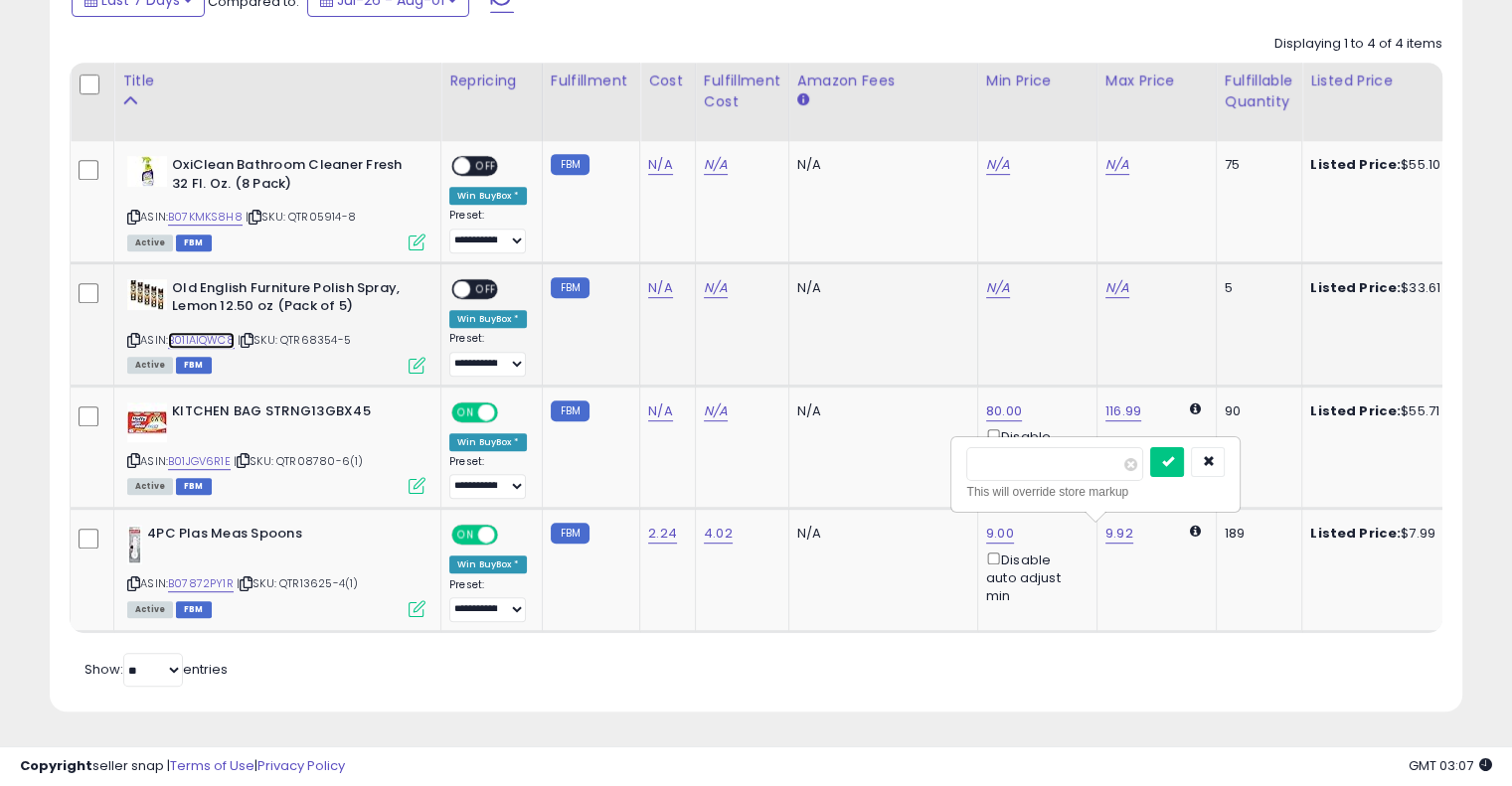 click on "B01IAIQWC8" at bounding box center [201, 340] 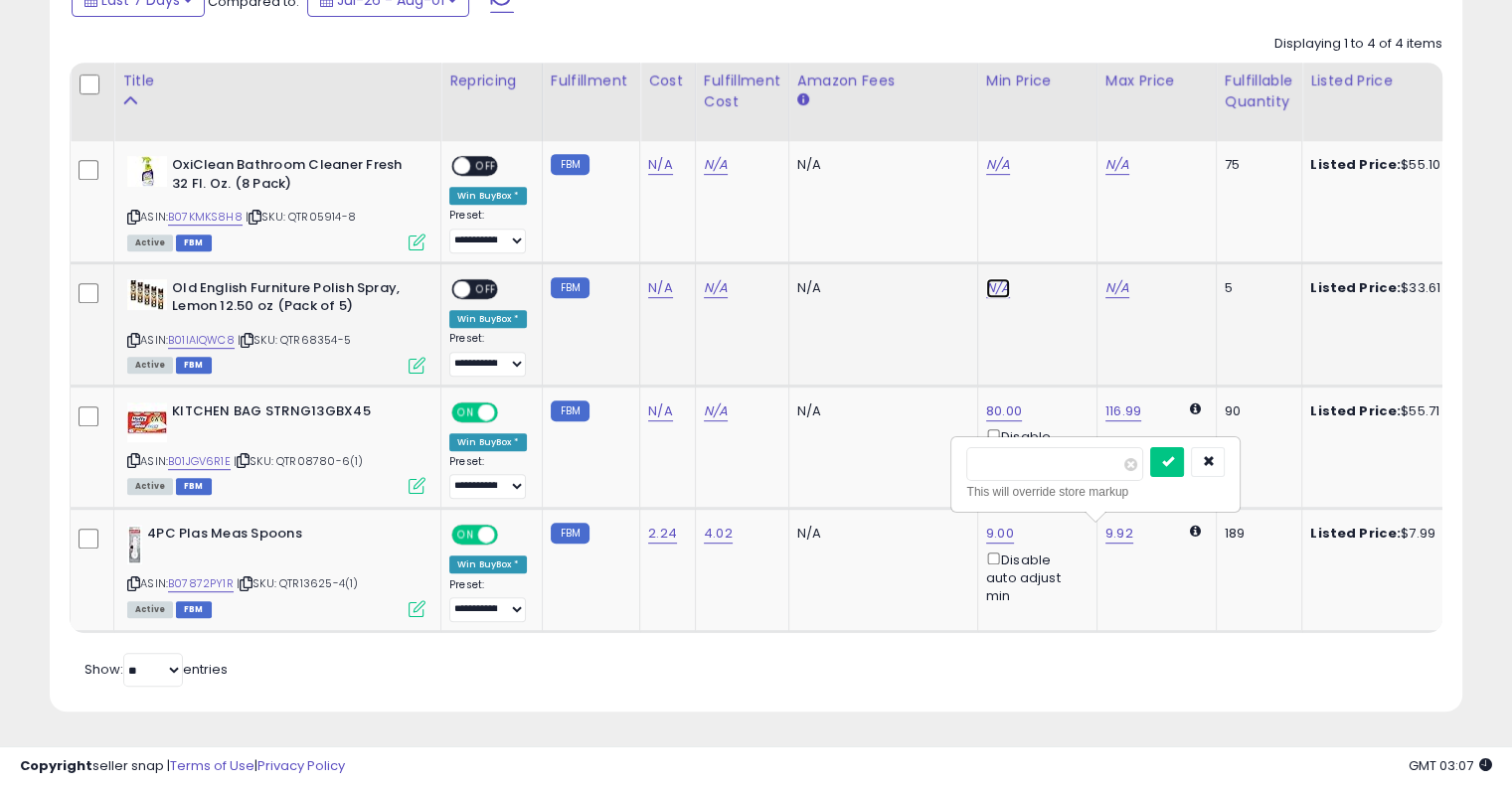 click on "N/A" at bounding box center [998, 165] 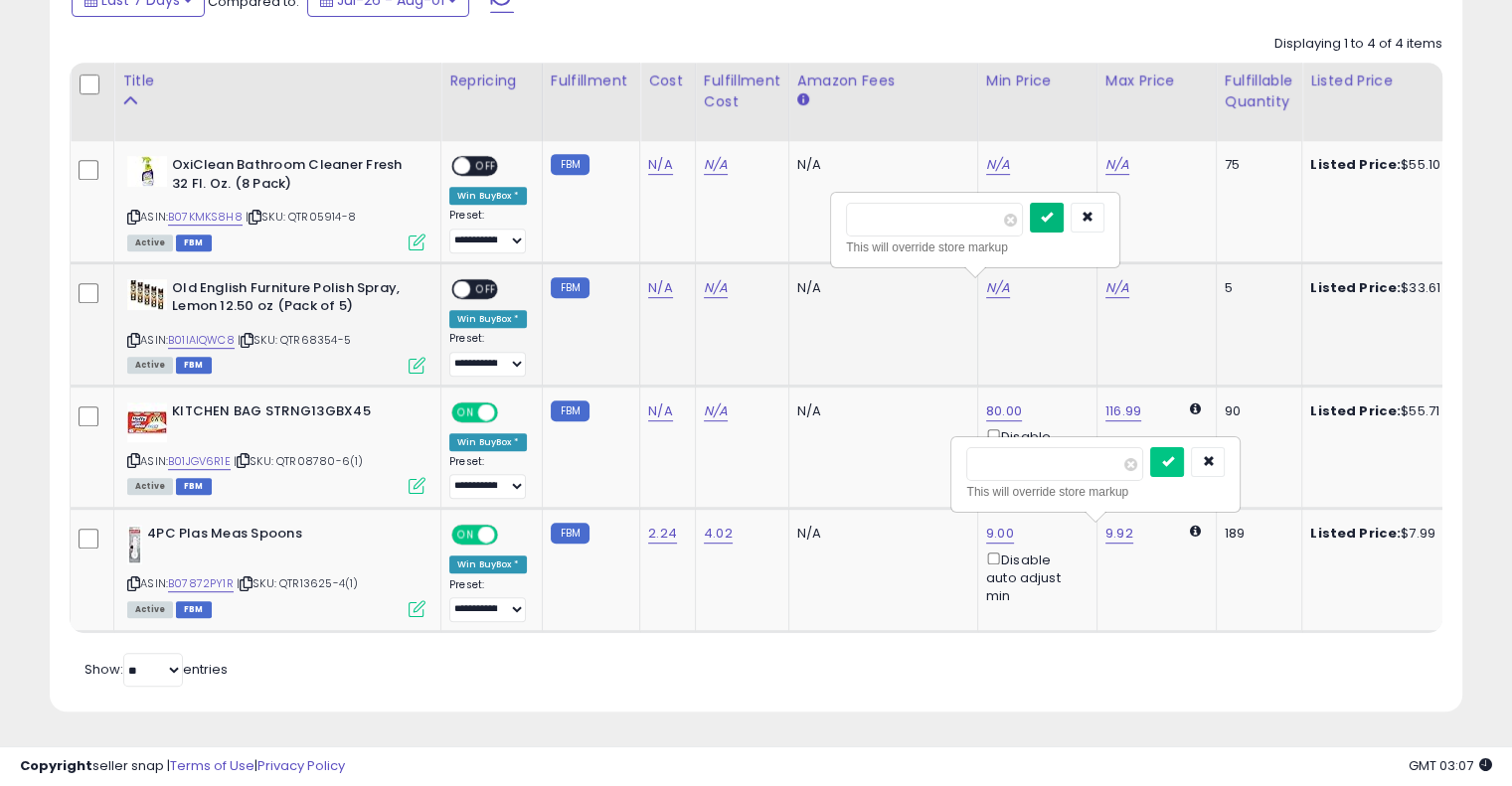 type on "**" 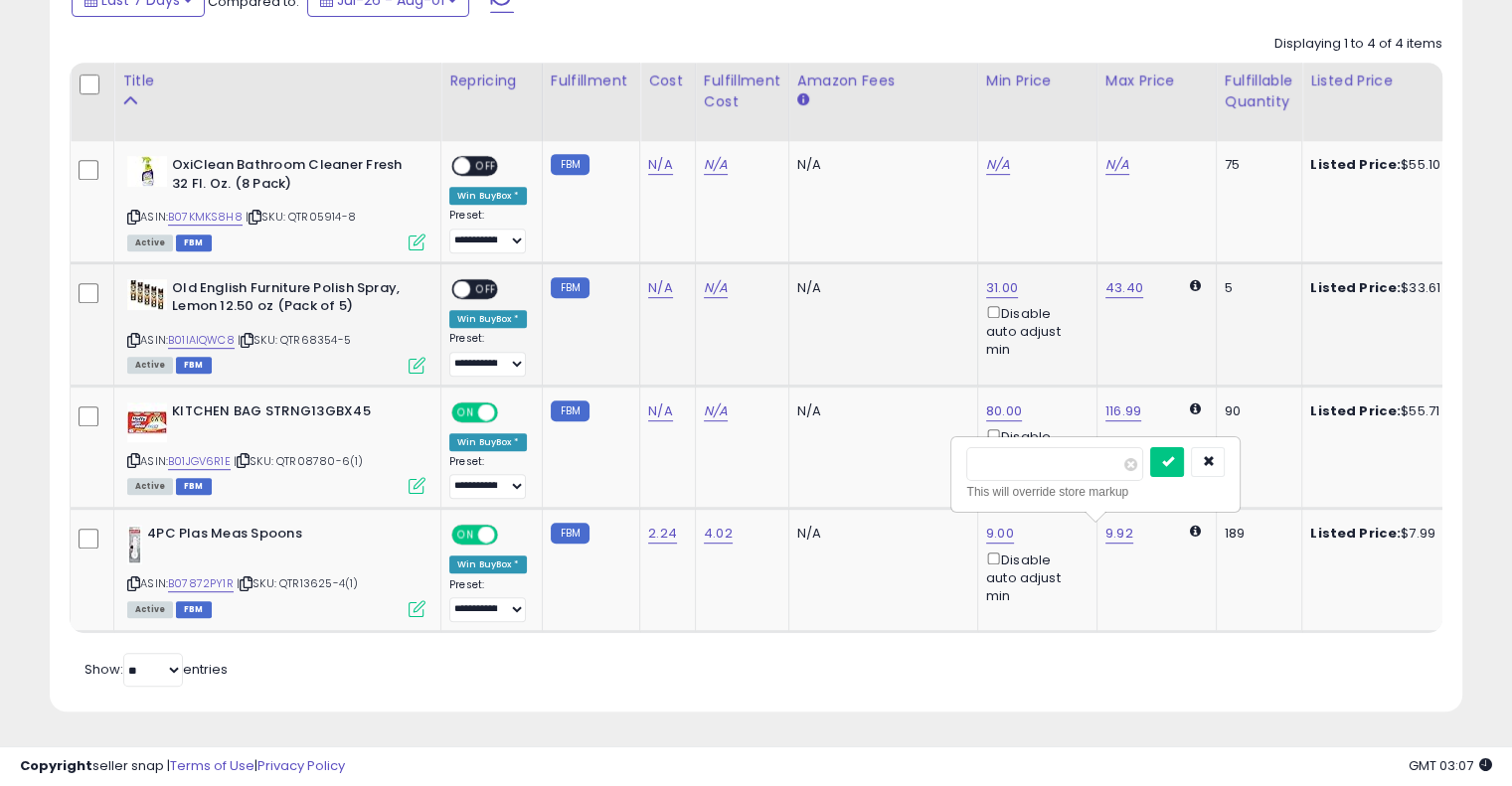 scroll, scrollTop: 0, scrollLeft: 485, axis: horizontal 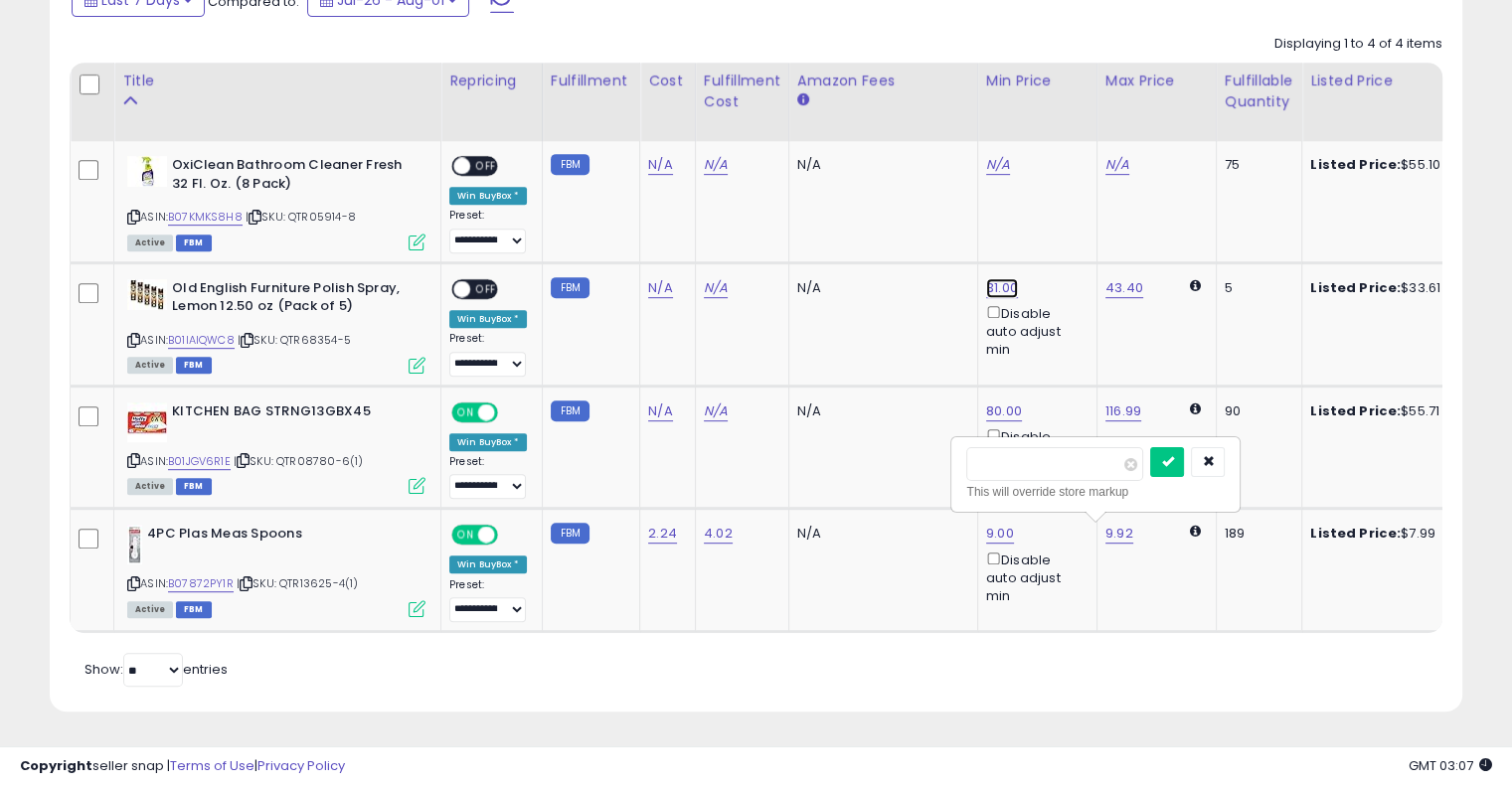 click on "31.00" at bounding box center (998, 165) 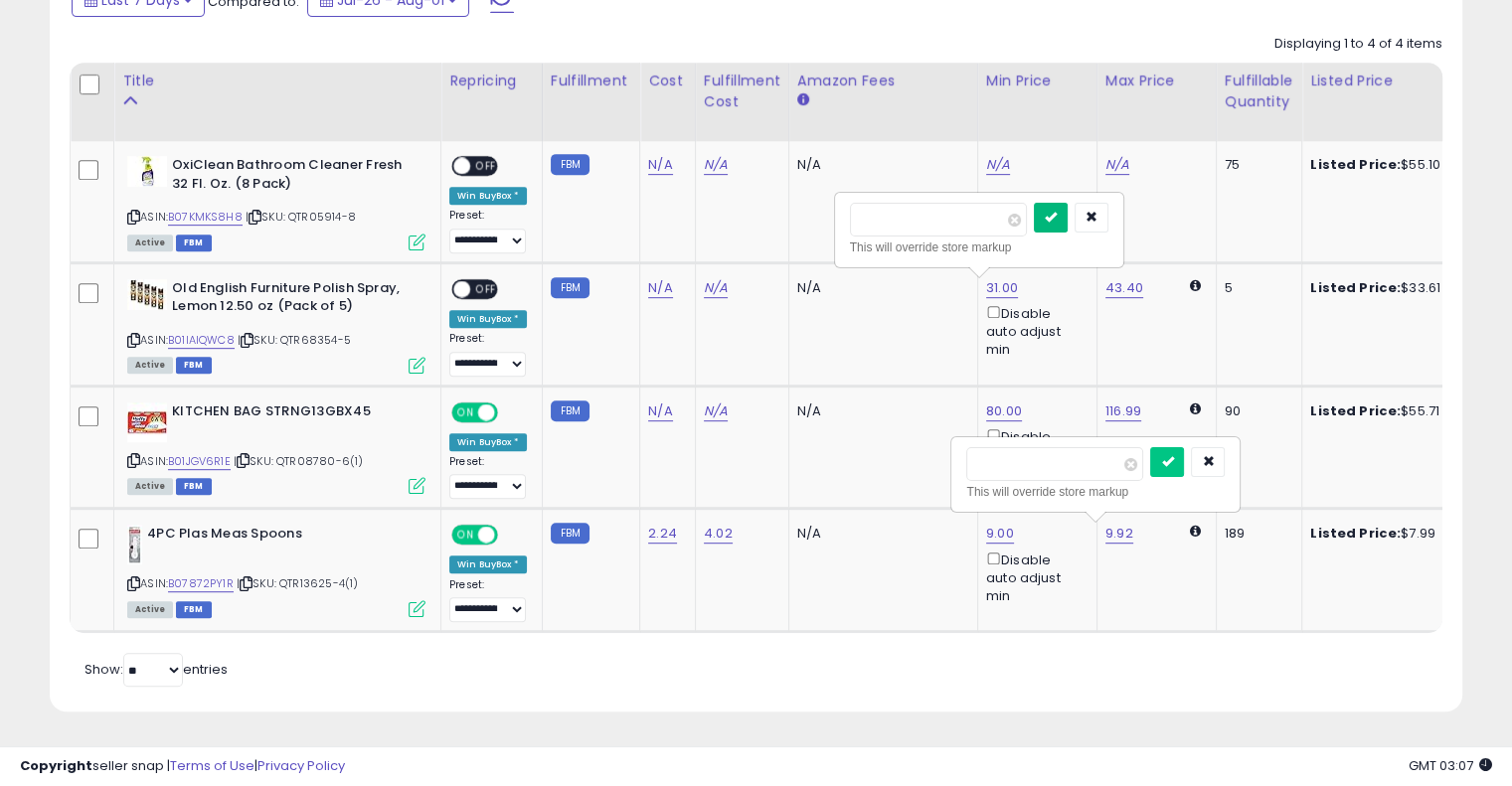 type on "**" 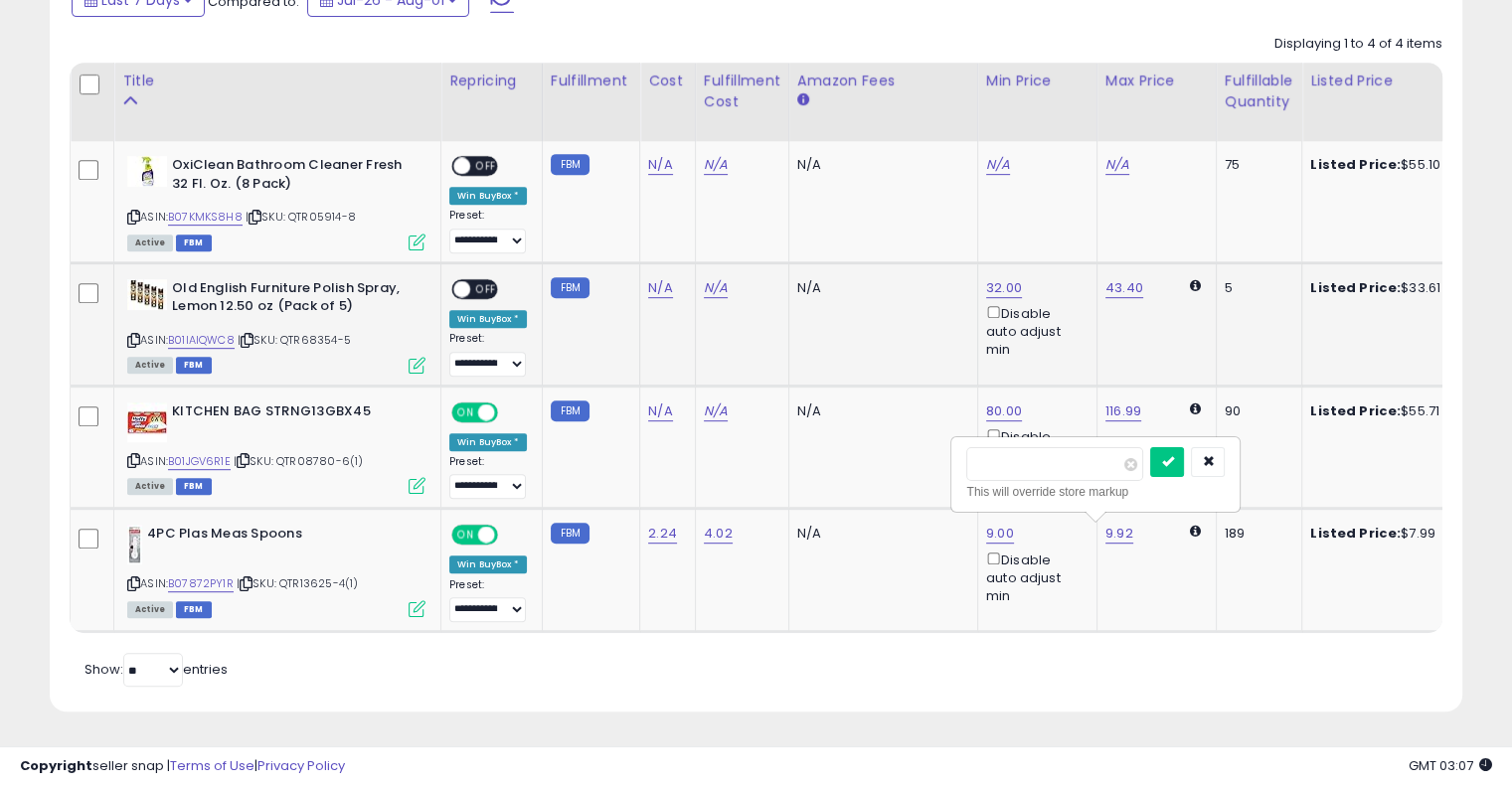 click at bounding box center [461, 288] 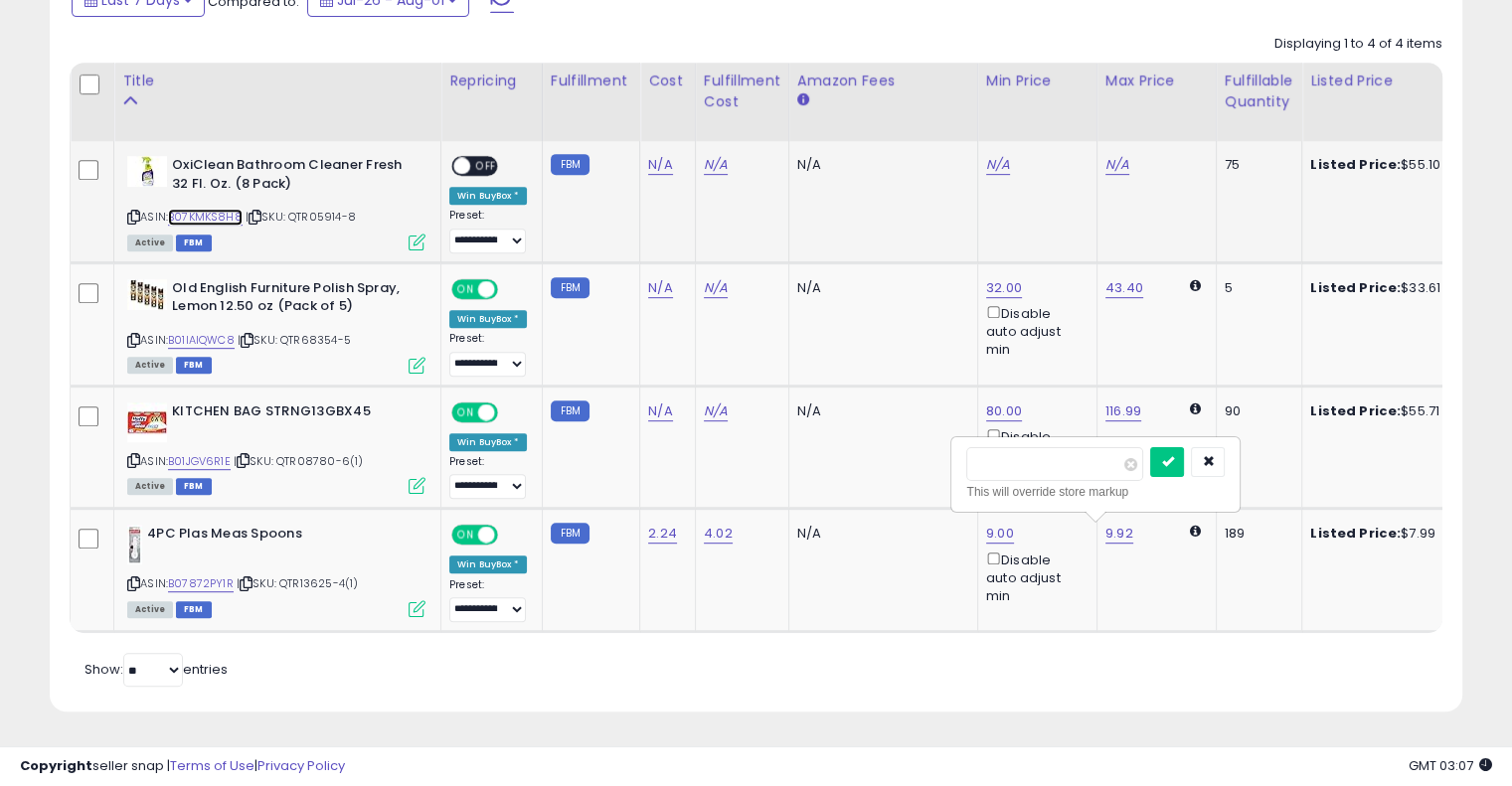 click on "B07KMKS8H8" at bounding box center (205, 217) 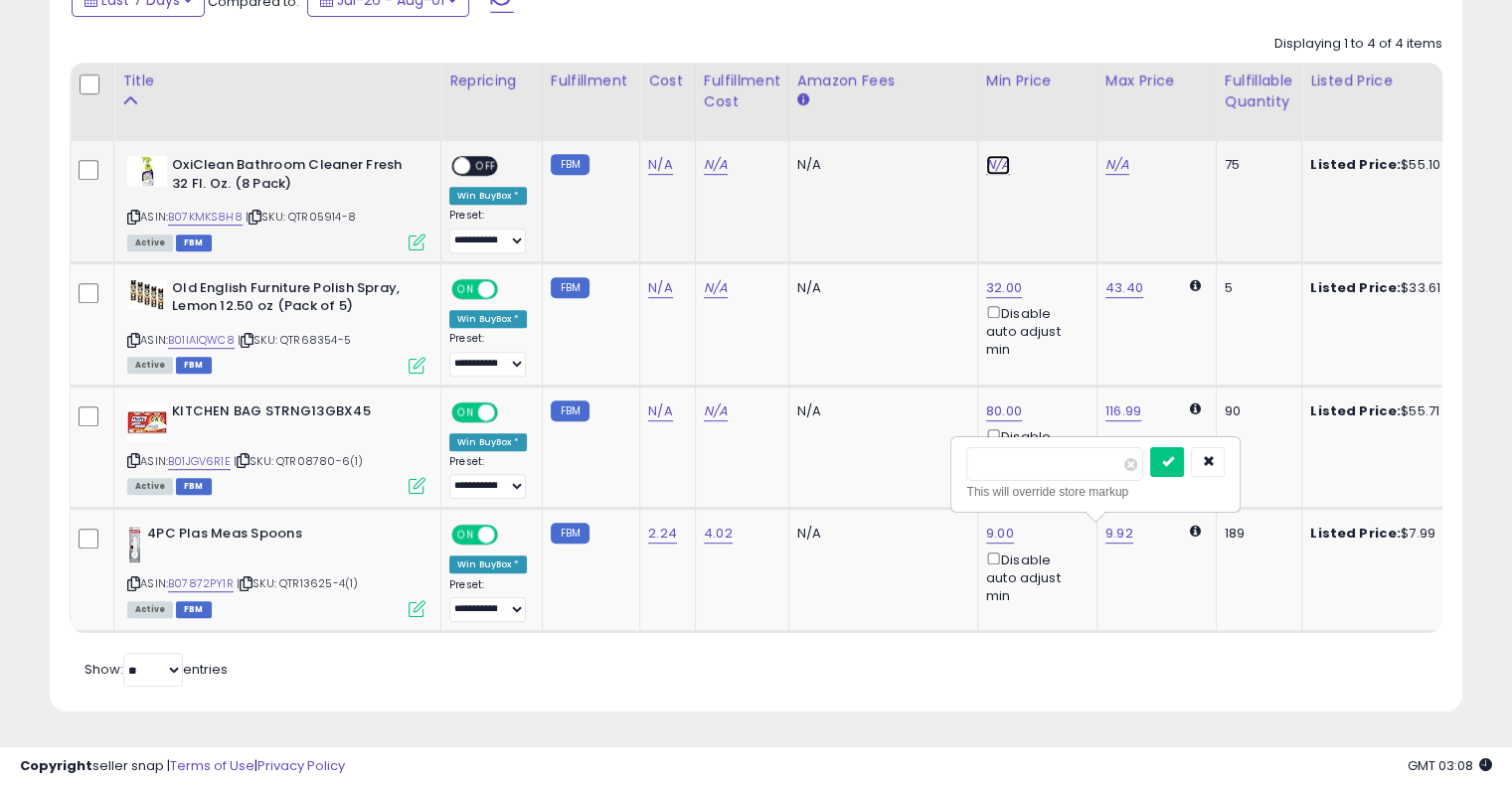 click on "N/A" at bounding box center [998, 165] 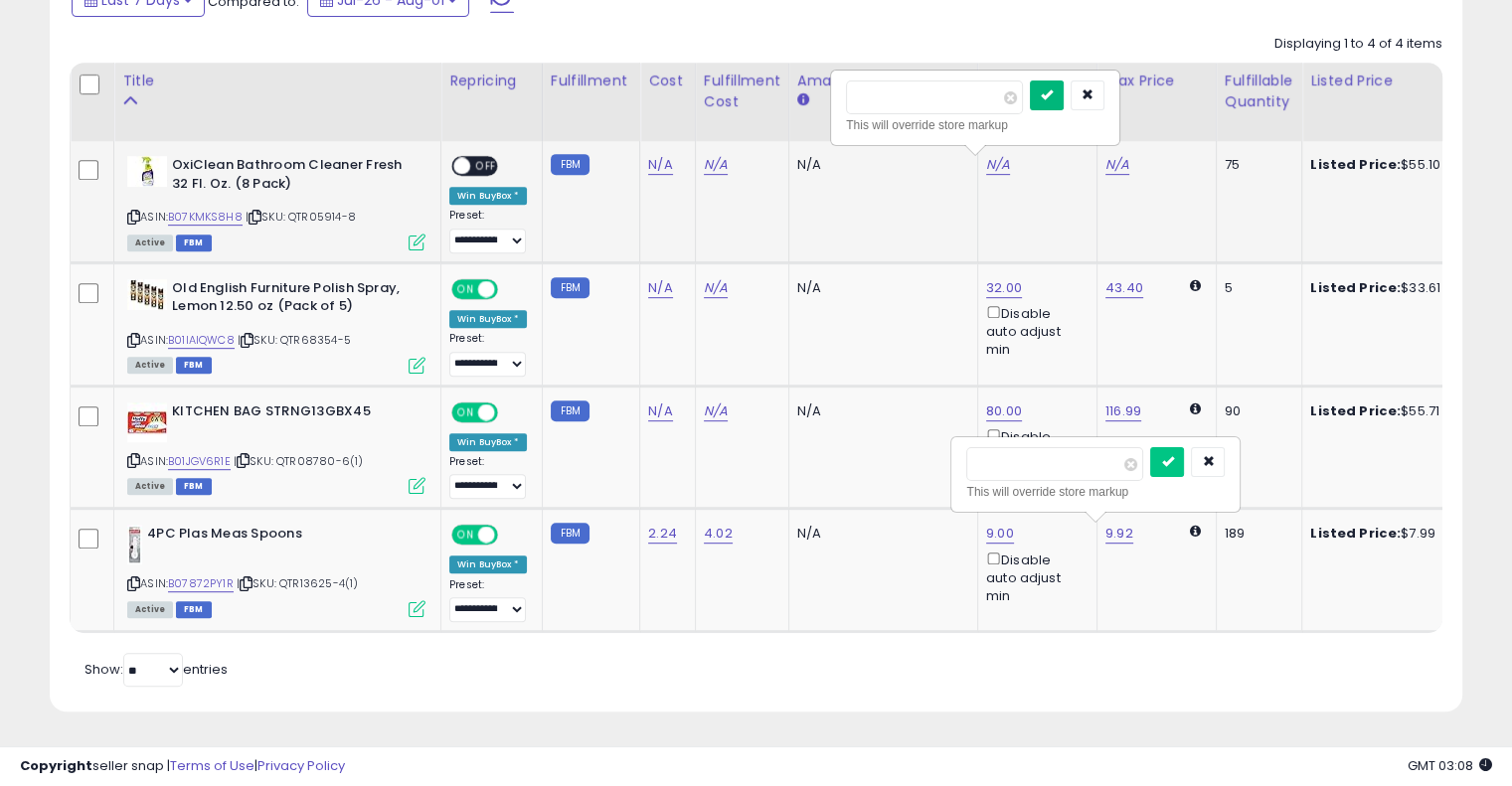 type on "**" 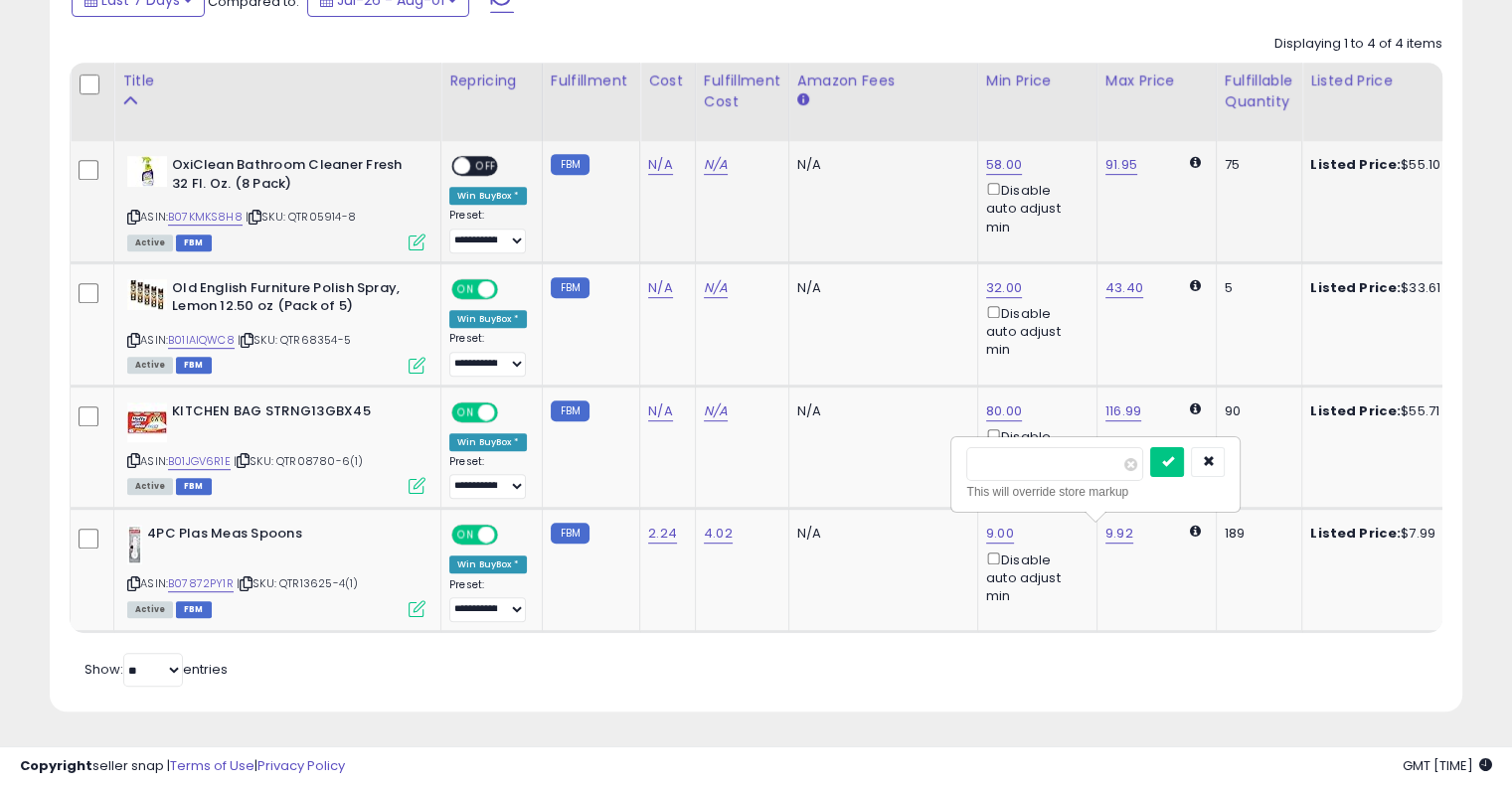 click at bounding box center [461, 166] 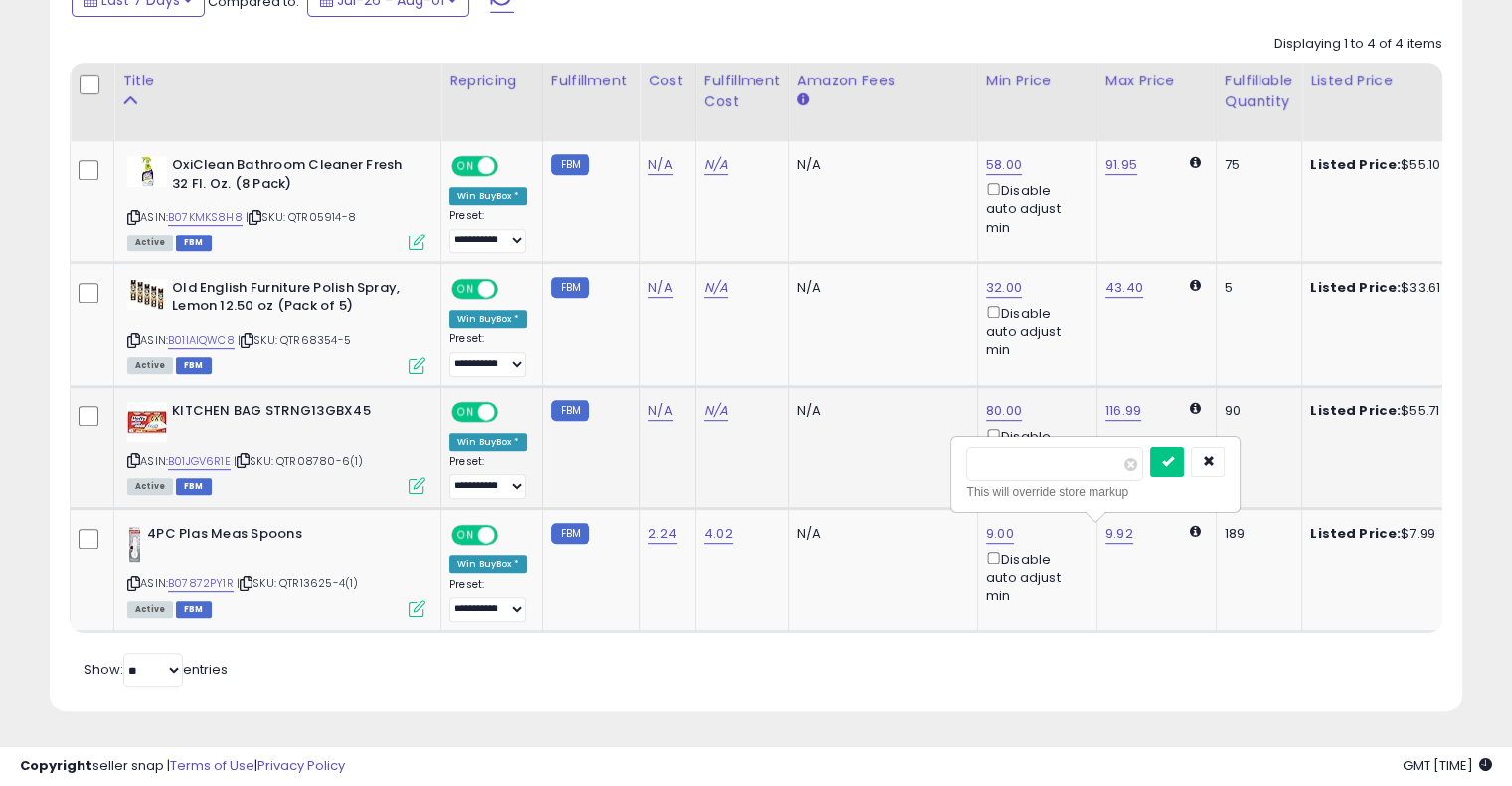 scroll, scrollTop: 0, scrollLeft: 227, axis: horizontal 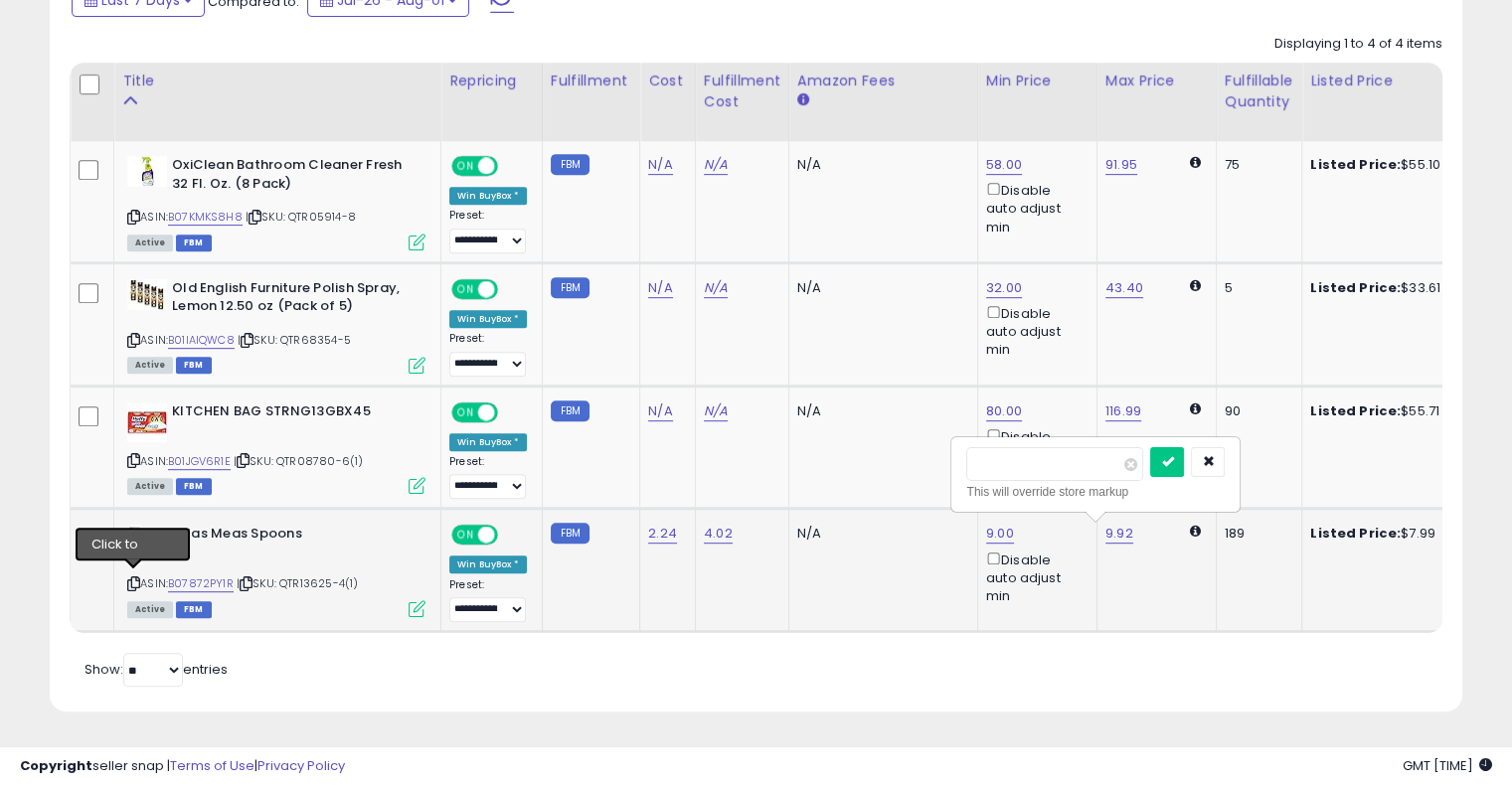 click at bounding box center [133, 583] 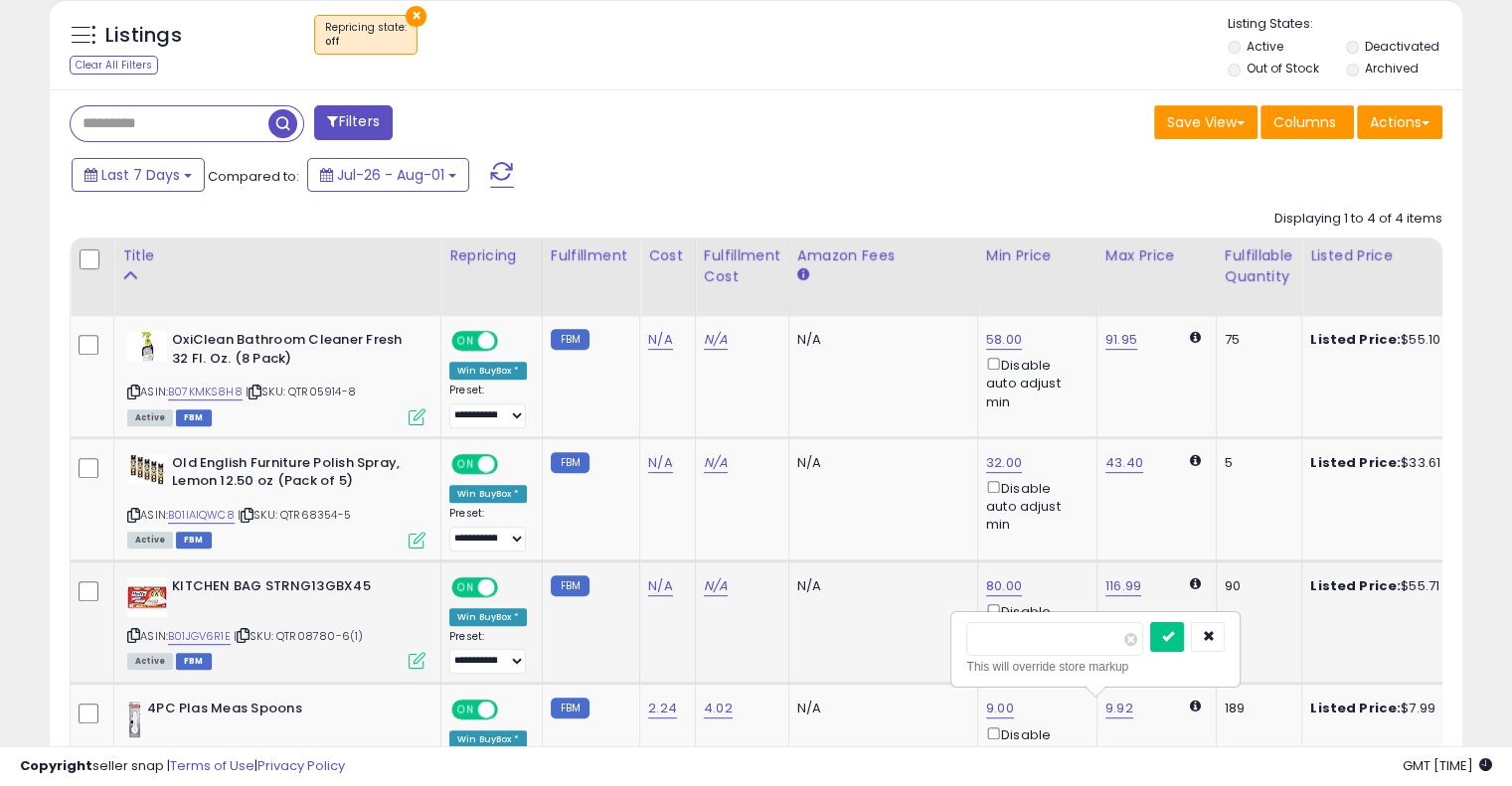 scroll, scrollTop: 912, scrollLeft: 0, axis: vertical 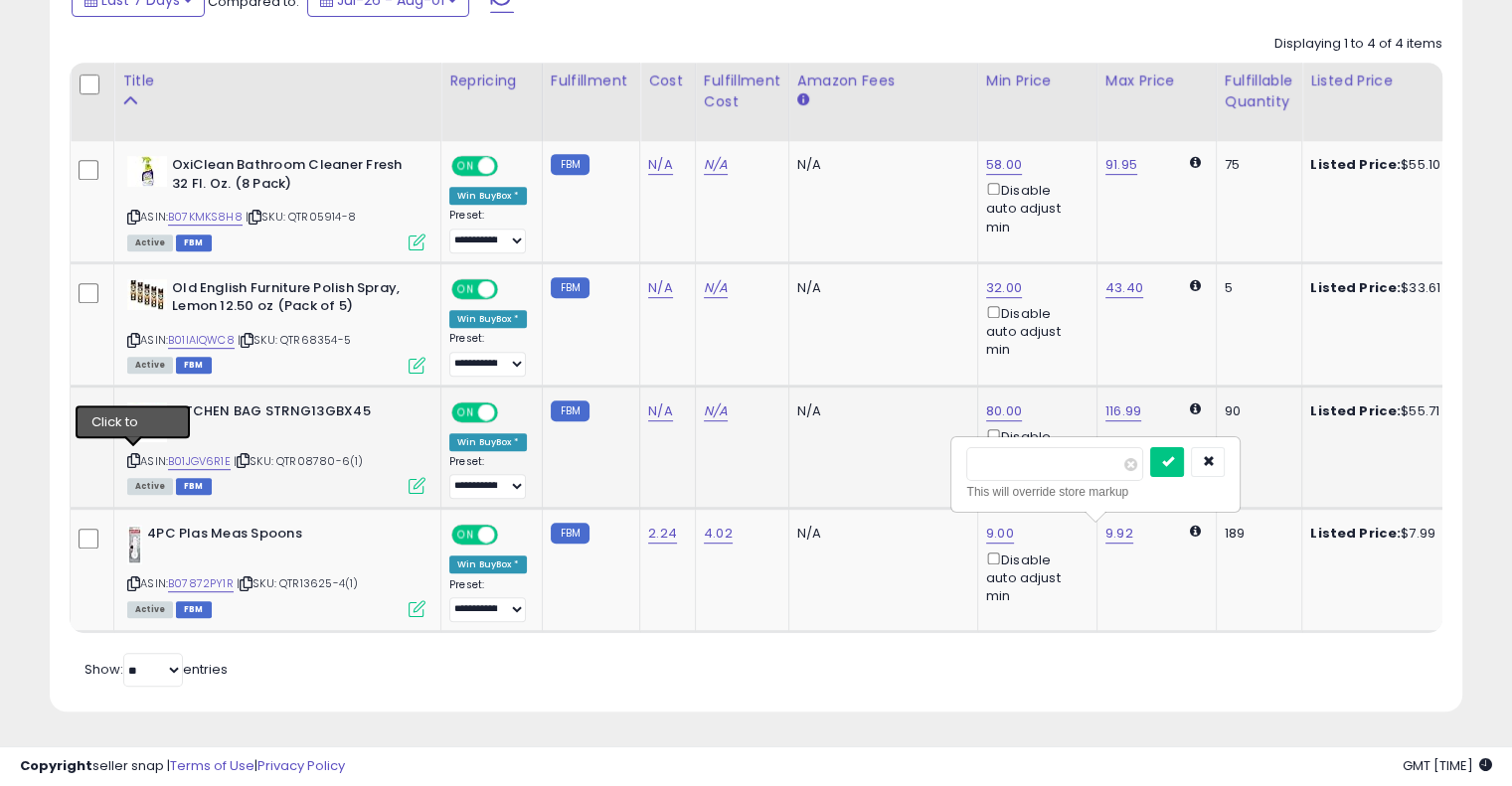 click at bounding box center [133, 460] 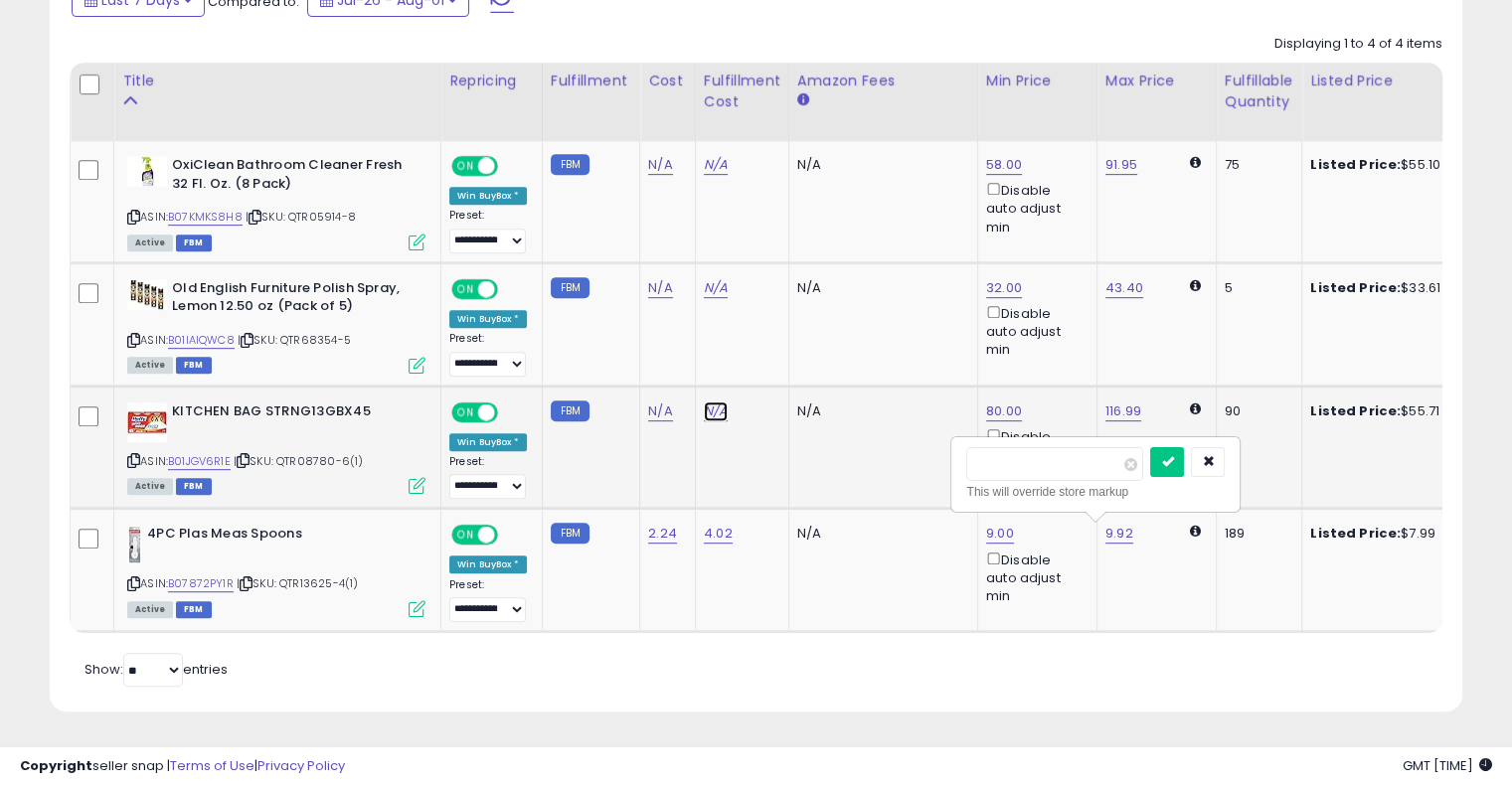 click on "N/A" at bounding box center [716, 165] 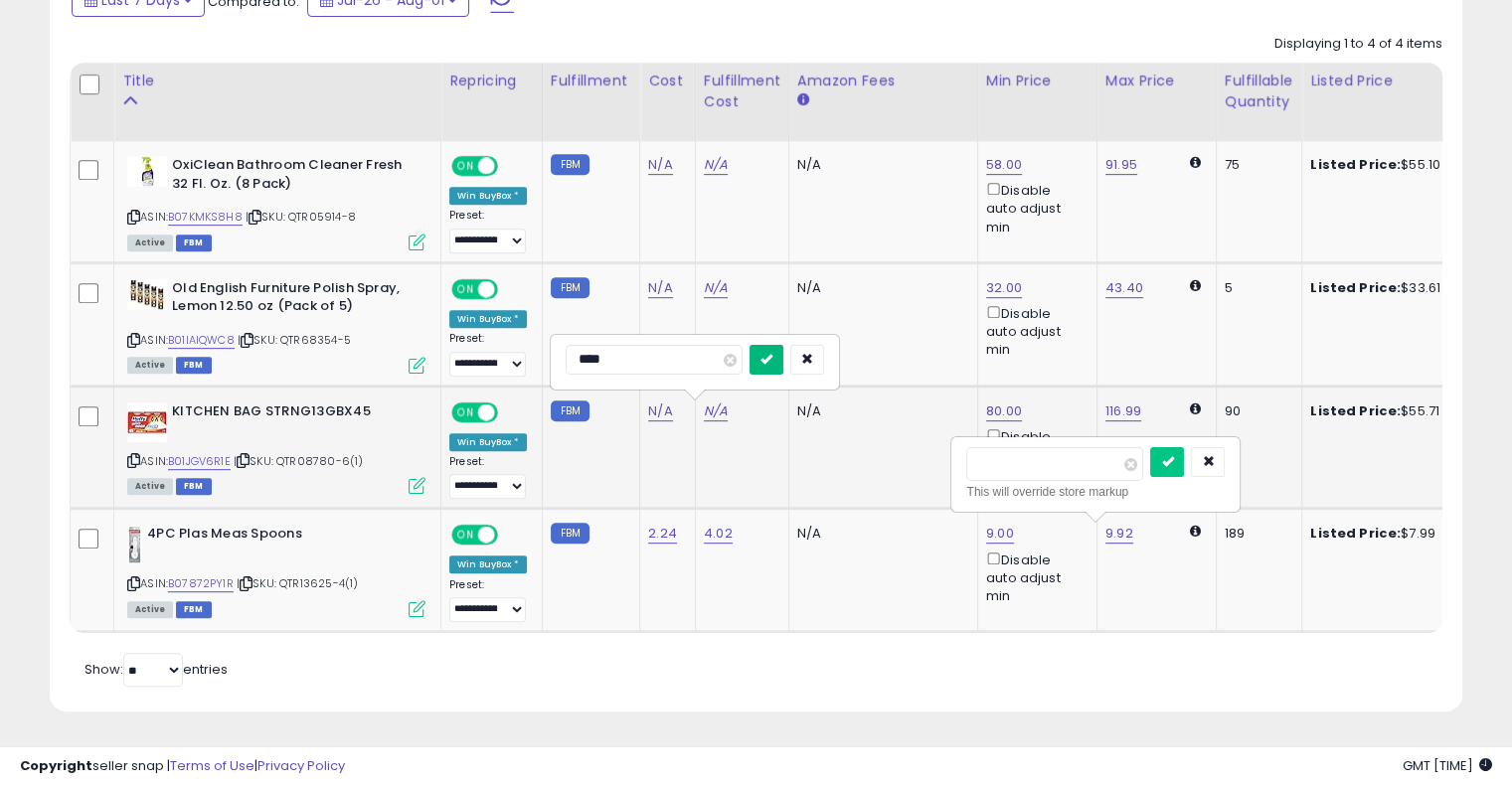 type on "****" 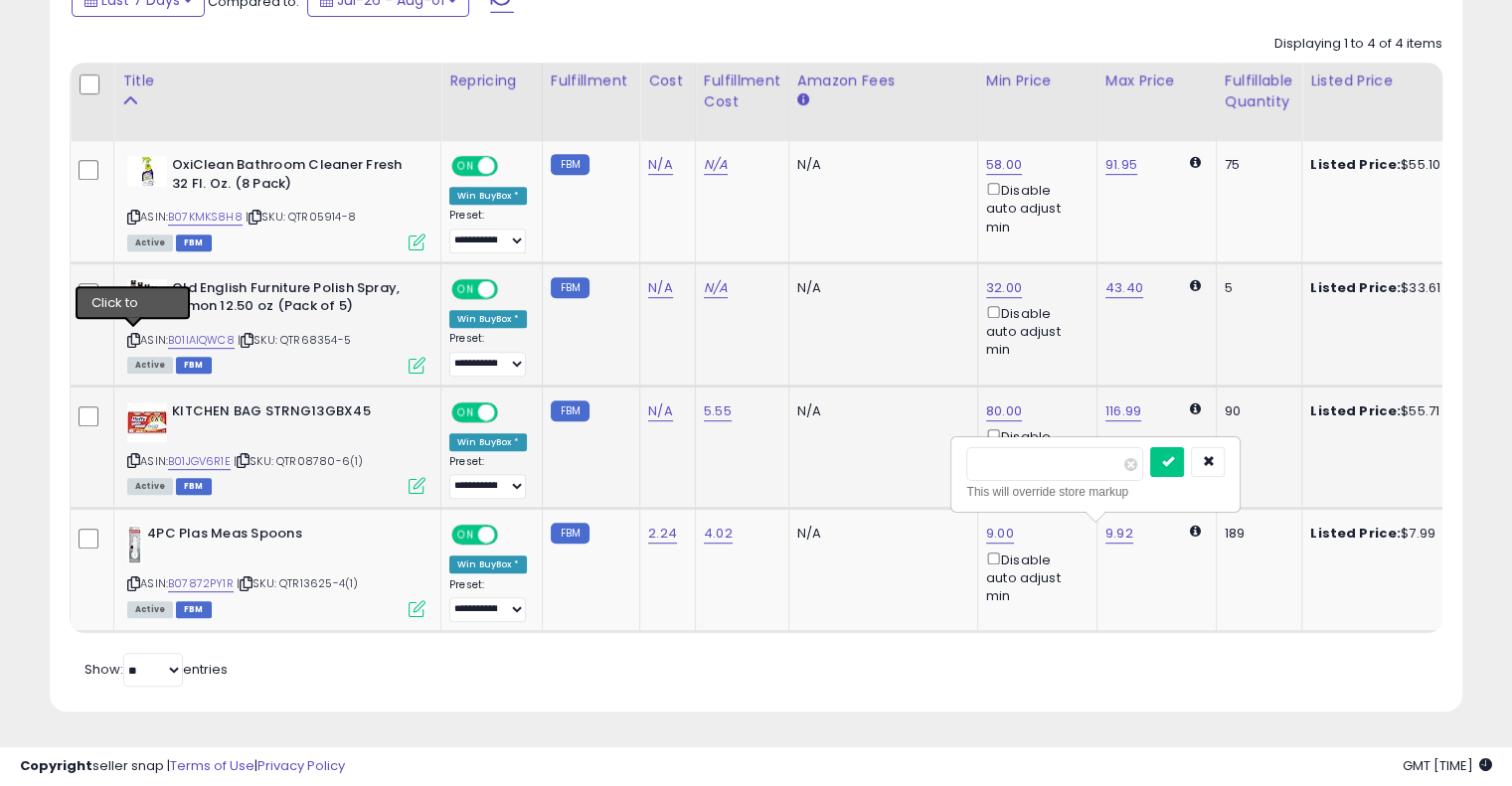 click at bounding box center [133, 340] 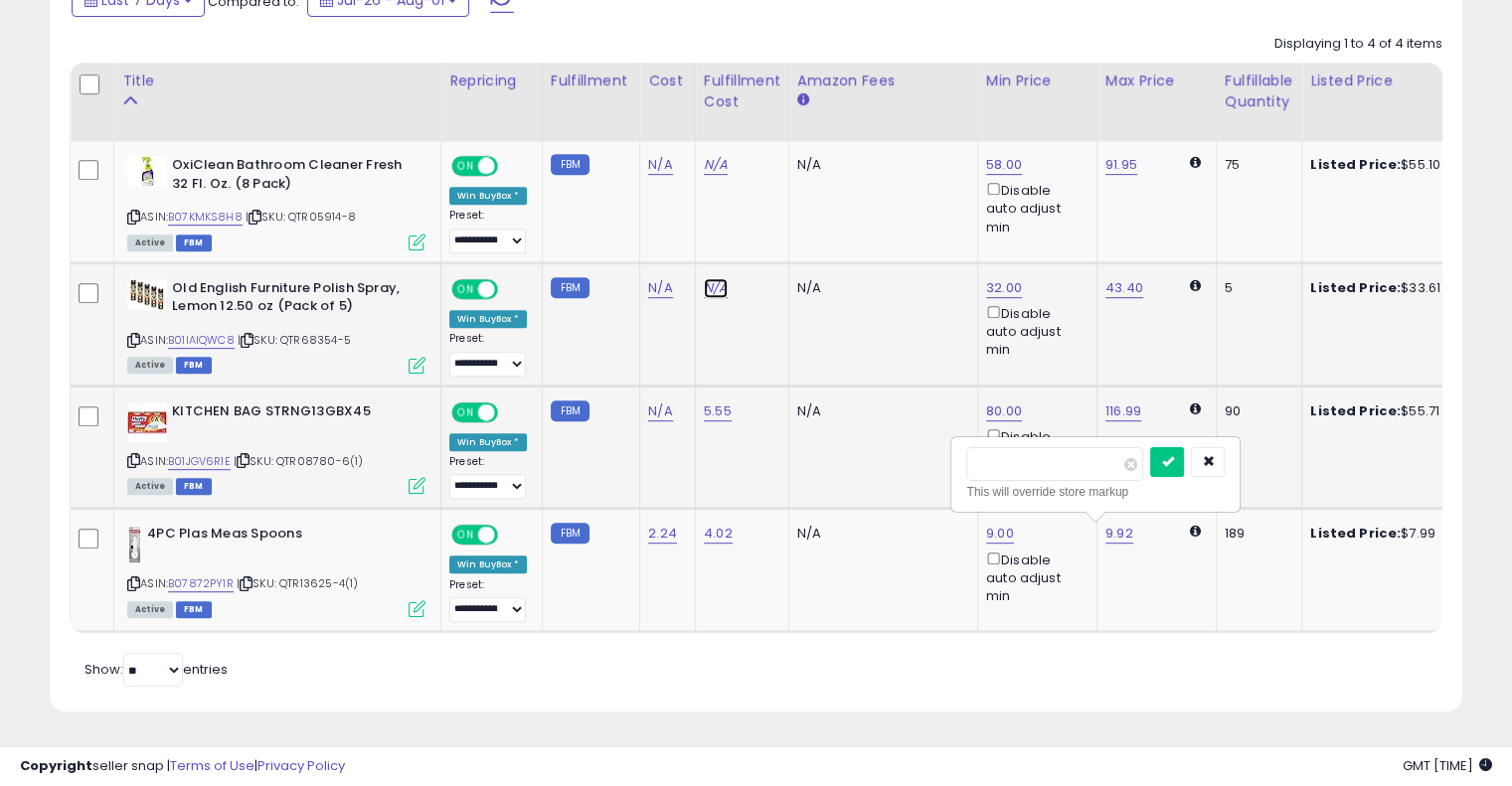 click on "N/A" at bounding box center (716, 165) 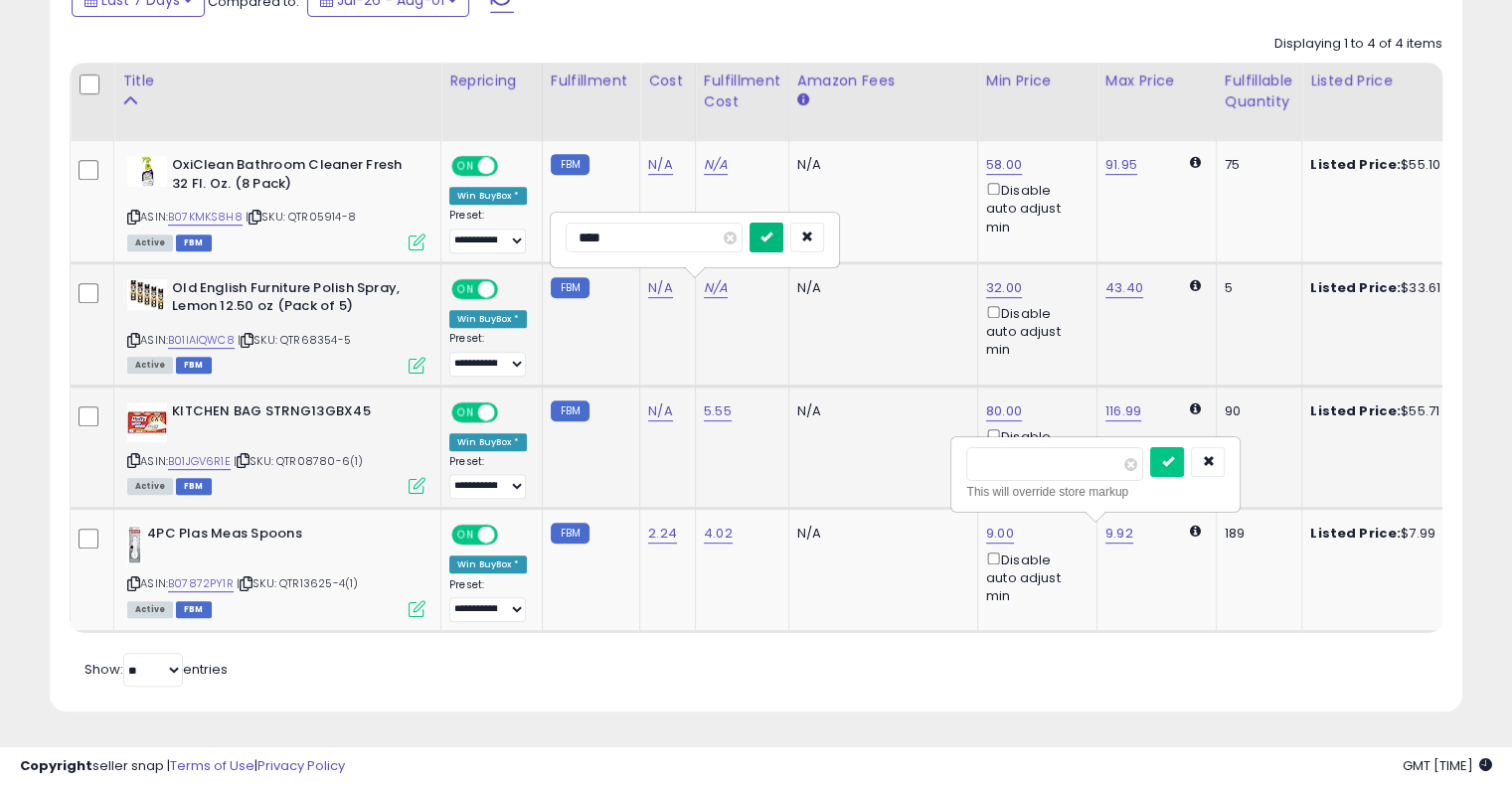 type on "****" 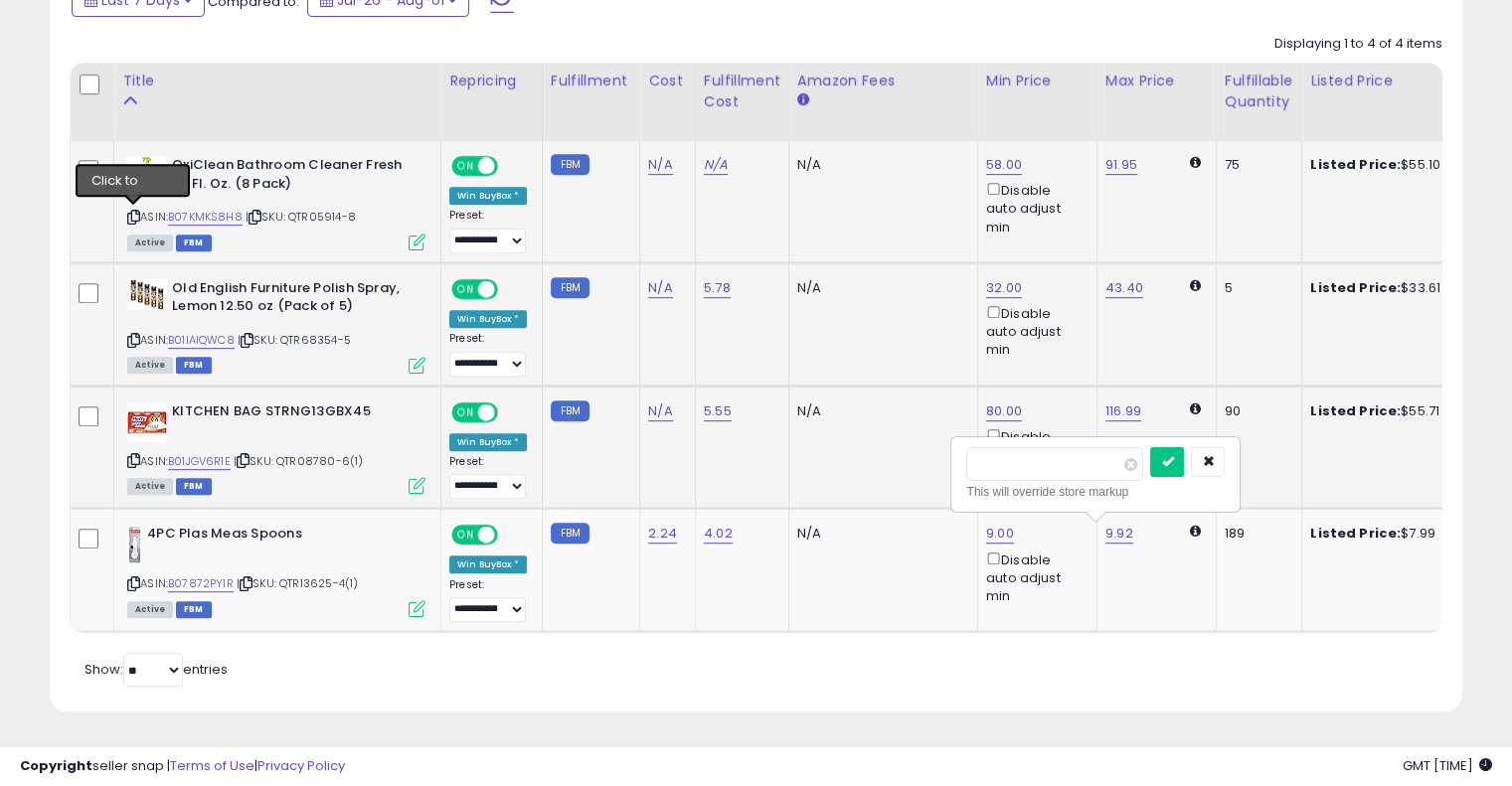 click at bounding box center (133, 217) 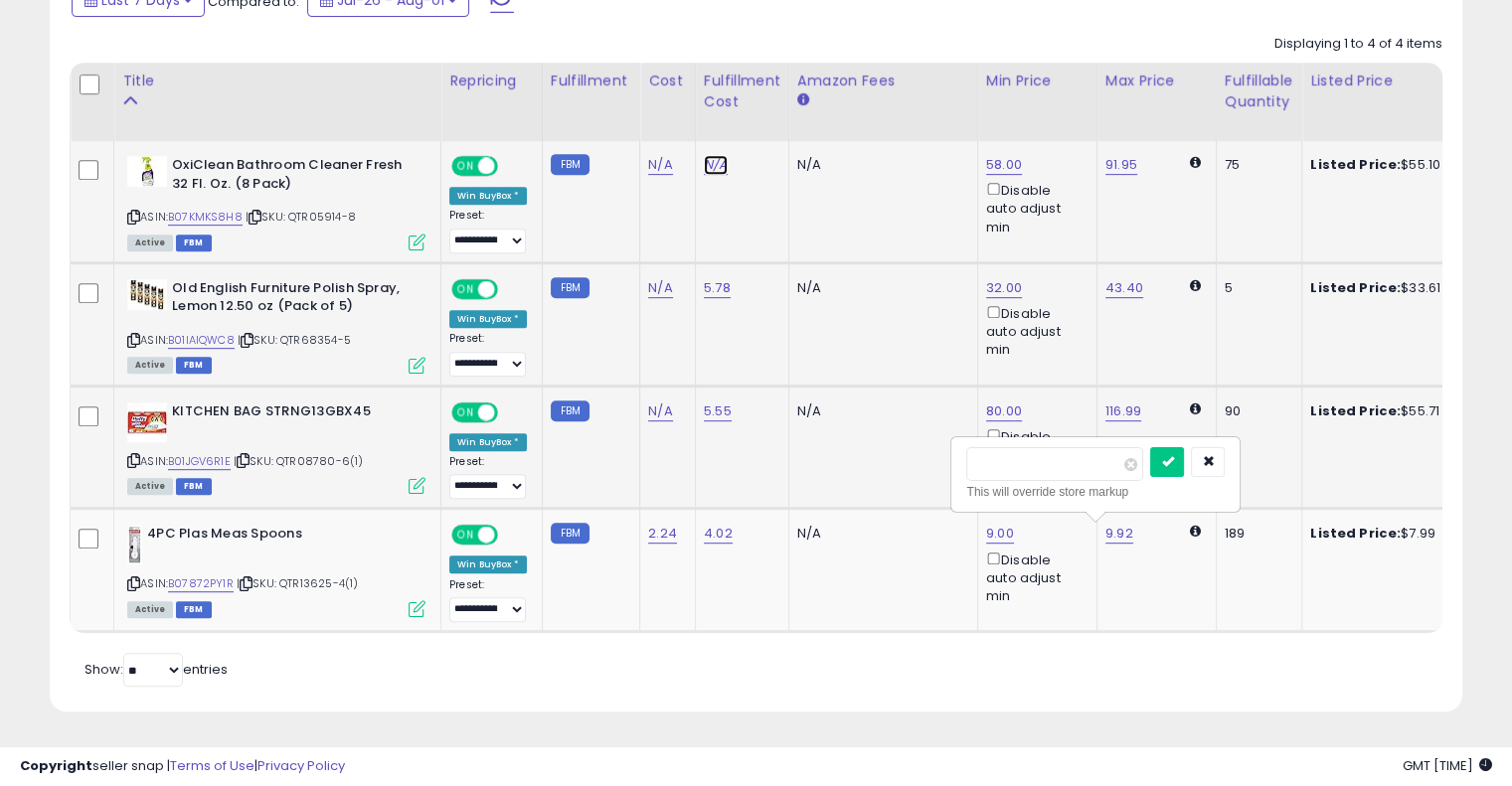 click on "N/A" at bounding box center (716, 165) 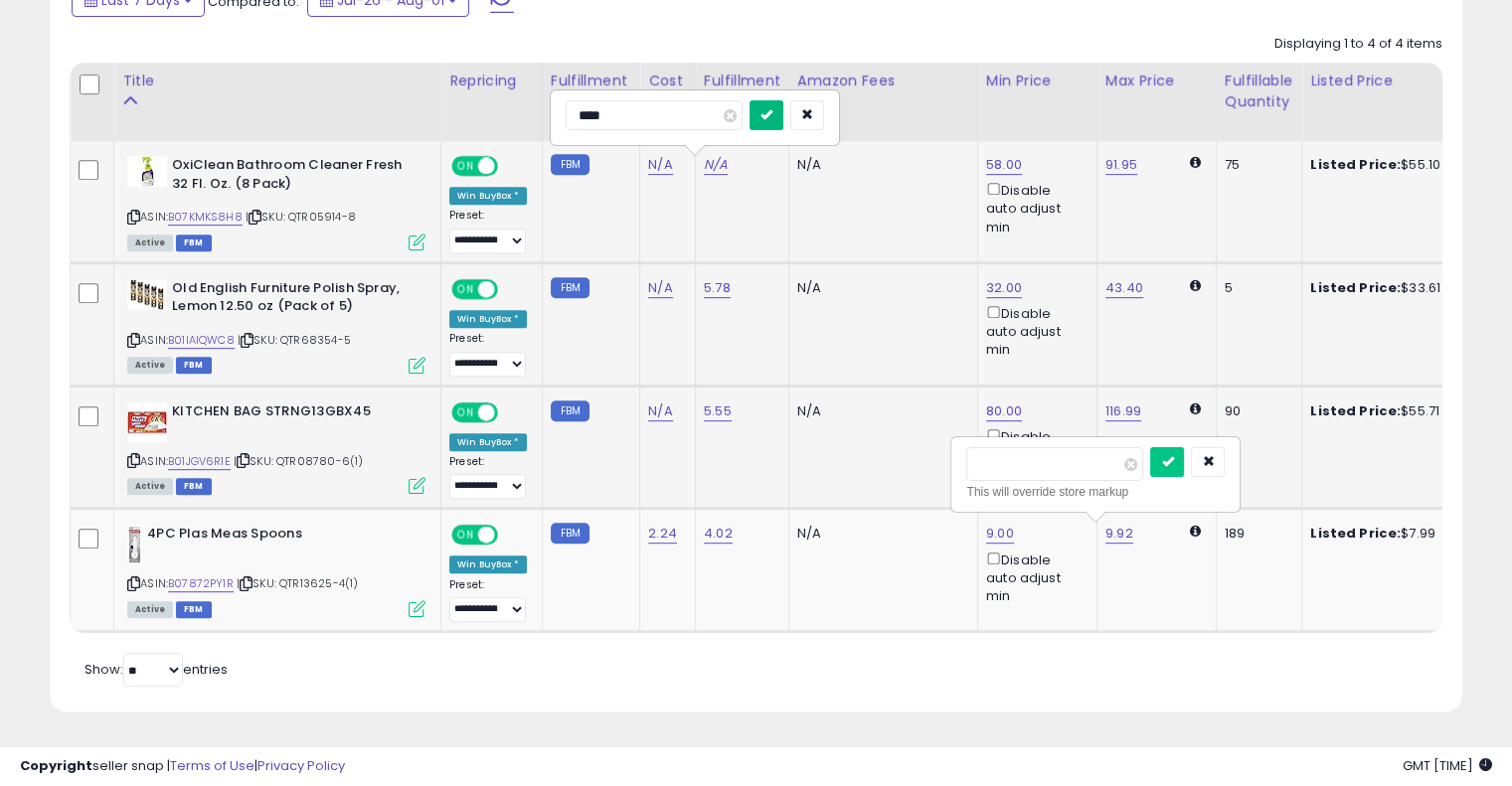type on "****" 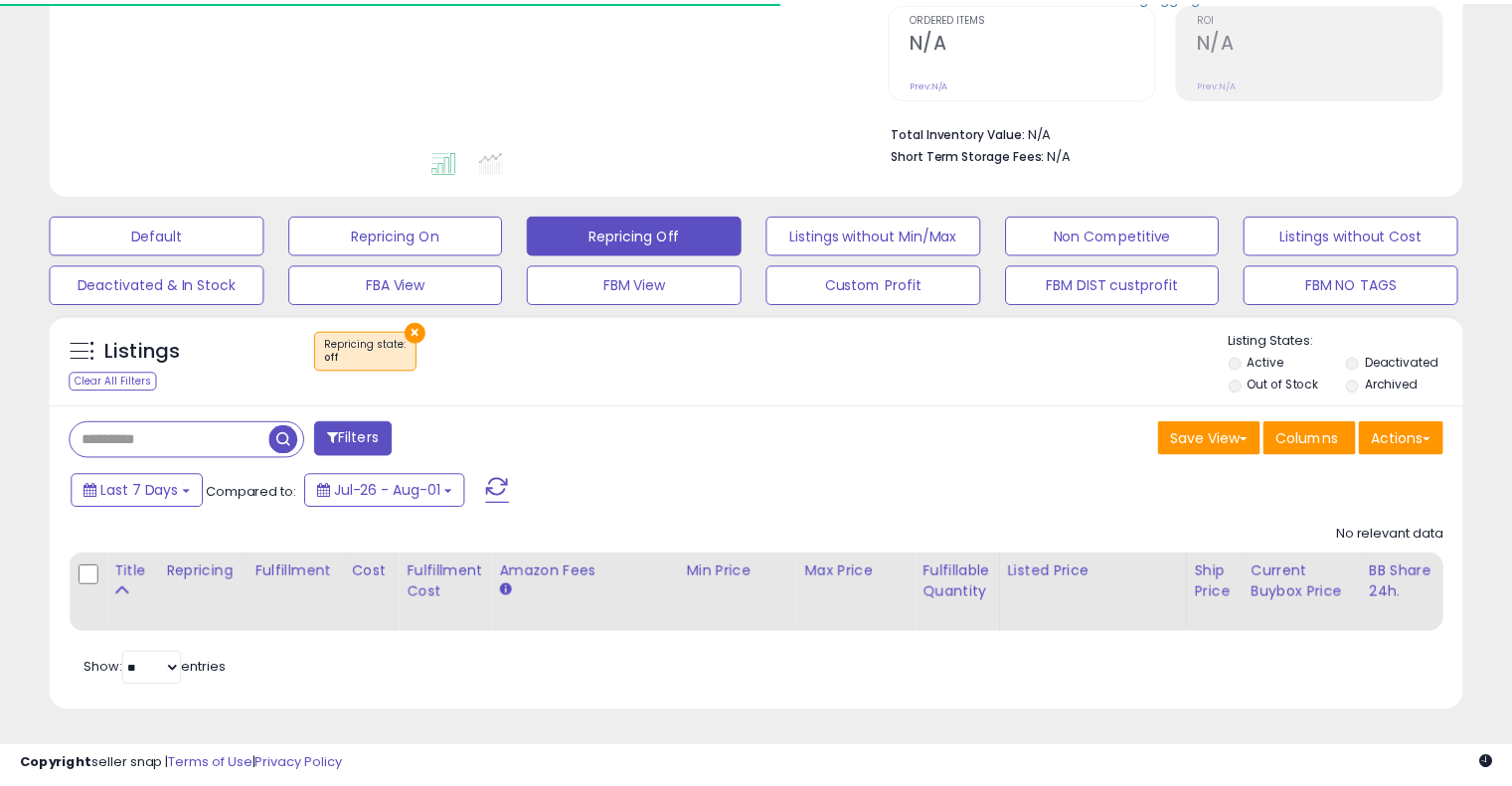 scroll, scrollTop: 425, scrollLeft: 0, axis: vertical 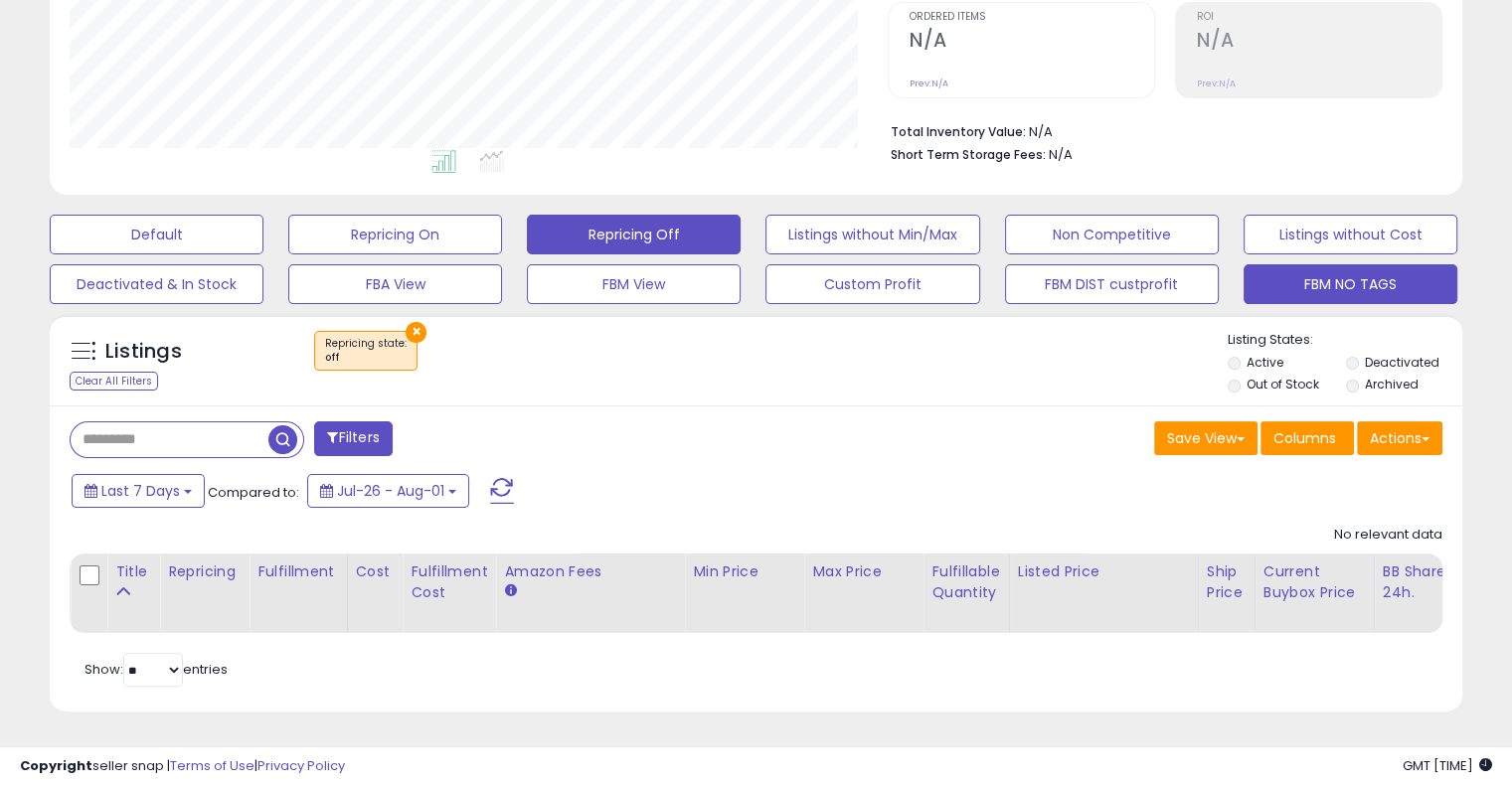 click on "FBM NO TAGS" at bounding box center (156, 235) 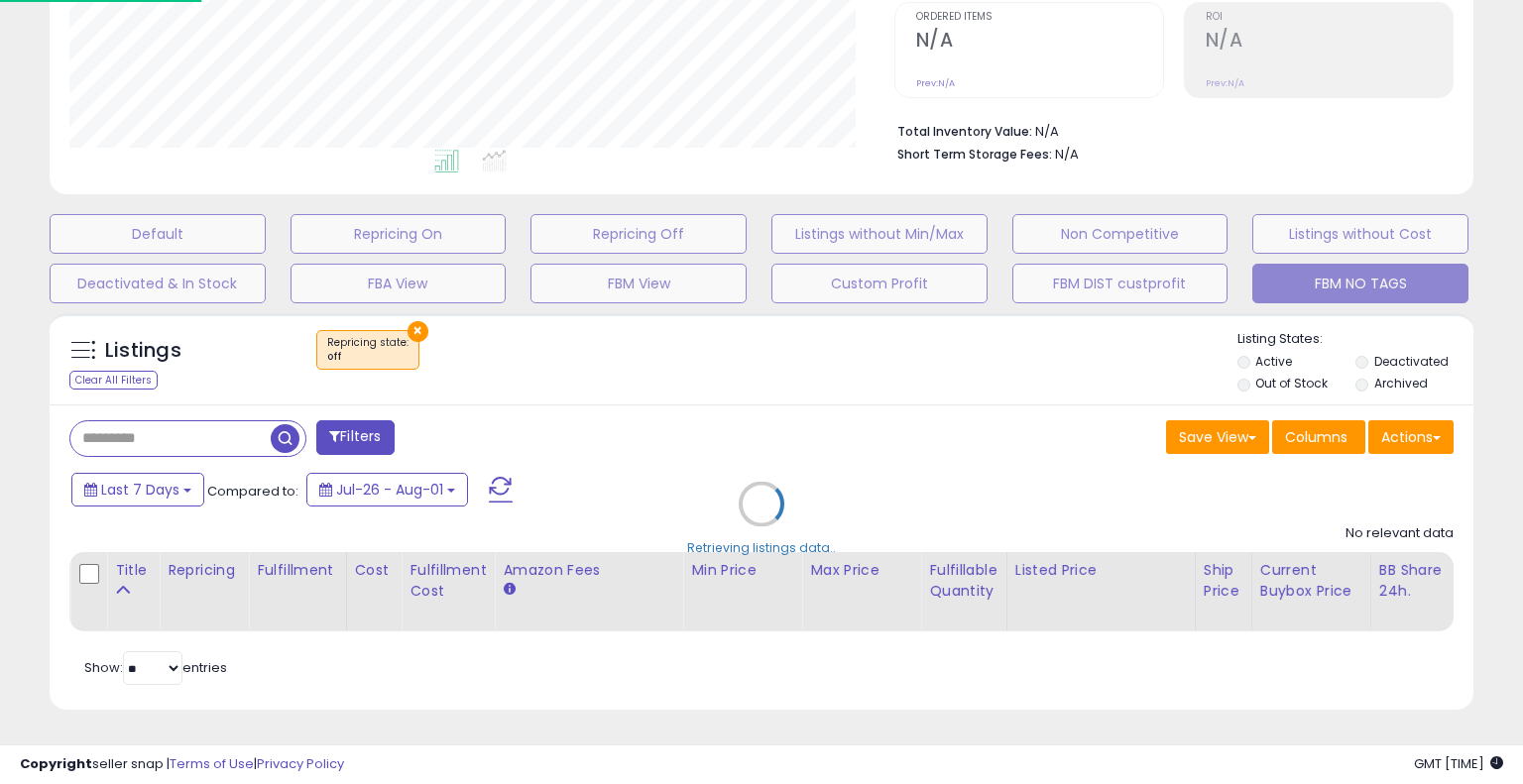 scroll, scrollTop: 990743, scrollLeft: 990712, axis: both 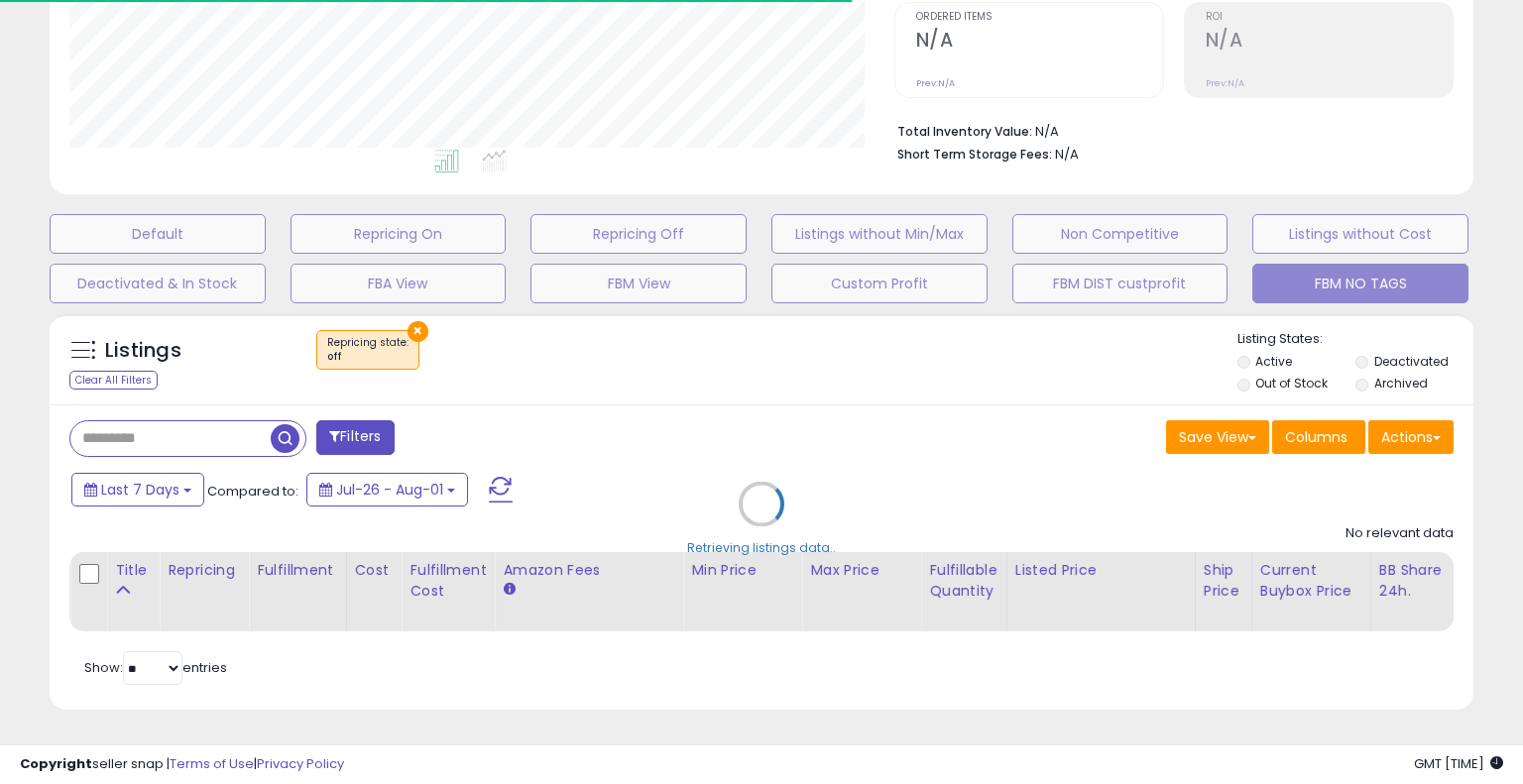 select on "**" 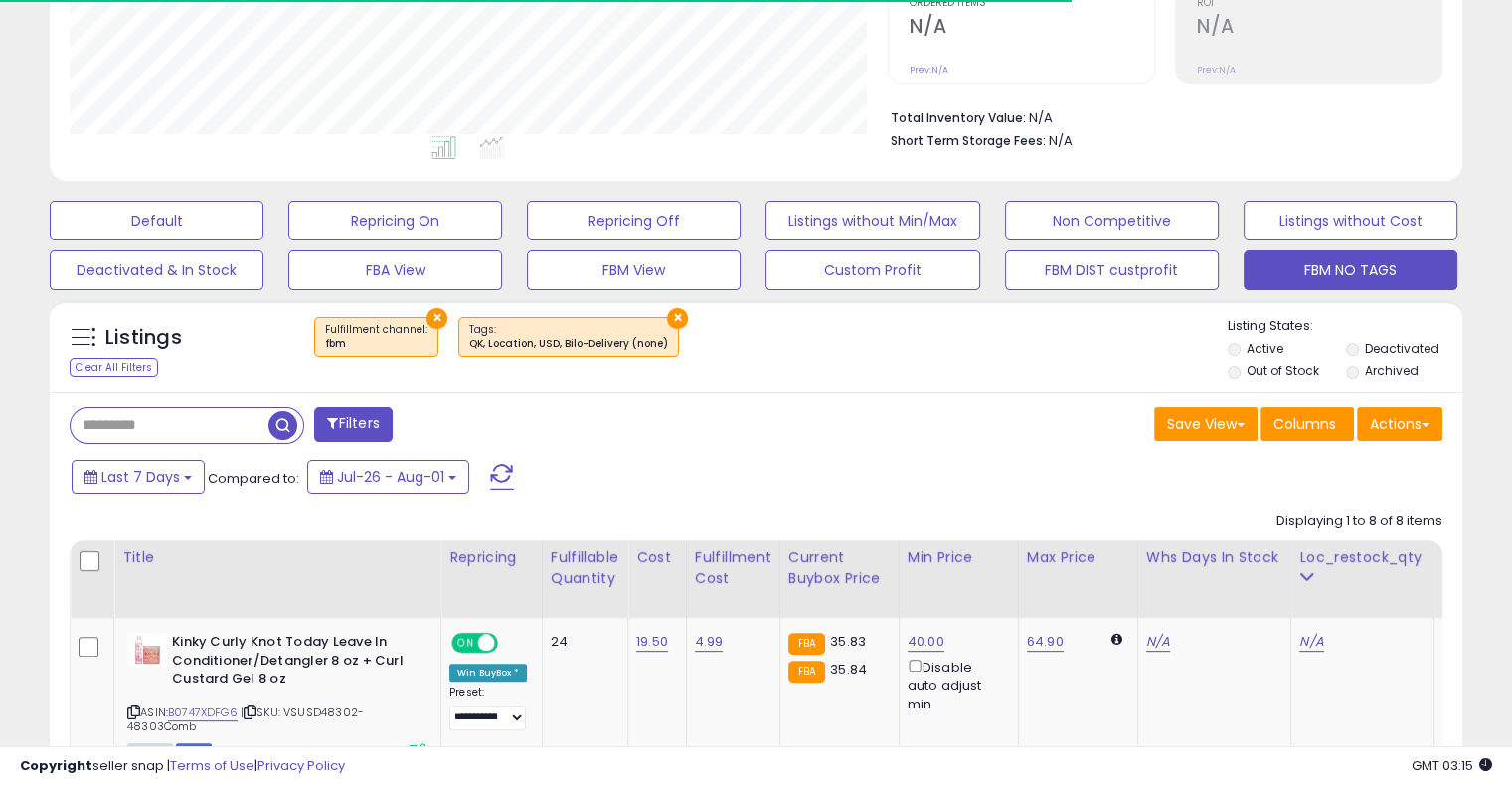 scroll, scrollTop: 406, scrollLeft: 817, axis: both 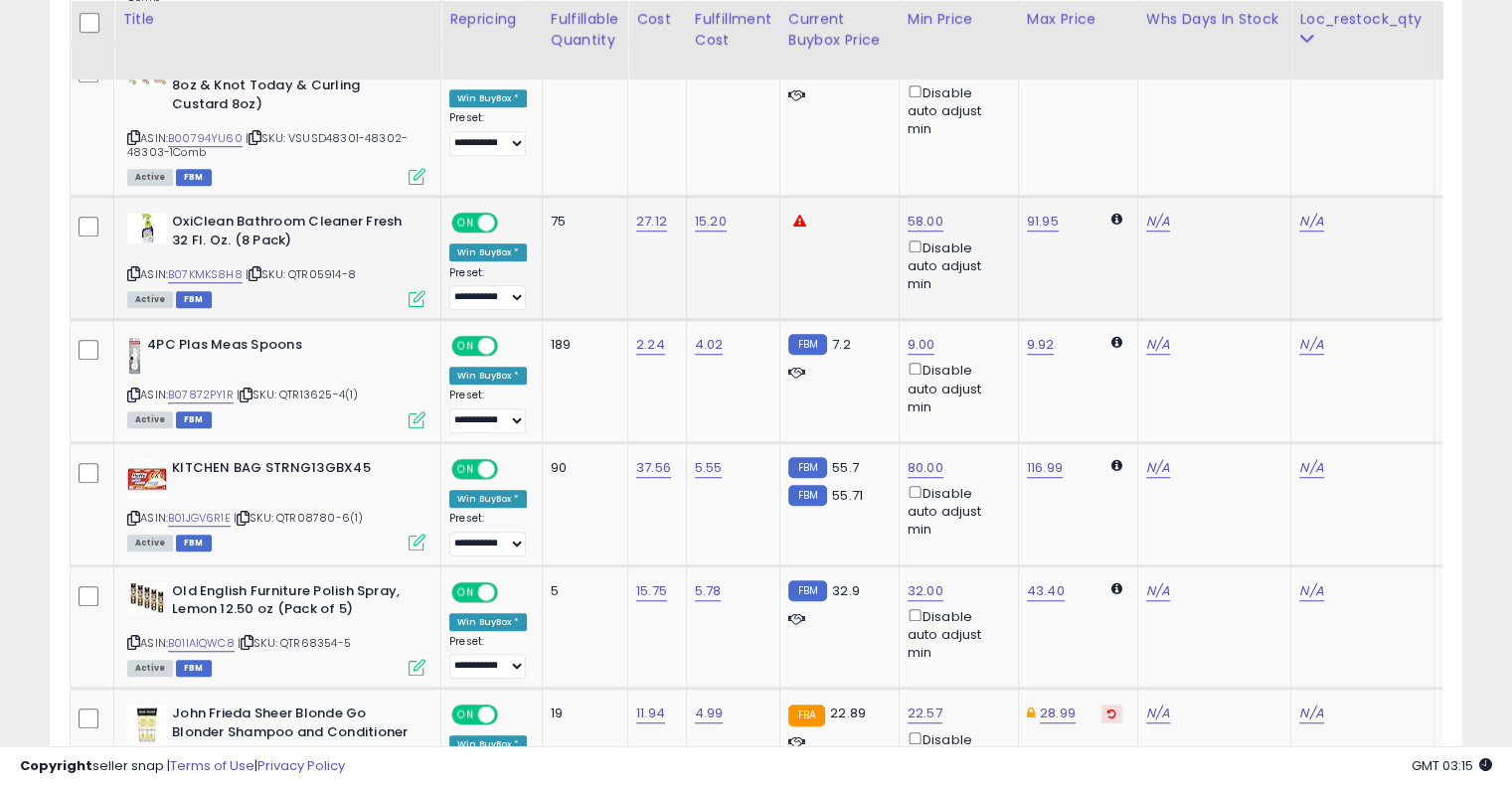 click at bounding box center [417, 298] 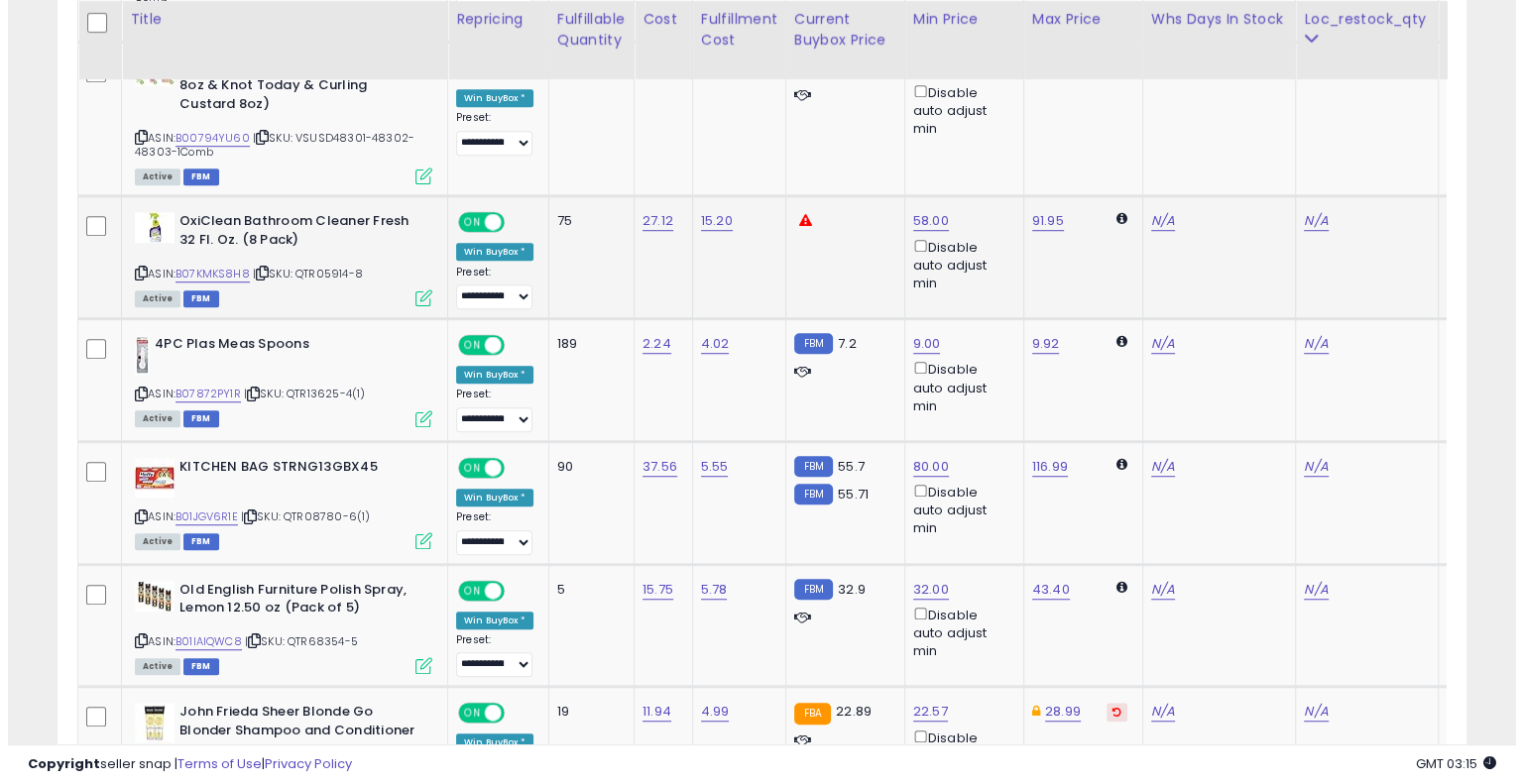 scroll, scrollTop: 990743, scrollLeft: 990712, axis: both 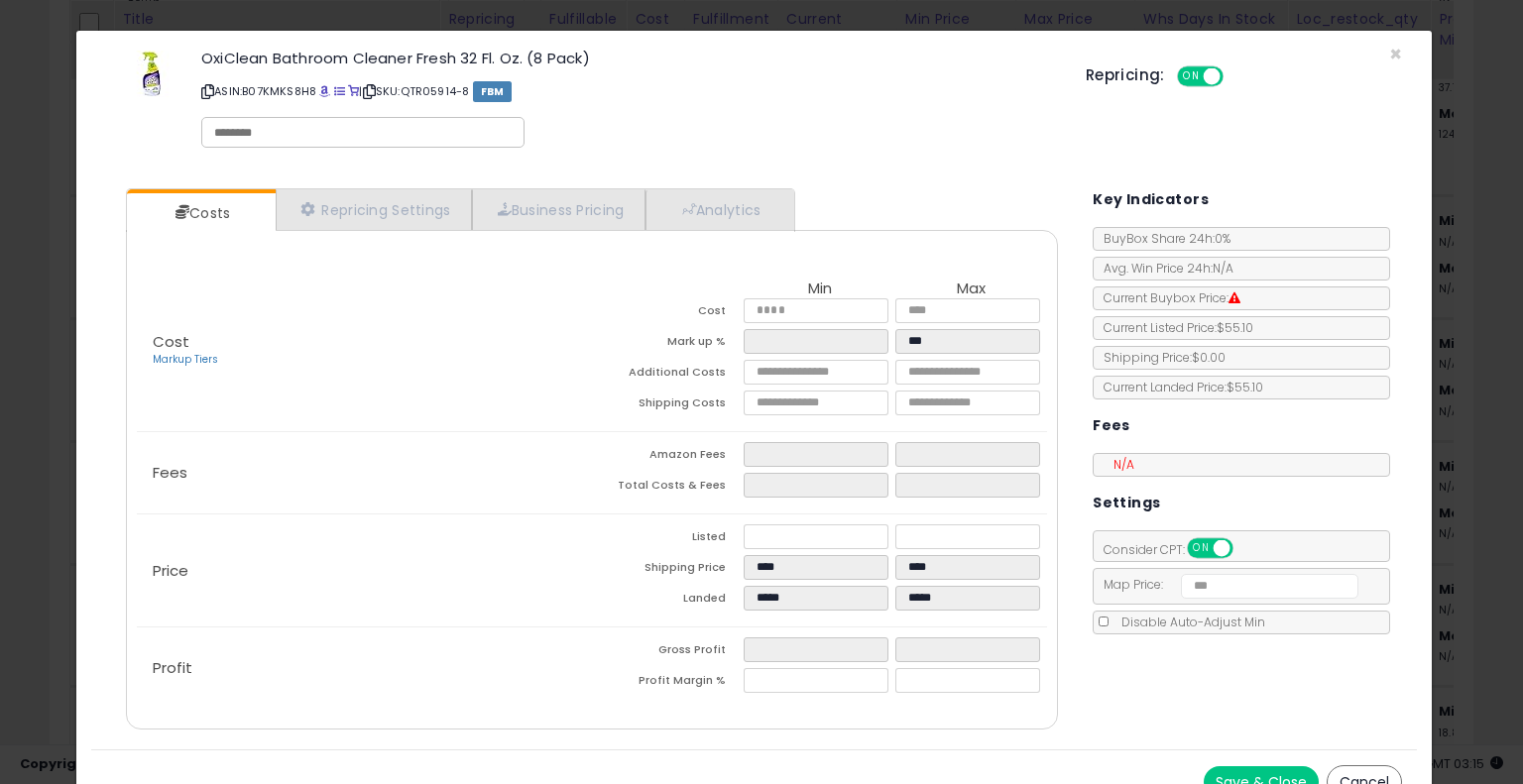 click on "Cost
Markup Tiers" at bounding box center (364, 351) 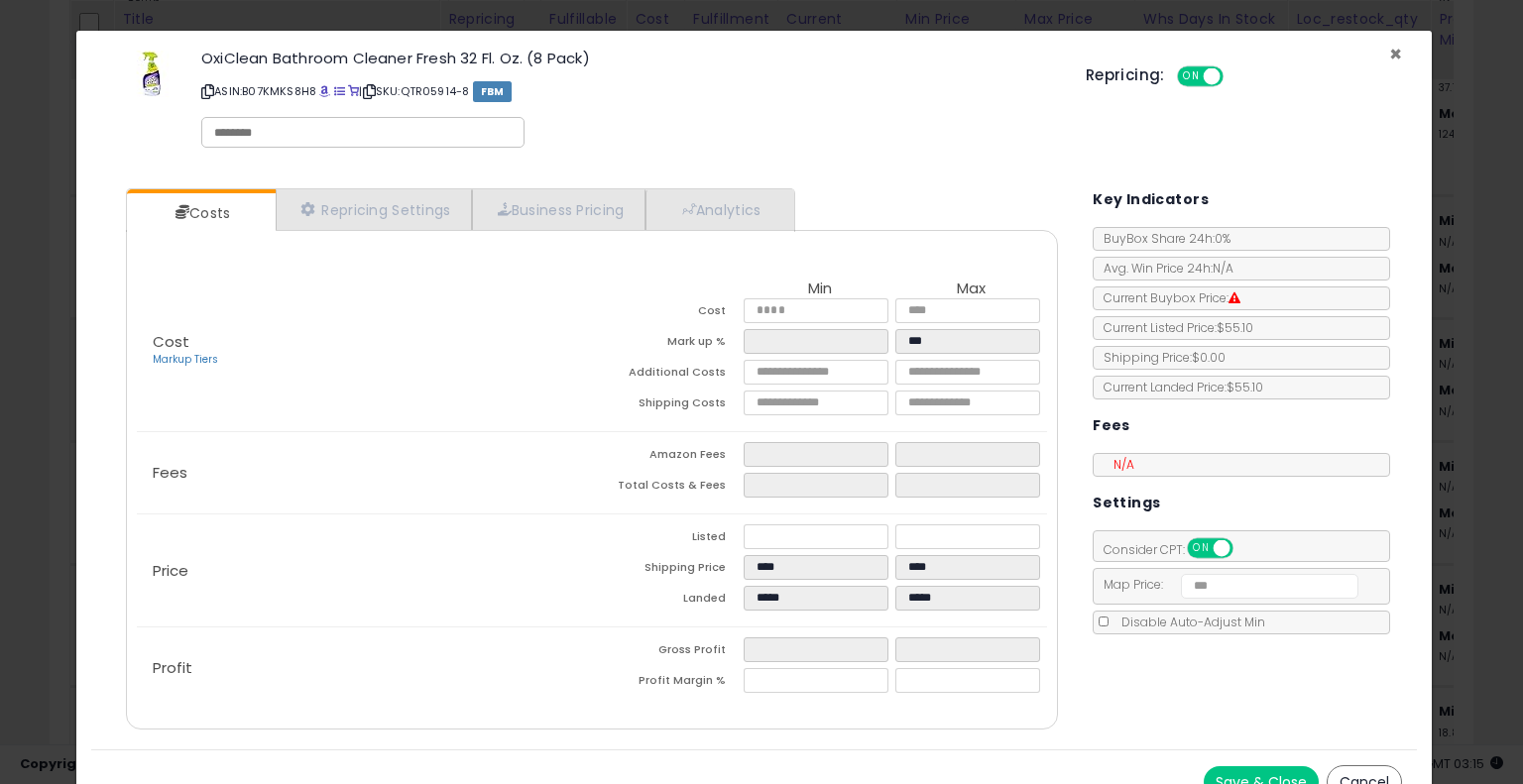 click on "×" at bounding box center [1395, 54] 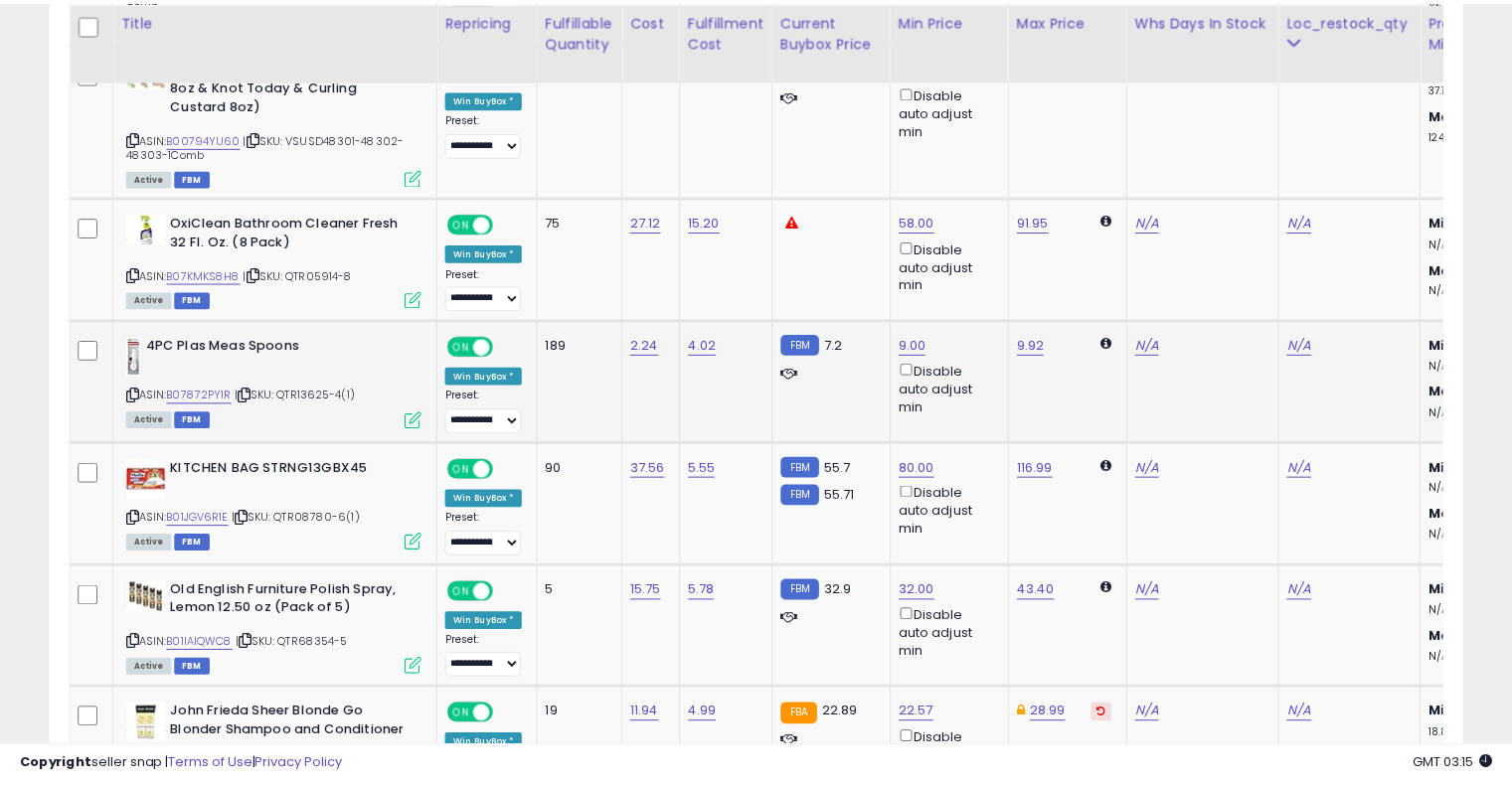 scroll, scrollTop: 406, scrollLeft: 817, axis: both 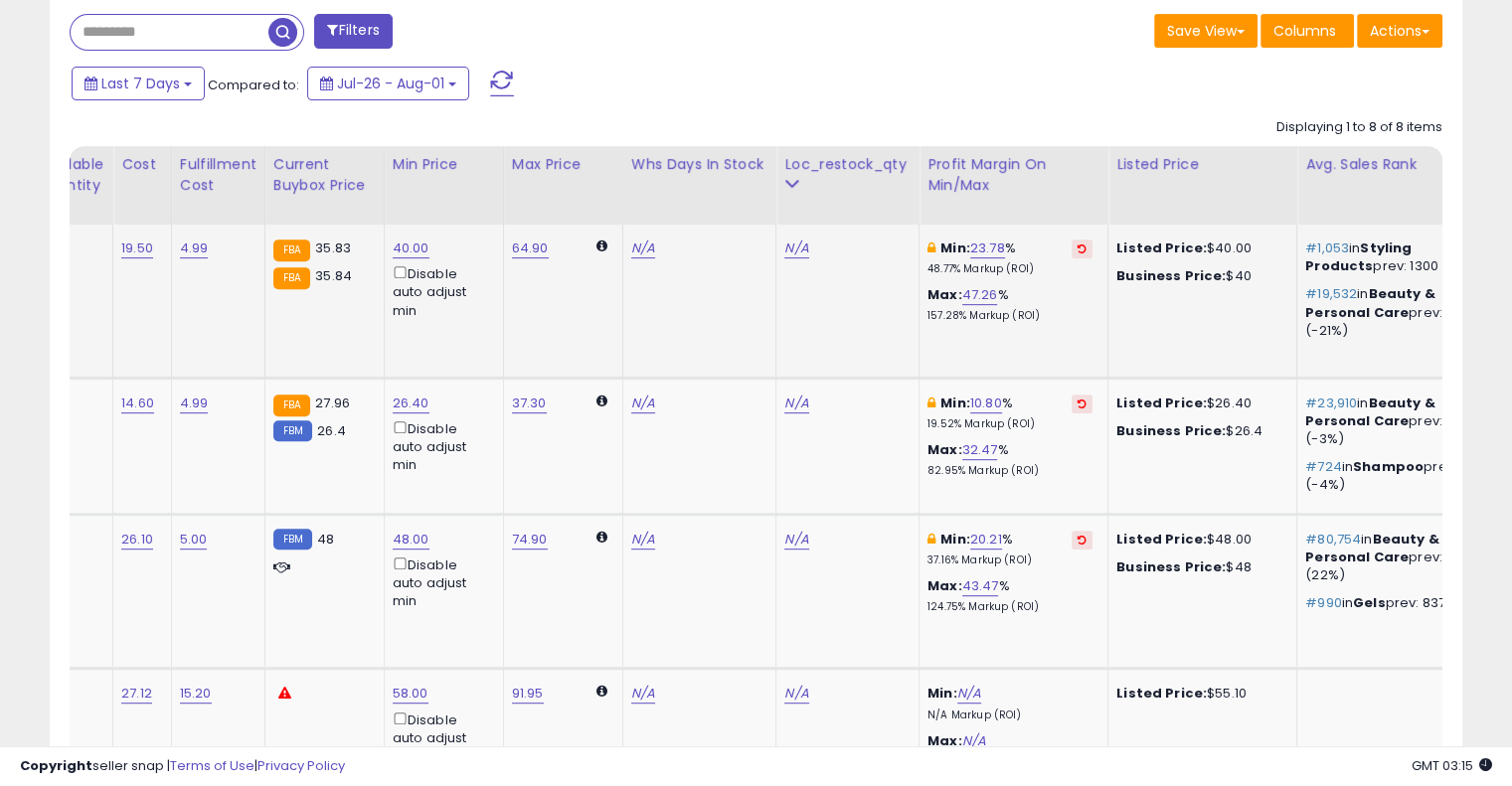 click at bounding box center (1082, 248) 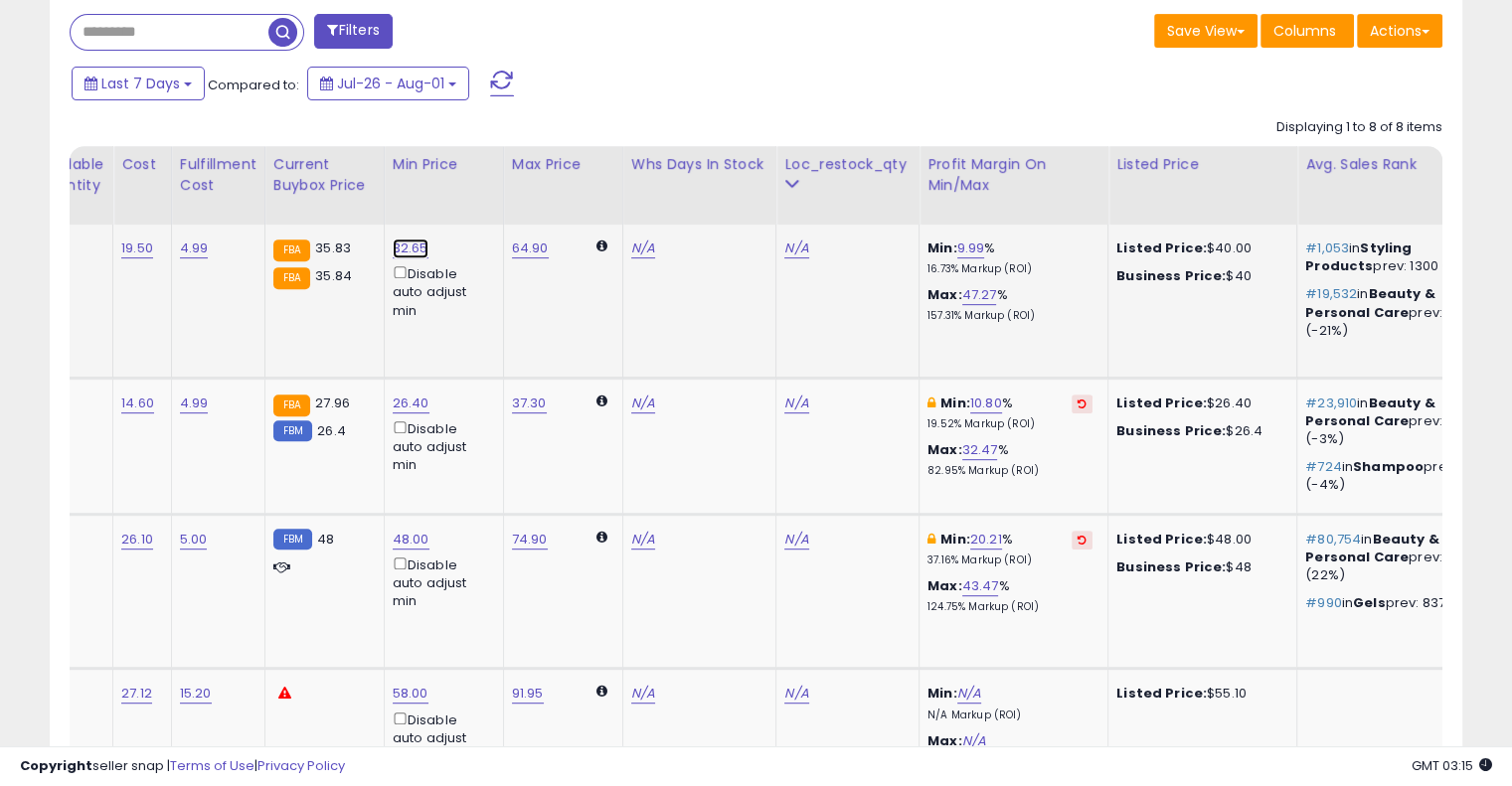 click on "32.65" at bounding box center [411, 248] 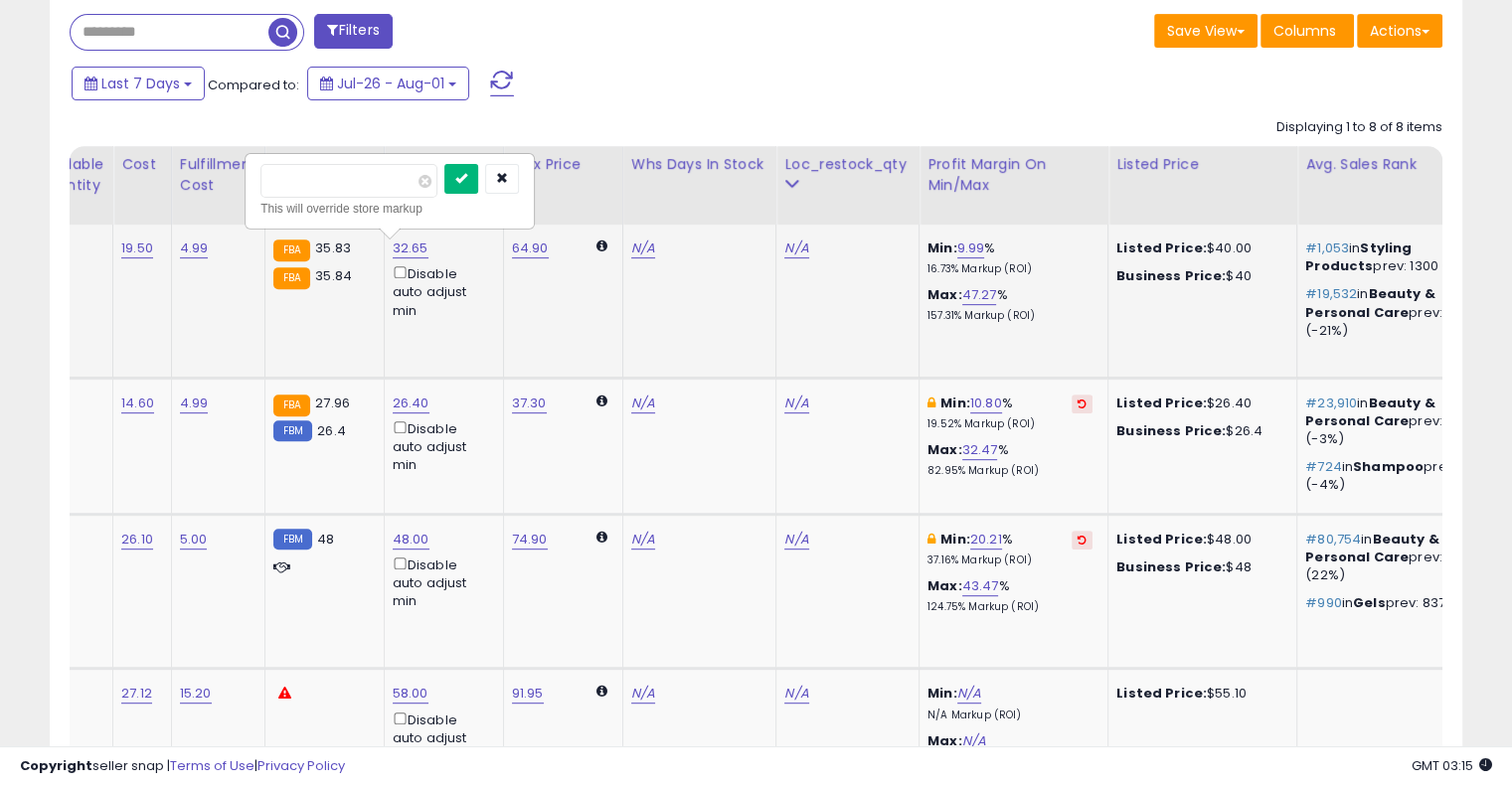 type on "**" 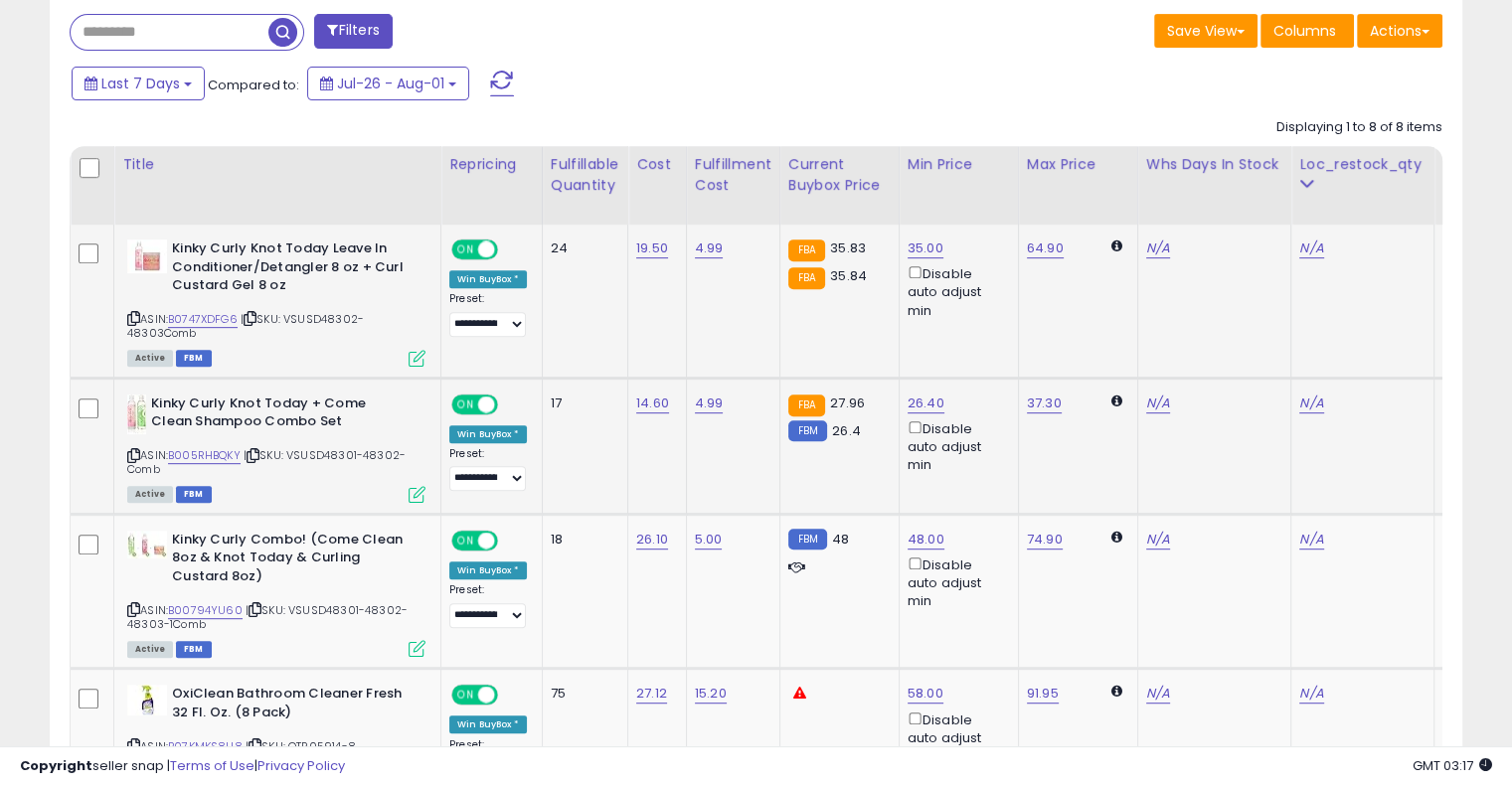 scroll, scrollTop: 0, scrollLeft: 356, axis: horizontal 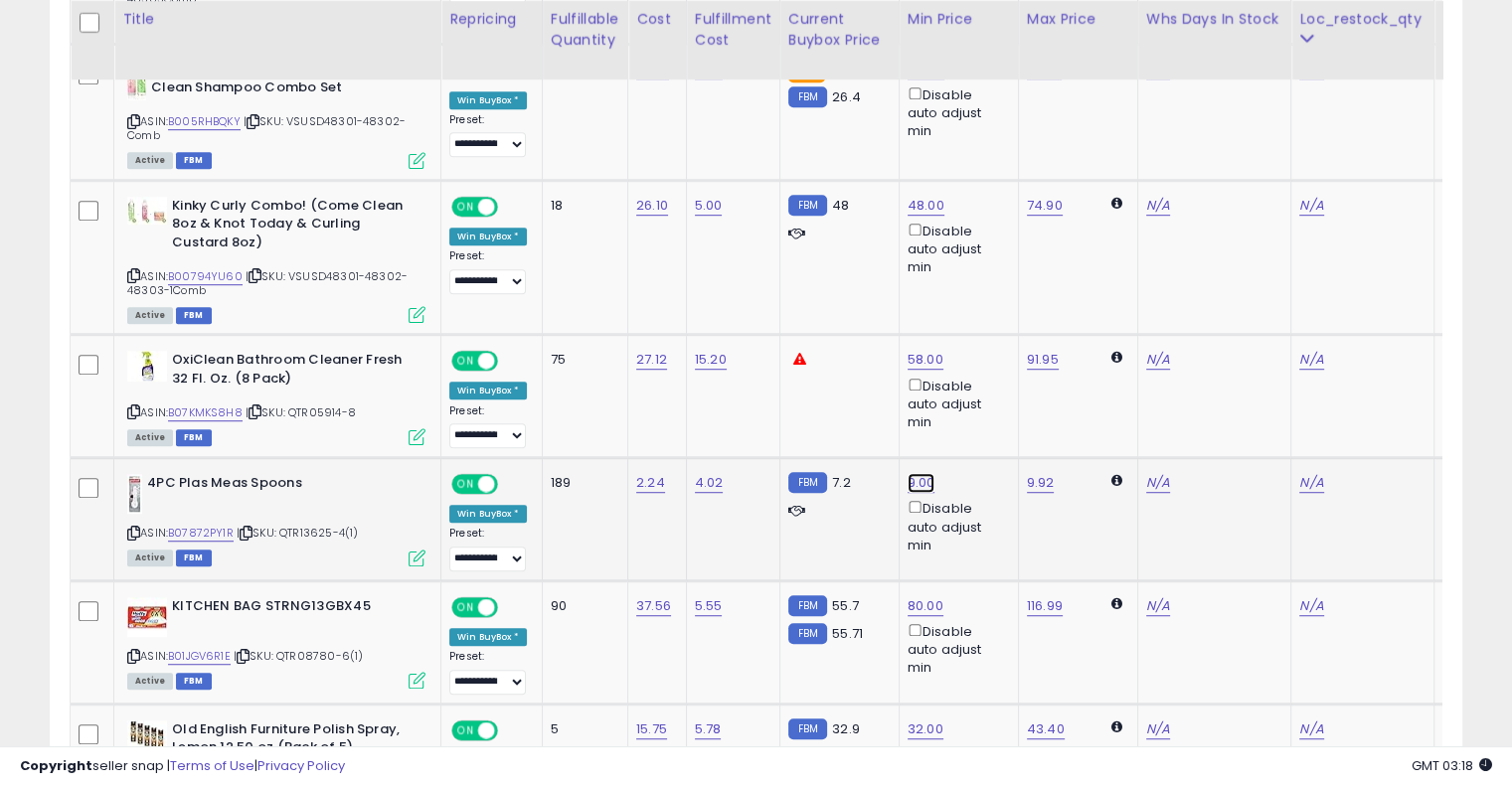 click on "9.00" at bounding box center (925, -85) 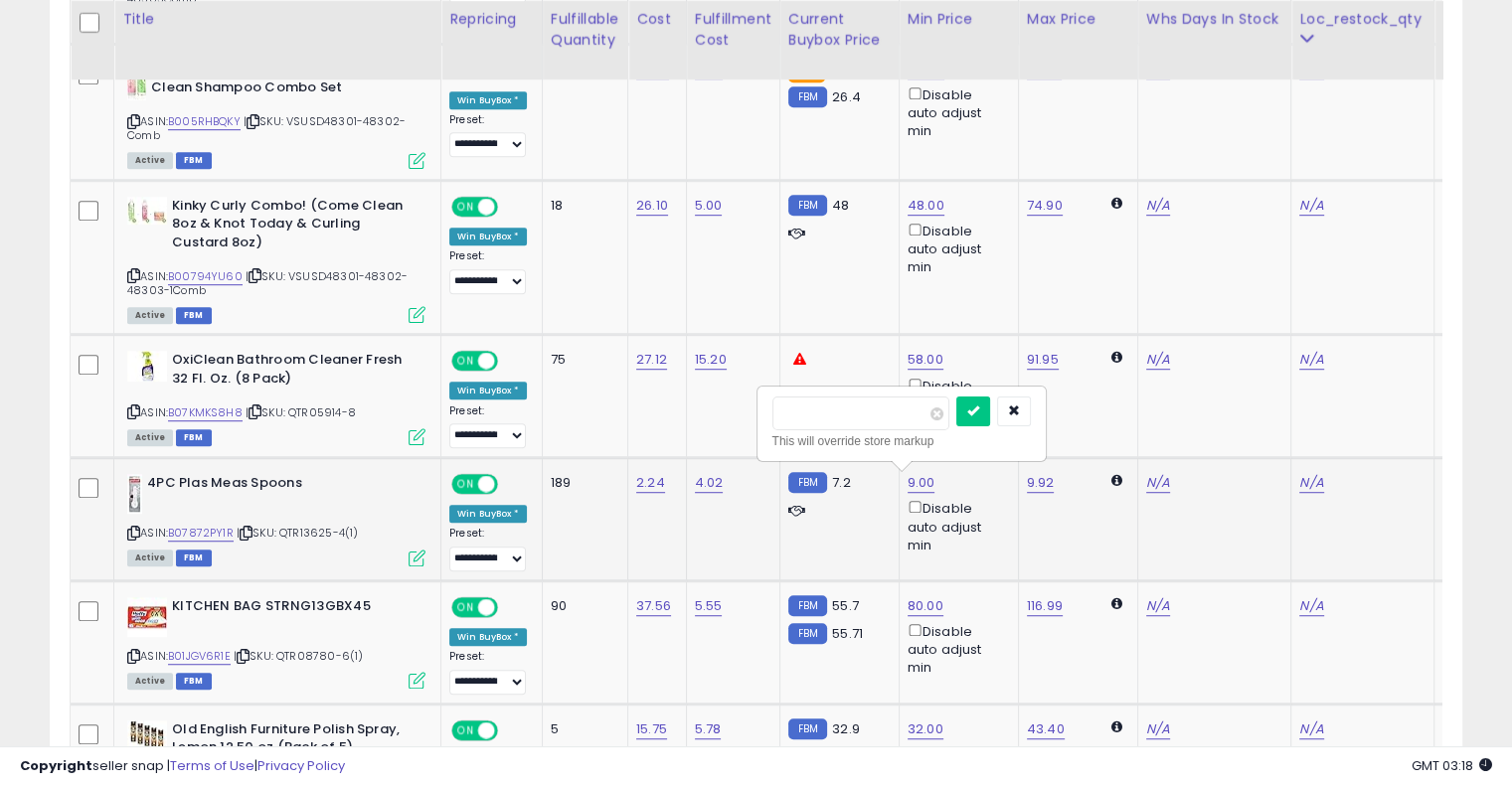 type on "*" 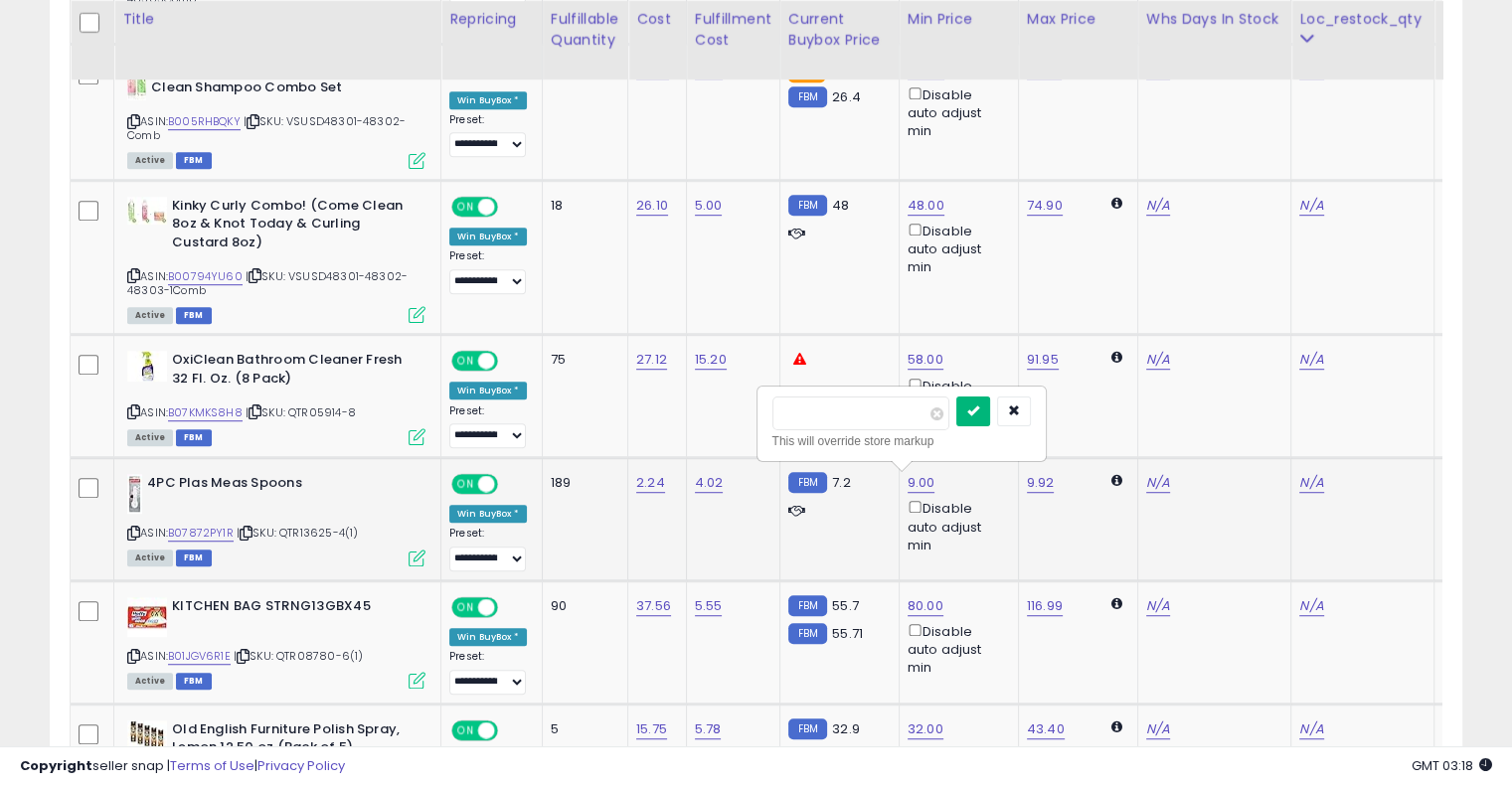 type on "*" 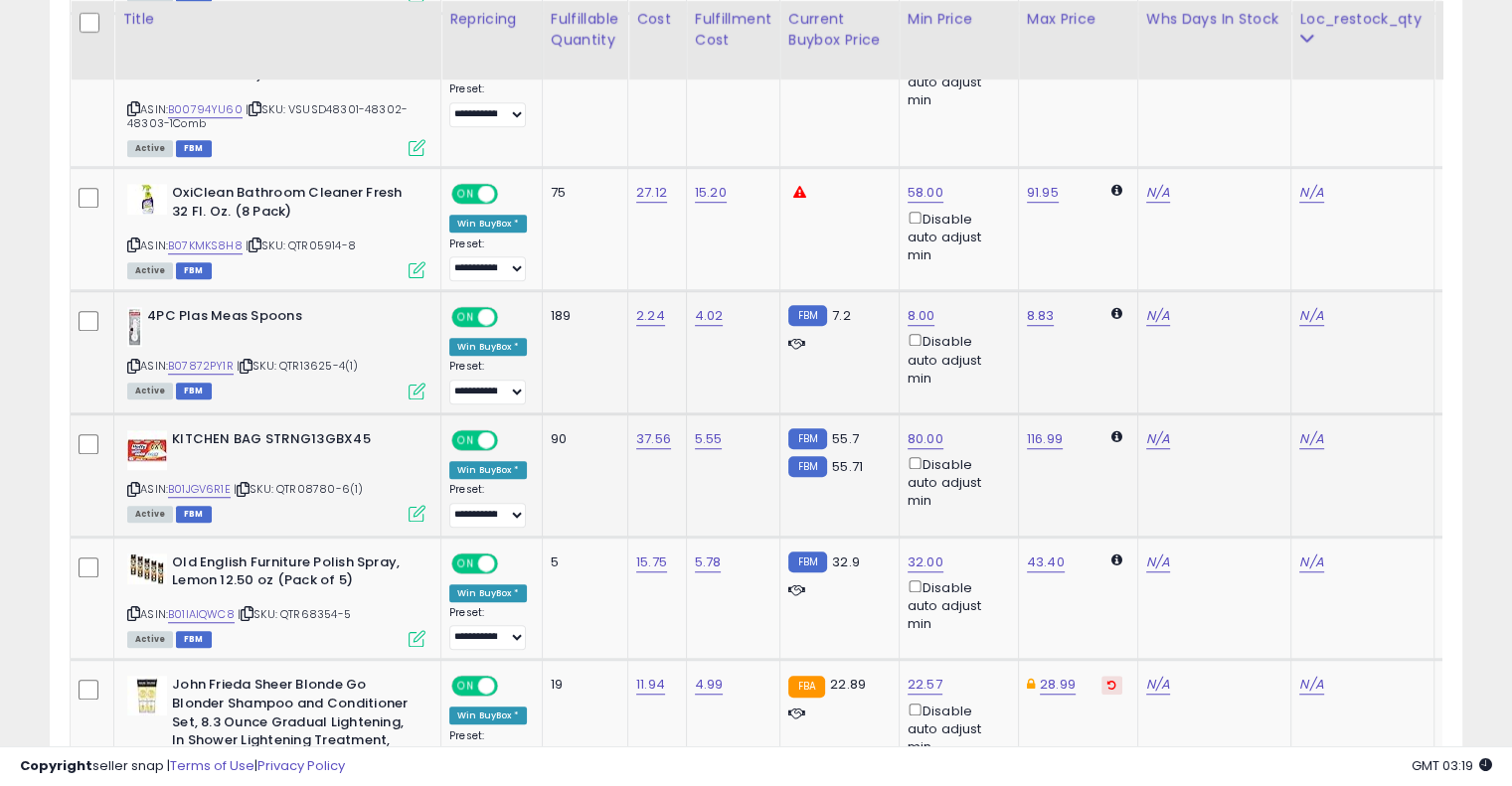scroll, scrollTop: 1551, scrollLeft: 0, axis: vertical 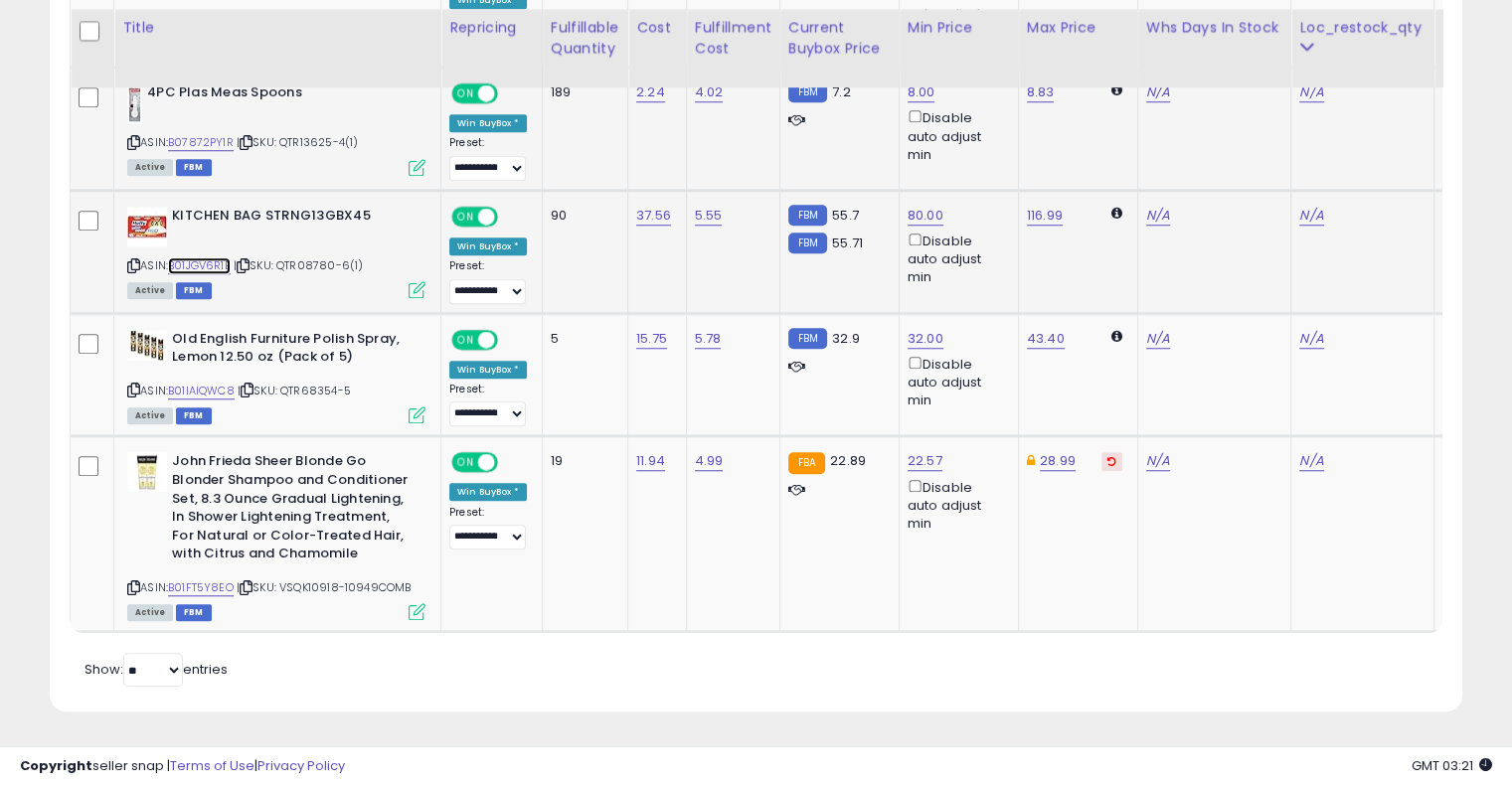 click on "B01JGV6R1E" at bounding box center (199, 265) 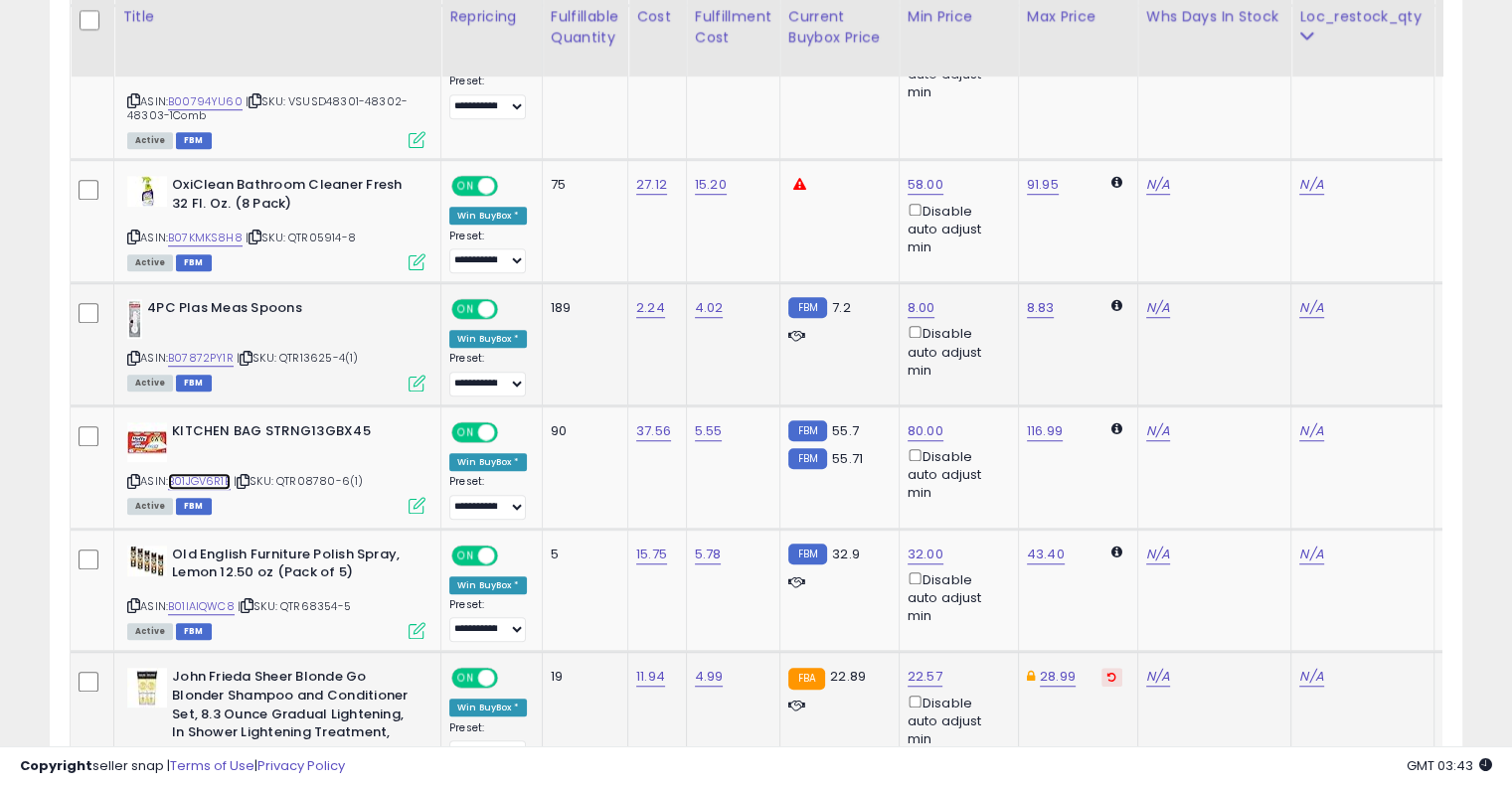 scroll, scrollTop: 1325, scrollLeft: 0, axis: vertical 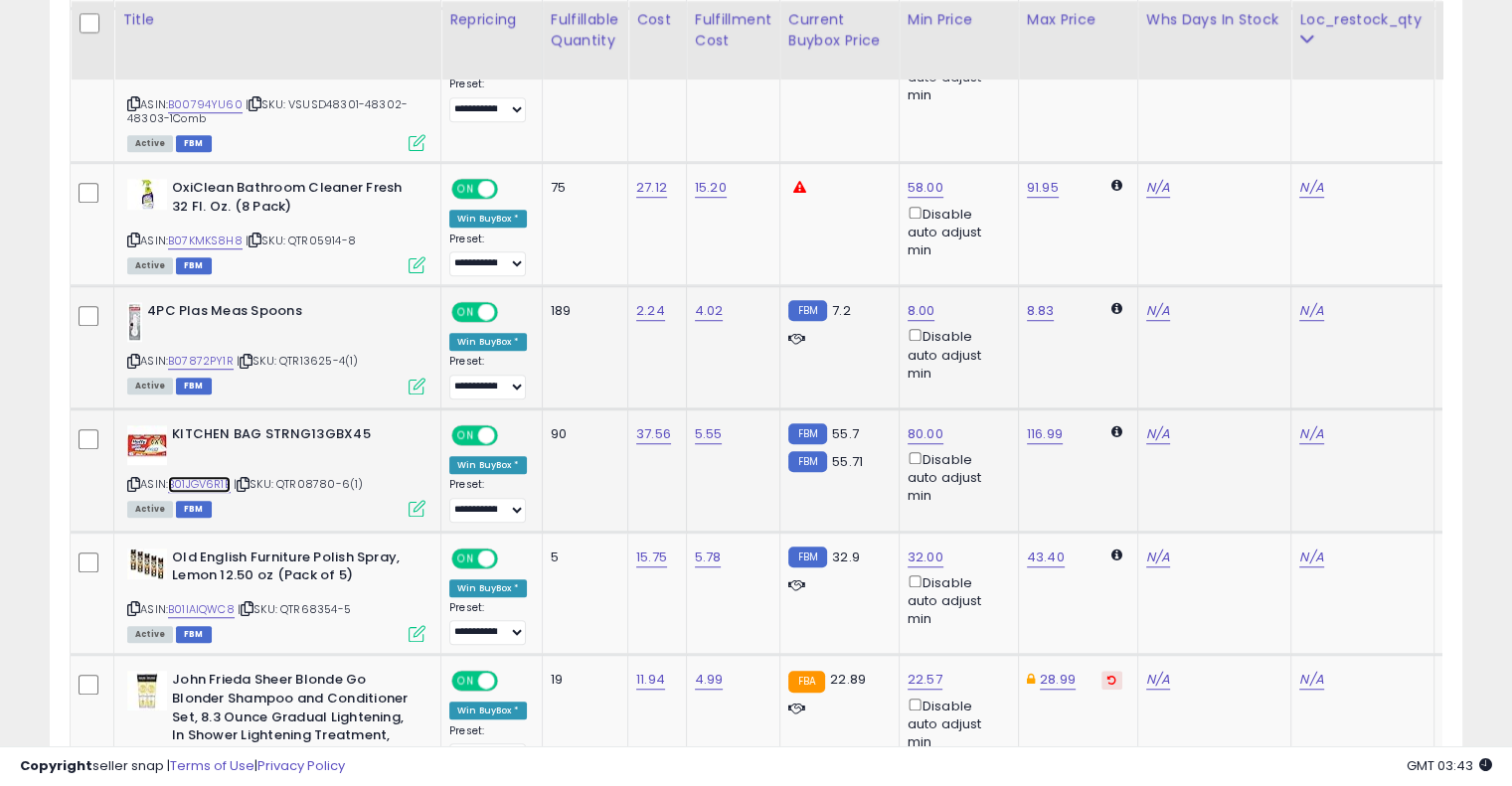 click on "B01JGV6R1E" at bounding box center (199, 484) 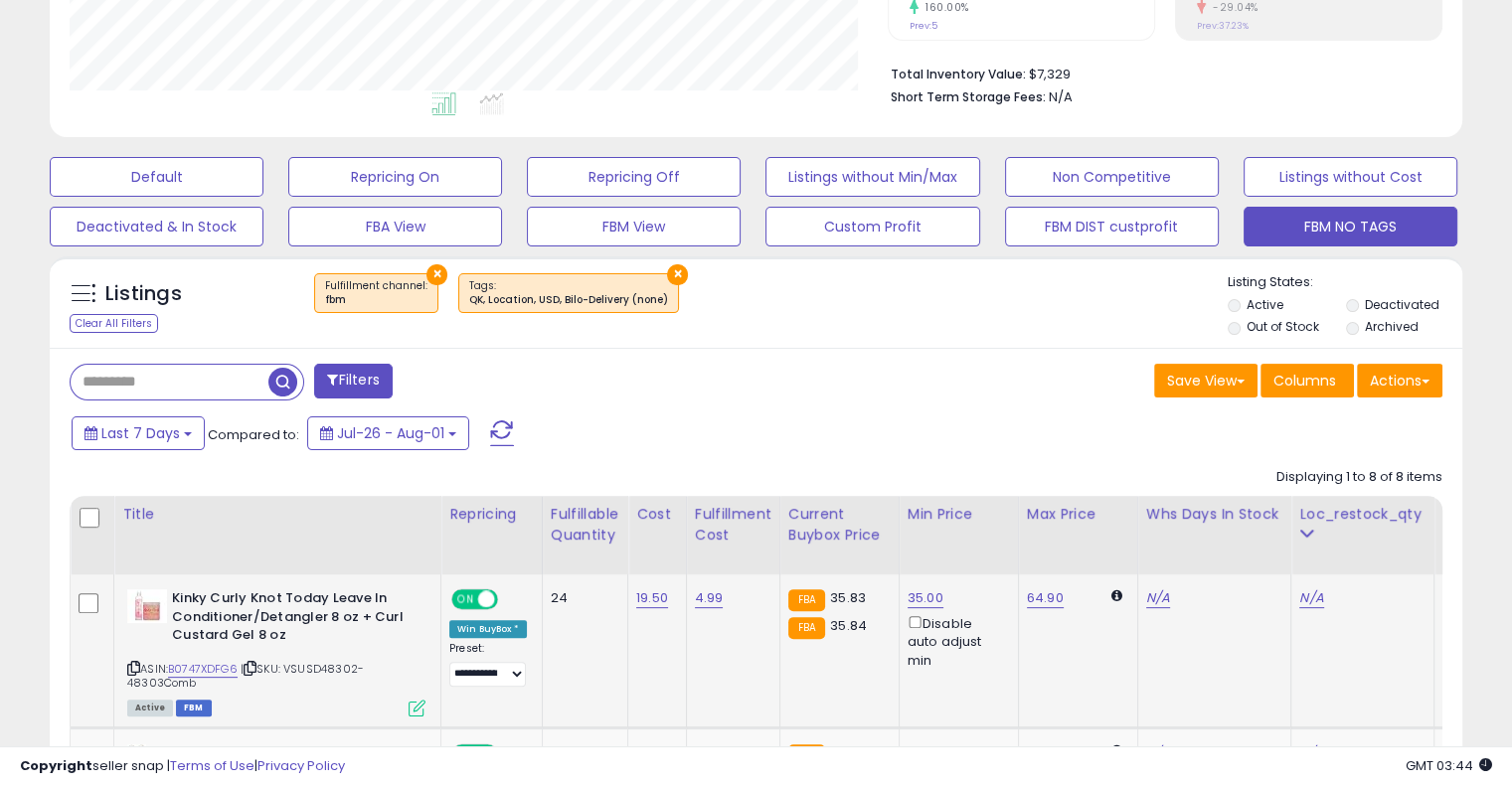 scroll, scrollTop: 429, scrollLeft: 0, axis: vertical 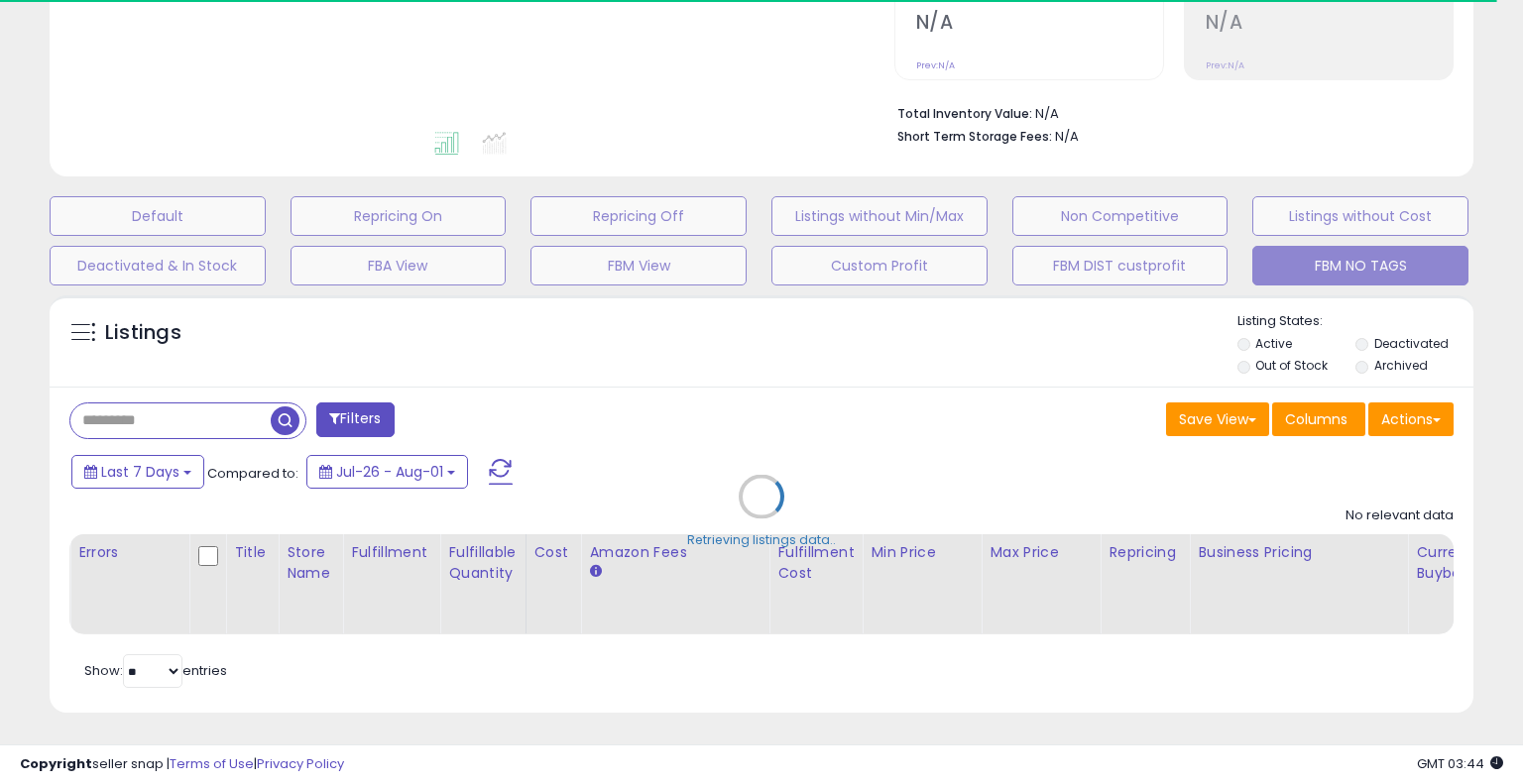 select on "**" 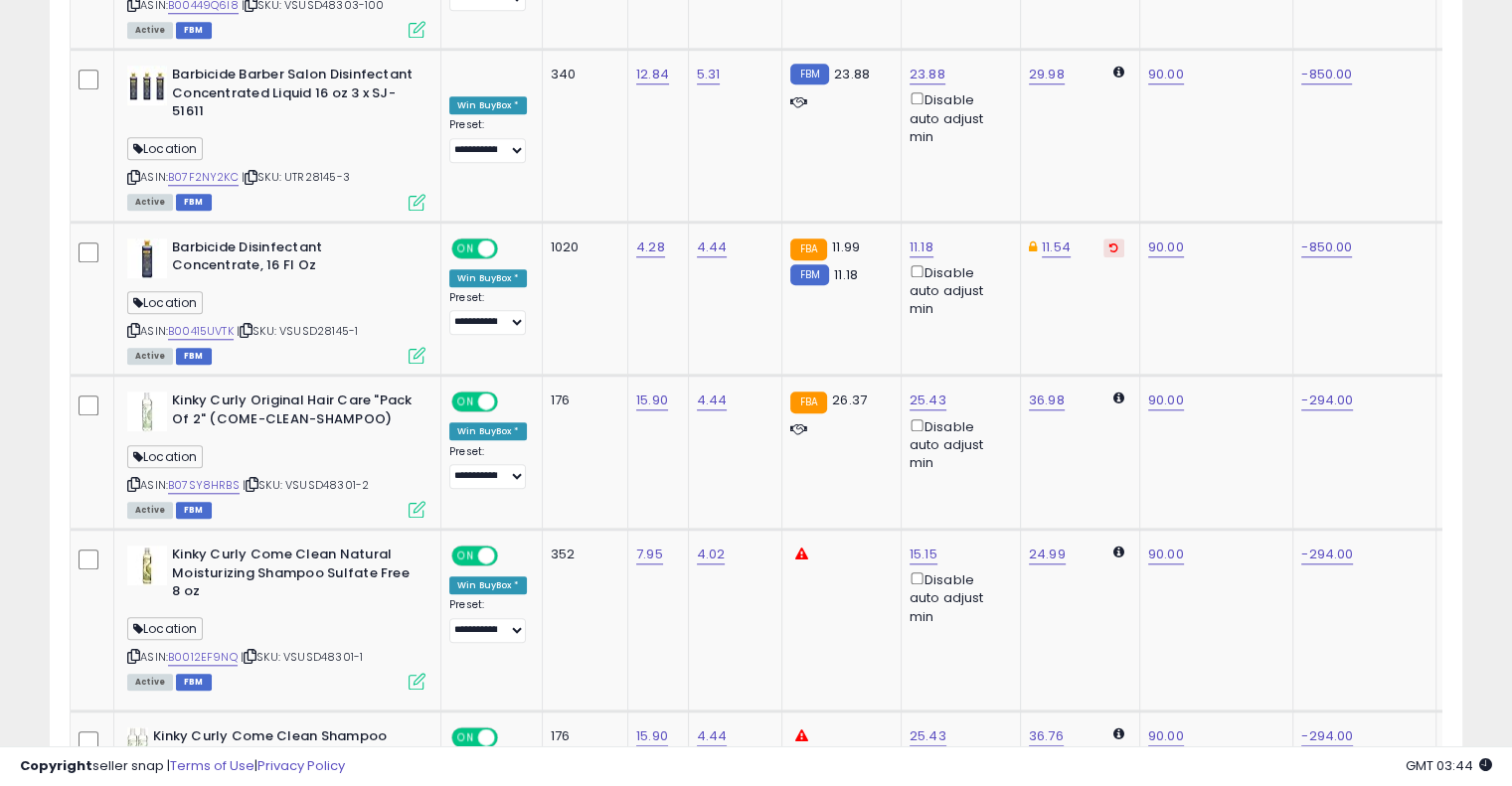 scroll, scrollTop: 1329, scrollLeft: 0, axis: vertical 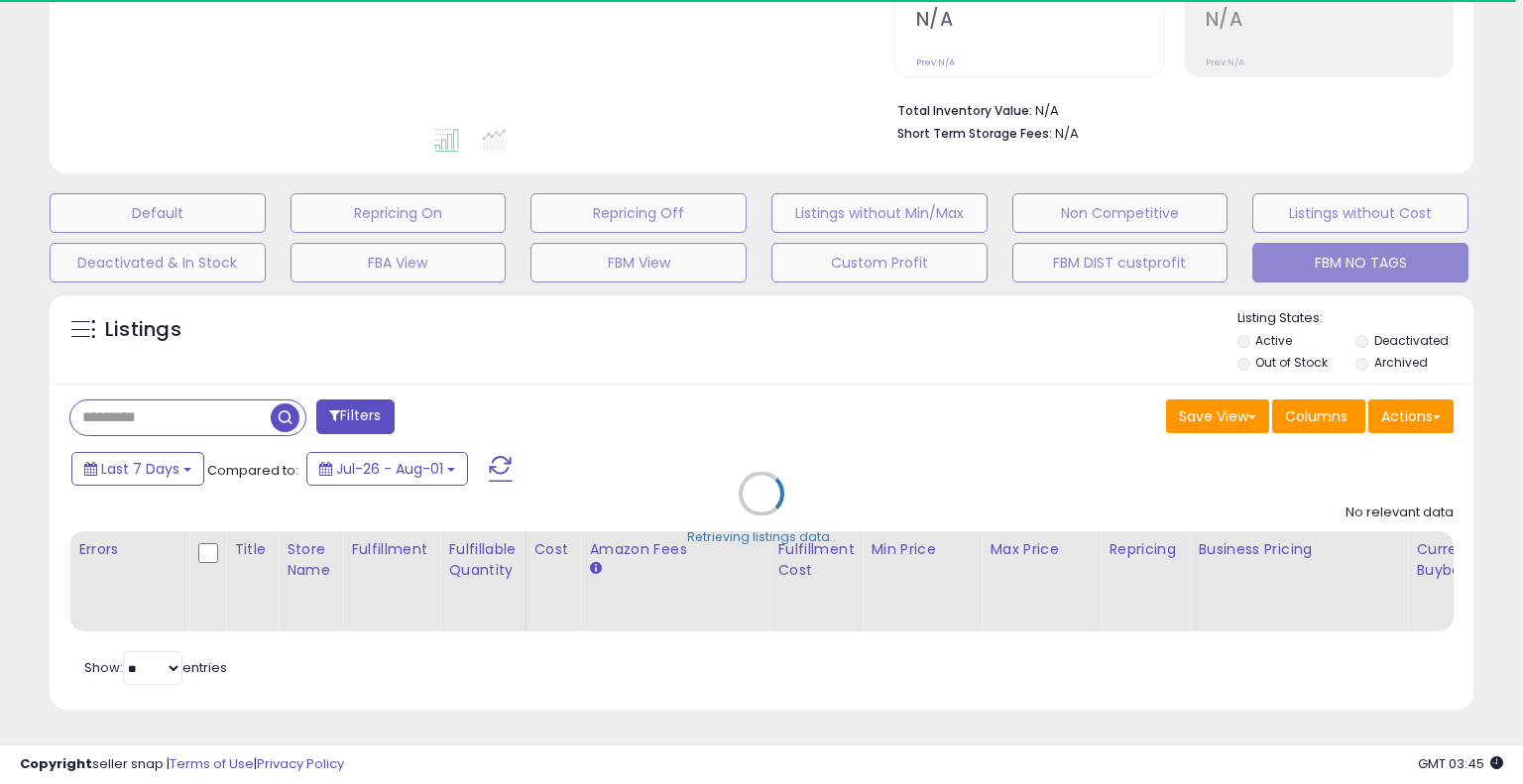 select on "**" 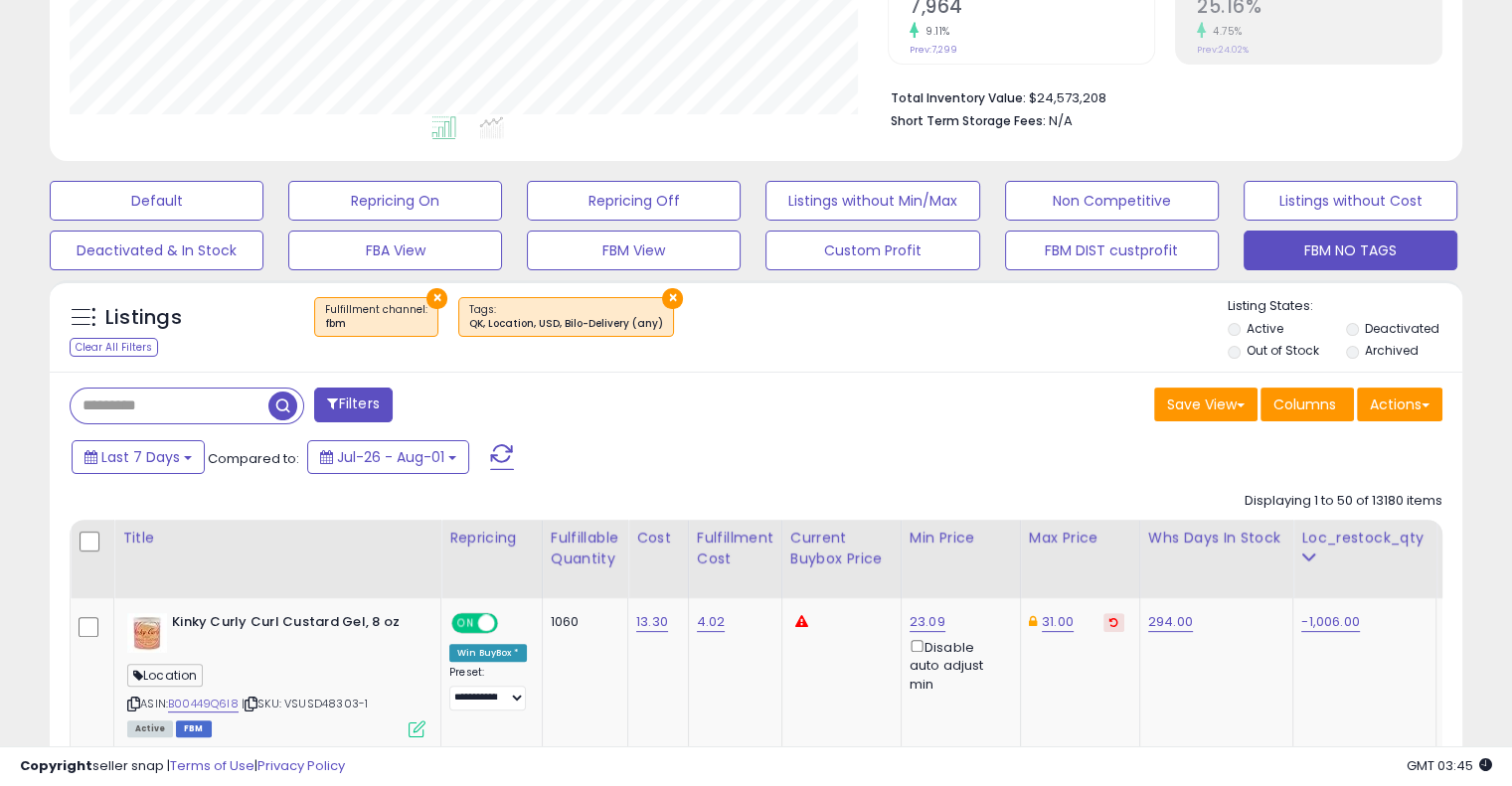 scroll, scrollTop: 993270, scrollLeft: 993264, axis: both 